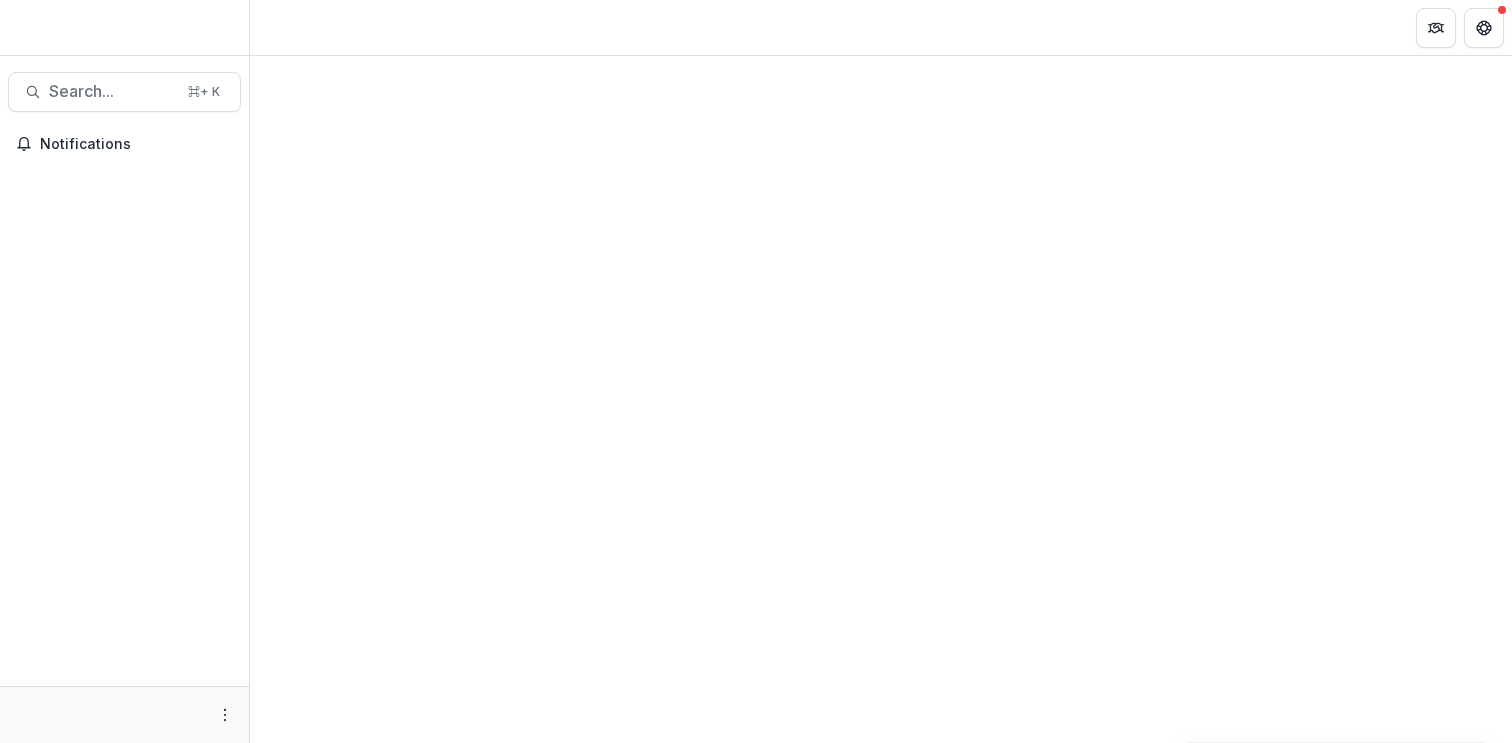 scroll, scrollTop: 0, scrollLeft: 0, axis: both 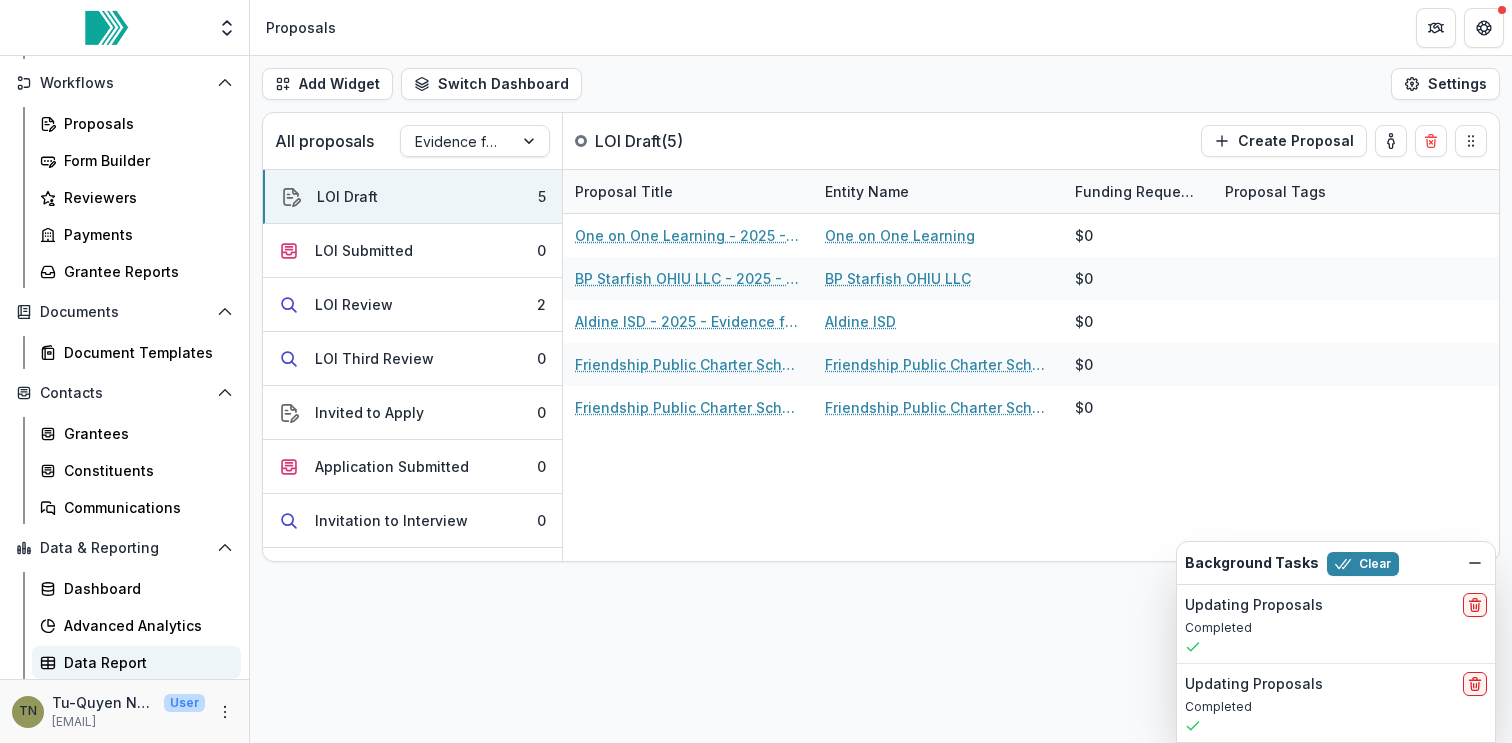 click on "Data Report" at bounding box center (144, 662) 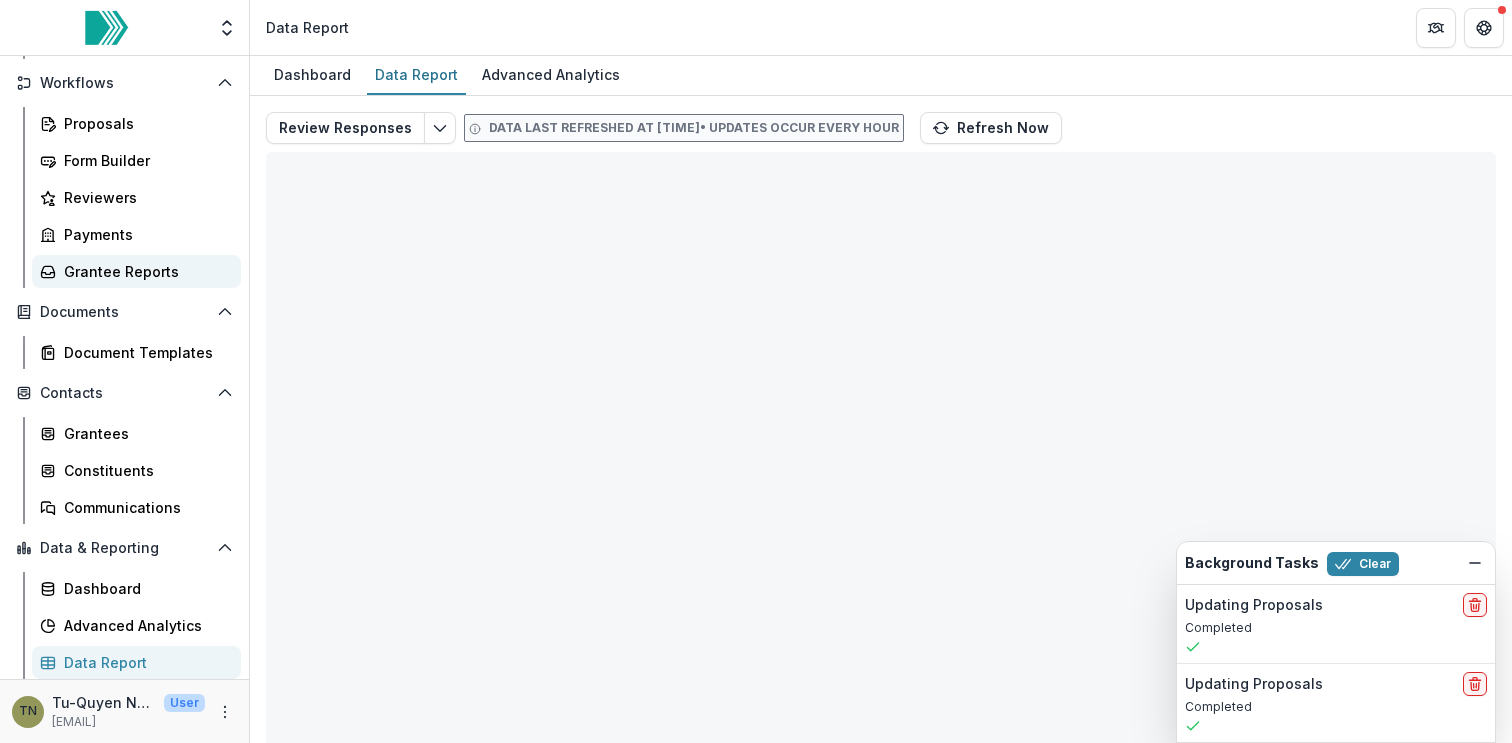 click on "Grantee Reports" at bounding box center (144, 271) 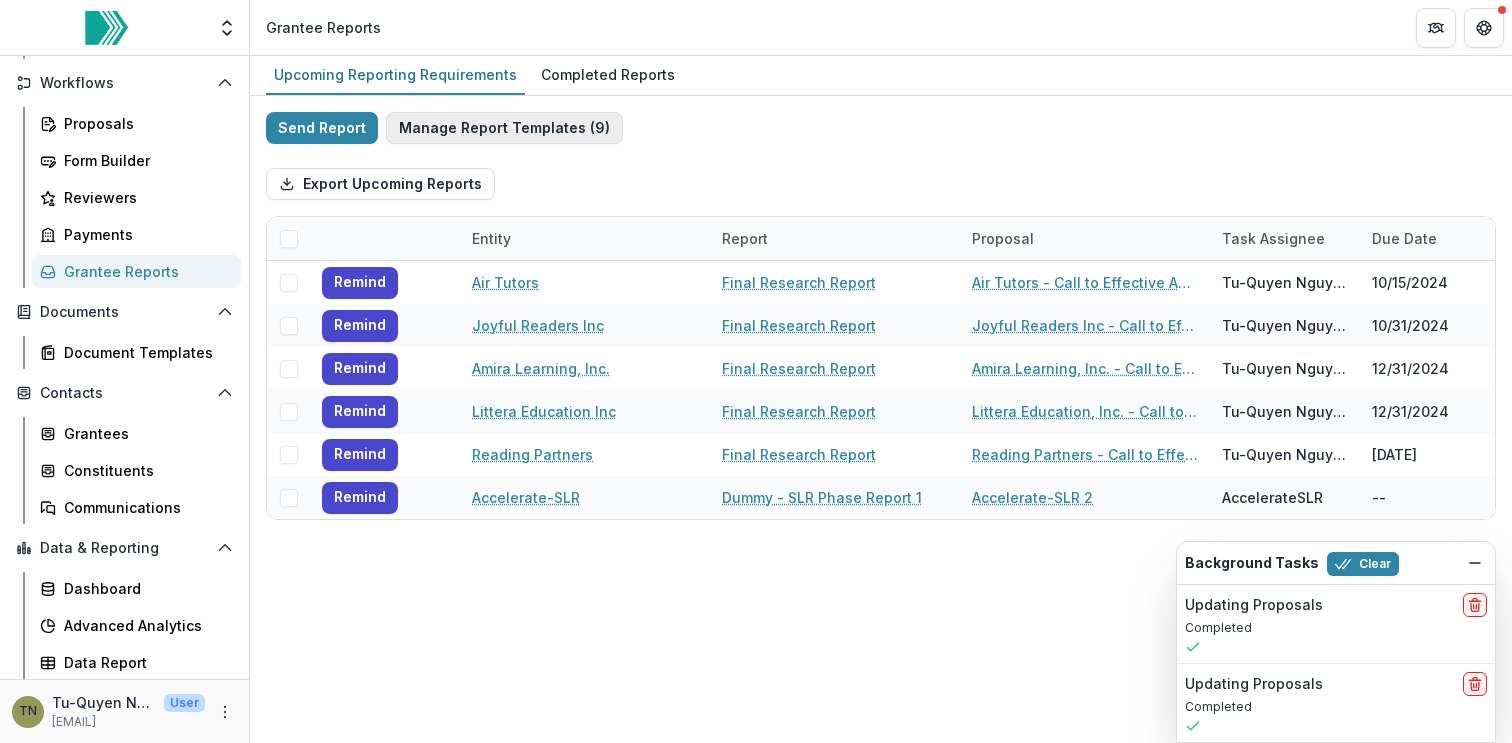 click on "Manage Report Templates ( 9 )" at bounding box center [504, 128] 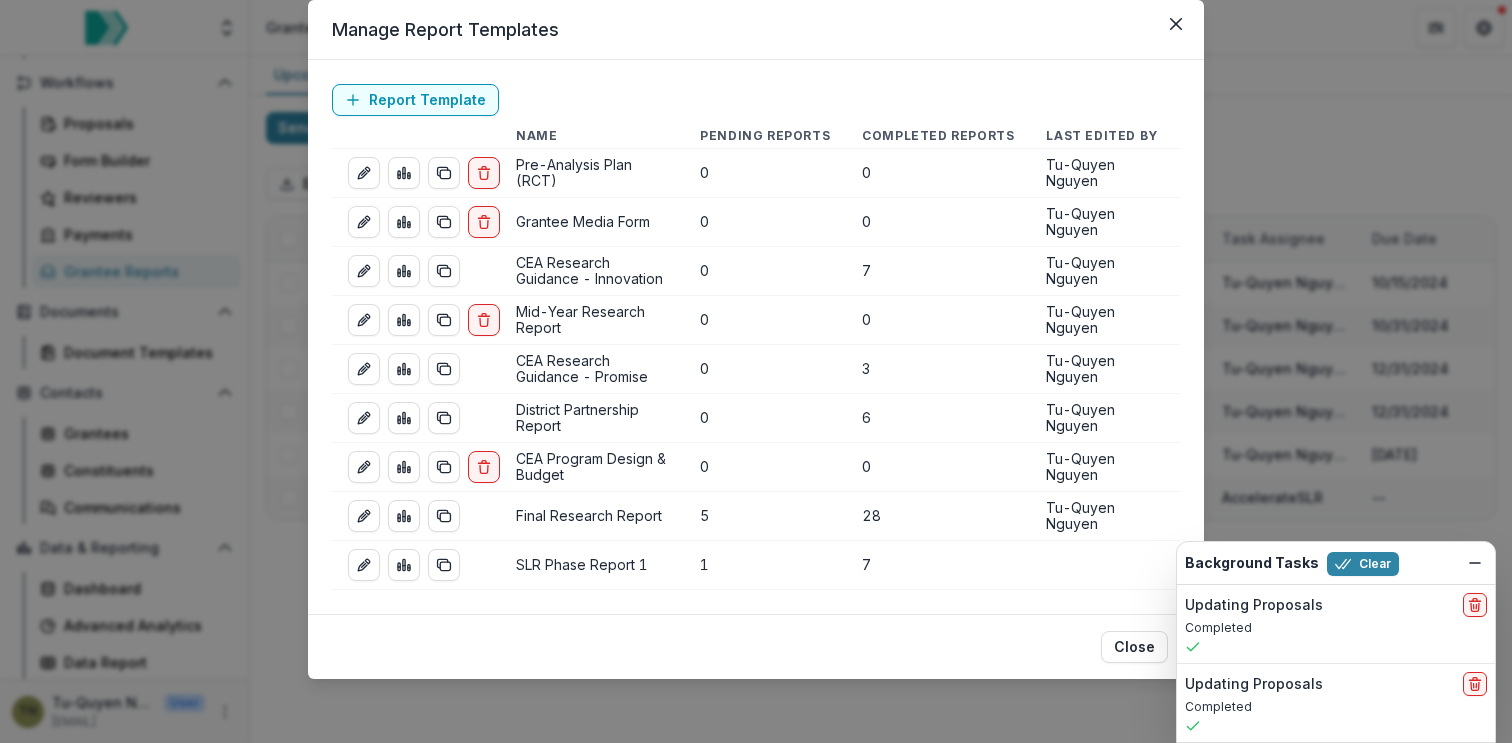 scroll, scrollTop: 61, scrollLeft: 0, axis: vertical 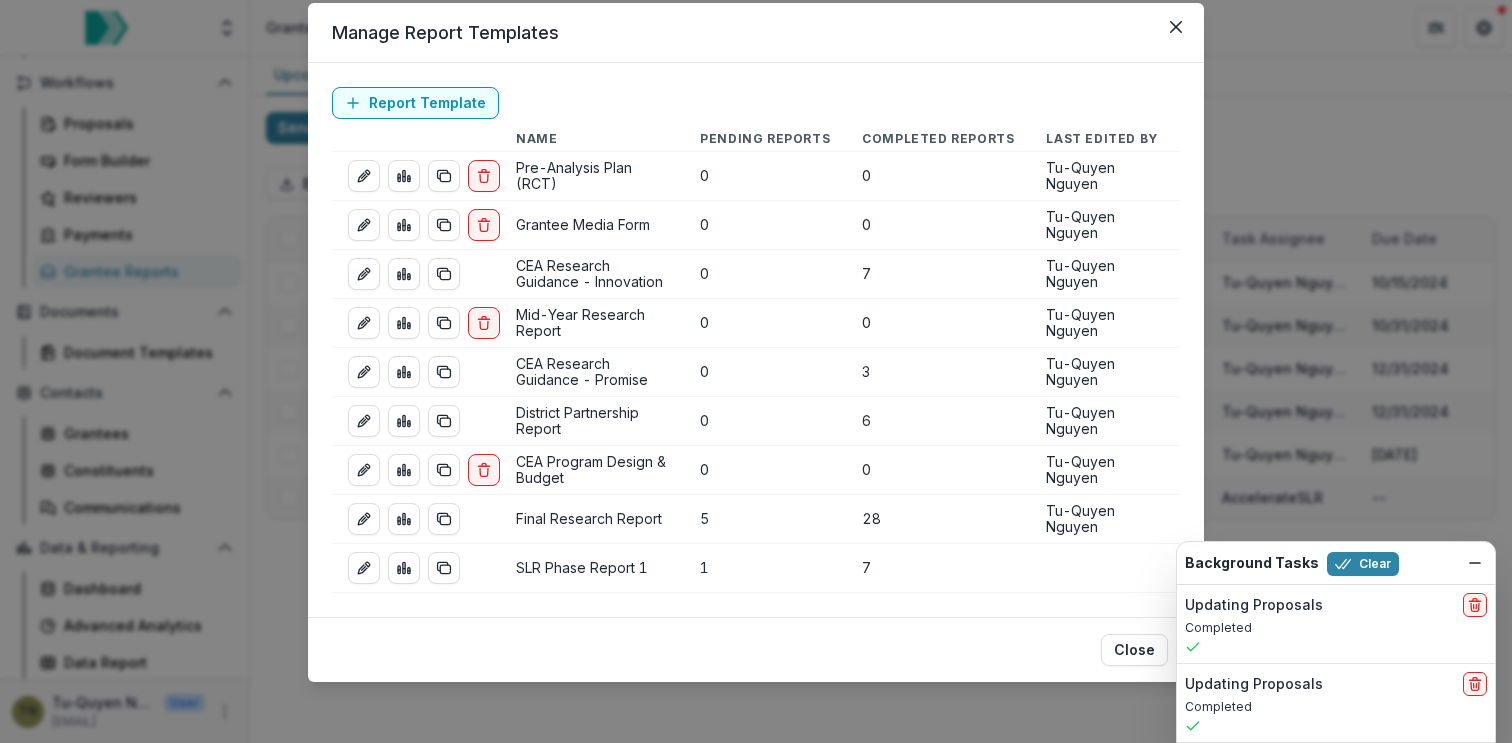 click on "District Partnership Report" at bounding box center [592, 421] 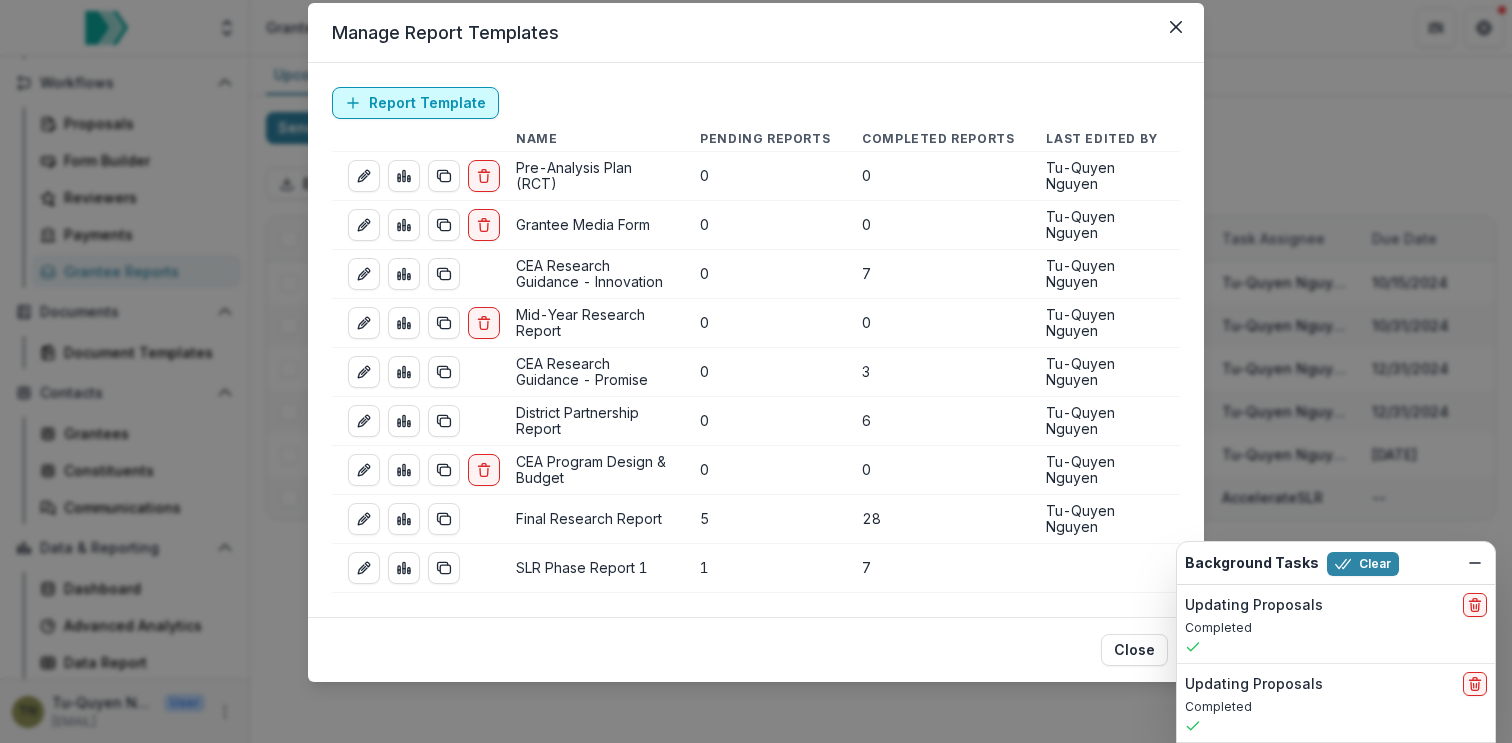 click on "Report Template" at bounding box center [415, 103] 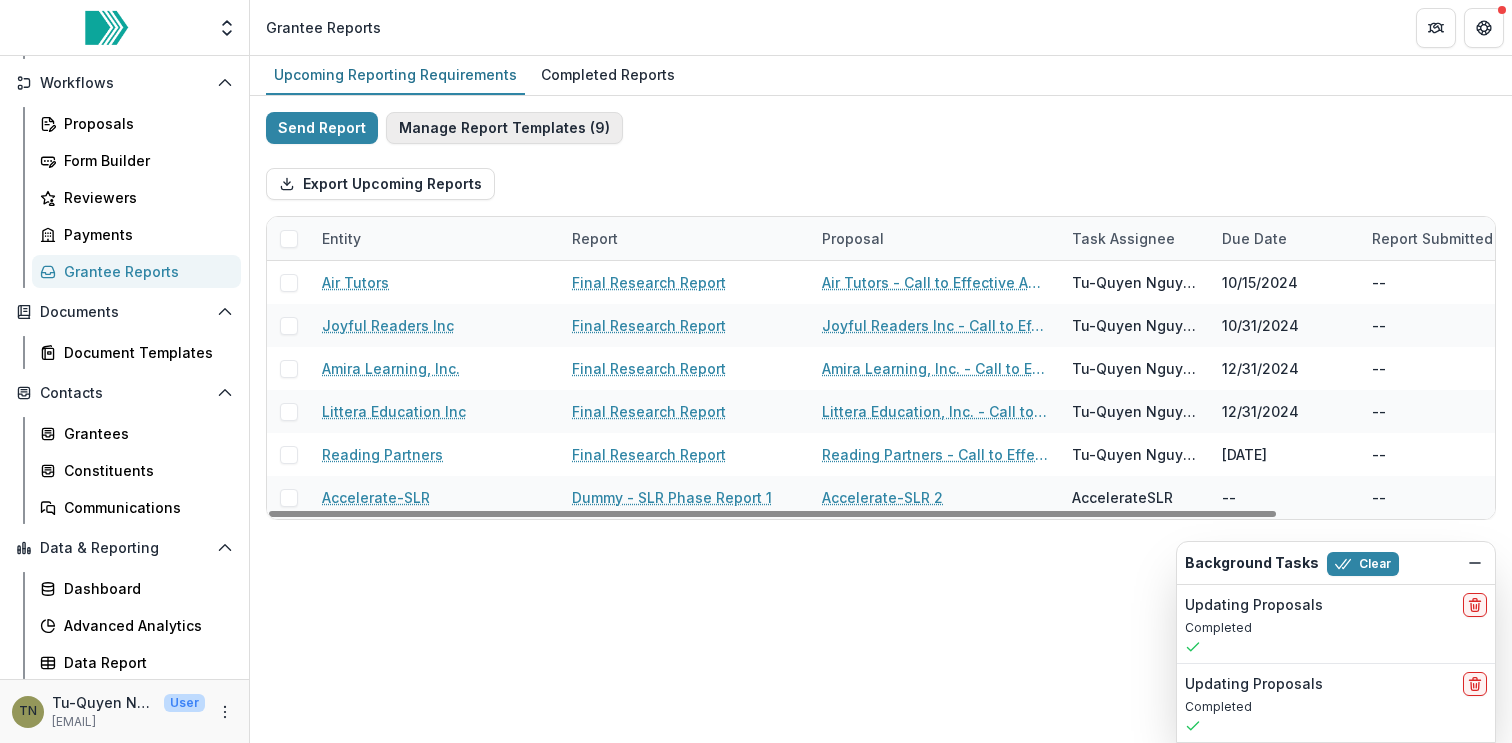 click on "Manage Report Templates ( 9 )" at bounding box center [504, 128] 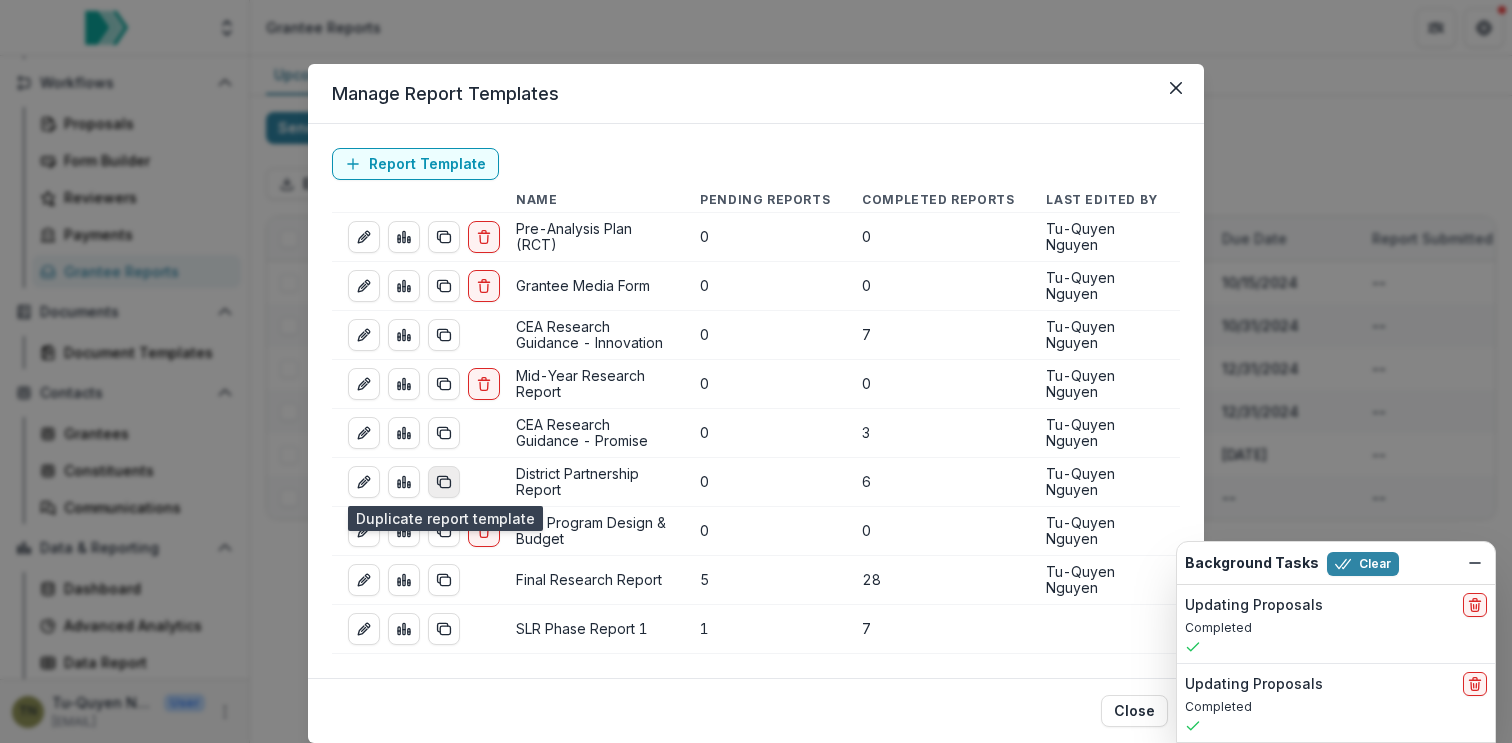 click 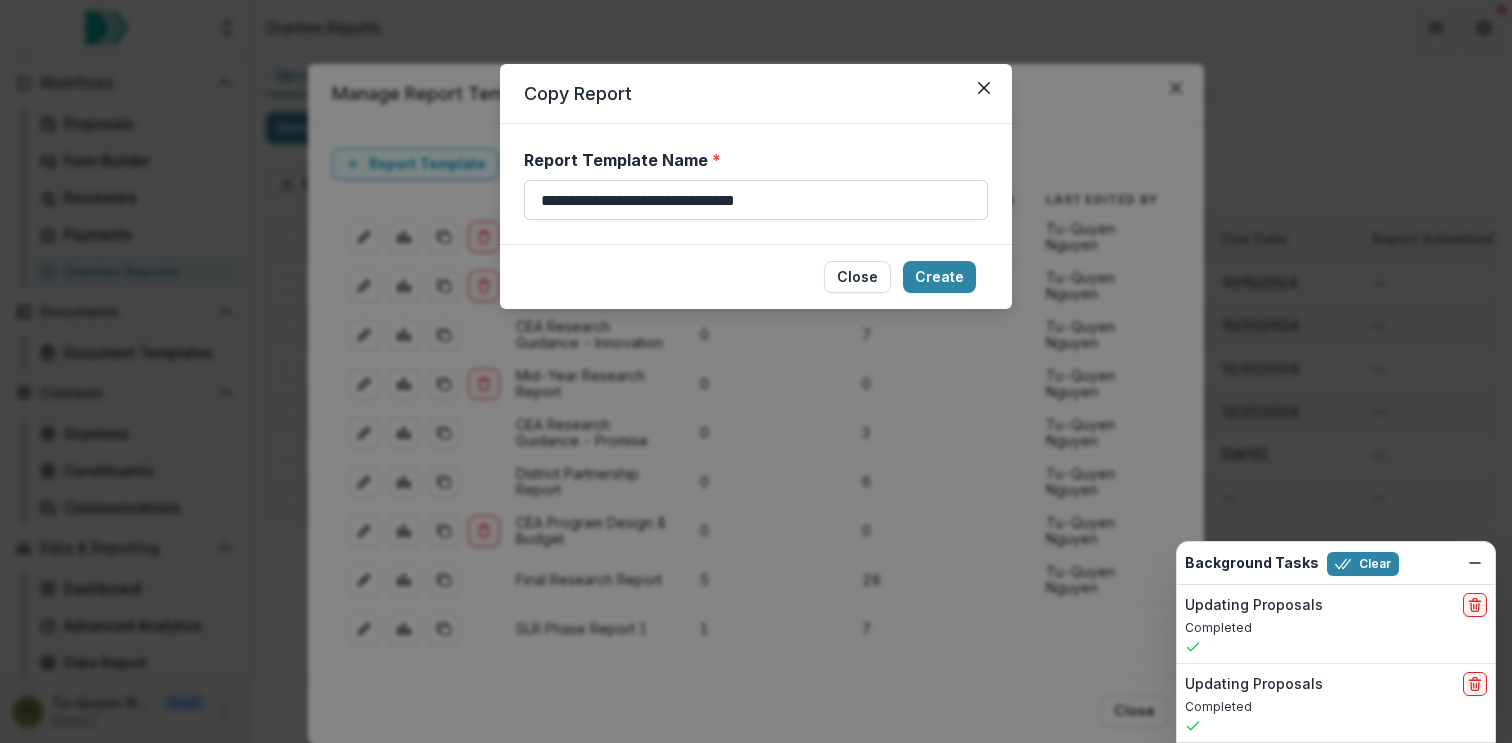 click on "**********" at bounding box center [756, 200] 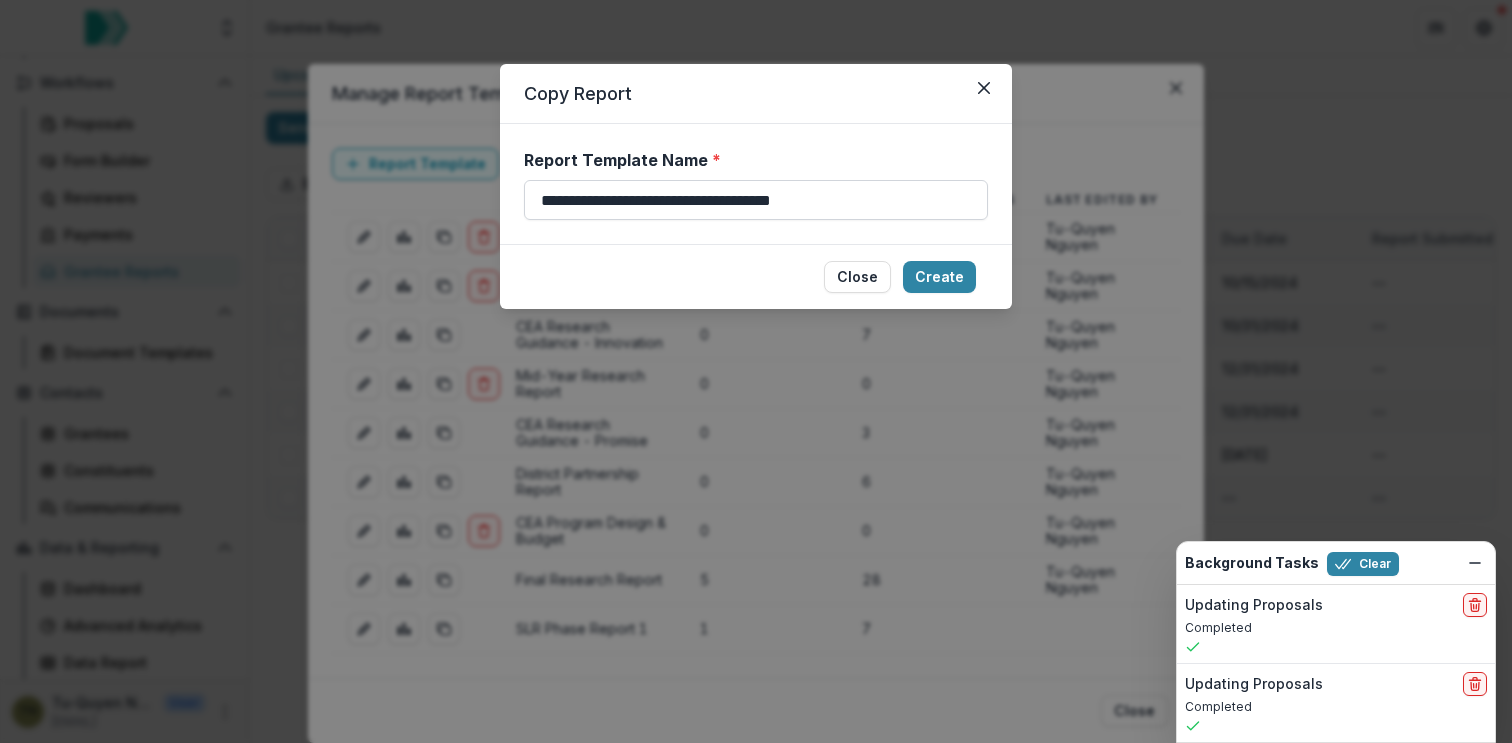 click on "**********" at bounding box center (756, 200) 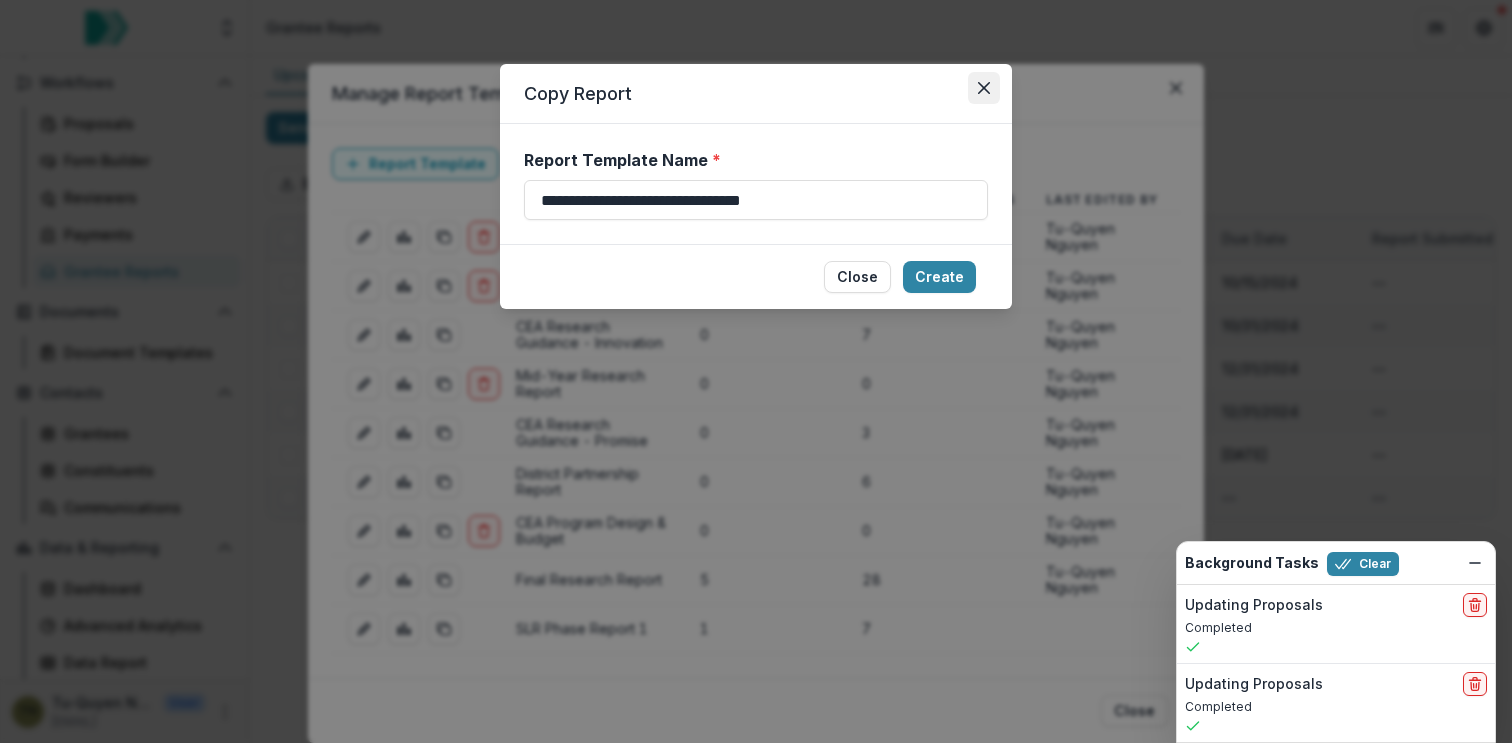 type on "**********" 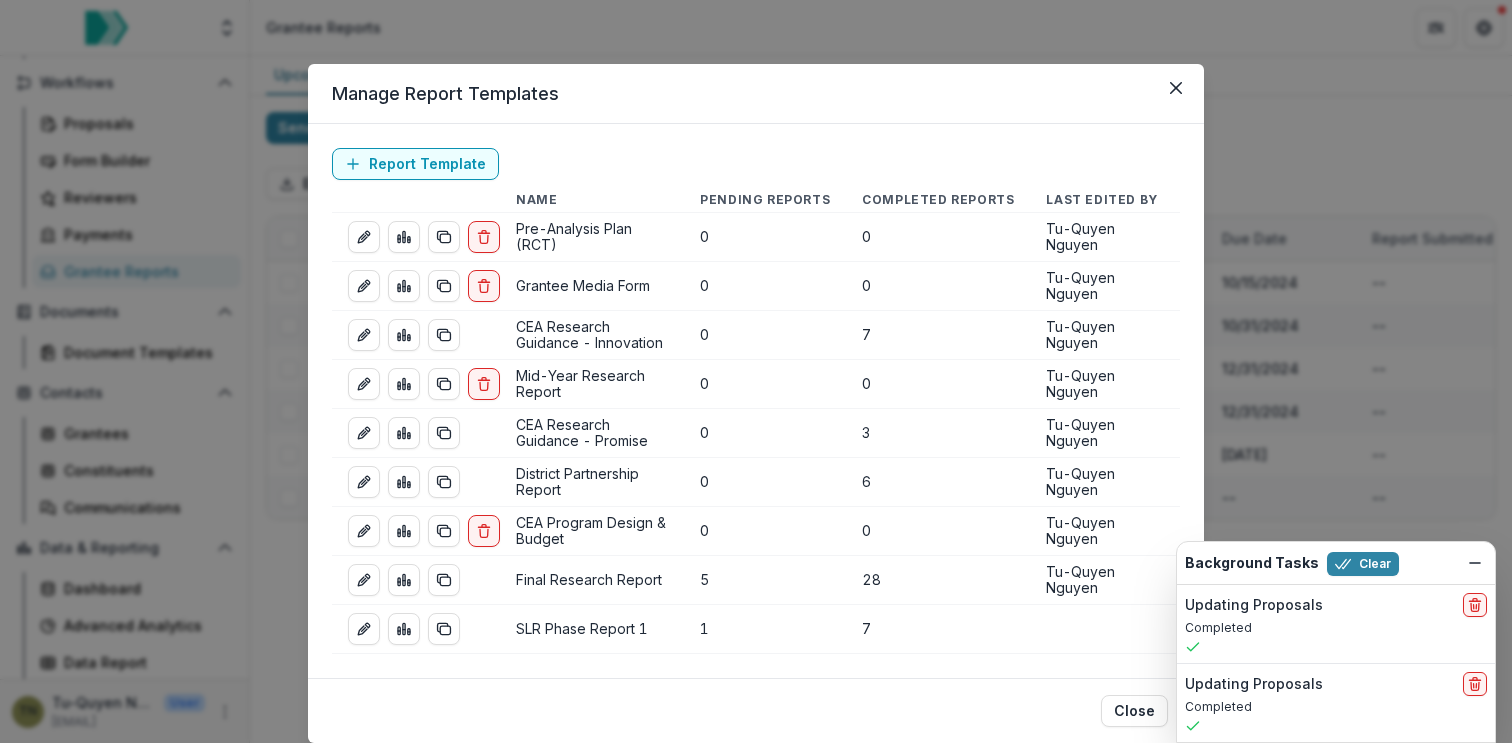 click on "District Partnership Report" at bounding box center [592, 482] 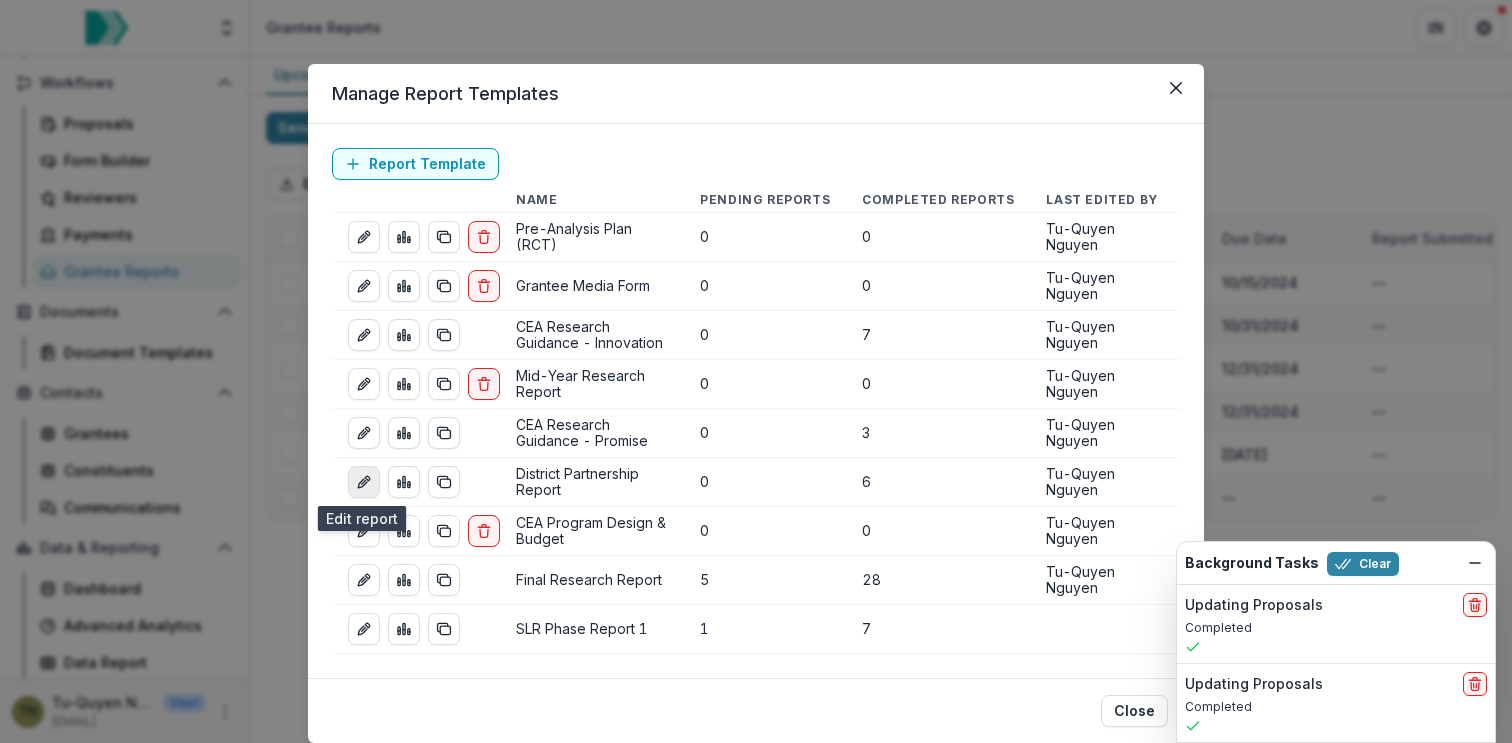 click at bounding box center [364, 482] 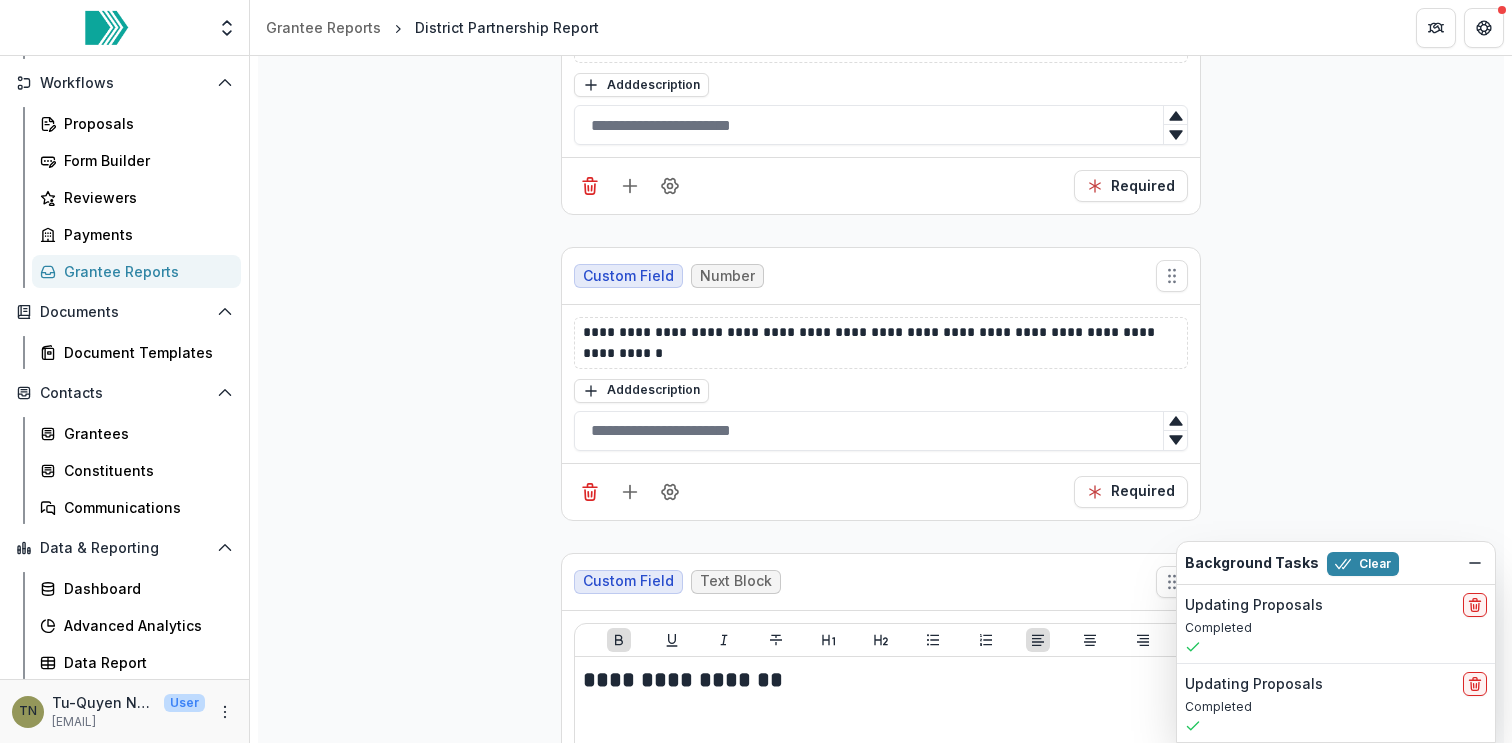 scroll, scrollTop: 5266, scrollLeft: 0, axis: vertical 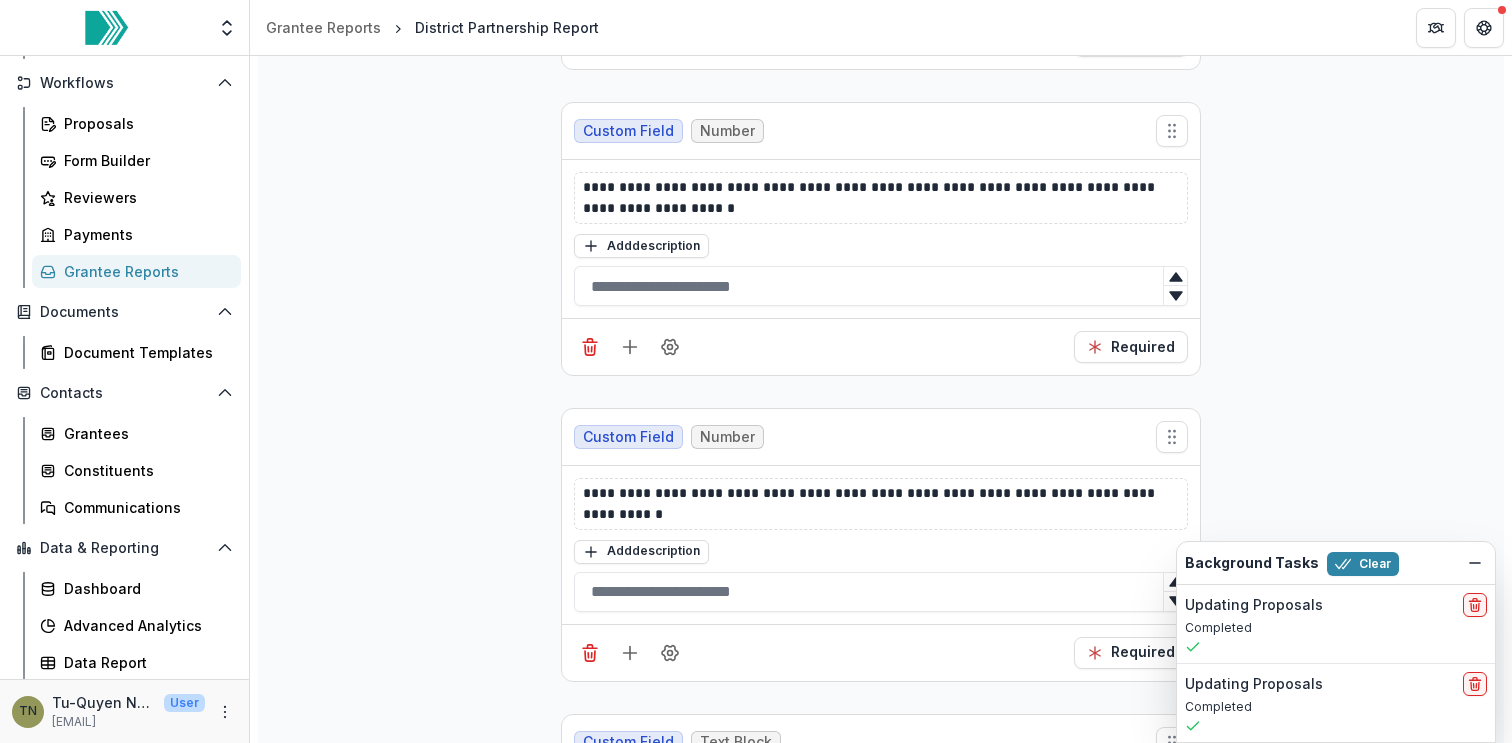 click on "**********" at bounding box center [881, 4006] 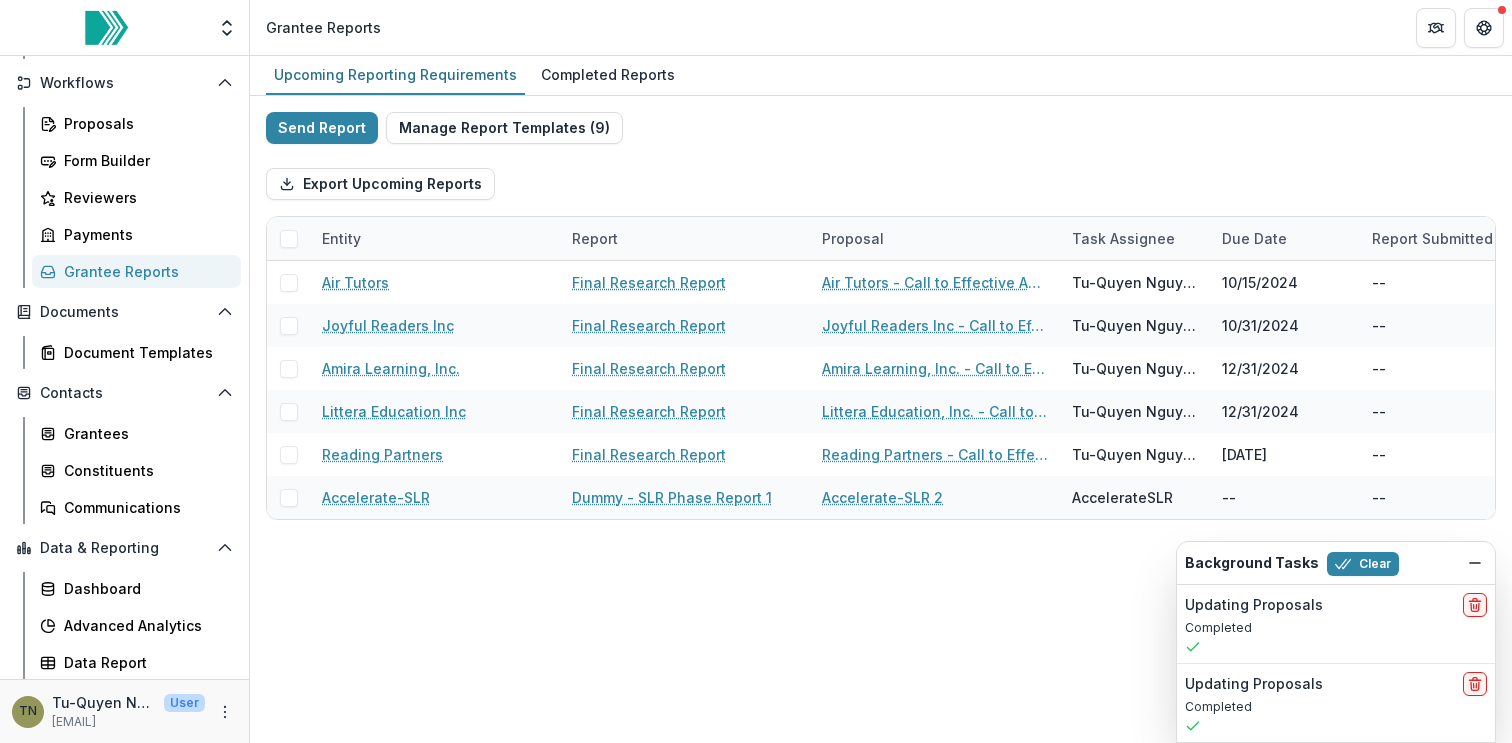 scroll, scrollTop: 0, scrollLeft: 0, axis: both 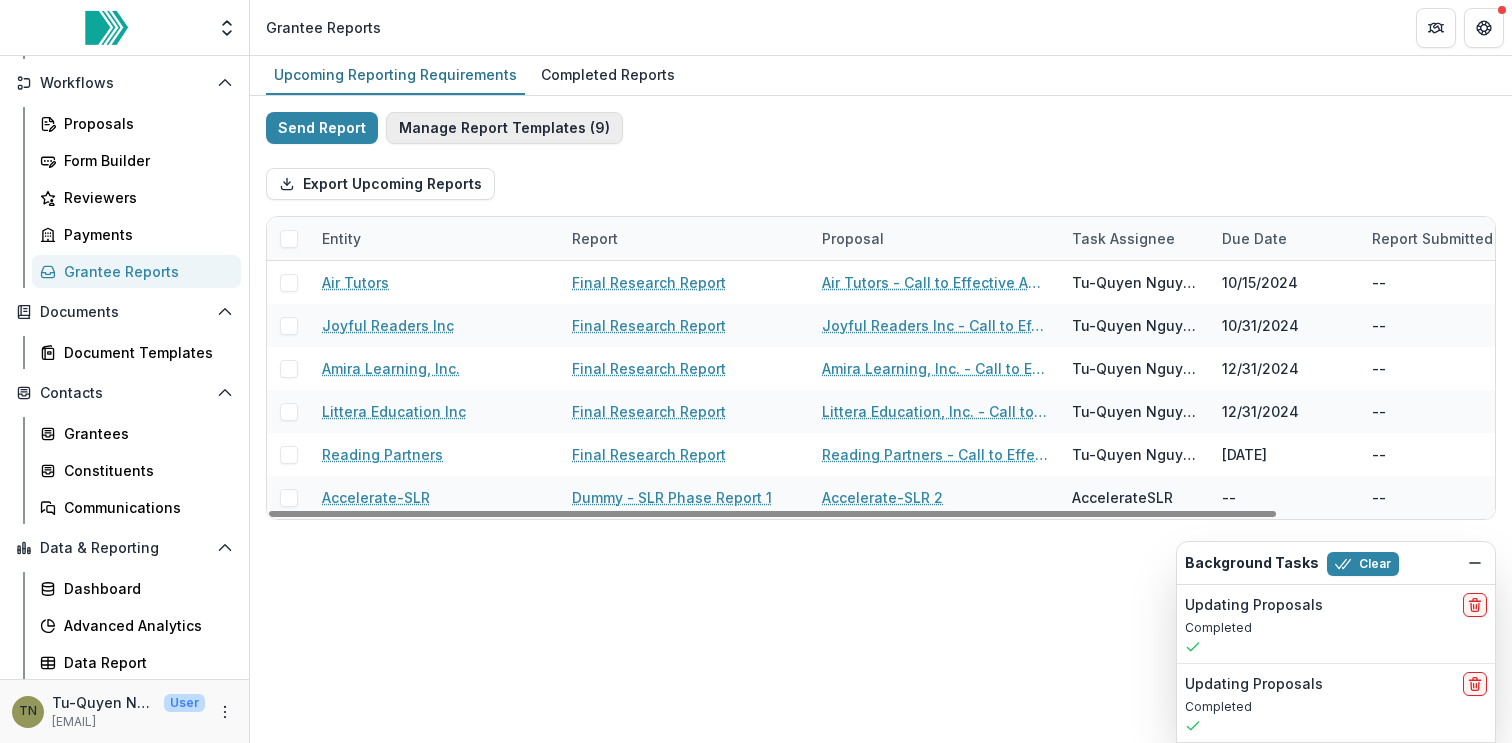 click on "Manage Report Templates ( 9 )" at bounding box center (504, 128) 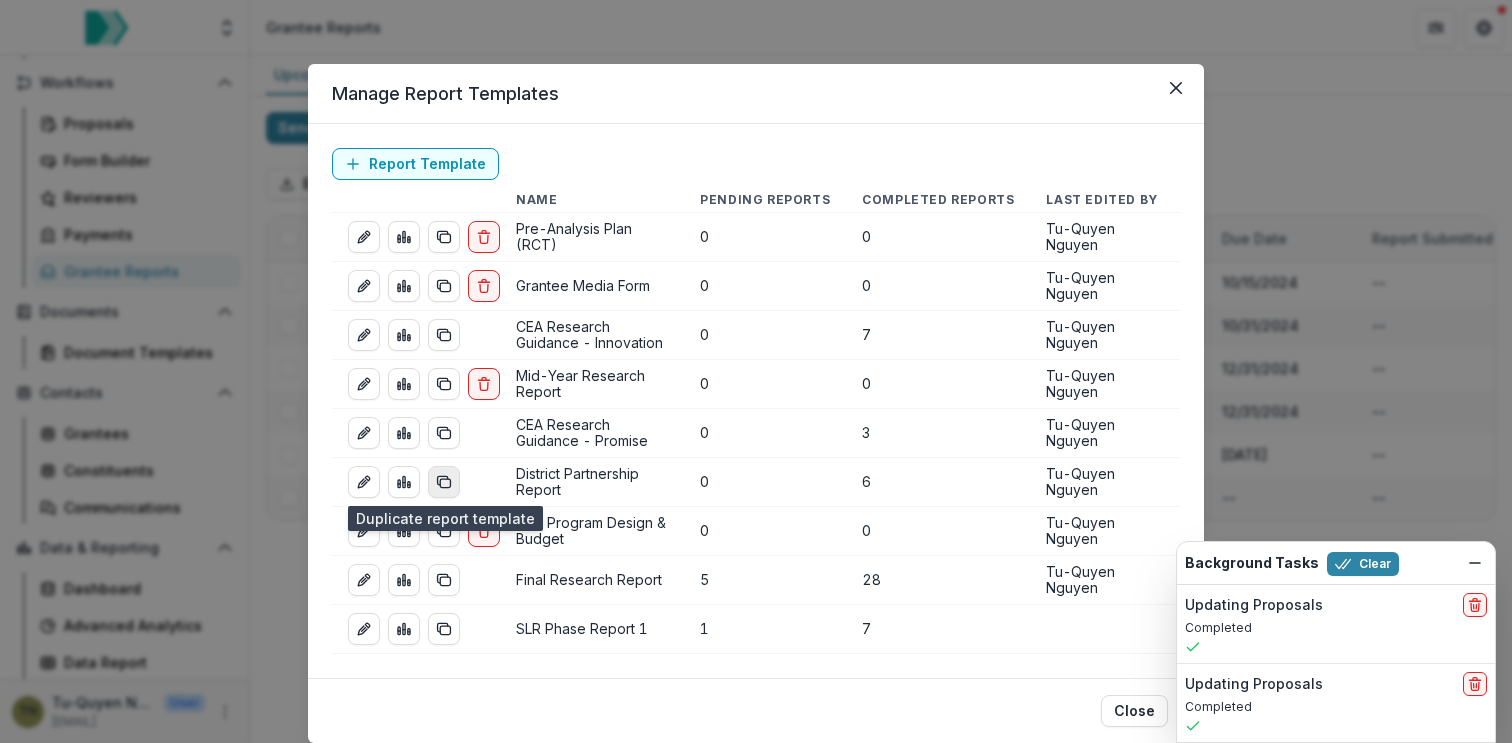 click 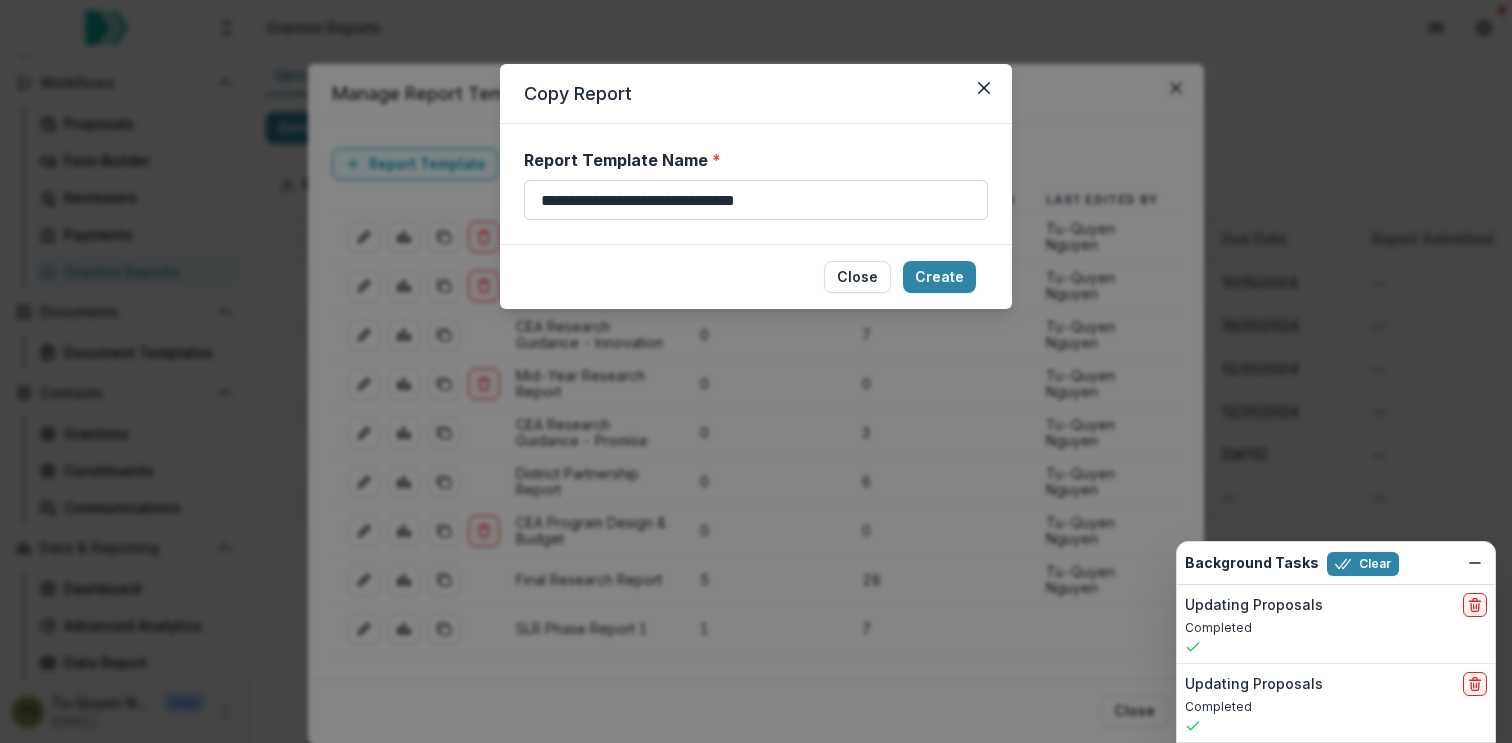 click on "**********" at bounding box center [756, 200] 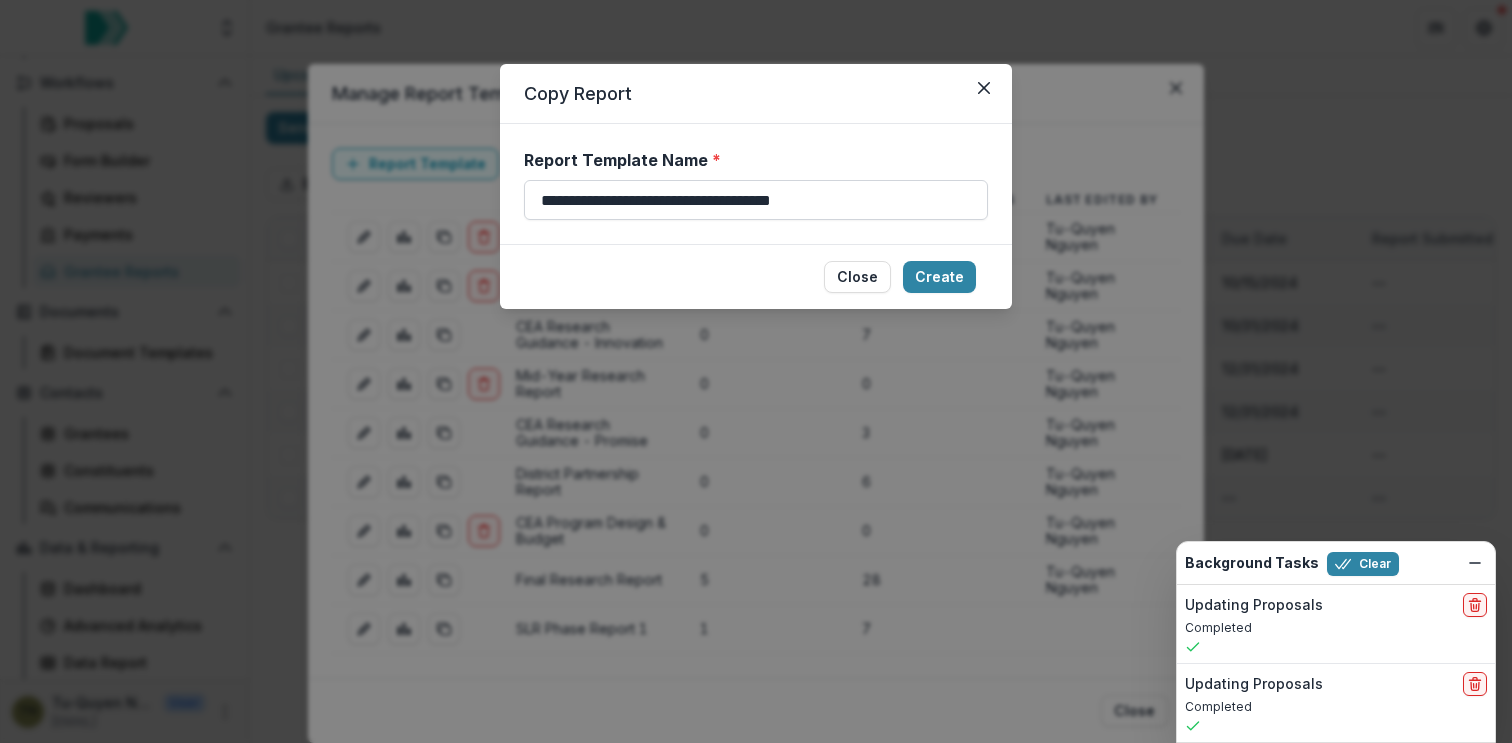 click on "**********" at bounding box center [756, 200] 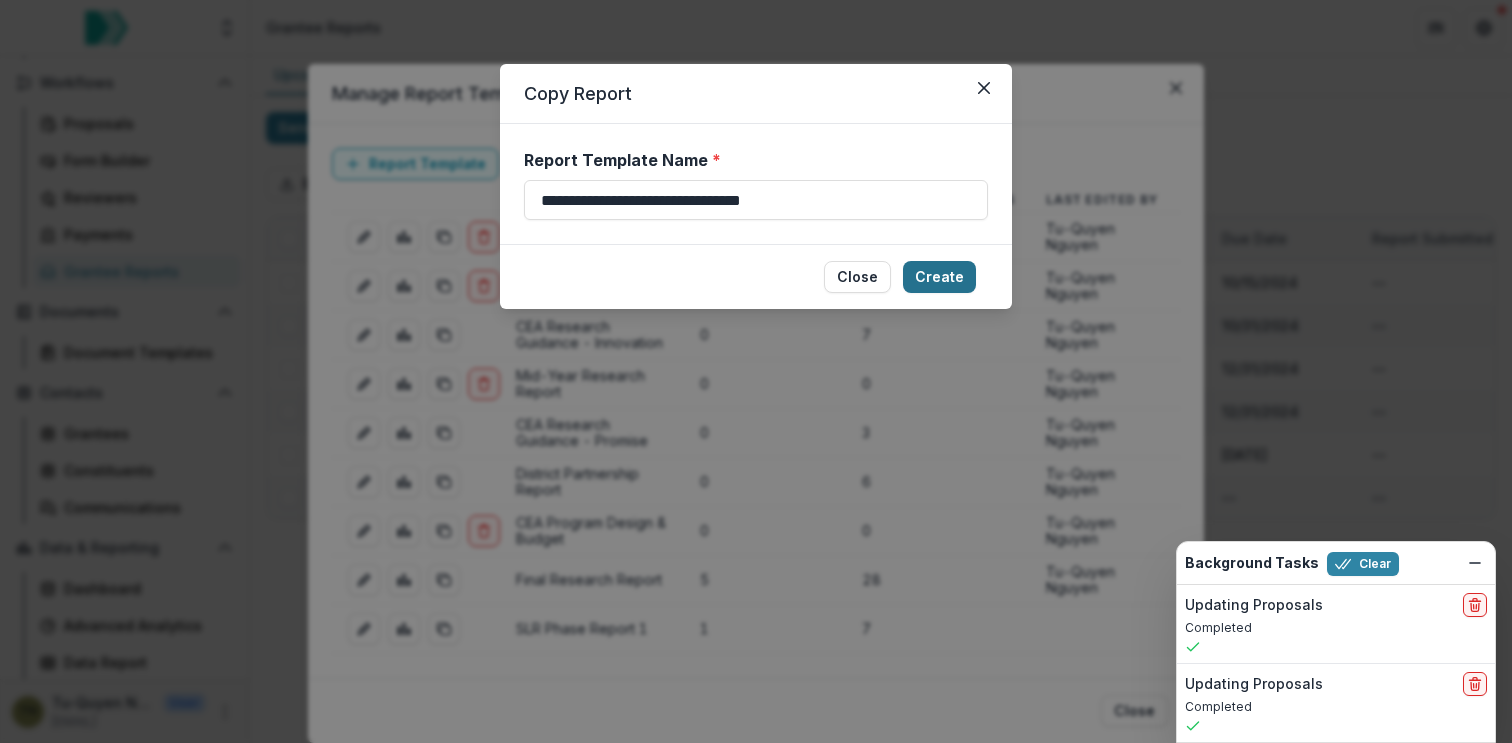 type on "**********" 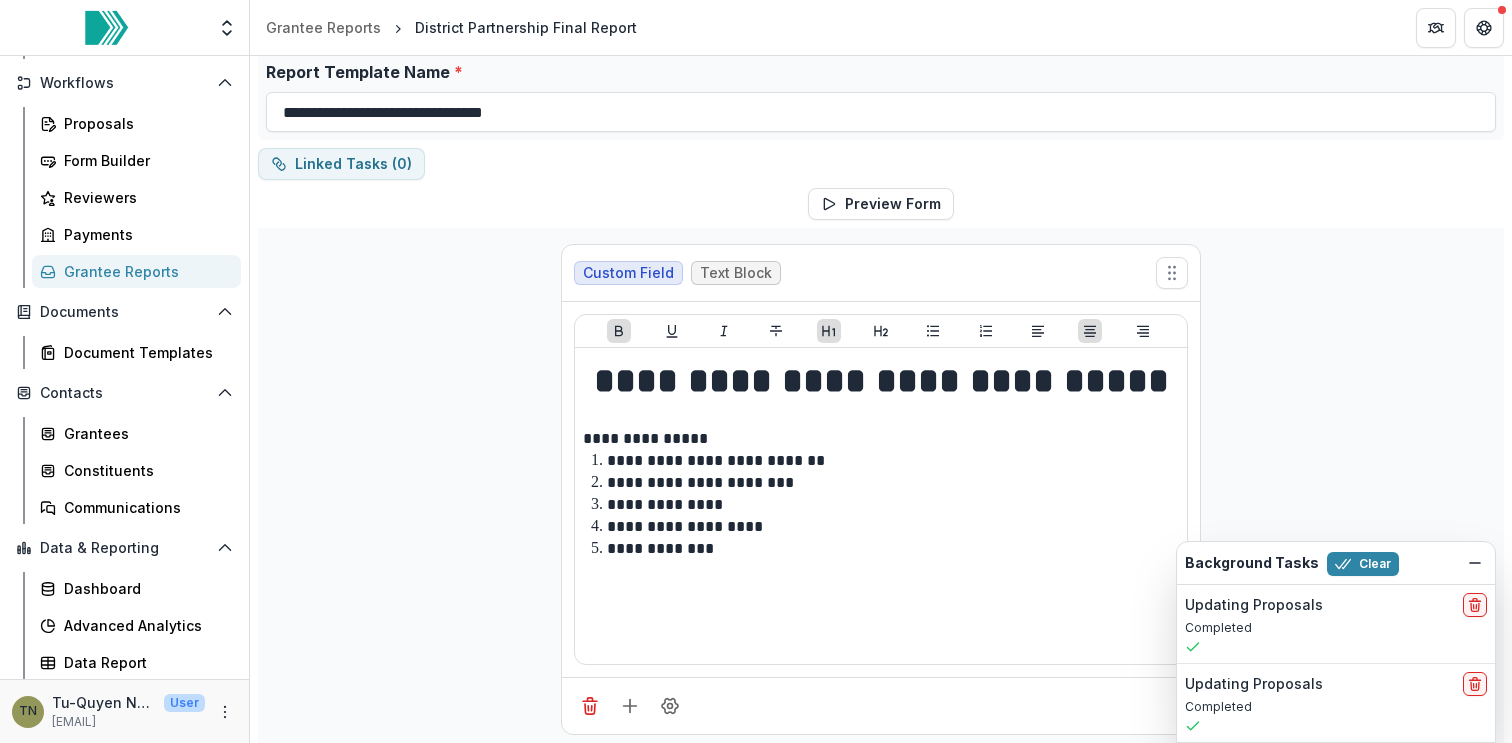 scroll, scrollTop: 79, scrollLeft: 0, axis: vertical 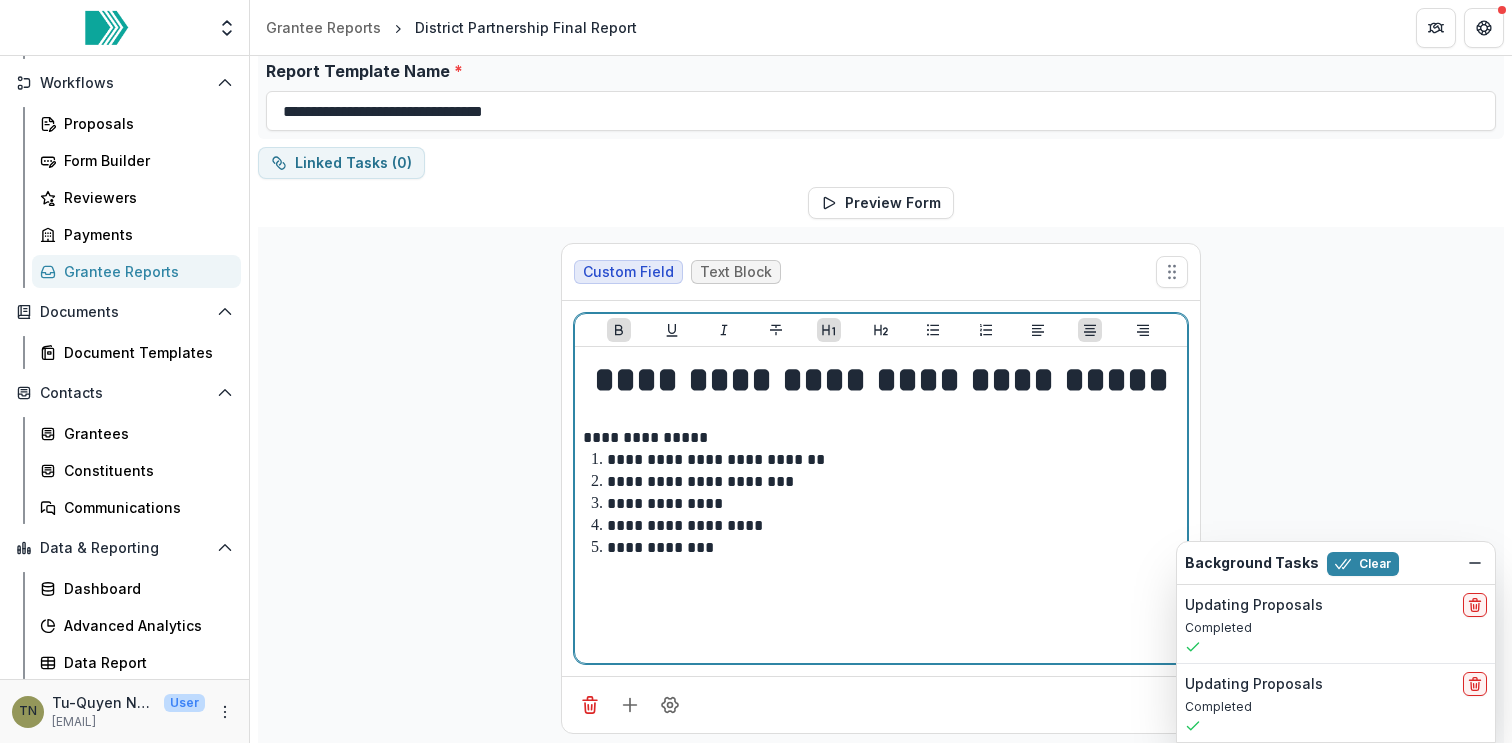 click on "**********" at bounding box center [881, 380] 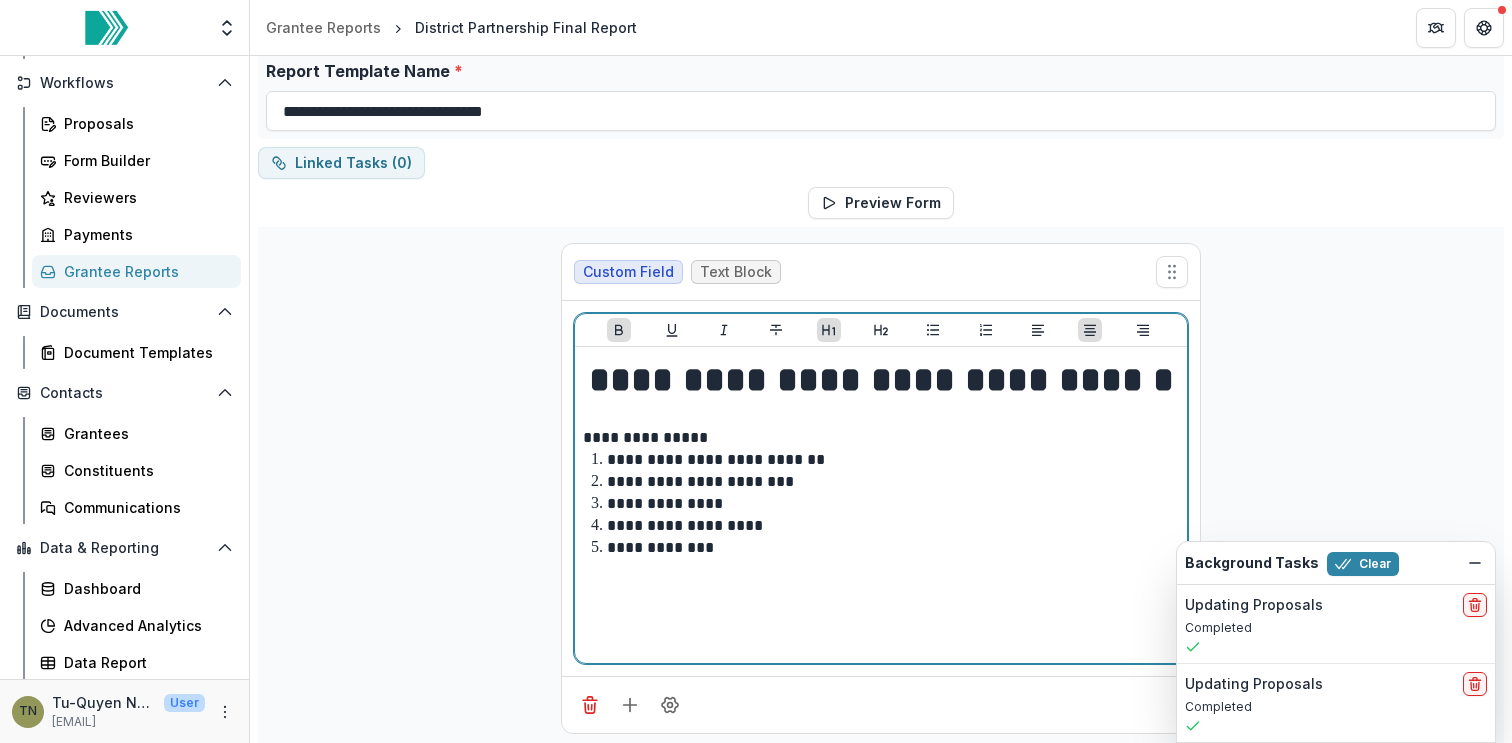 click on "**********" at bounding box center [881, 380] 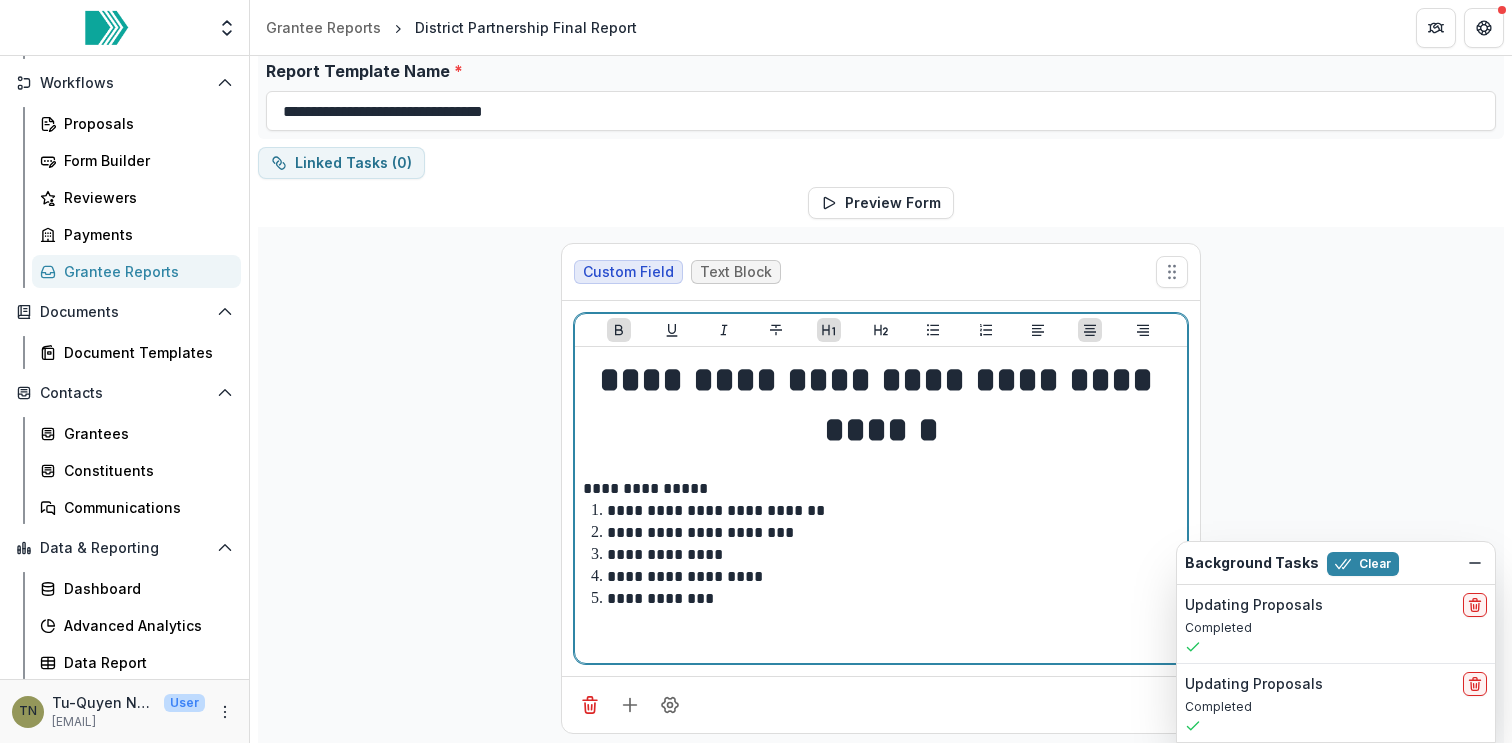 click on "**********" at bounding box center (881, 405) 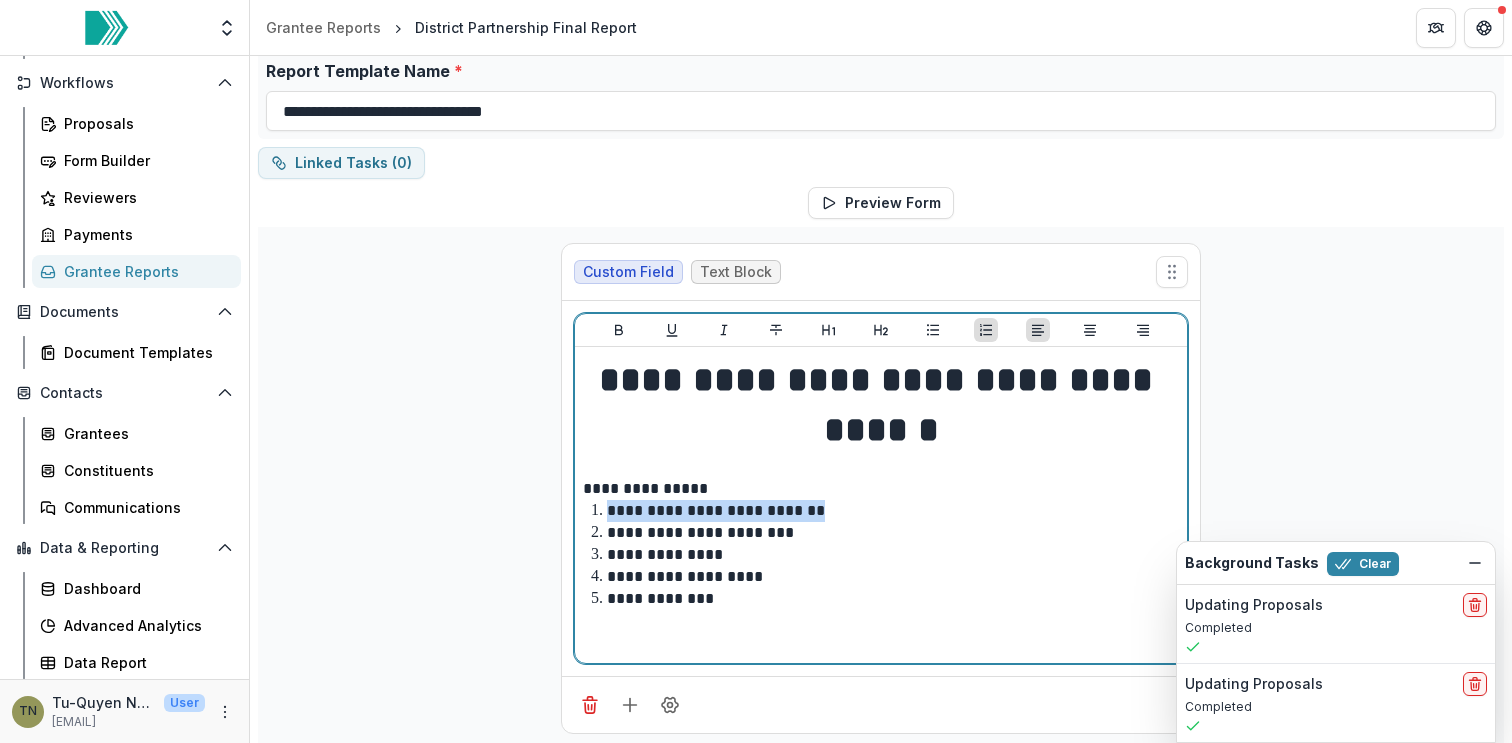 drag, startPoint x: 825, startPoint y: 508, endPoint x: 607, endPoint y: 508, distance: 218 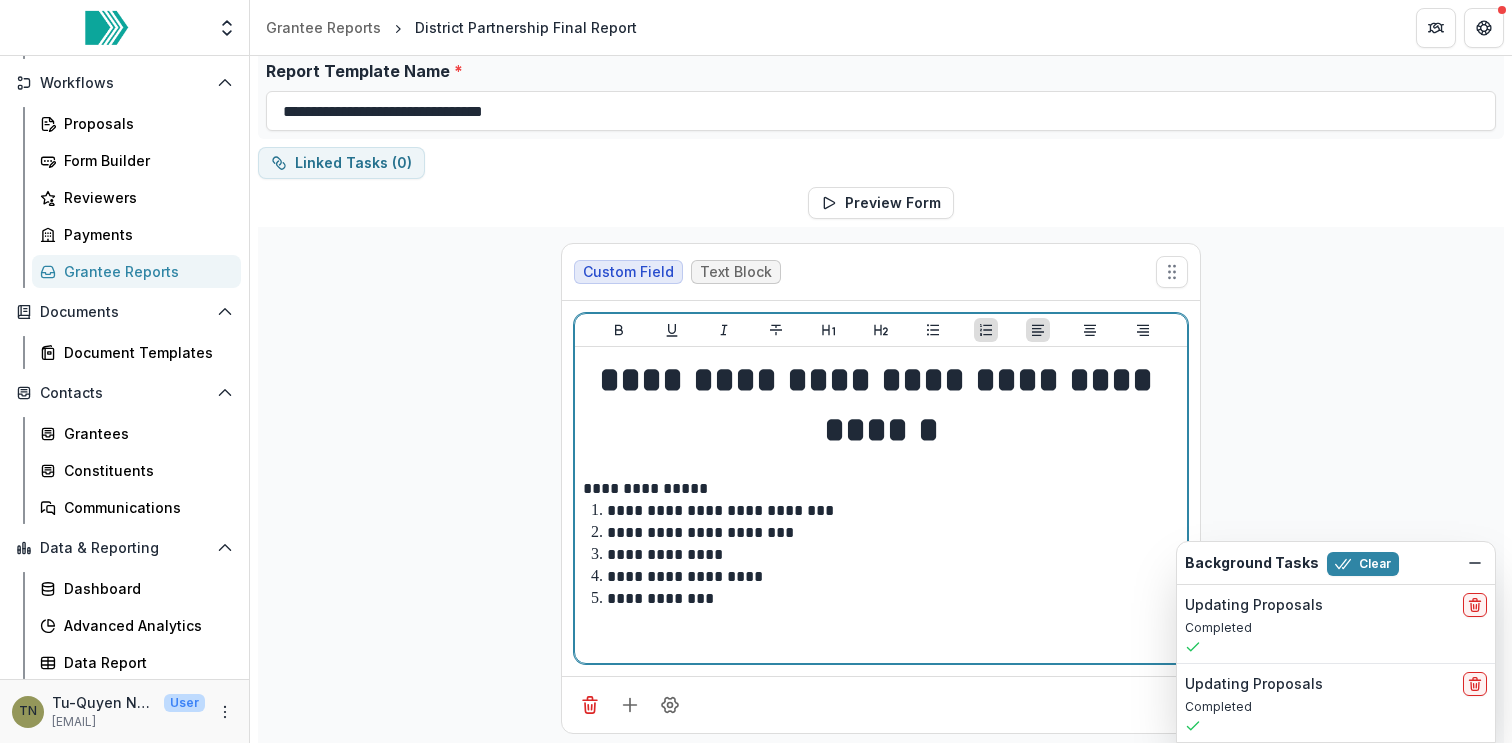 click on "**********" at bounding box center [893, 533] 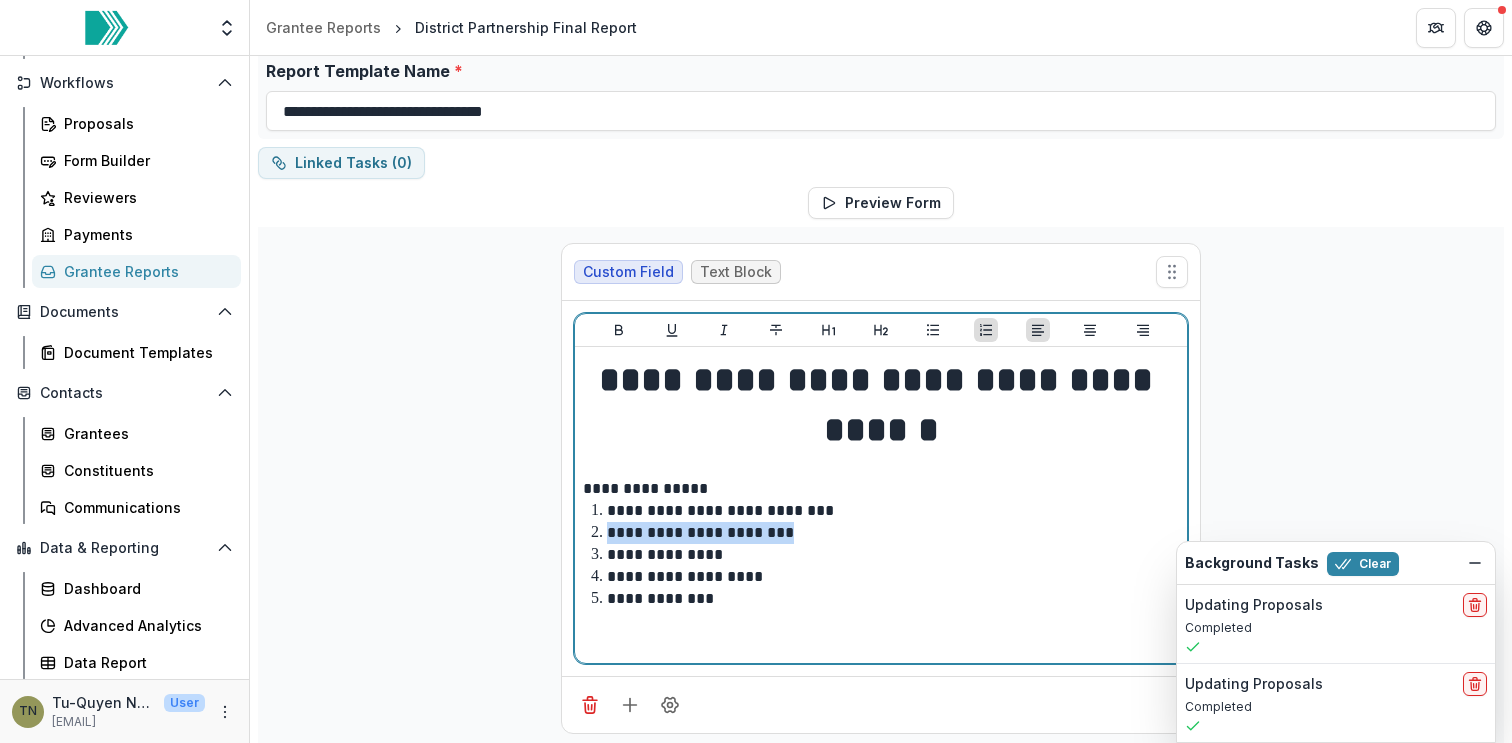 click on "**********" at bounding box center [893, 533] 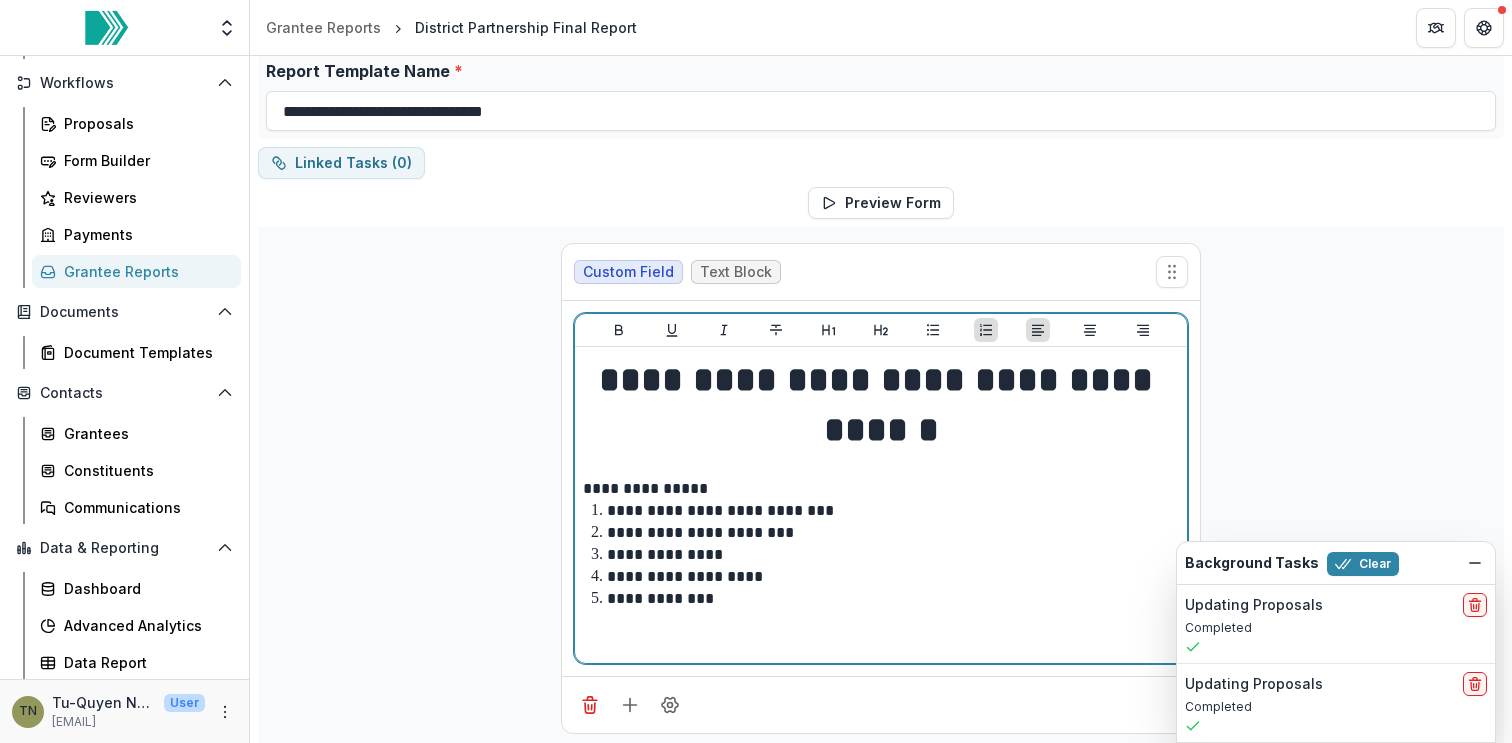 click on "**********" at bounding box center [893, 533] 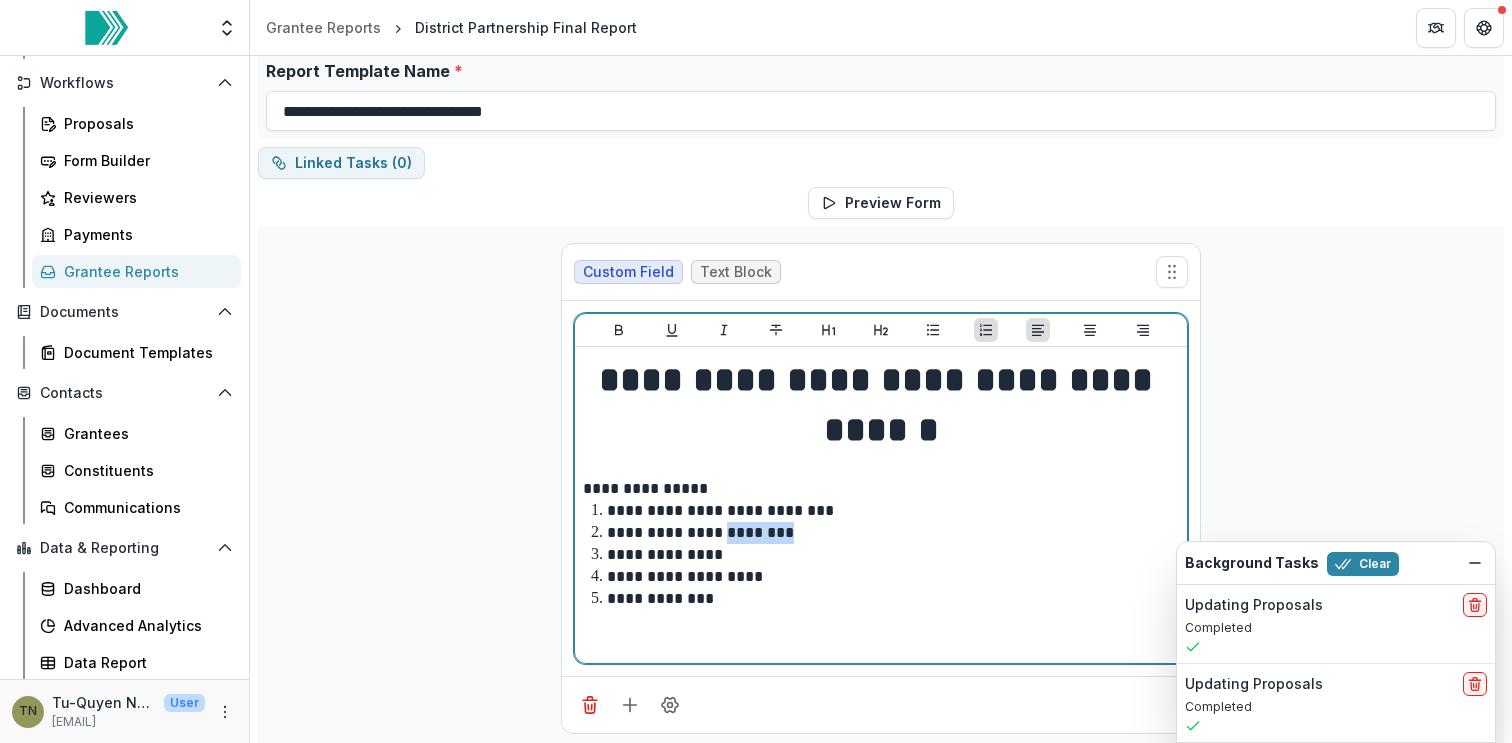 click on "**********" at bounding box center (893, 533) 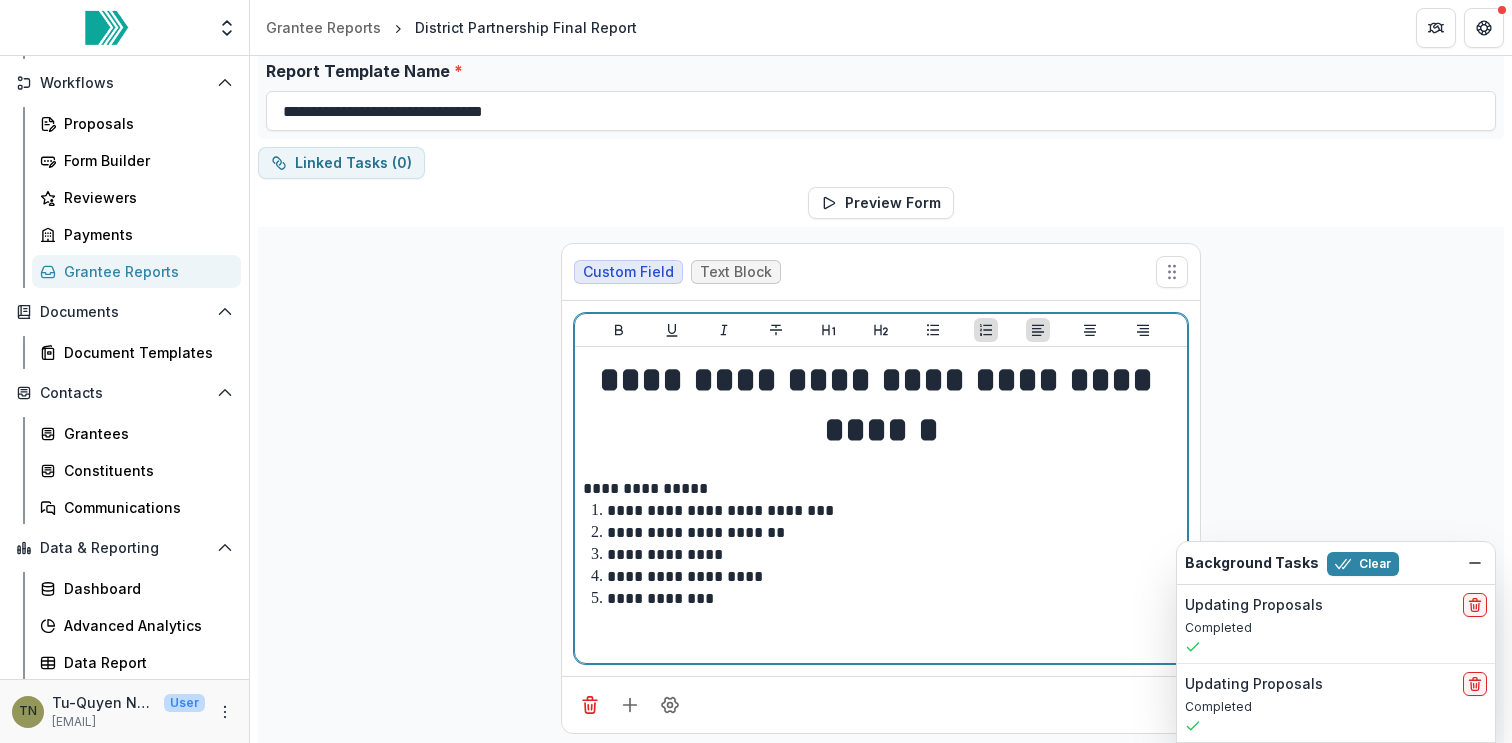 click on "**********" at bounding box center [893, 555] 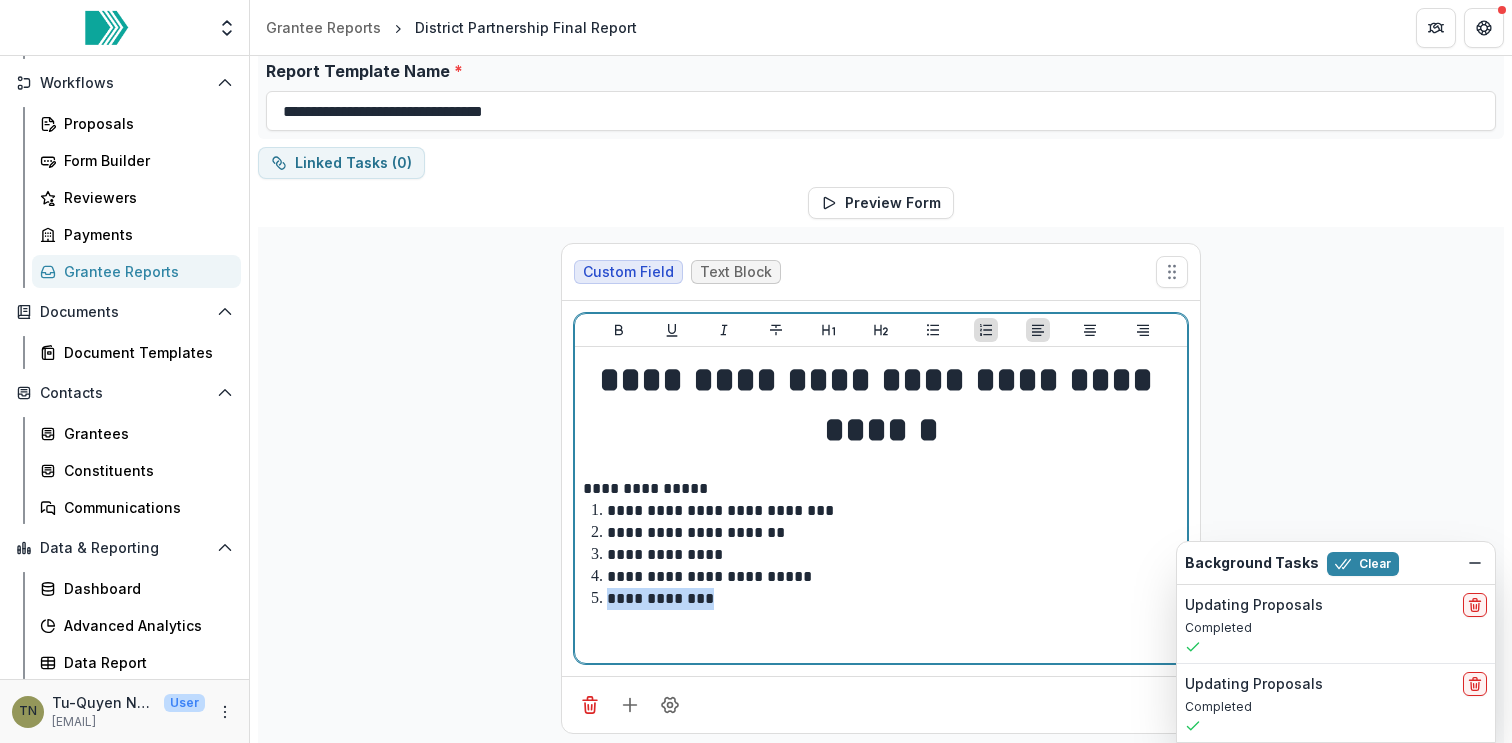 drag, startPoint x: 725, startPoint y: 601, endPoint x: 502, endPoint y: 606, distance: 223.05605 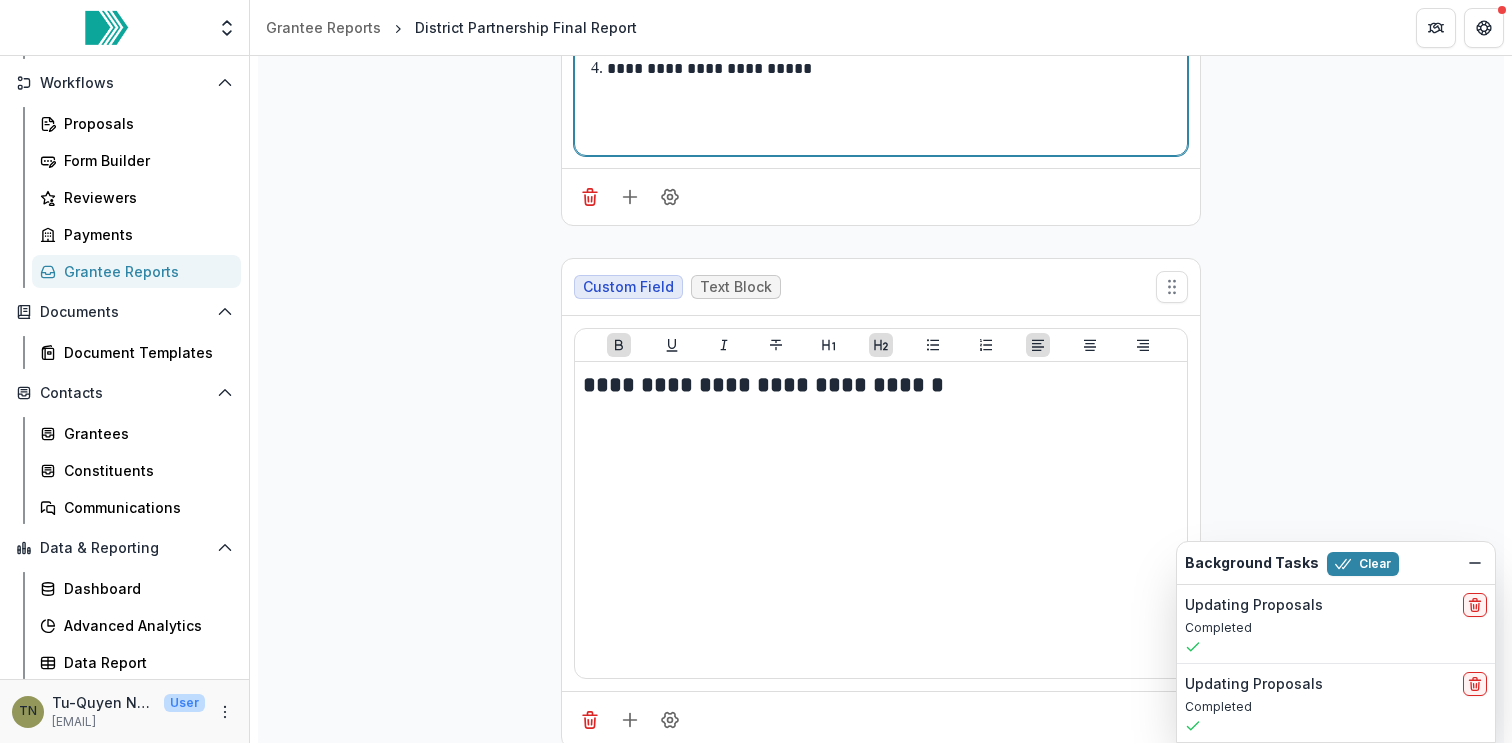 scroll, scrollTop: 597, scrollLeft: 0, axis: vertical 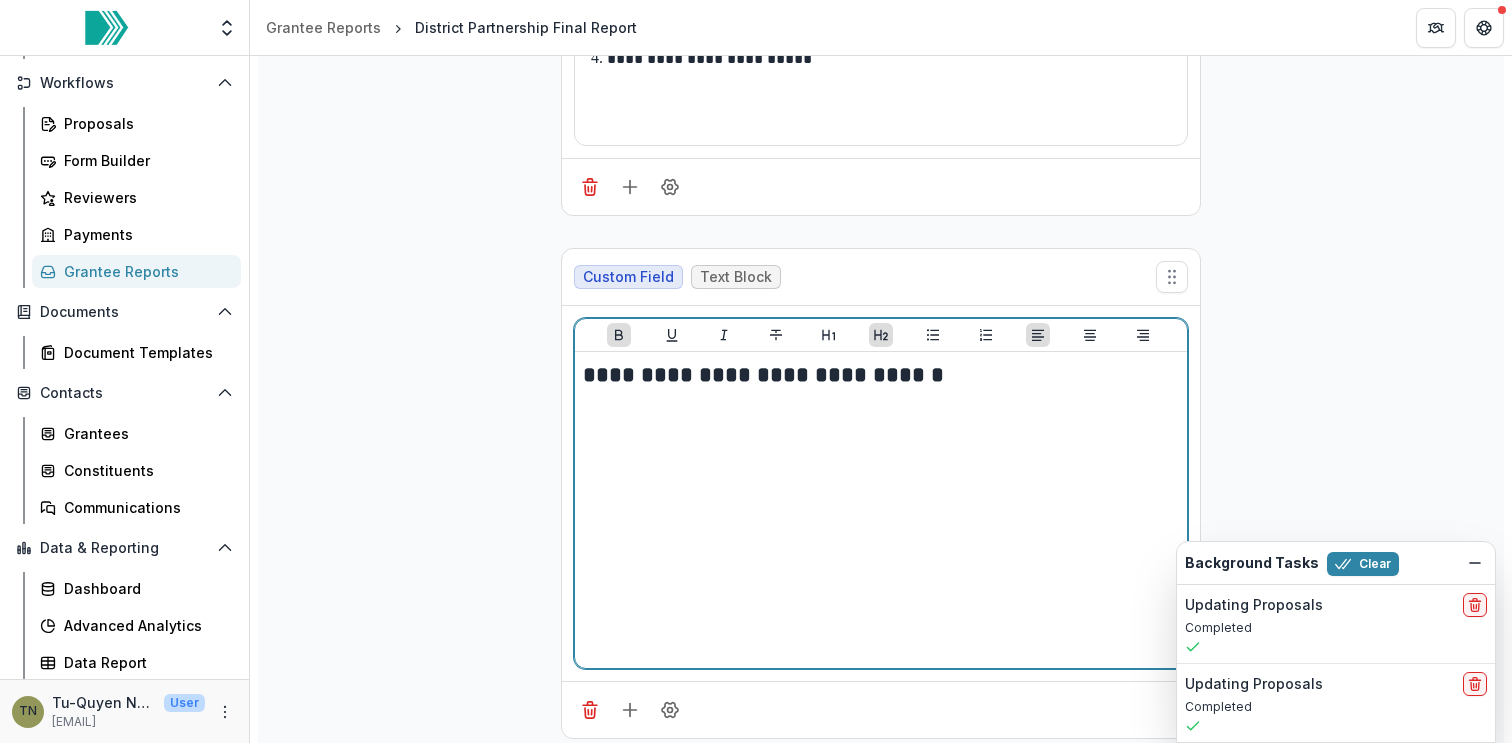 click on "**********" at bounding box center [763, 375] 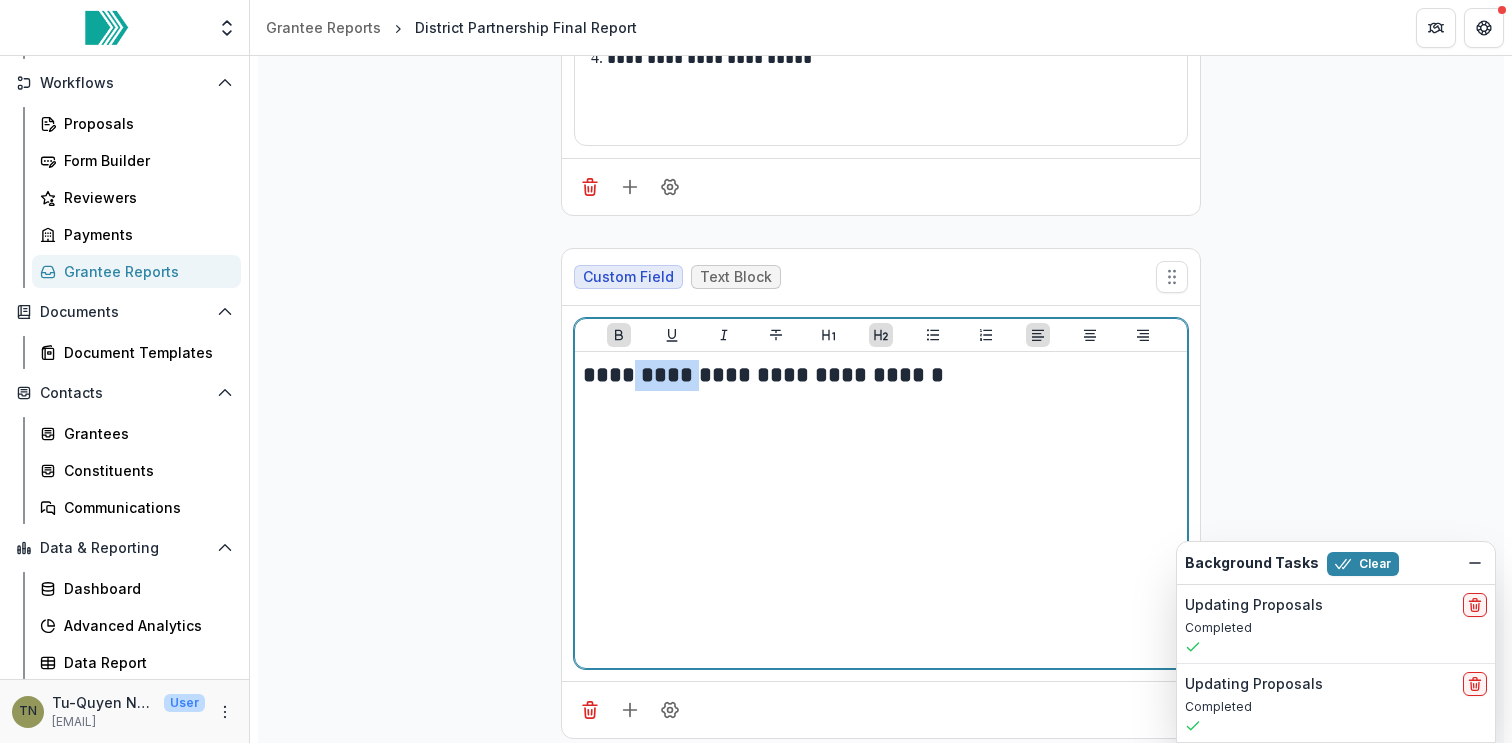 click on "**********" at bounding box center [763, 375] 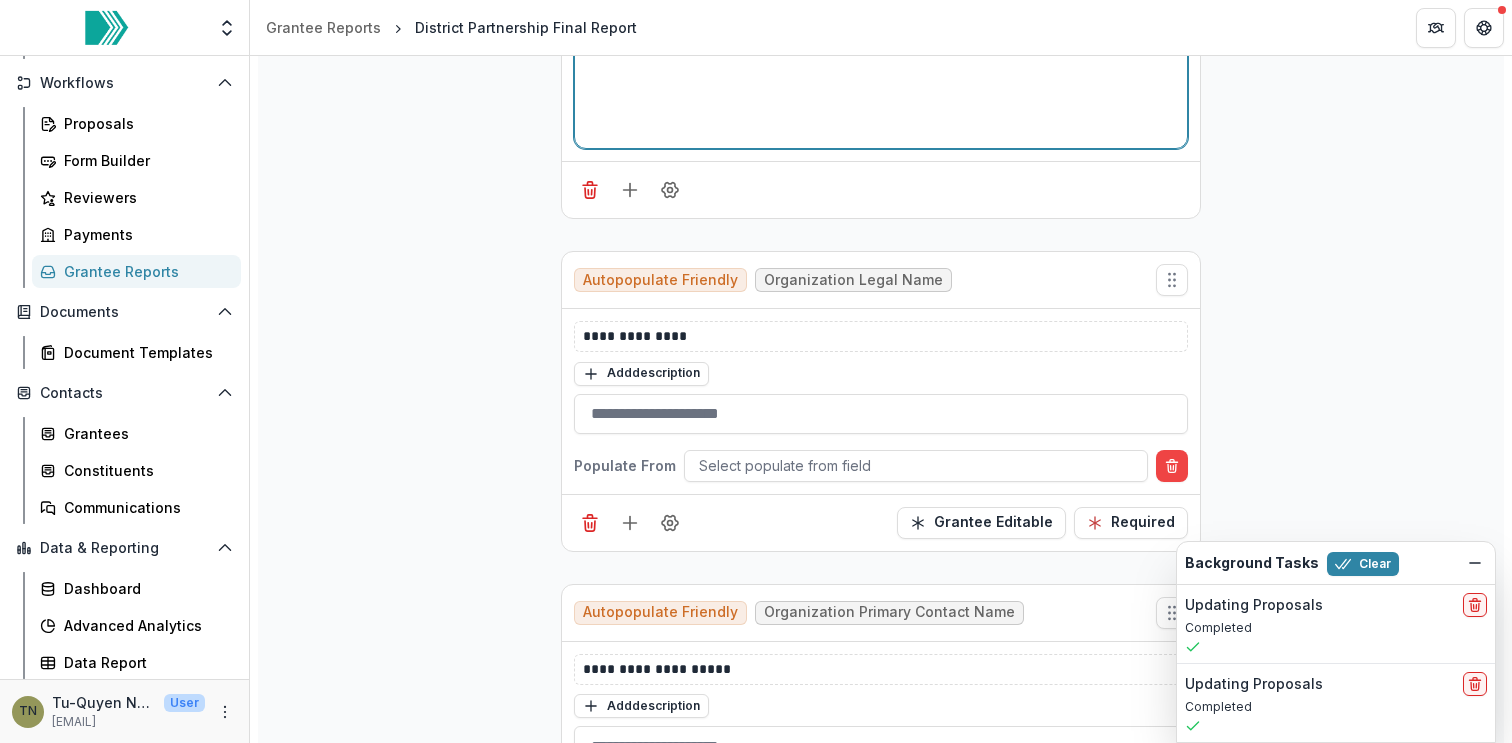 scroll, scrollTop: 1119, scrollLeft: 0, axis: vertical 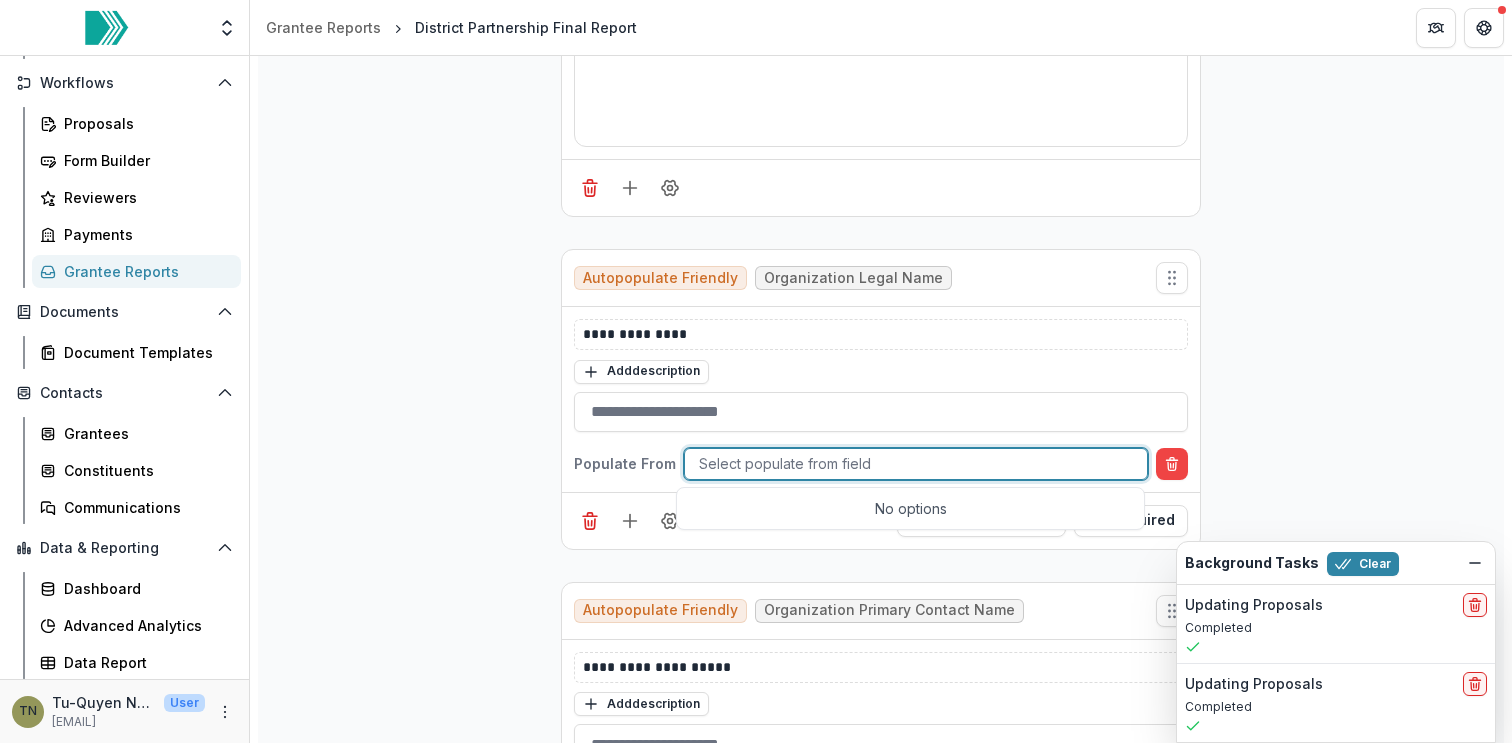 click at bounding box center [916, 463] 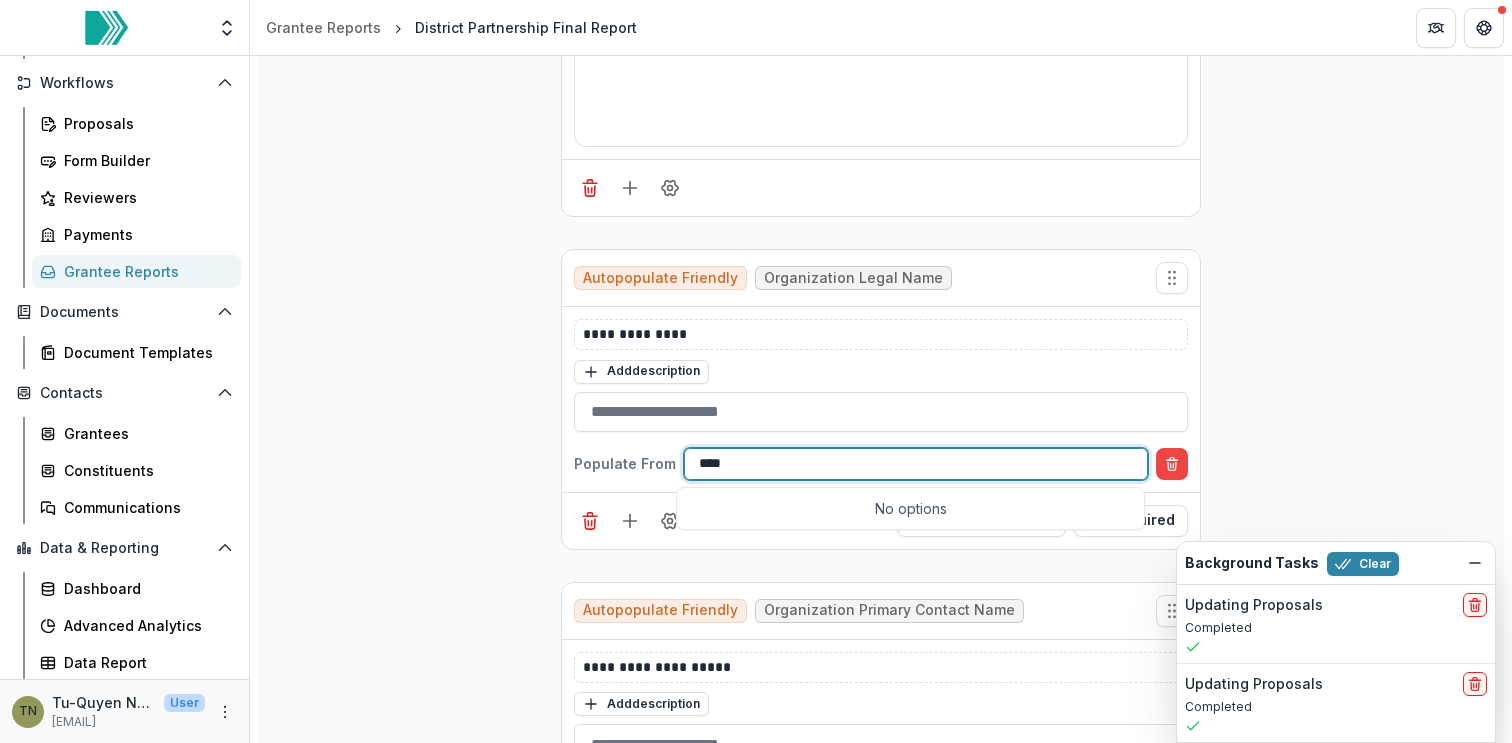 type on "*****" 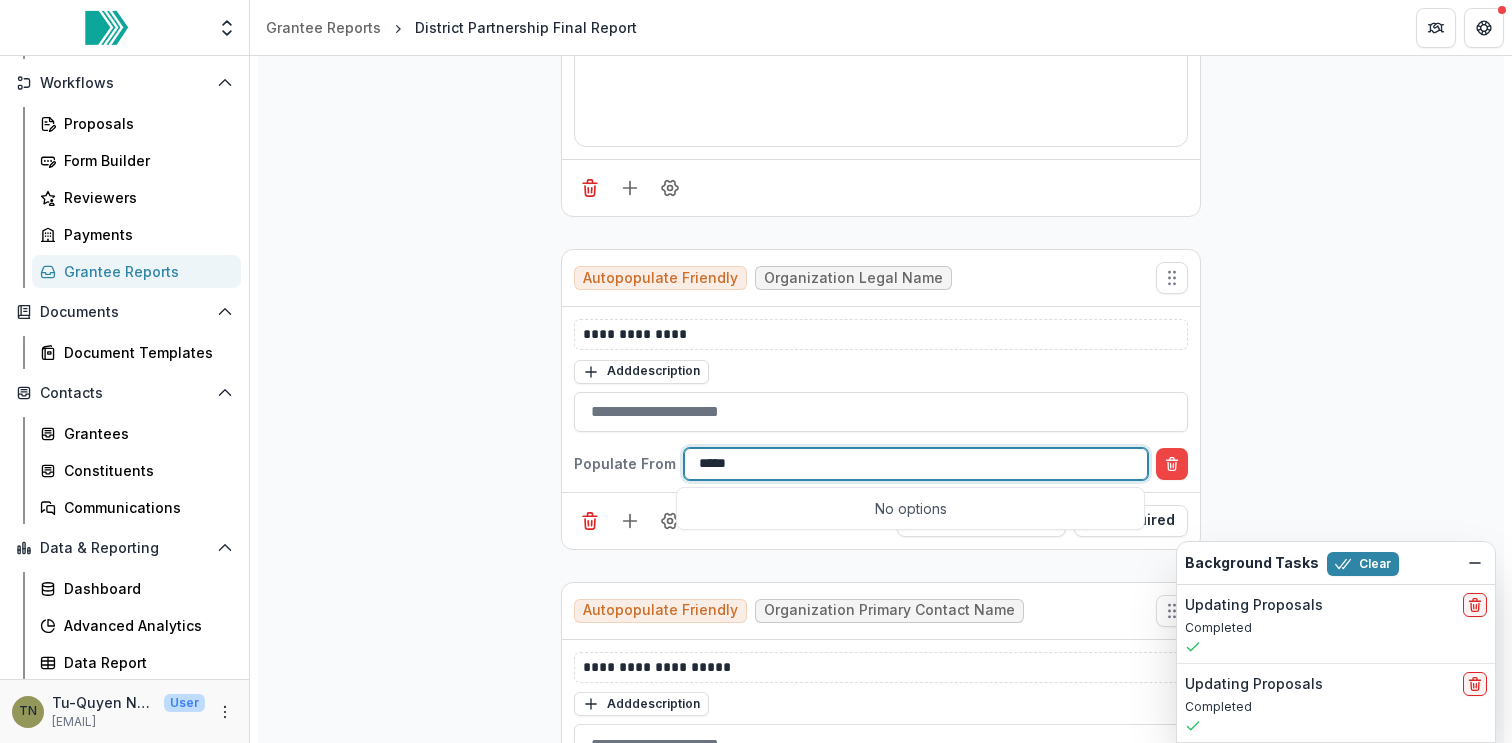 type 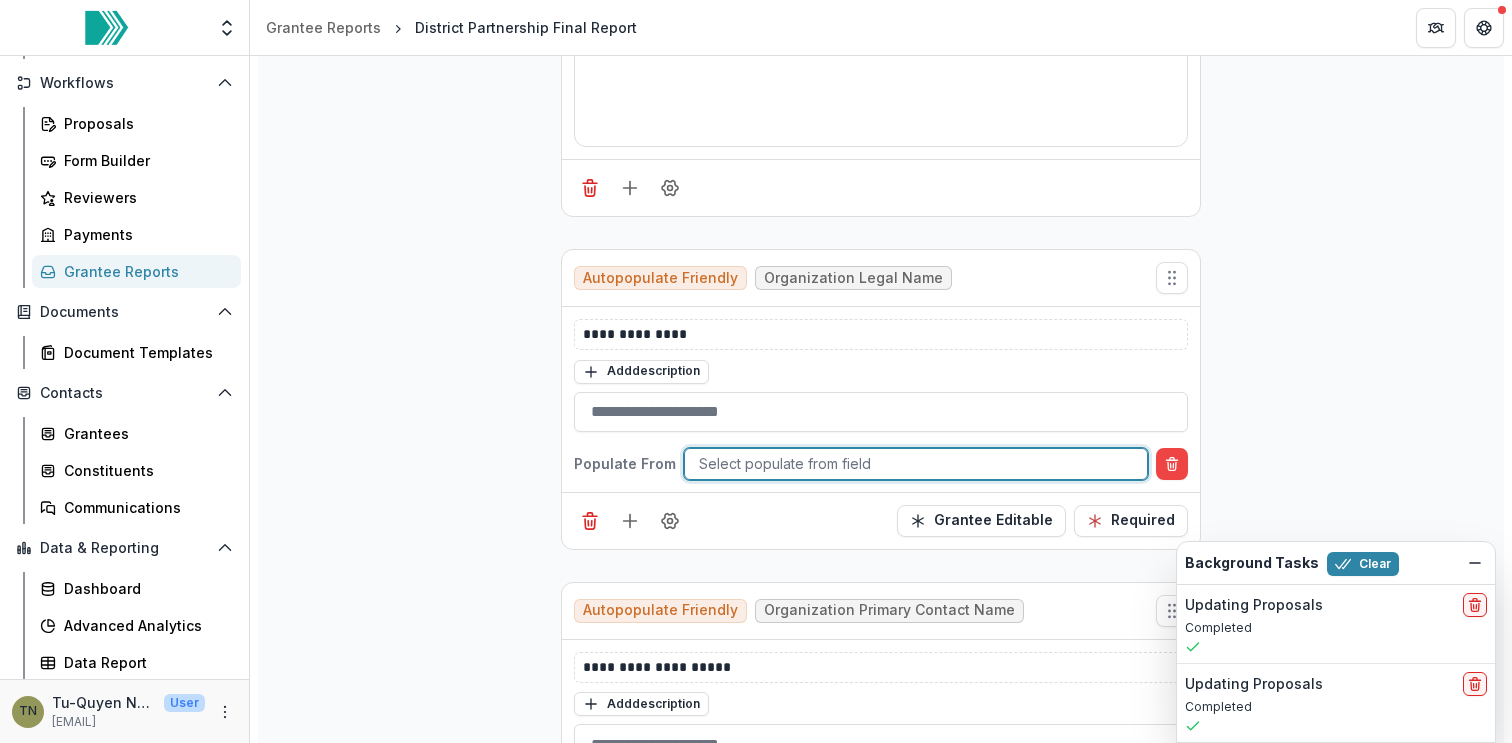drag, startPoint x: 745, startPoint y: 460, endPoint x: 646, endPoint y: 453, distance: 99.24717 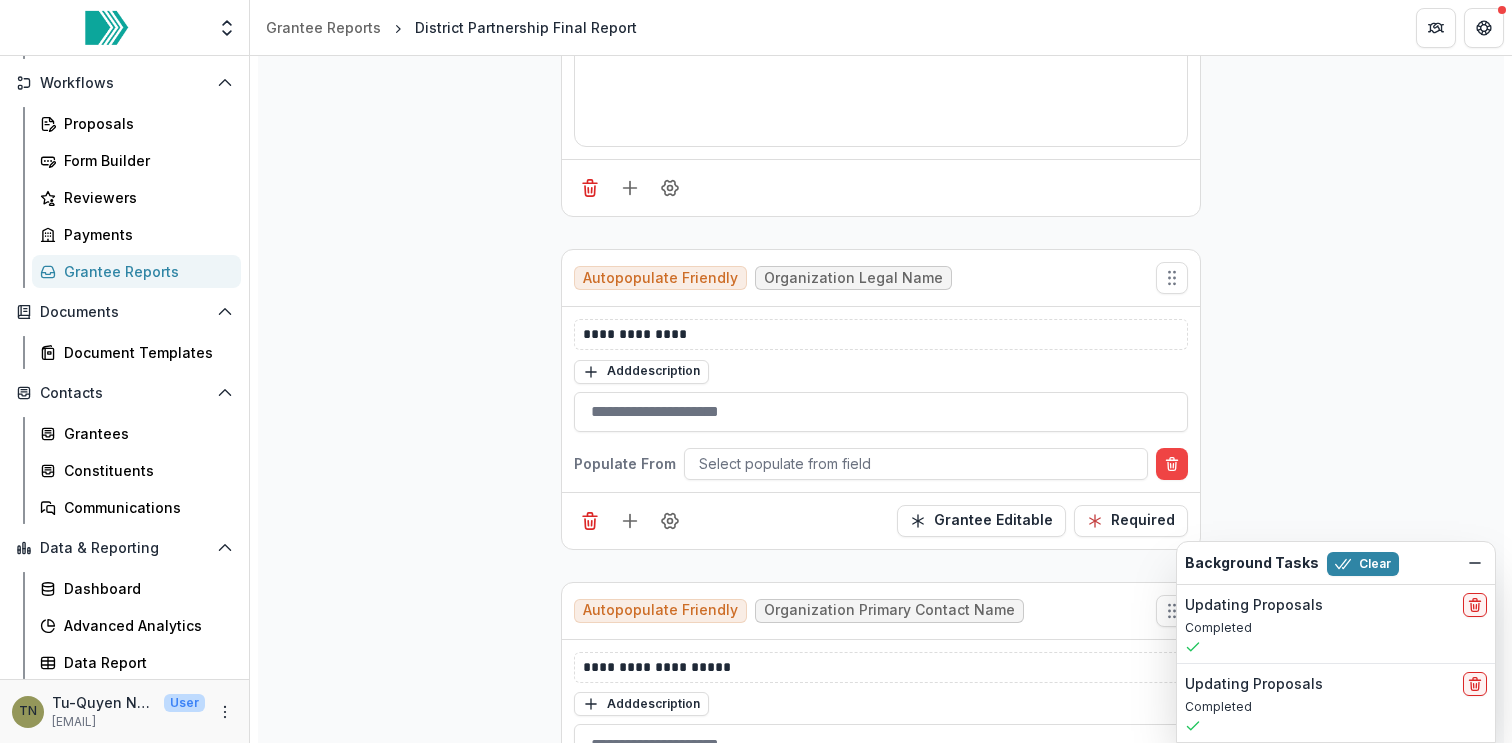 click on "Populate From" at bounding box center [625, 463] 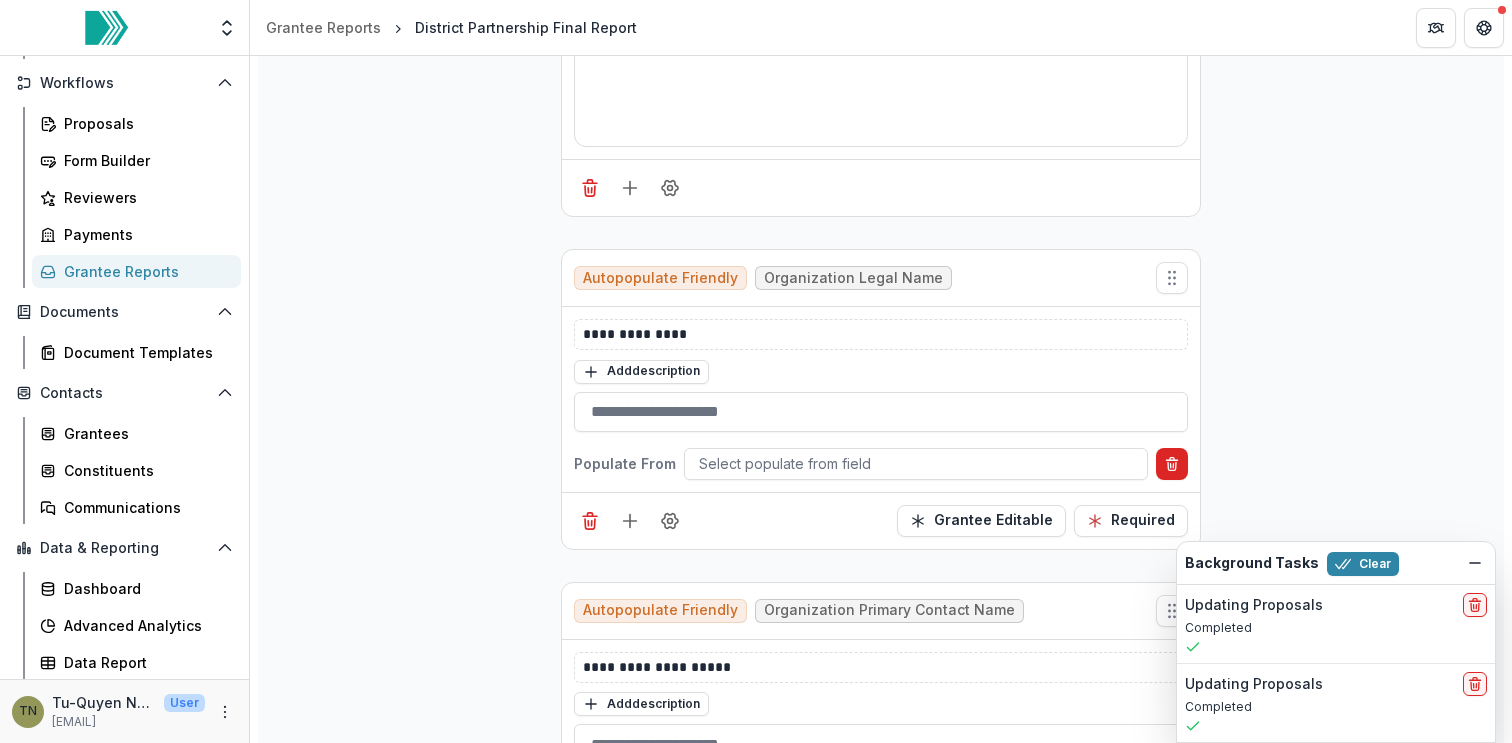 click 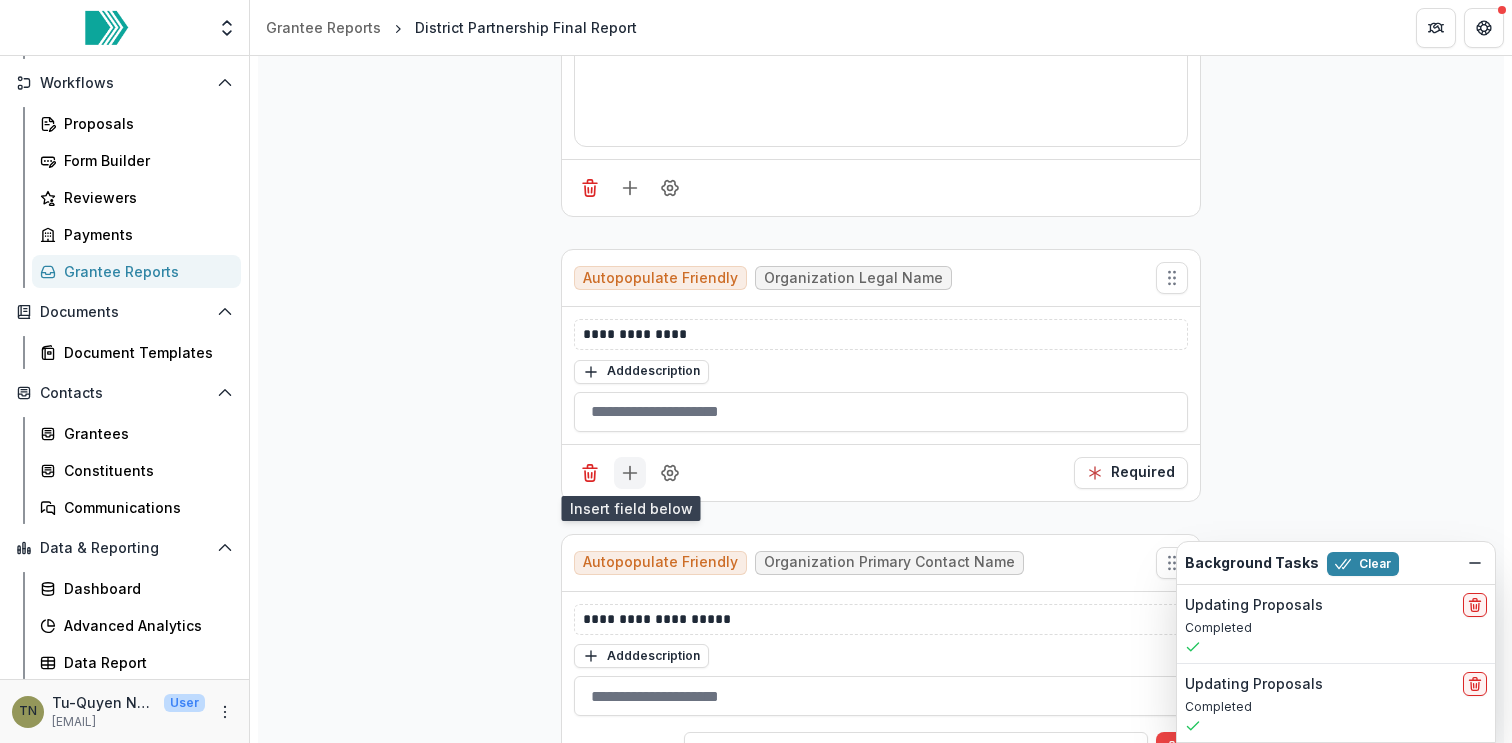 click 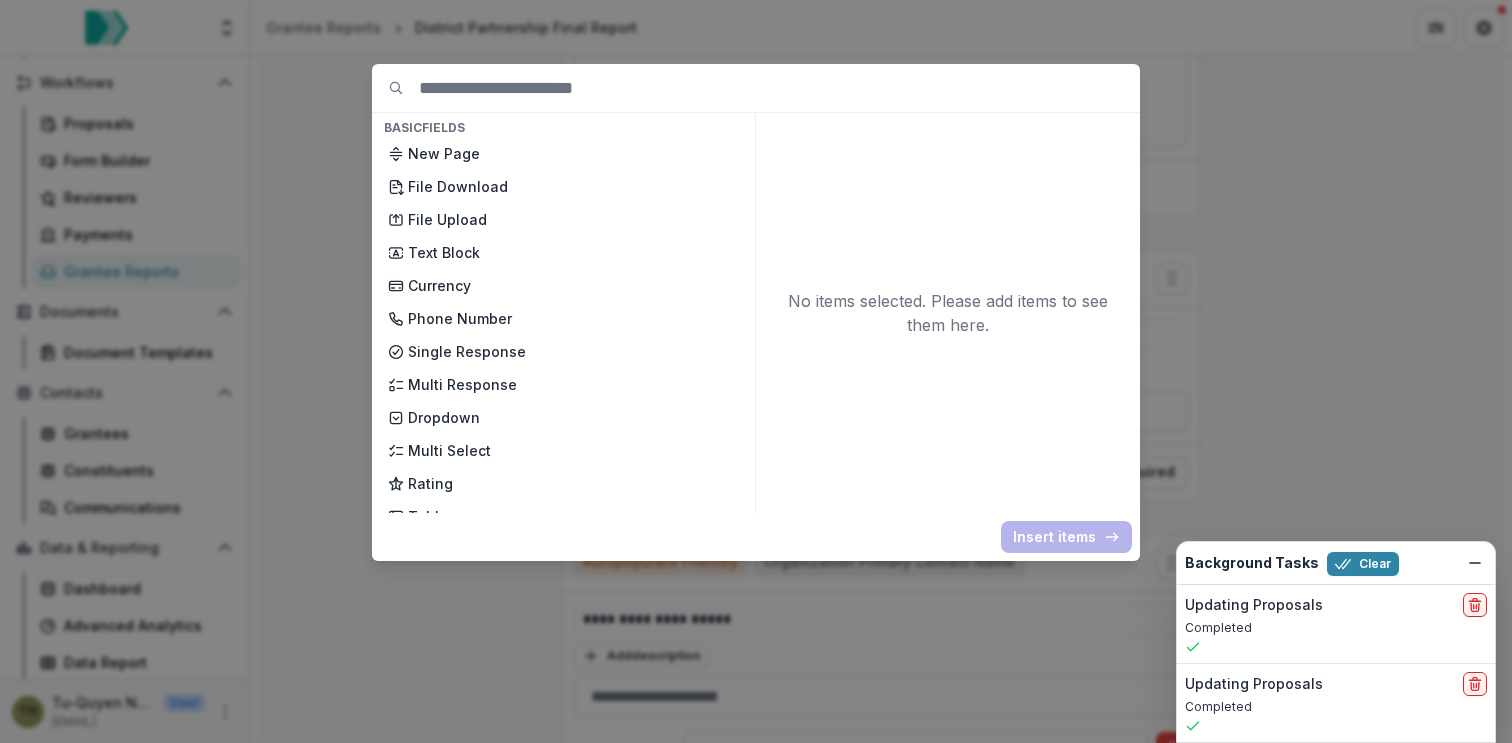 click on "Basic  Fields New Page File Download File Upload Text Block Currency Phone Number Single Response Multi Response Dropdown Multi Select Rating Table Short Answer Number Date Long answer Formatted Text Conditional Dropdown Spreadsheet Temelio  Fields External References Score Card Formula Foundation Users Foundation Tags Foundation Program Areas Grant Types Pre-Analysis Plan (RCT)  Fields Text Block Title of Project Researchers name Researchers Title Researcher Institution External partner institutions Research Questions Project summary Describe the project deliverables What are the study’s primary outcomes? Please describe the outcome(s) of interest in as much detail as possible Will the proposed study examine any secondary or exploratory outcomes?  If, so please describe. In addition to the outcome variables, what other variables will be collected? What is the unit of analysis (e.g., student, school, district) for each variable? How will data quality be assured and data be secured? Grantee Media Form" at bounding box center [756, 371] 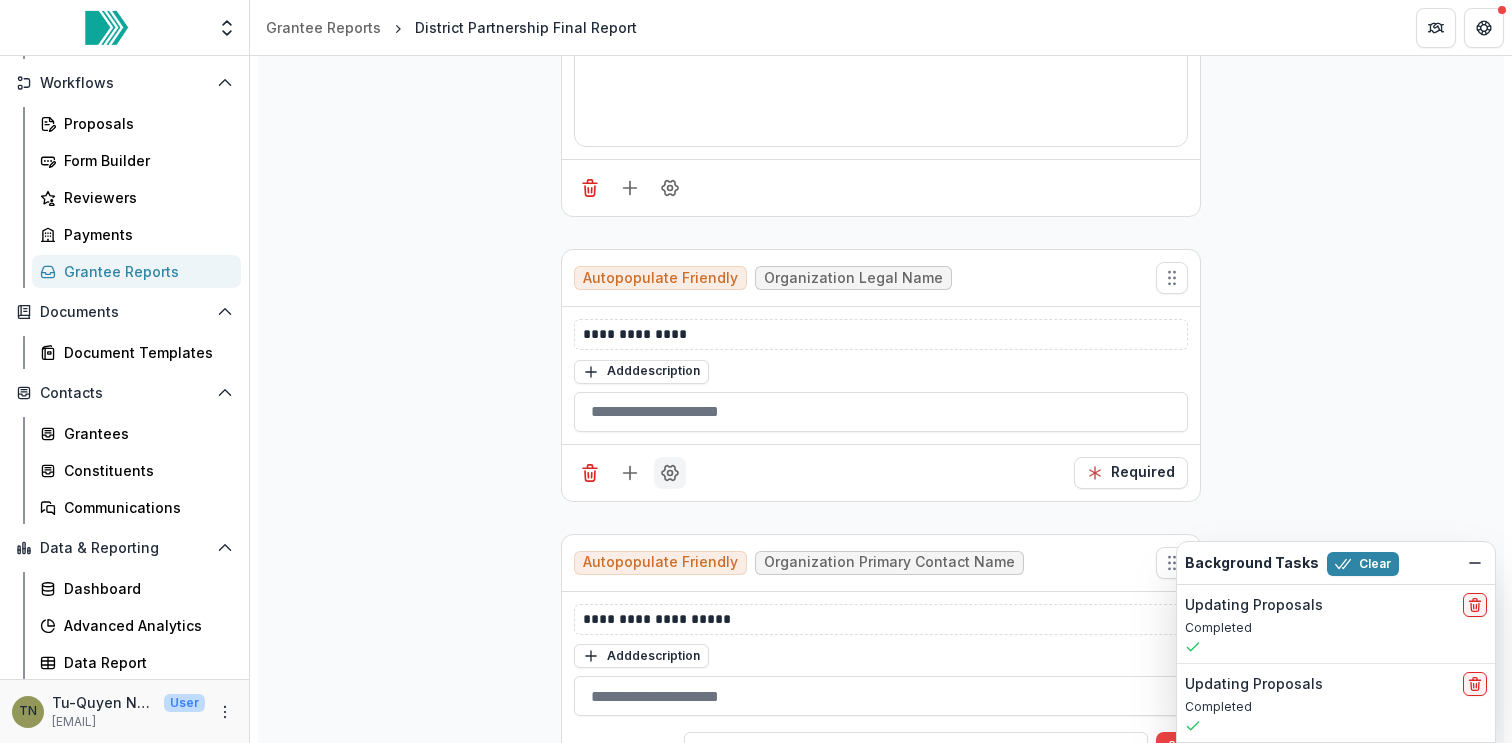 click 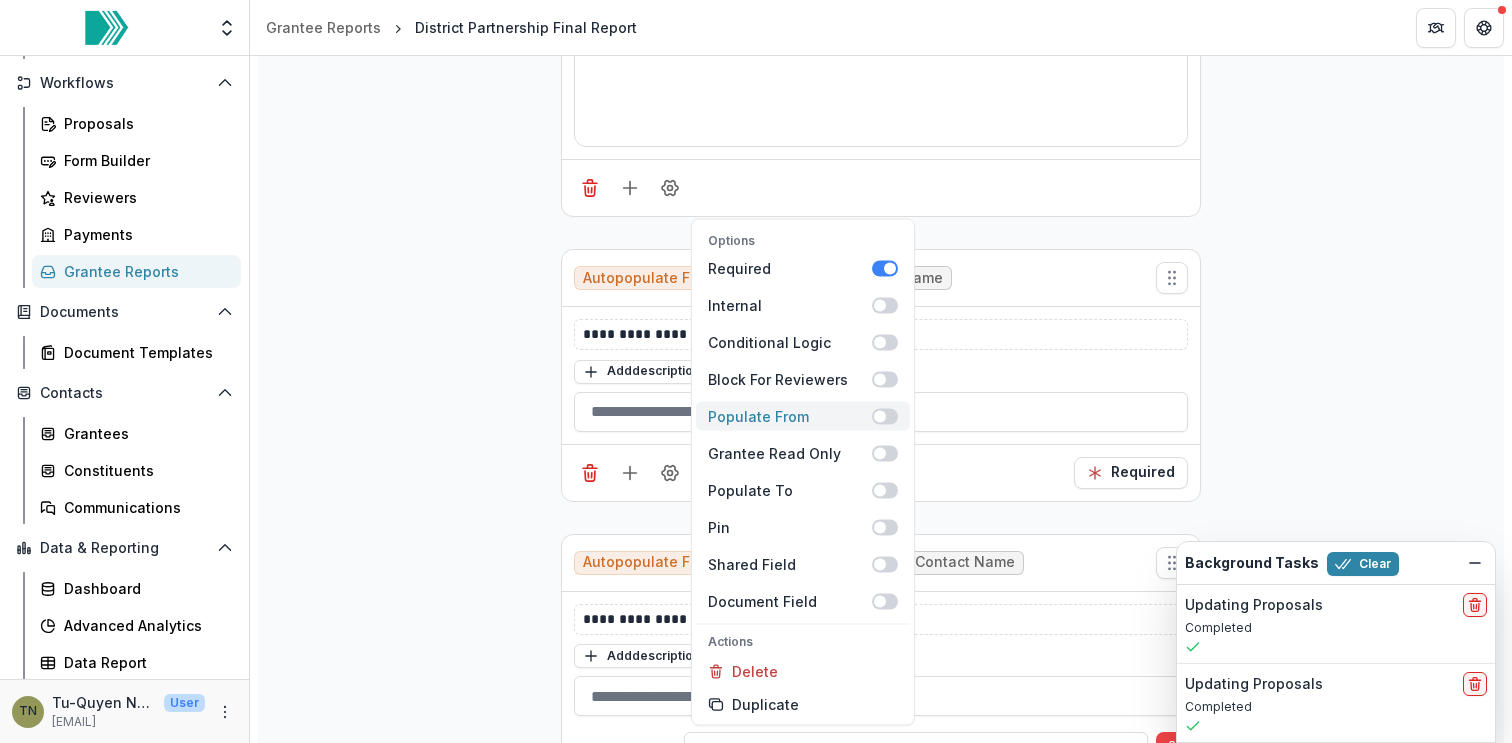 click at bounding box center [885, 416] 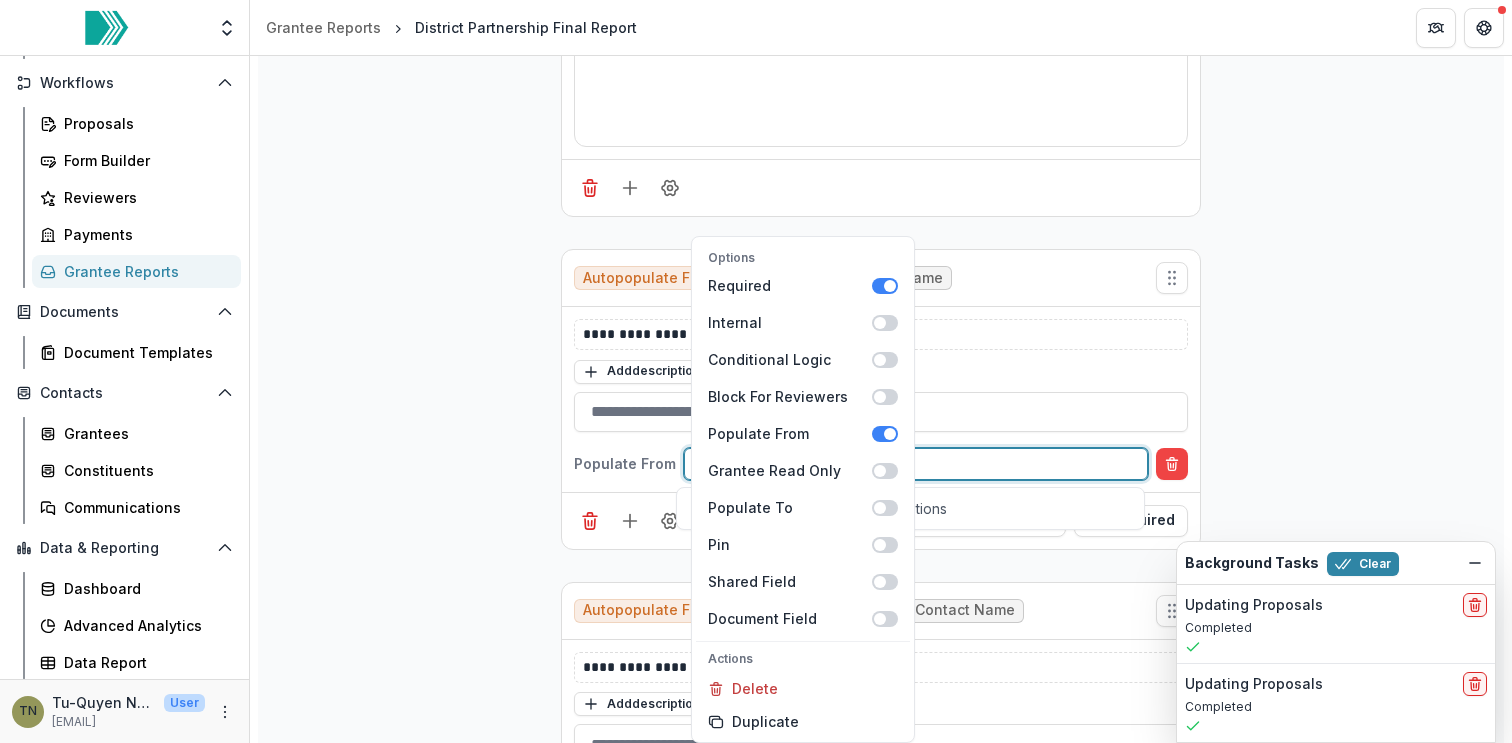 click at bounding box center (916, 463) 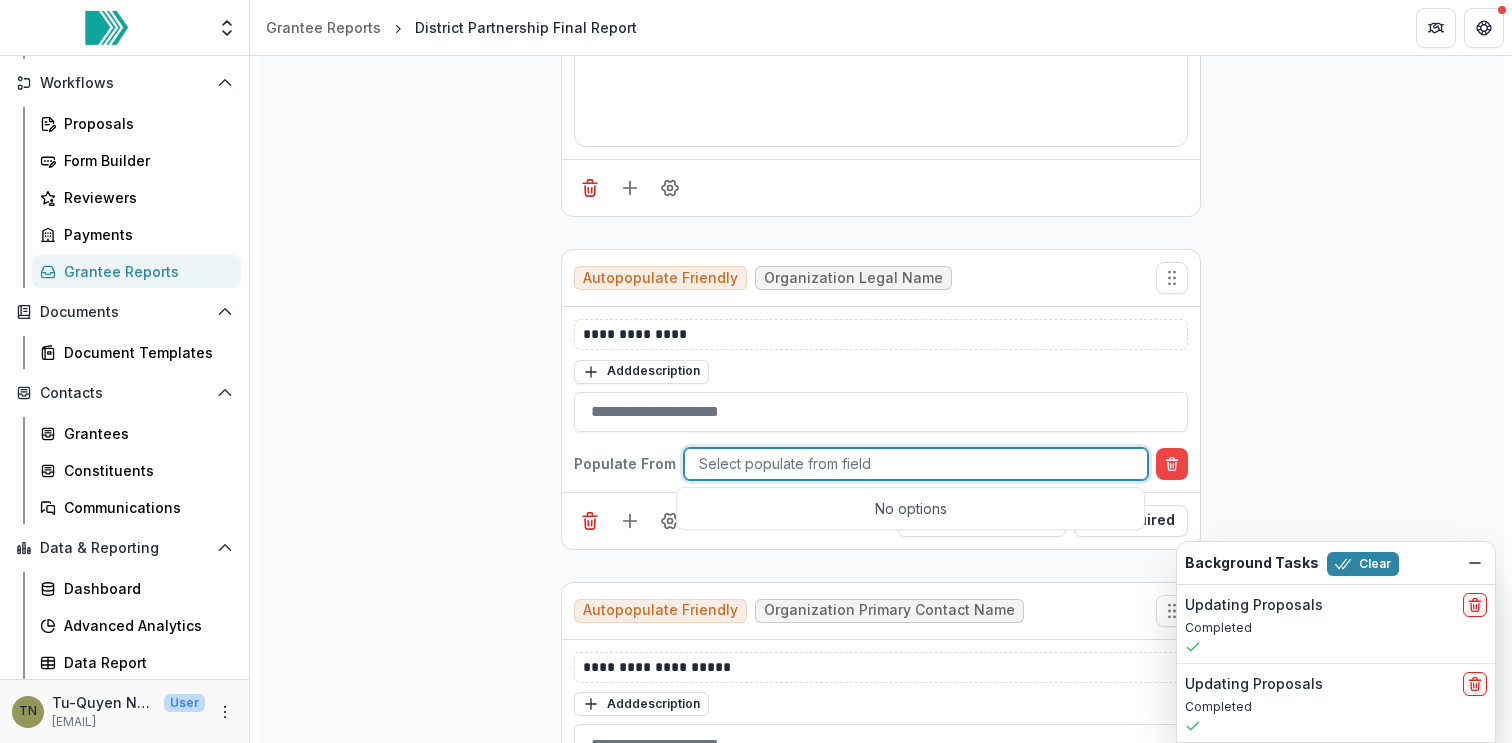 click at bounding box center (916, 463) 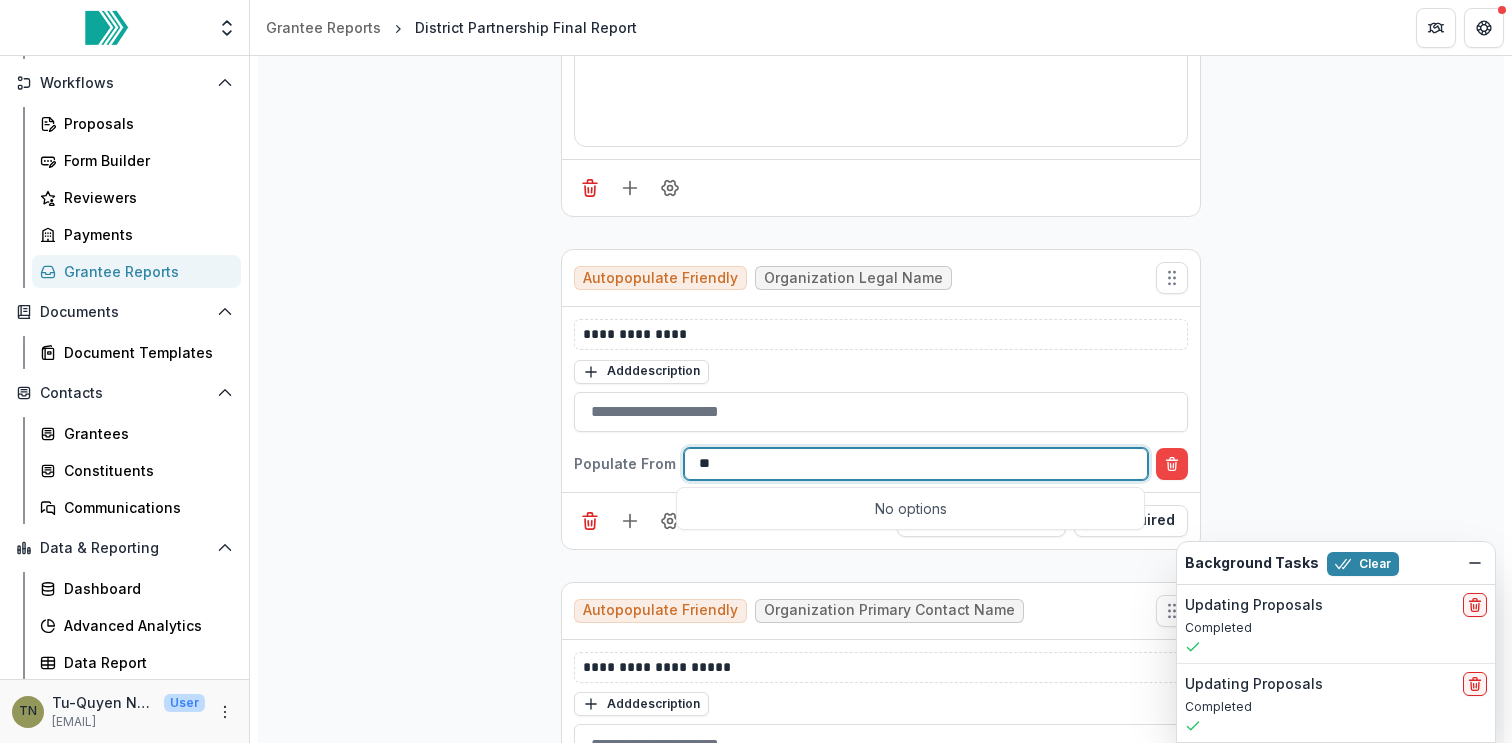 type on "***" 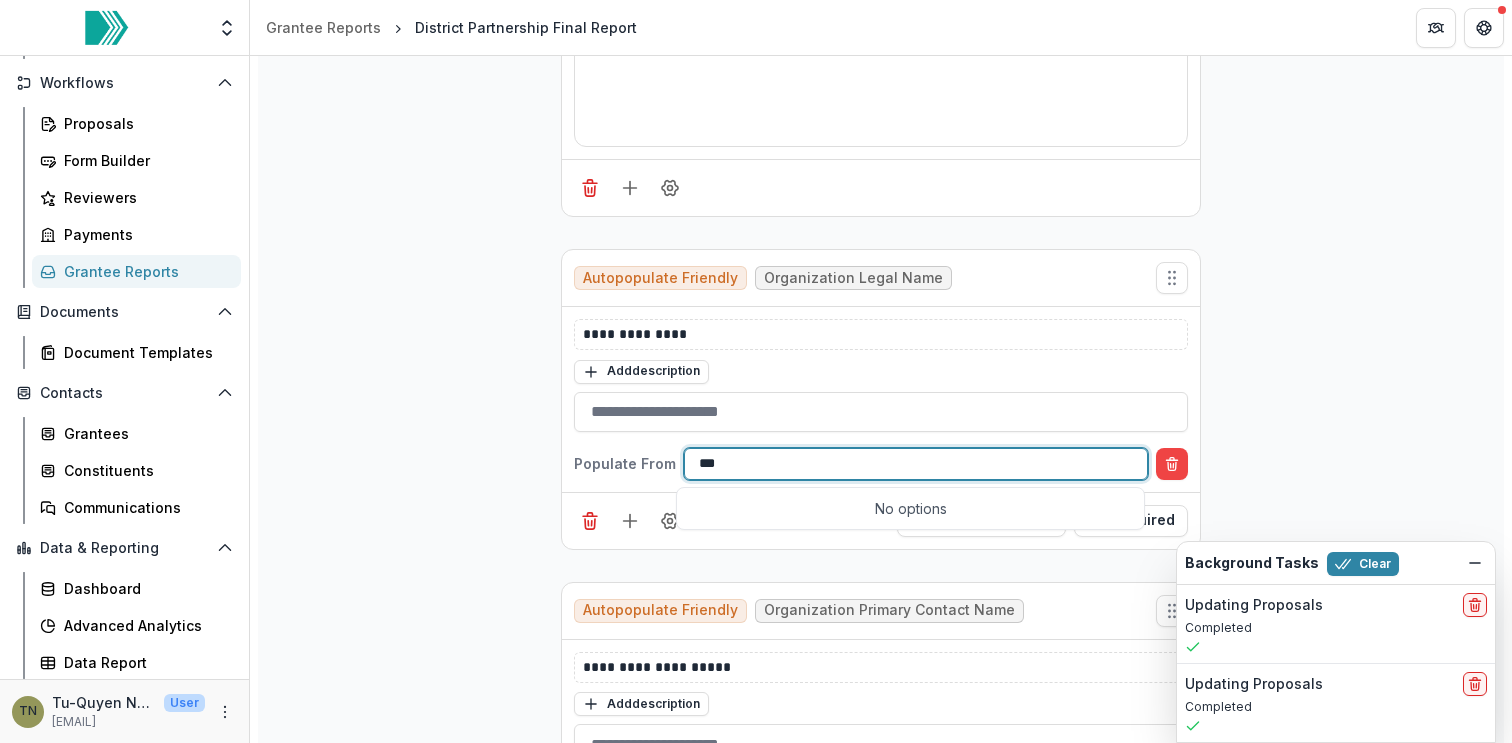 click on "No options" at bounding box center [910, 508] 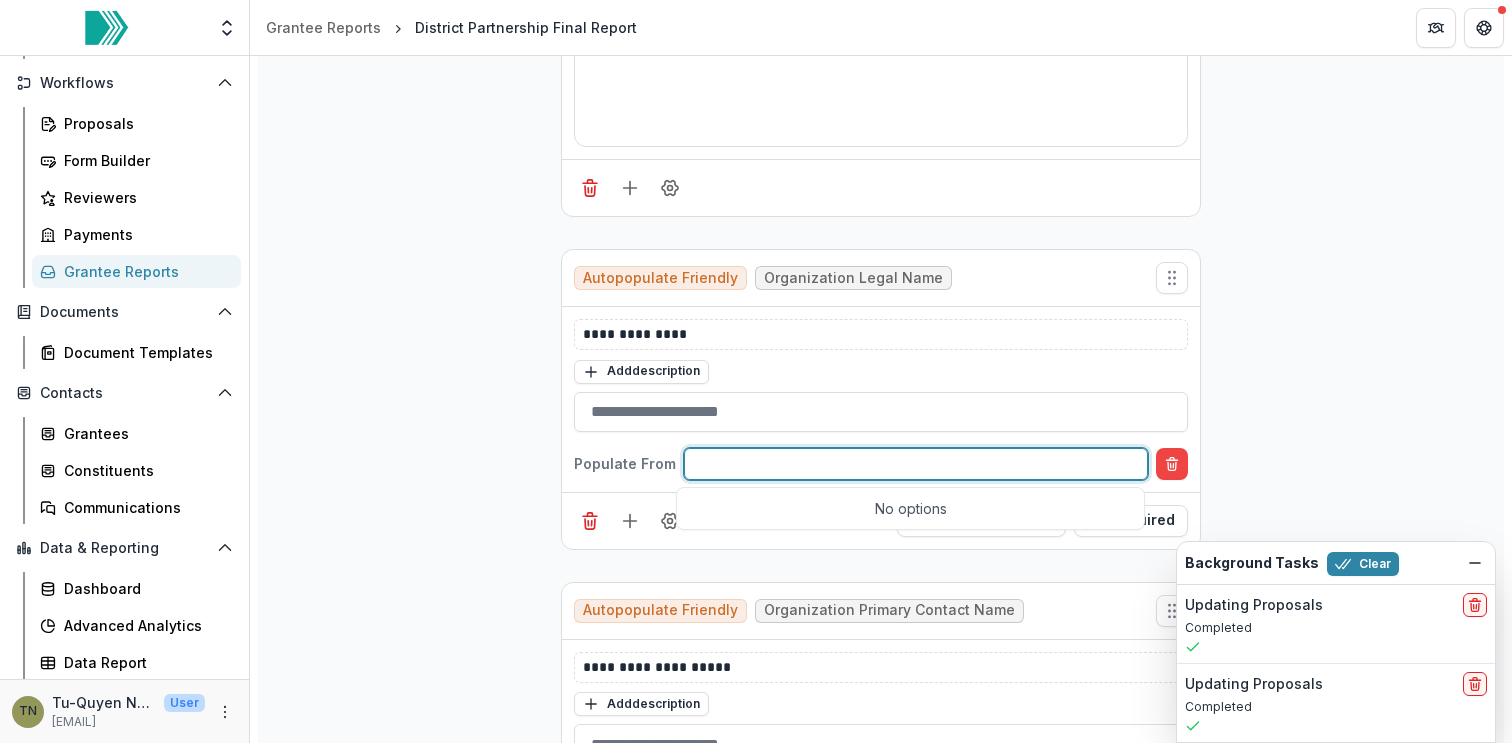 click at bounding box center [916, 463] 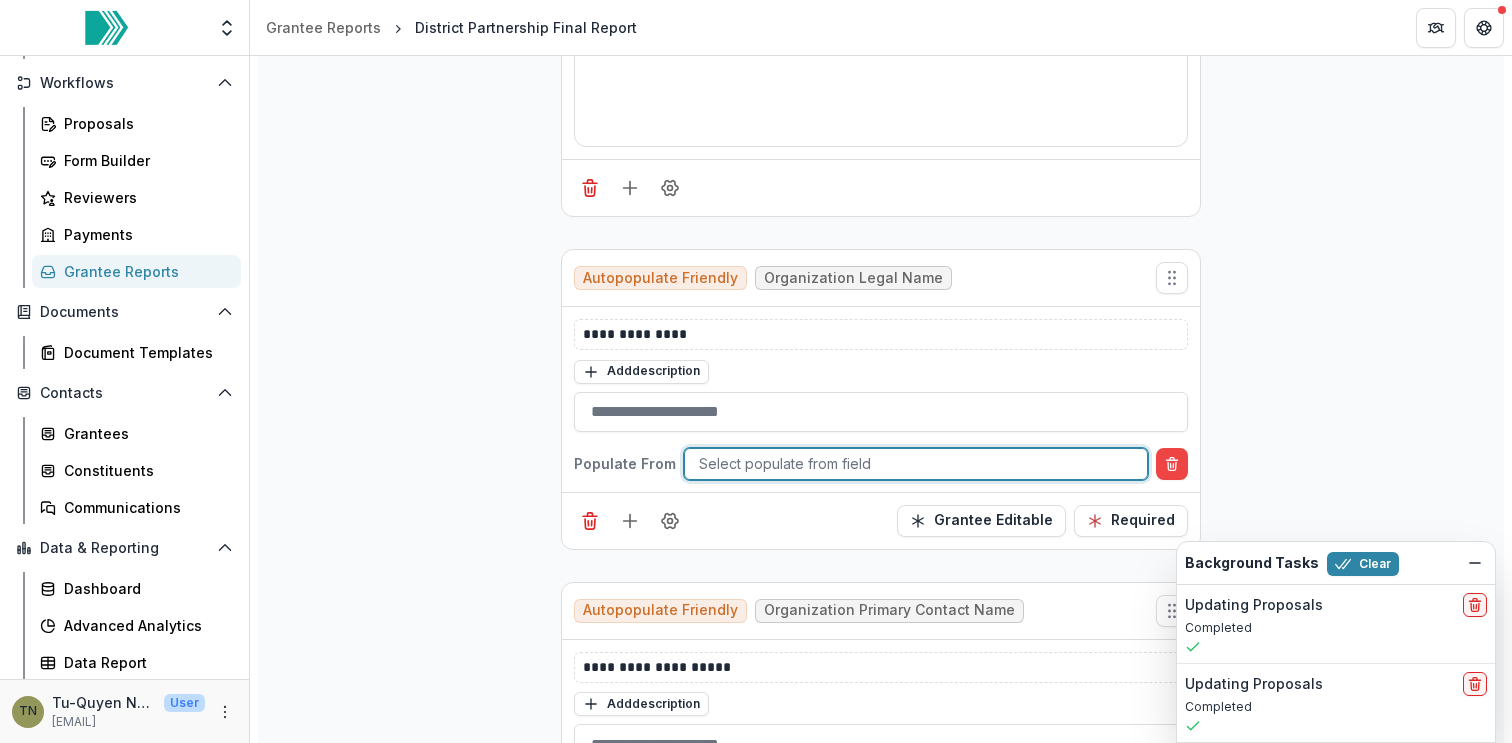 click at bounding box center (916, 463) 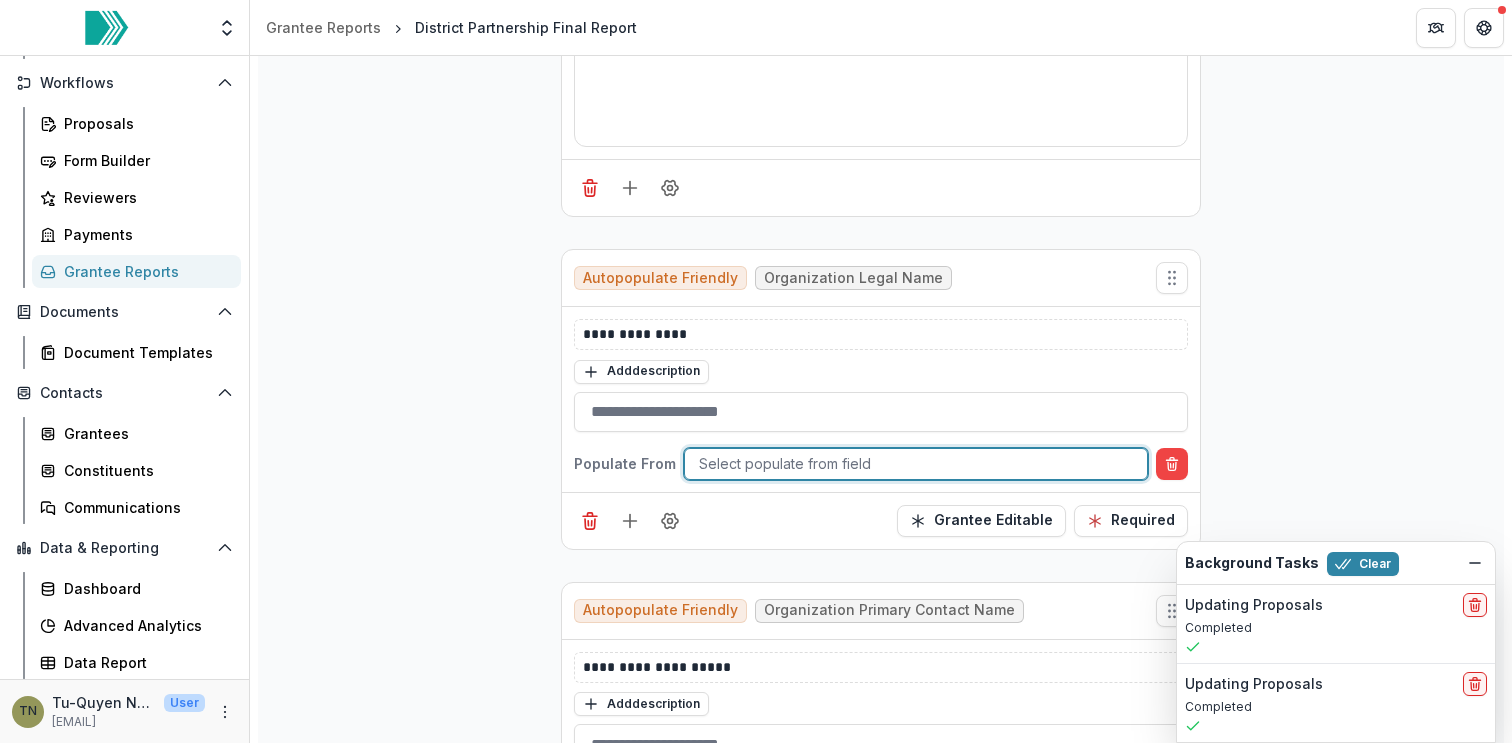 click at bounding box center (916, 463) 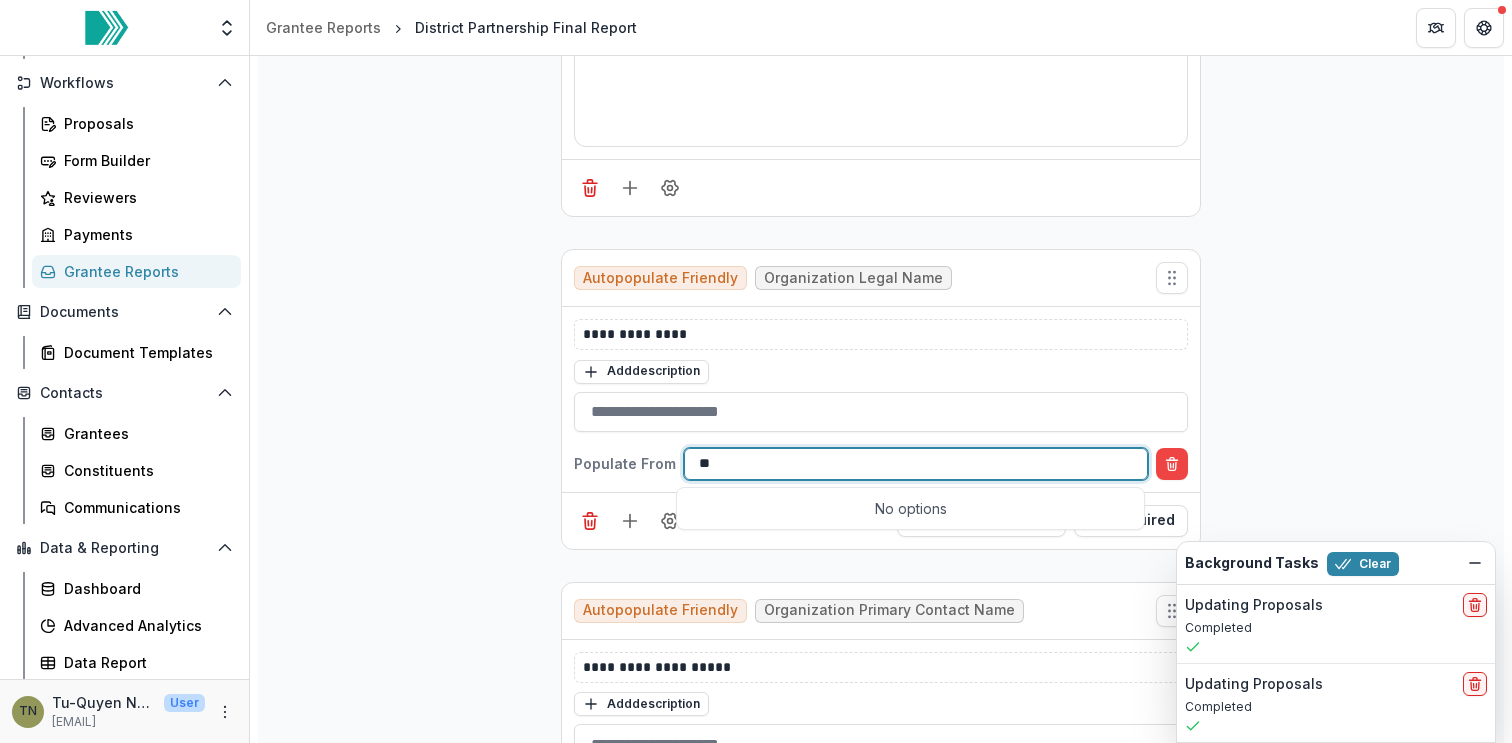 type on "*" 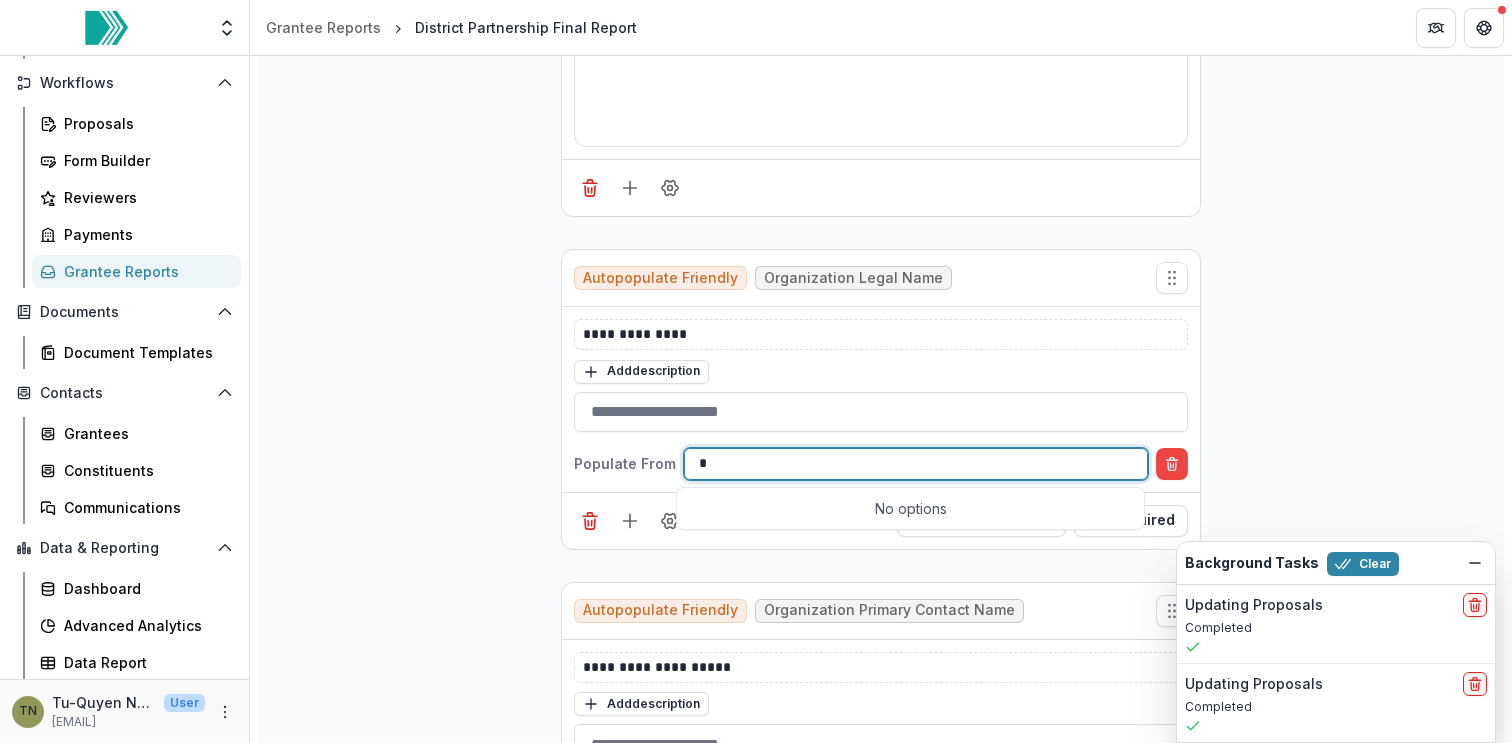 type 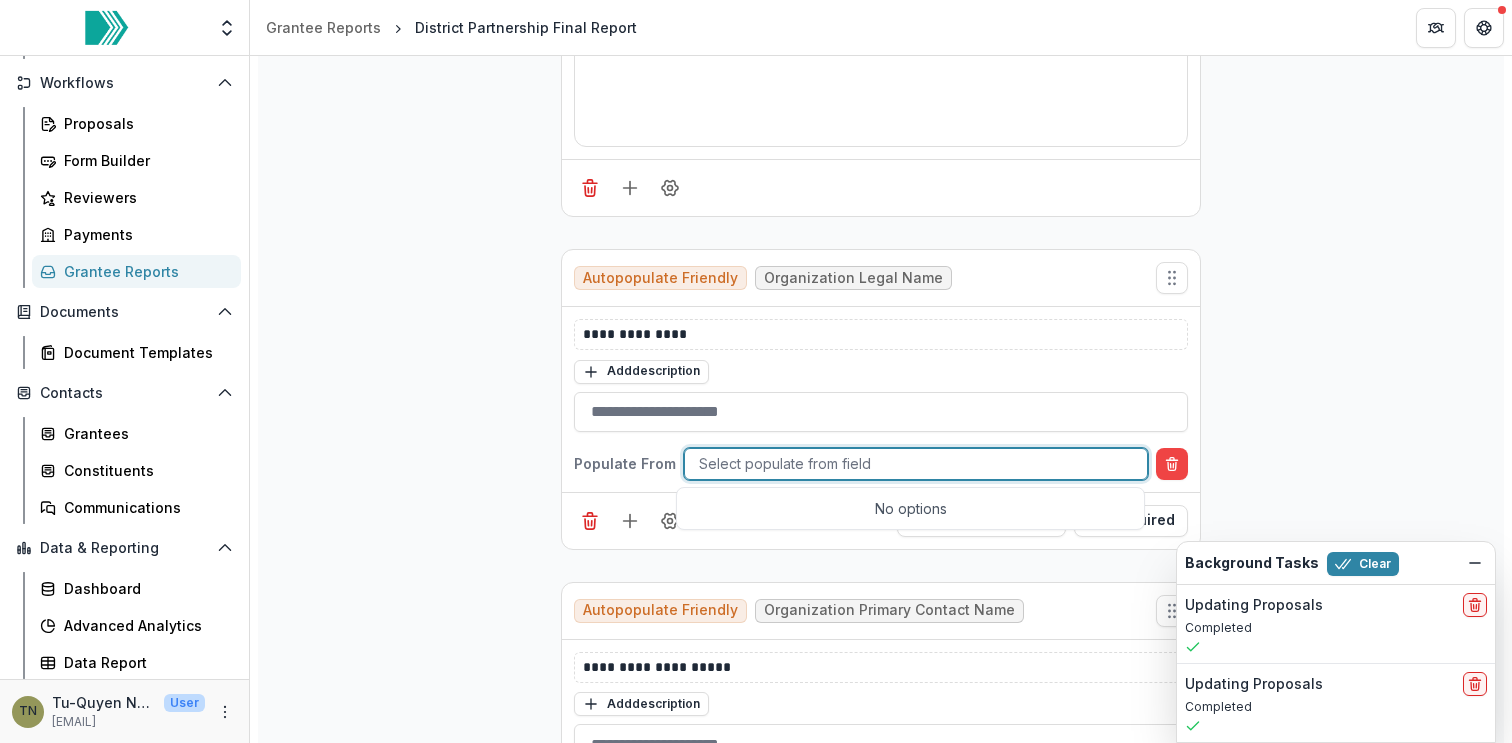 click on "**********" at bounding box center [881, 8153] 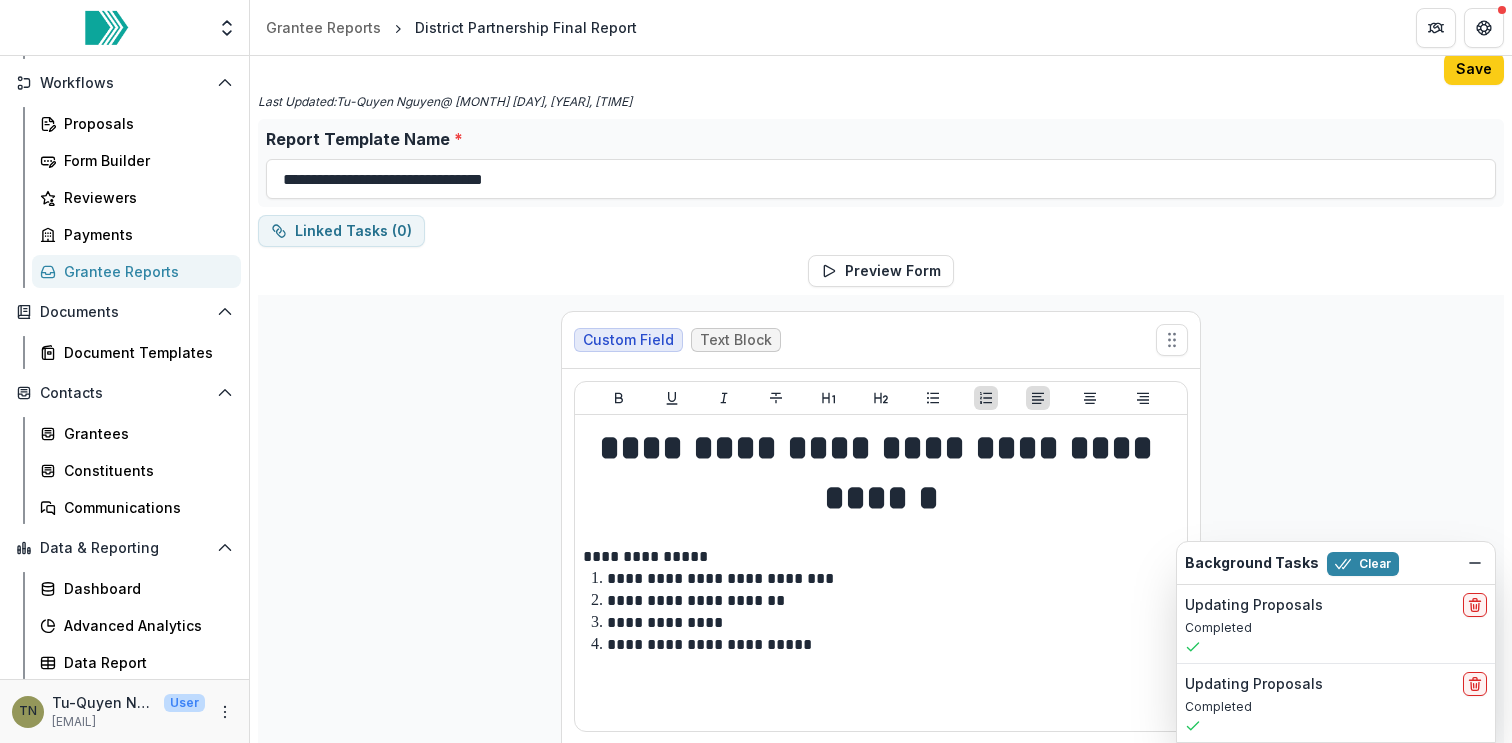 scroll, scrollTop: 0, scrollLeft: 0, axis: both 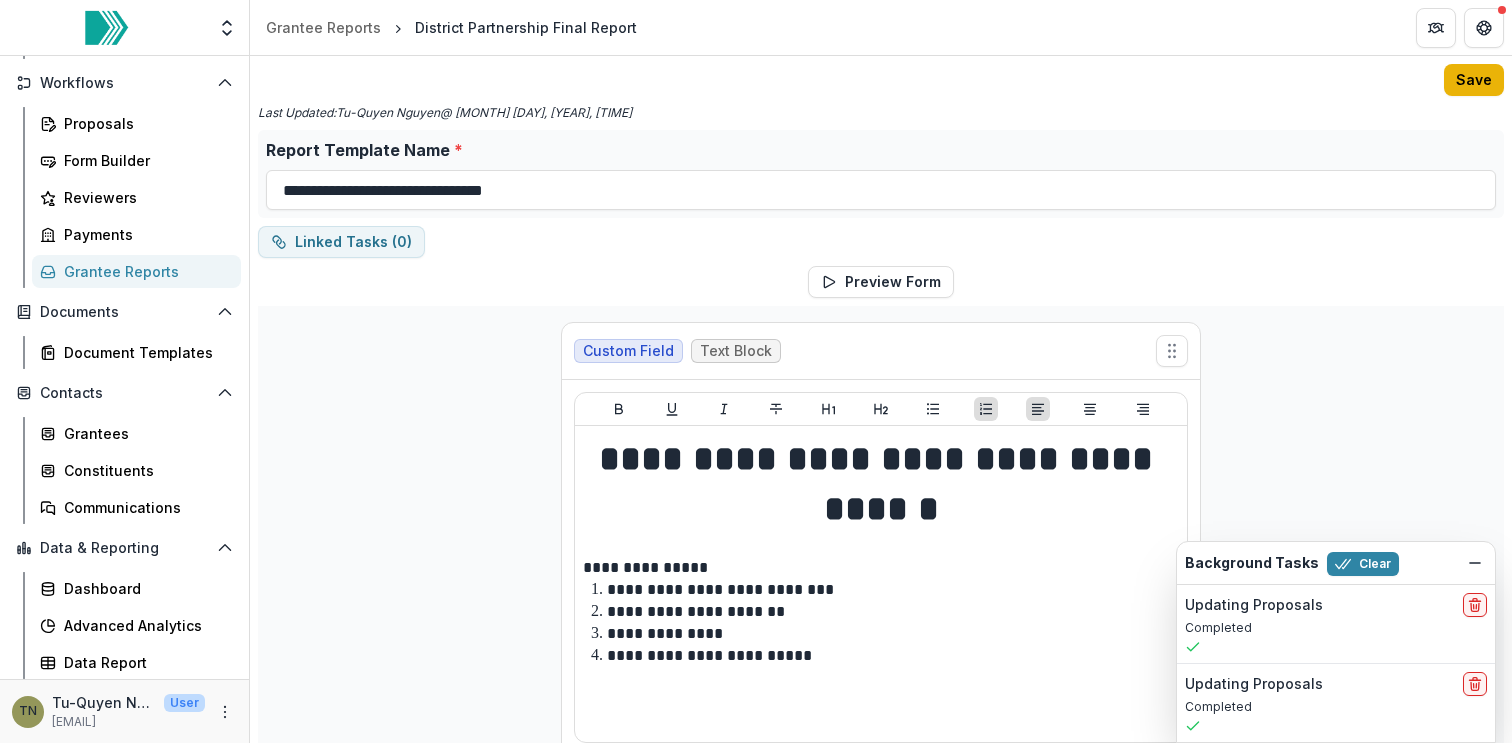 click on "Save" at bounding box center (1474, 80) 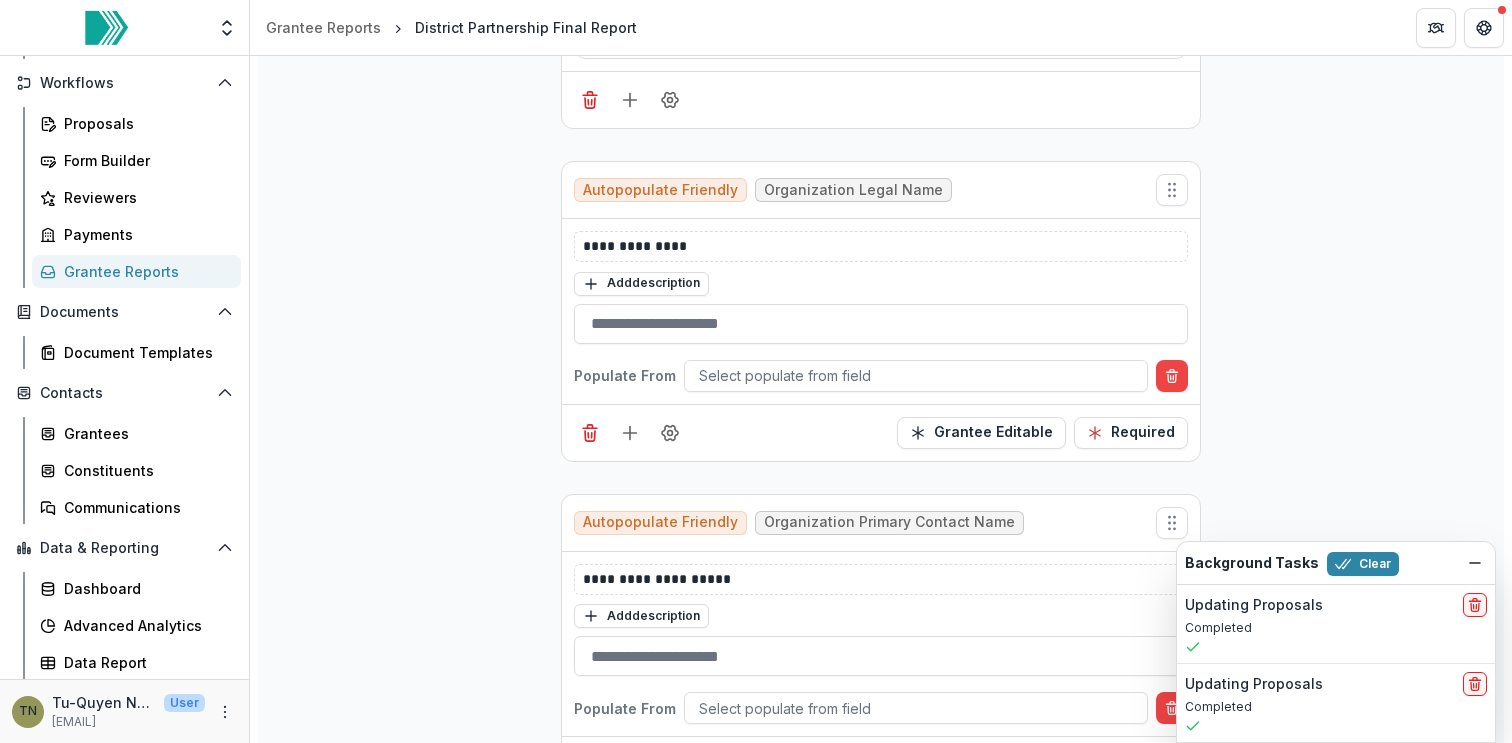 scroll, scrollTop: 1187, scrollLeft: 0, axis: vertical 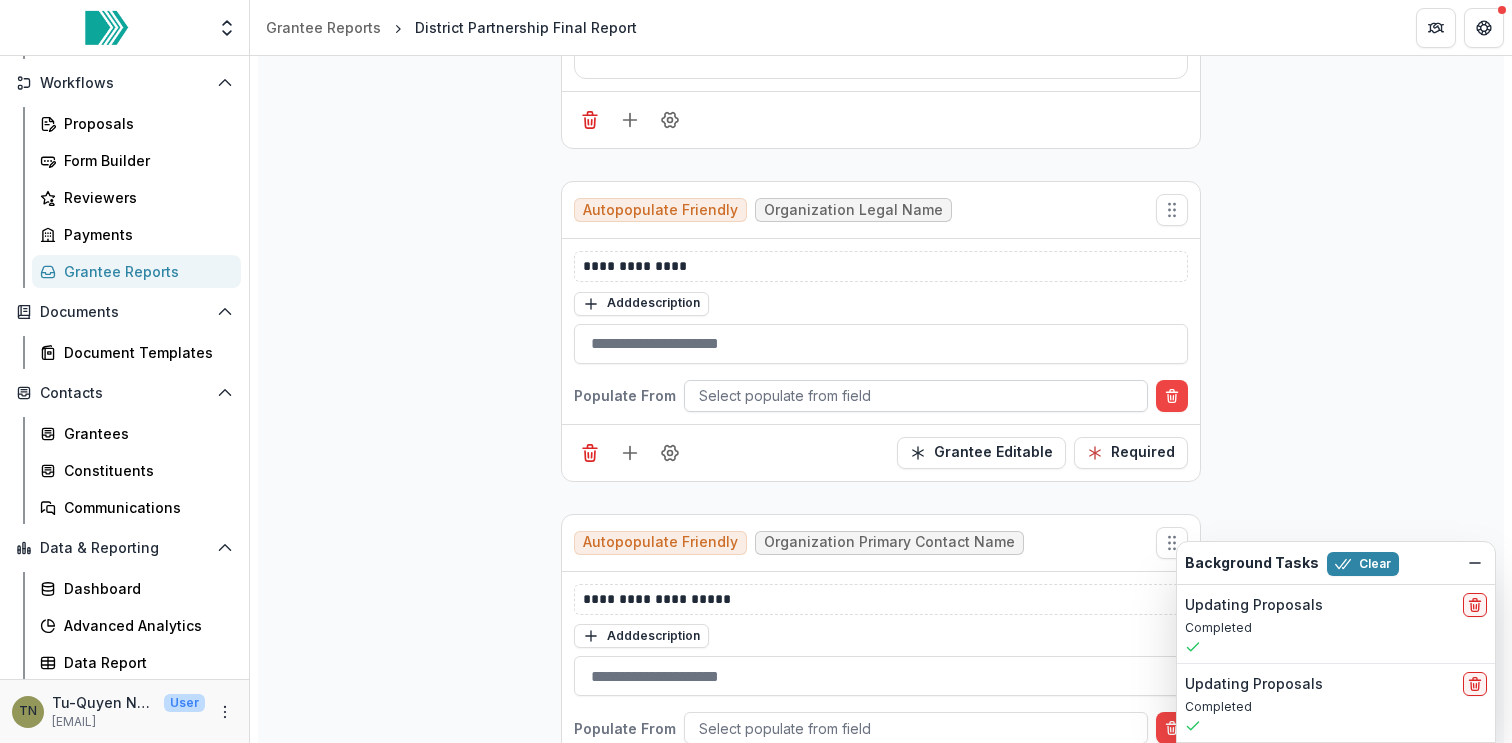 click at bounding box center (916, 395) 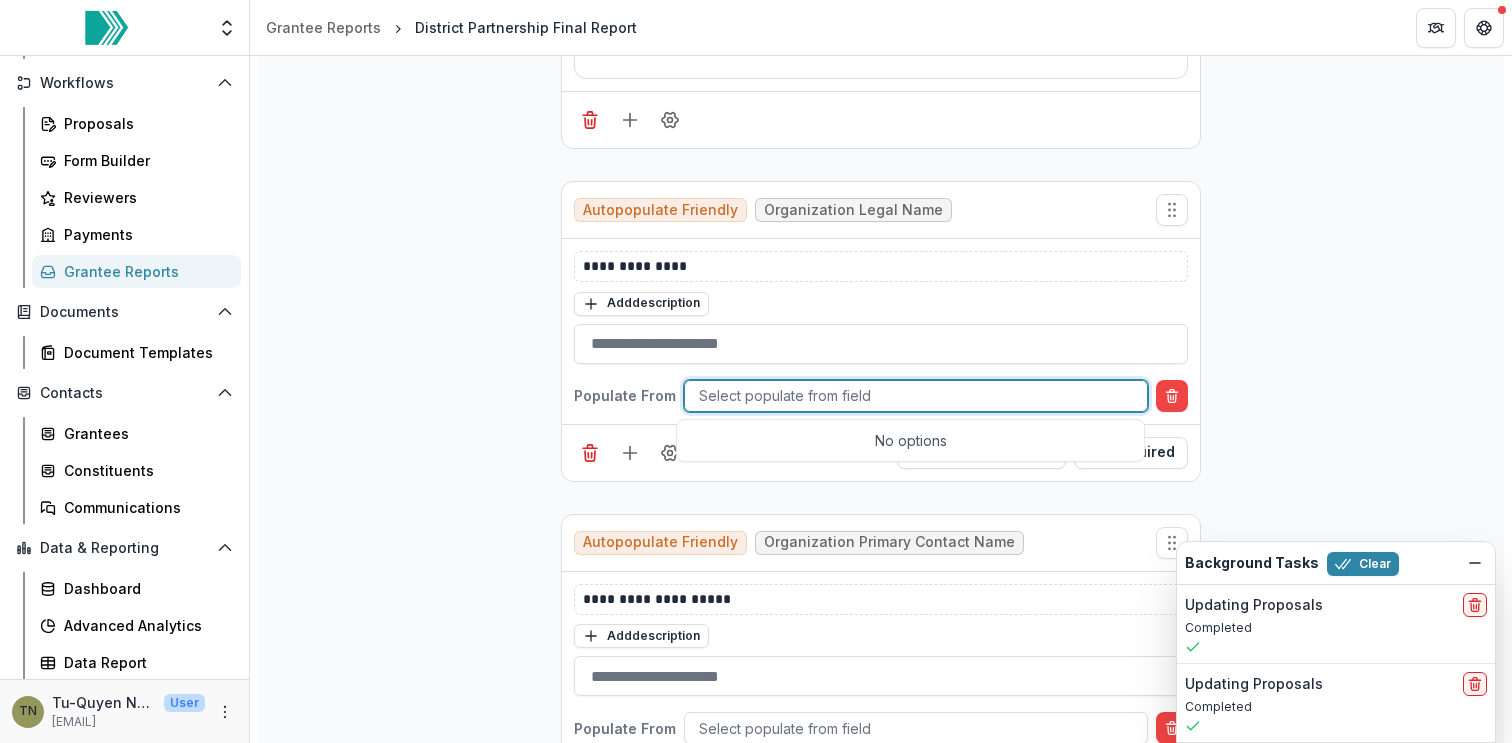click on "No options" at bounding box center [910, 440] 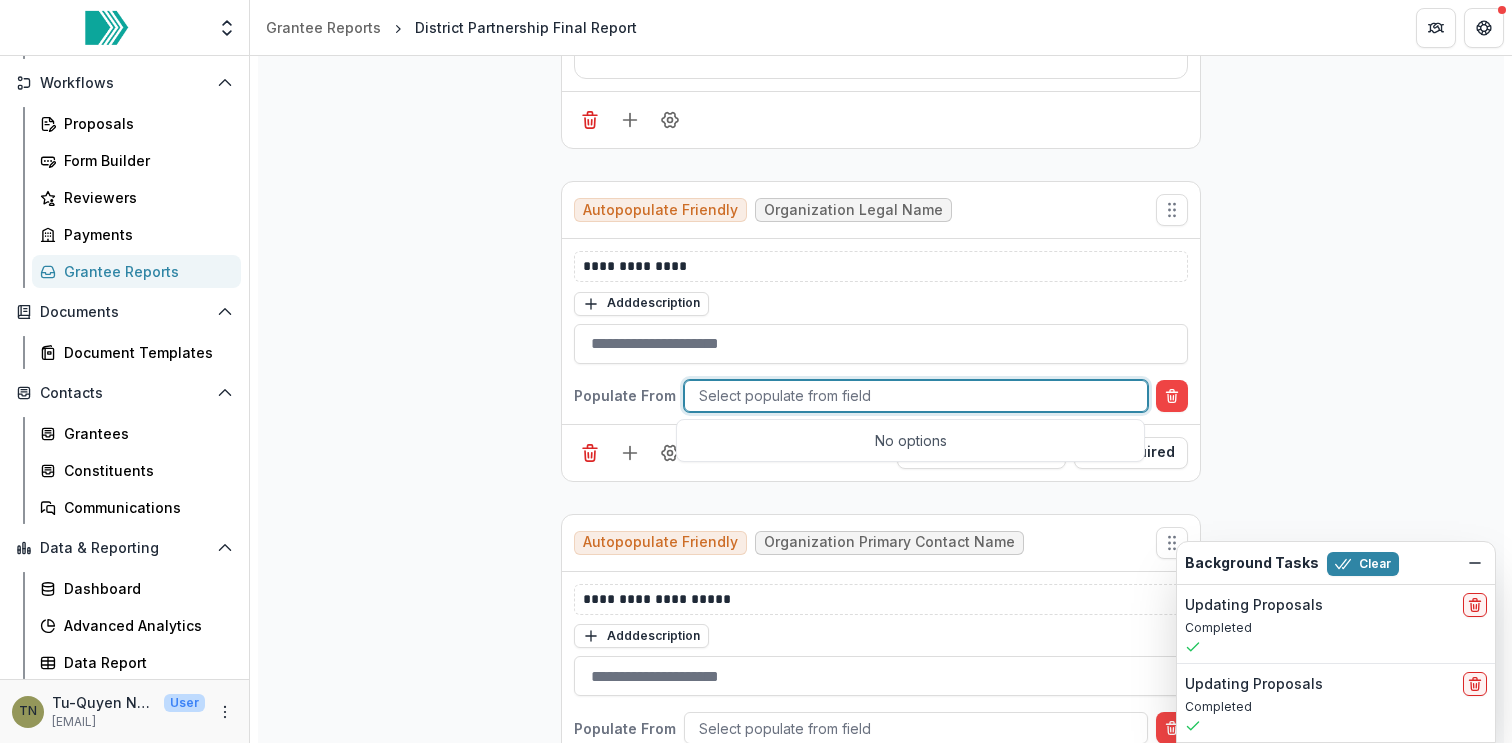 click on "**********" at bounding box center [881, 8085] 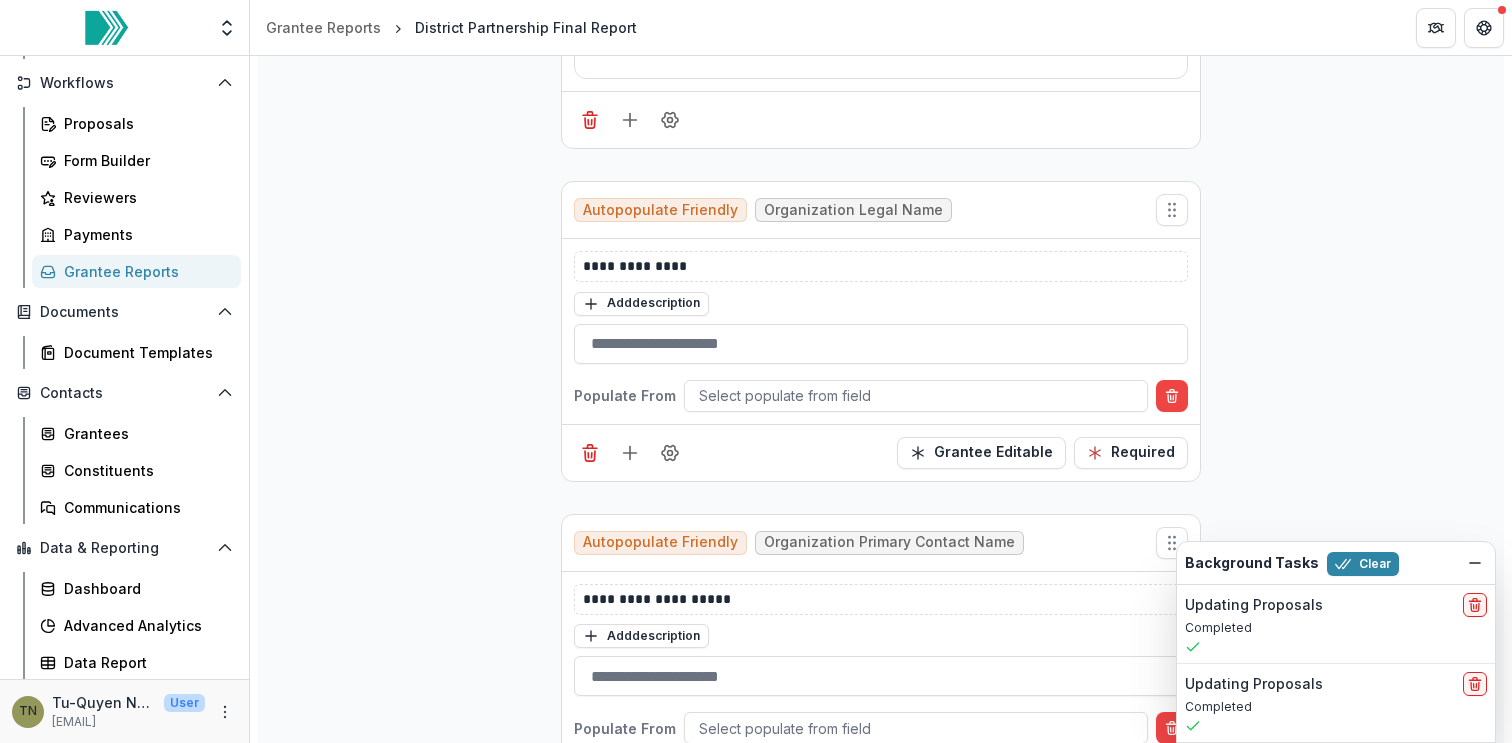scroll, scrollTop: 1201, scrollLeft: 0, axis: vertical 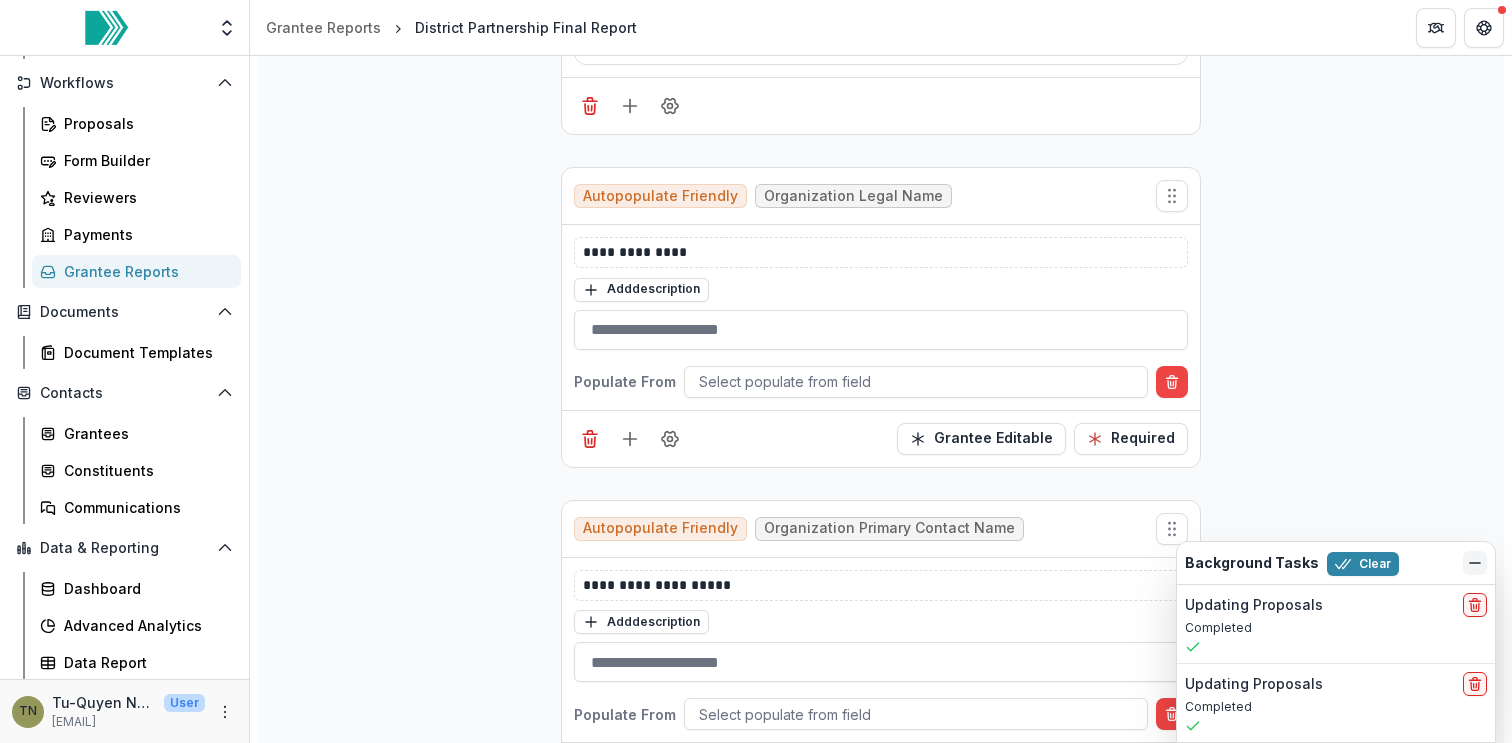 click 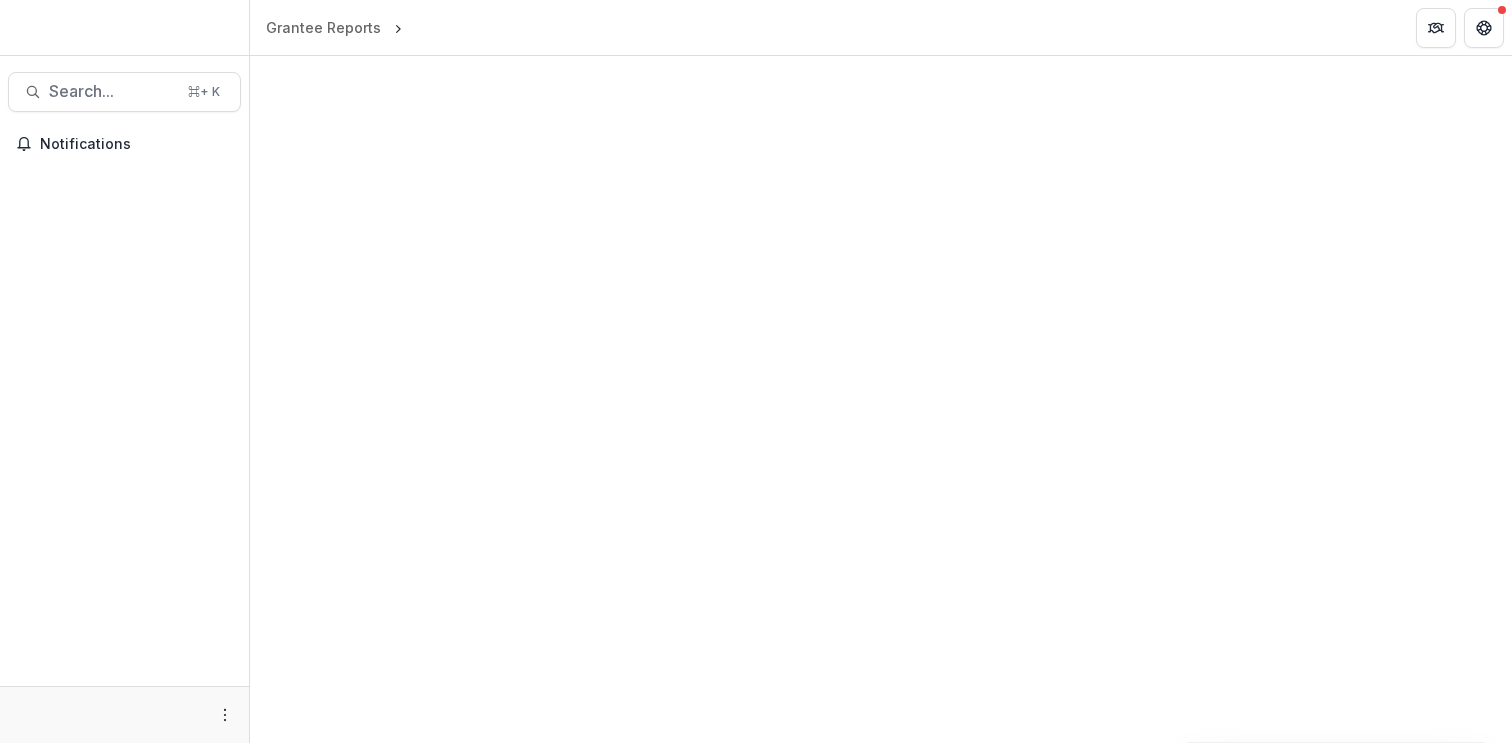 scroll, scrollTop: 0, scrollLeft: 0, axis: both 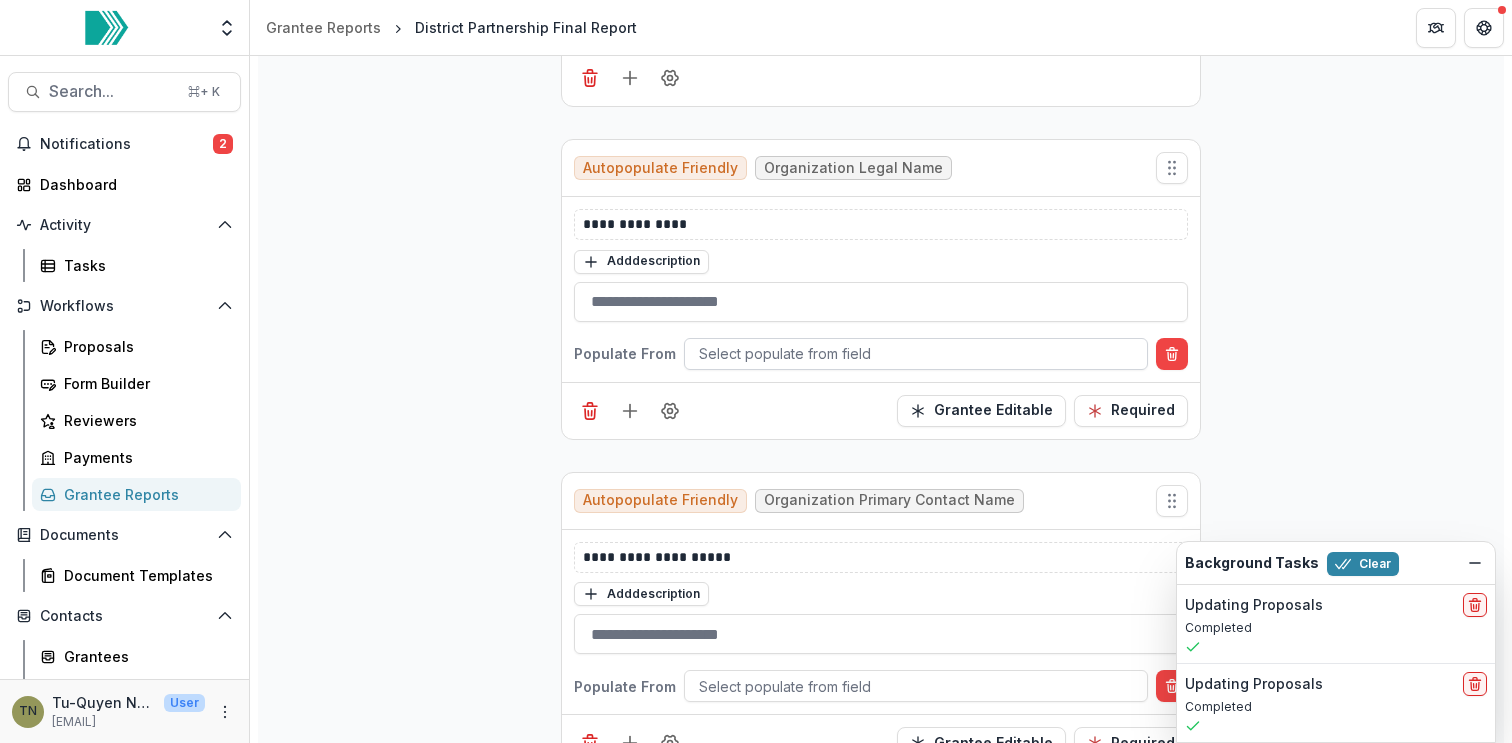 click at bounding box center [916, 353] 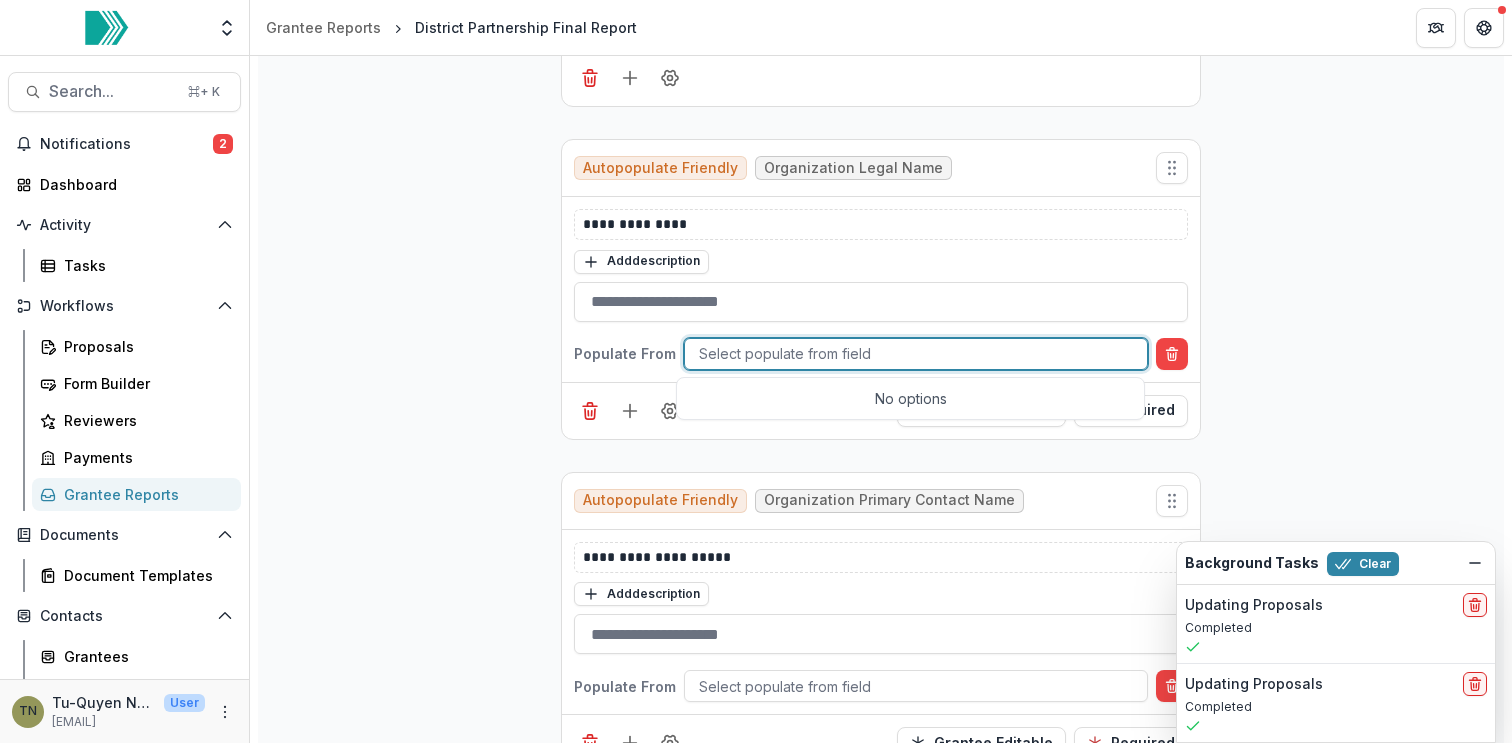 click at bounding box center [916, 353] 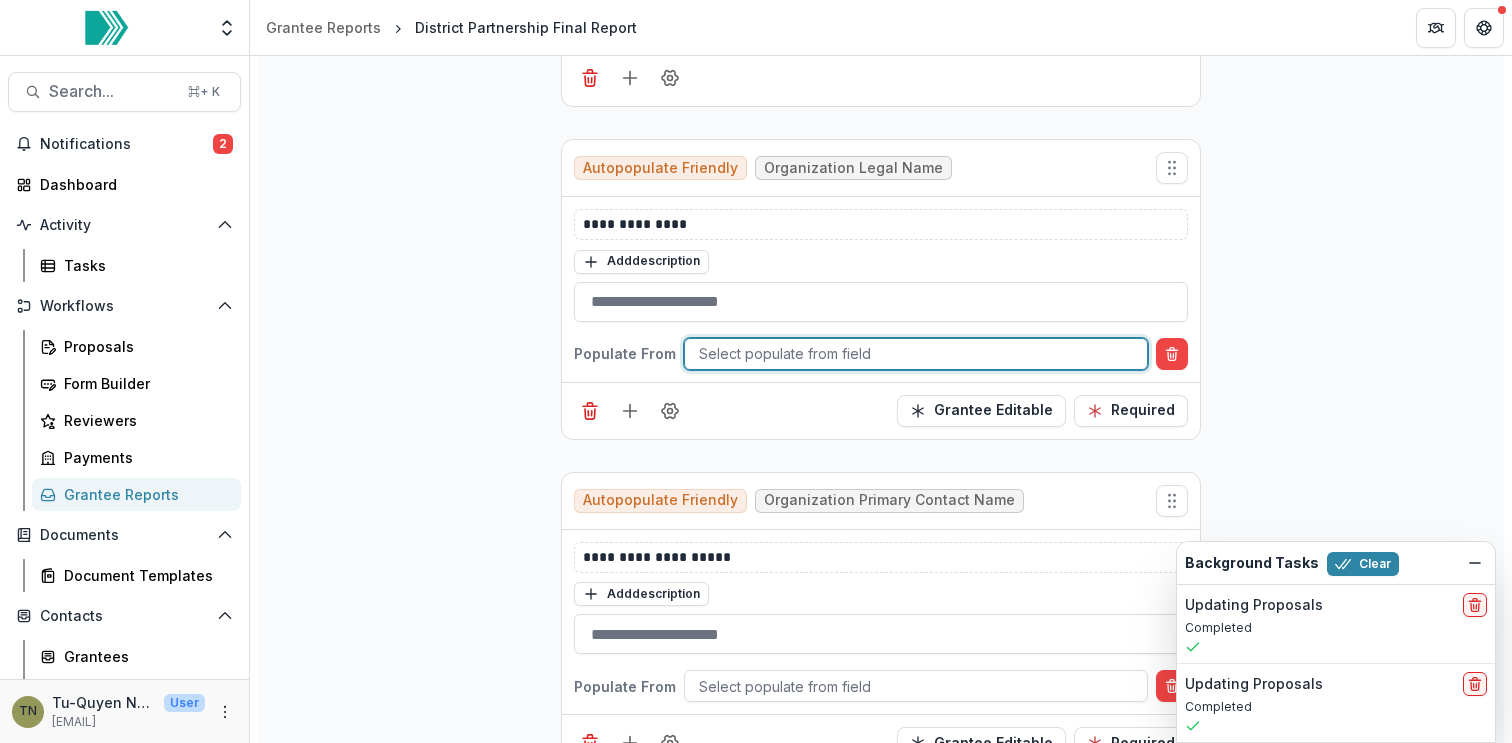 click at bounding box center [916, 353] 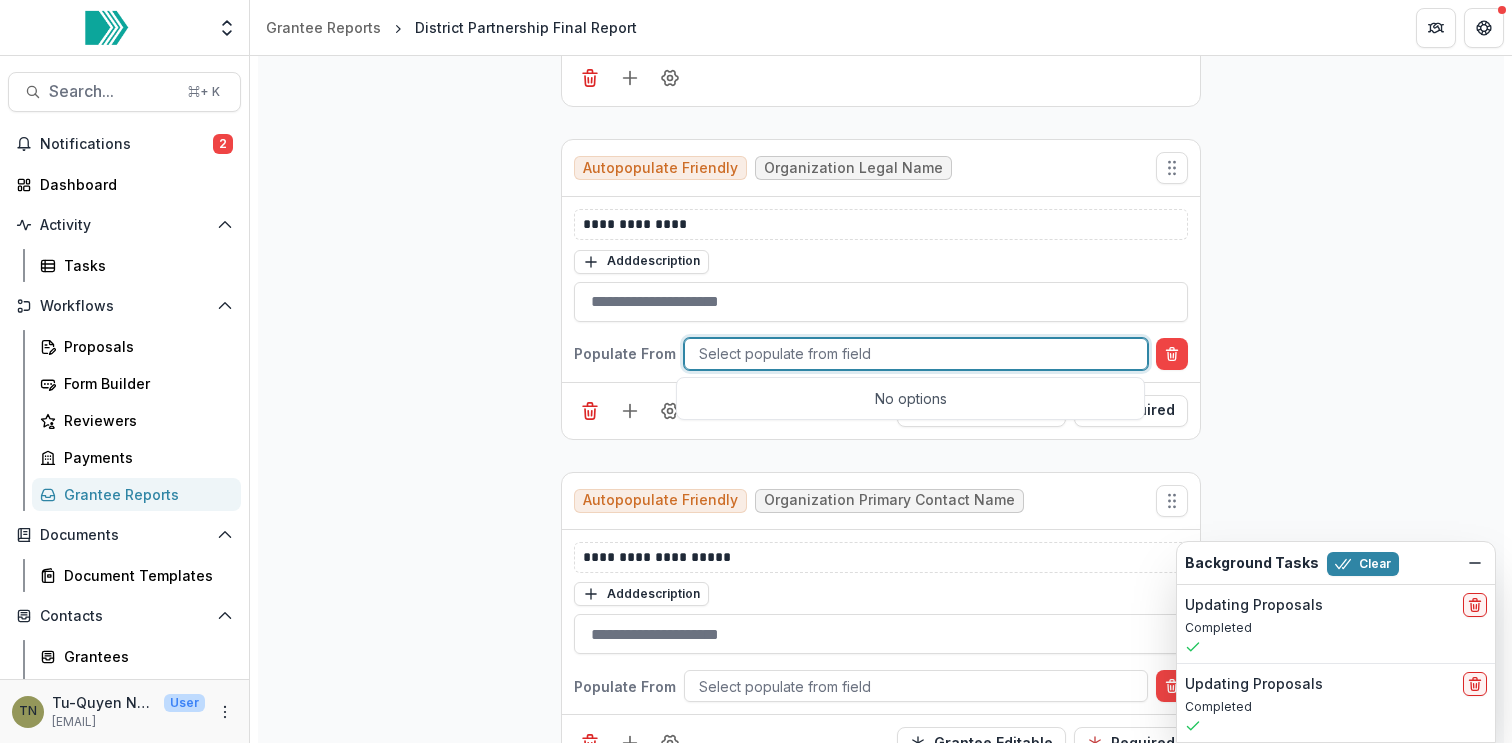 click on "**********" at bounding box center [881, 8043] 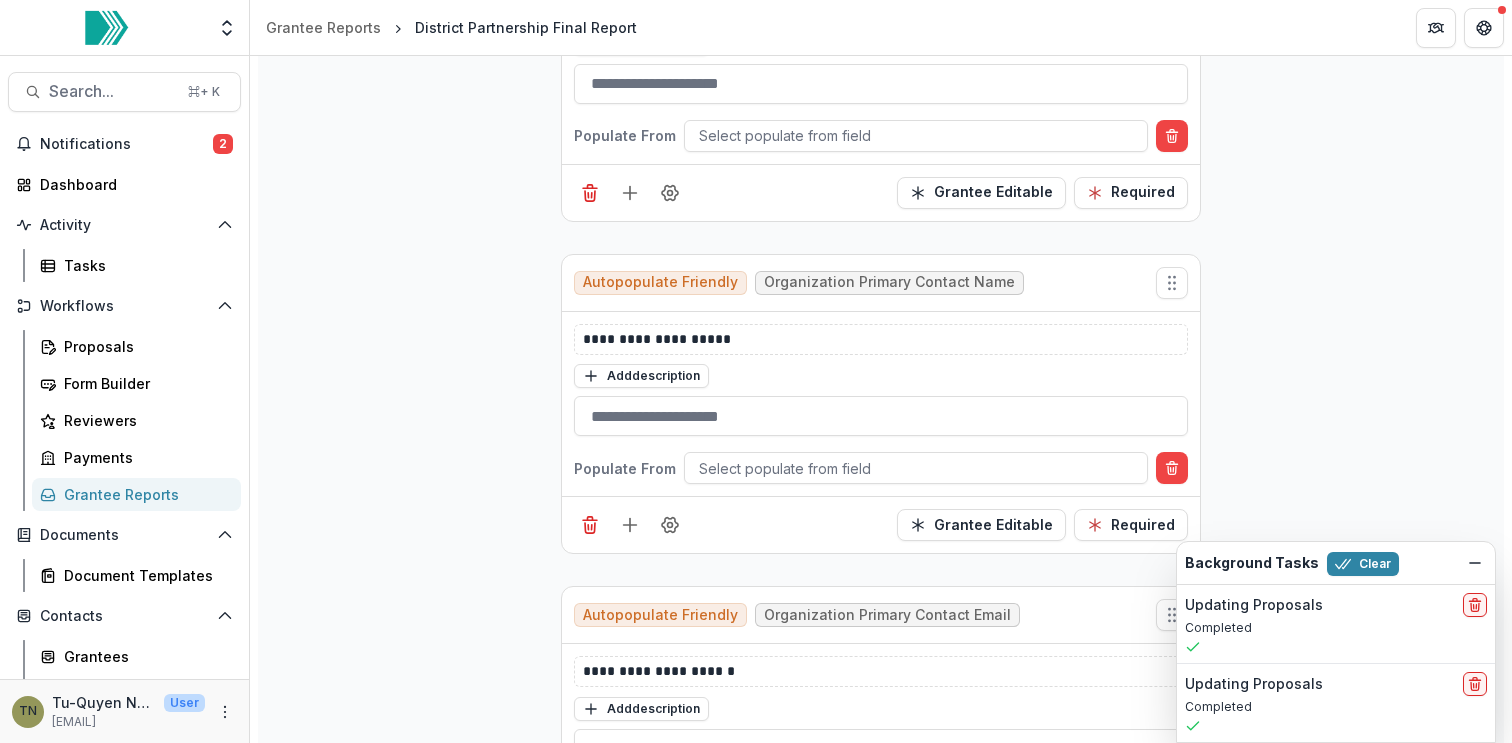 scroll, scrollTop: 1461, scrollLeft: 0, axis: vertical 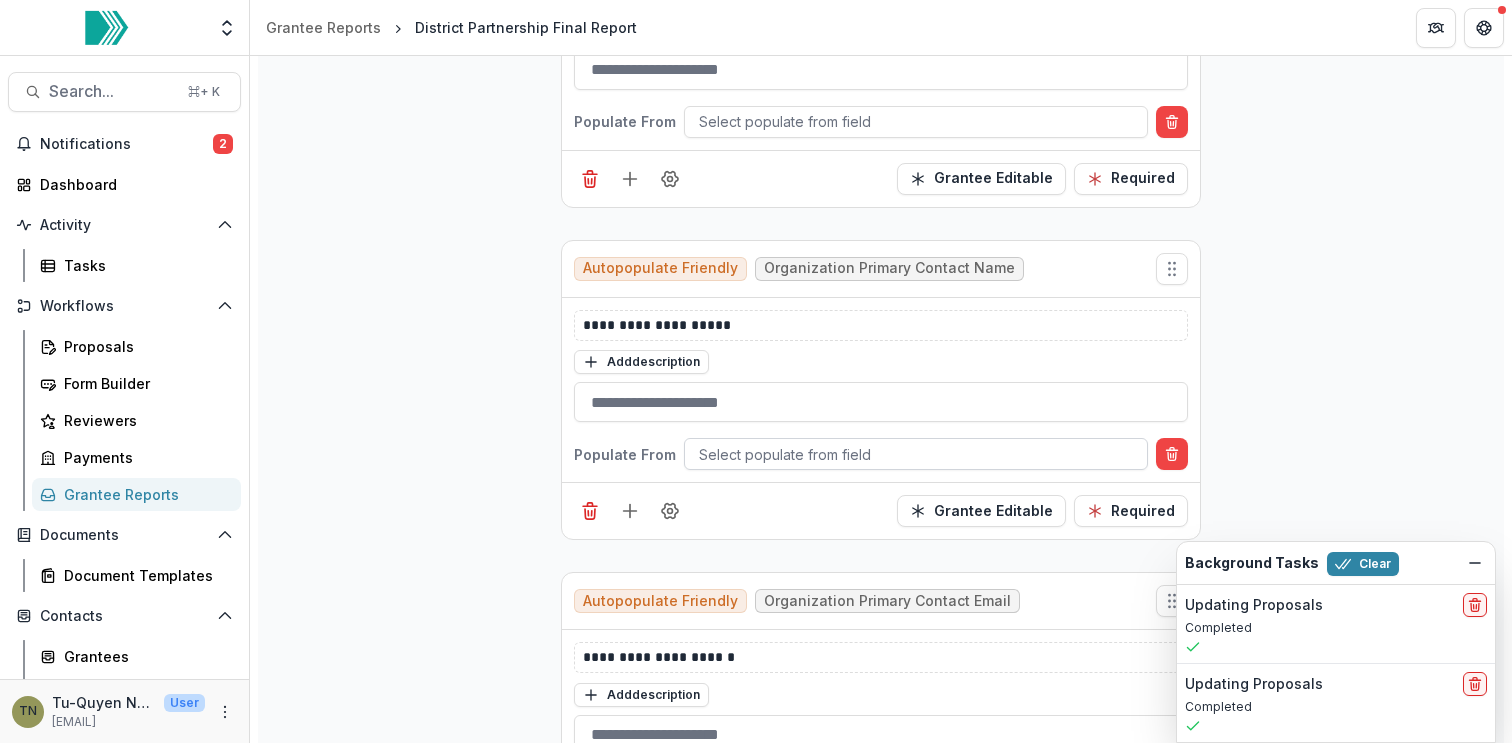click at bounding box center [916, 454] 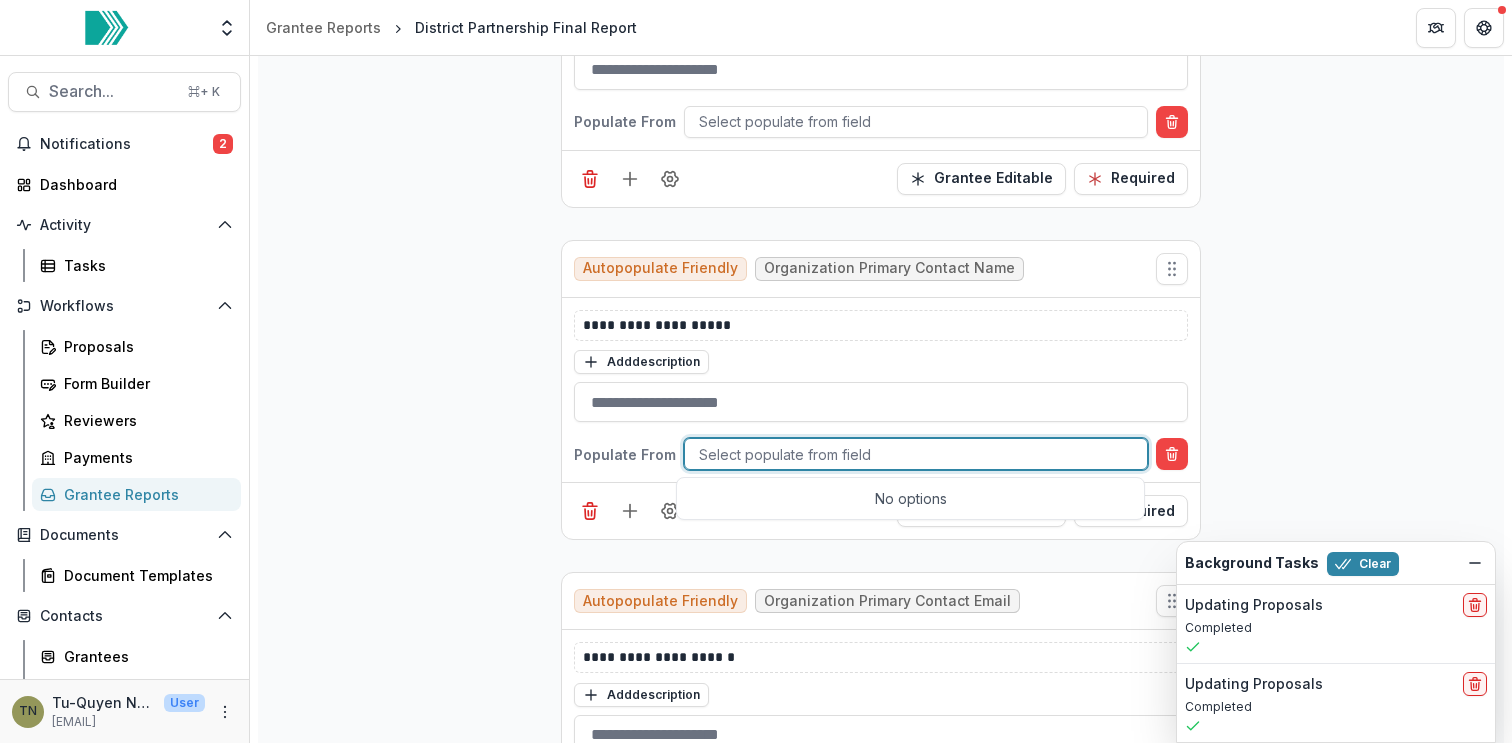 click on "No options" at bounding box center (910, 498) 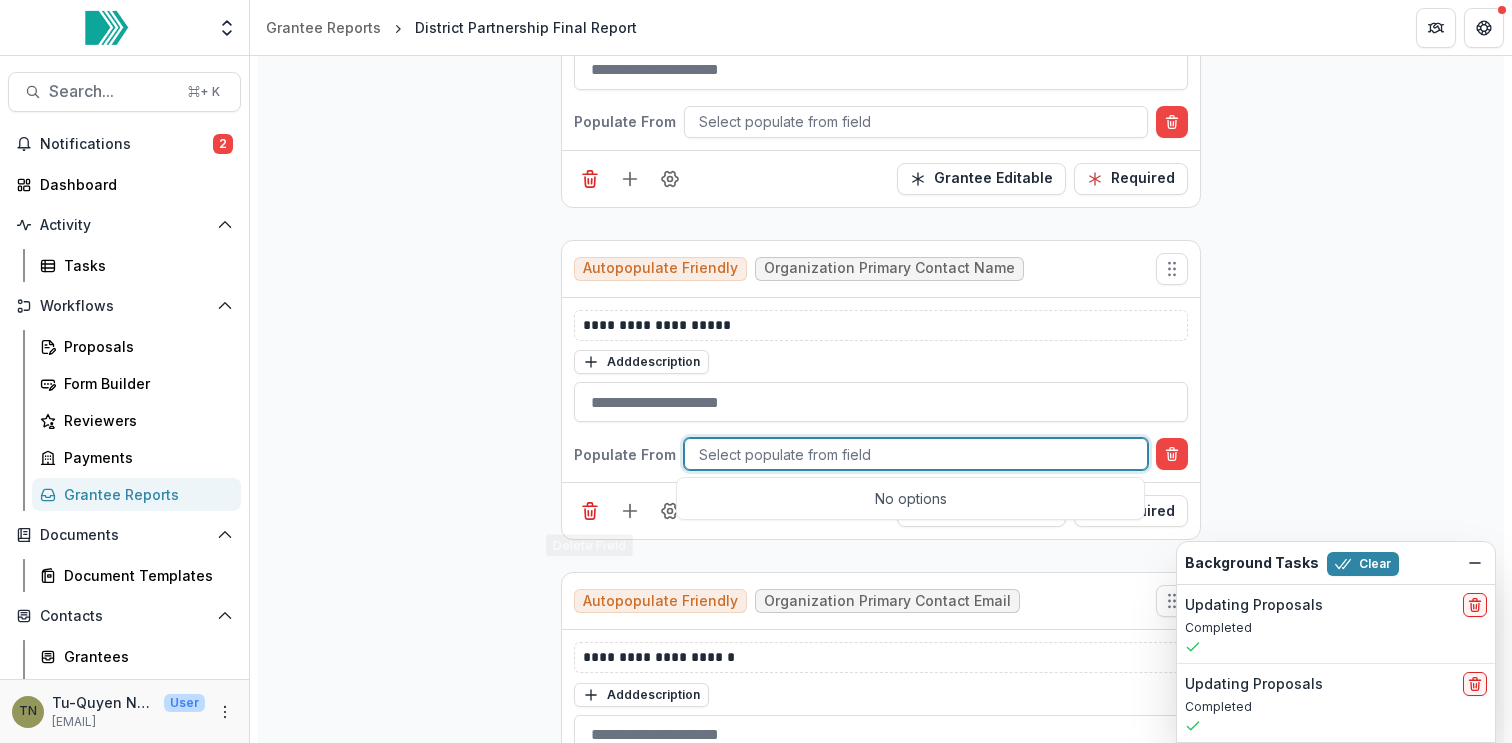 click on "**********" at bounding box center (881, 7811) 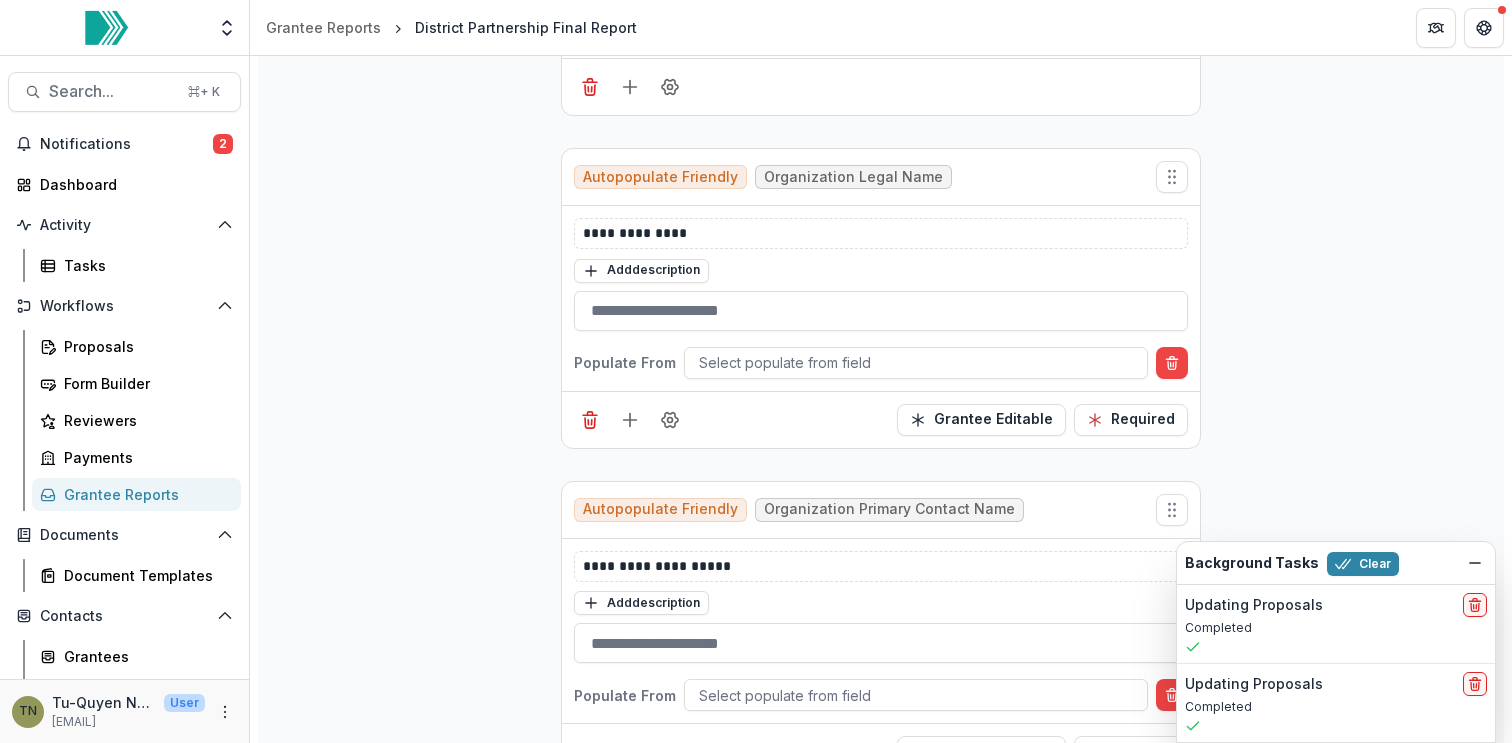 scroll, scrollTop: 1214, scrollLeft: 0, axis: vertical 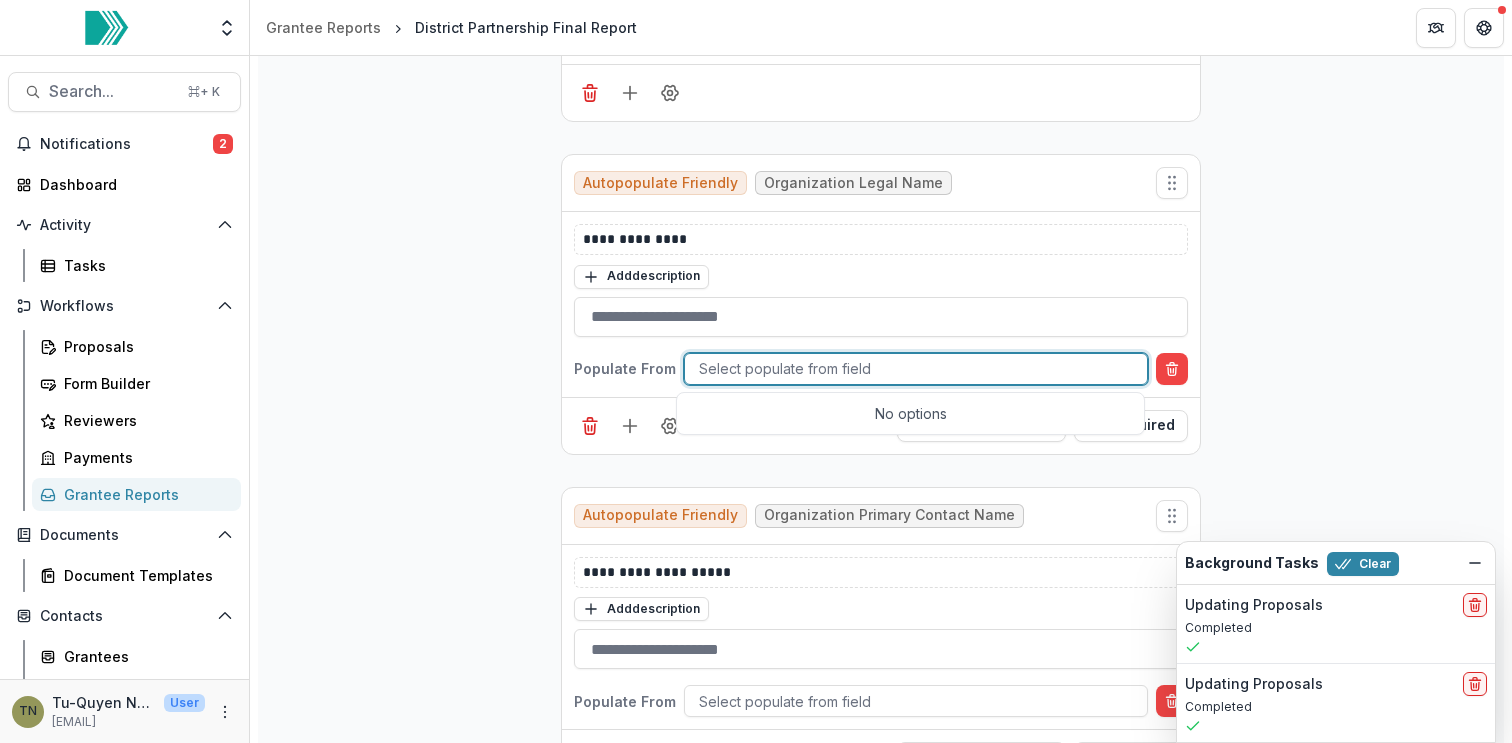 click at bounding box center [916, 368] 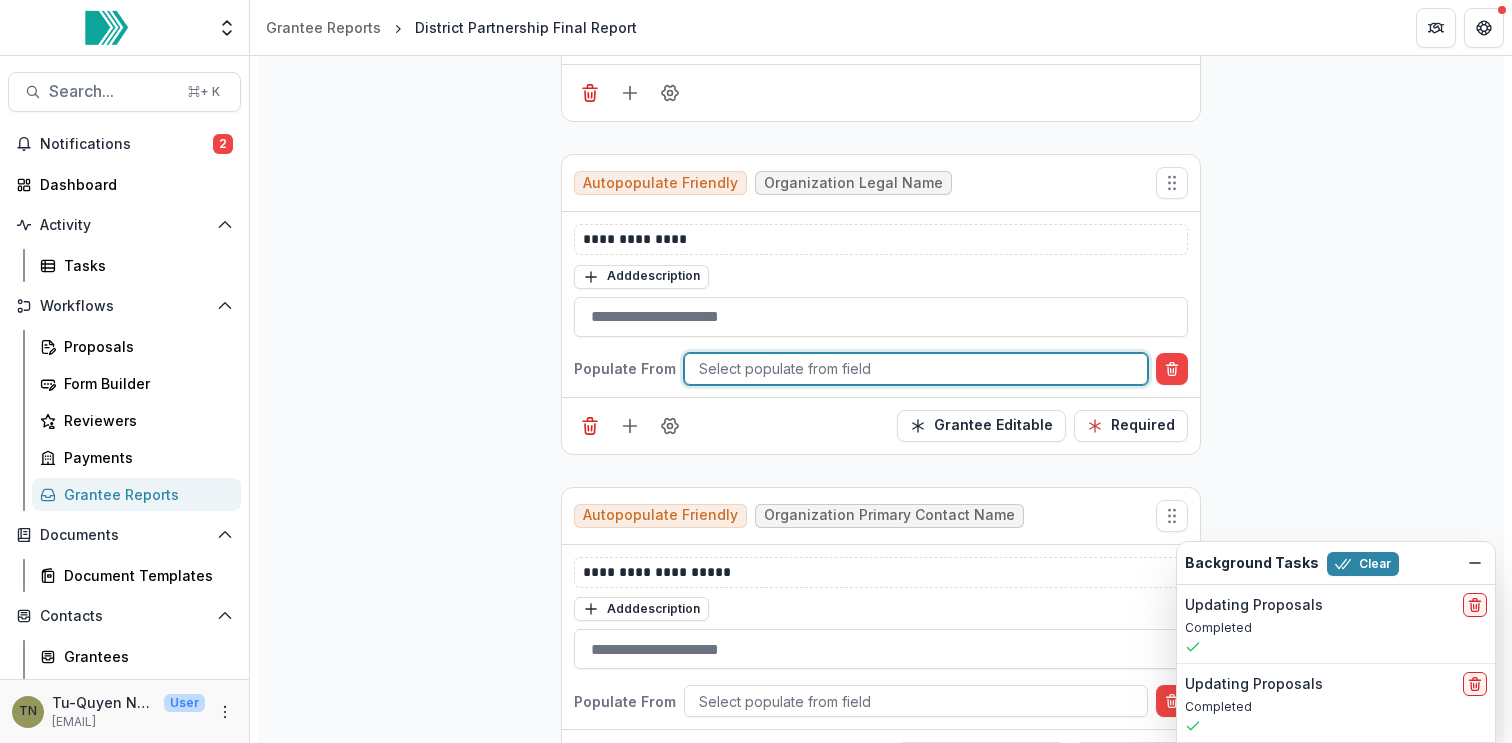 click at bounding box center (916, 368) 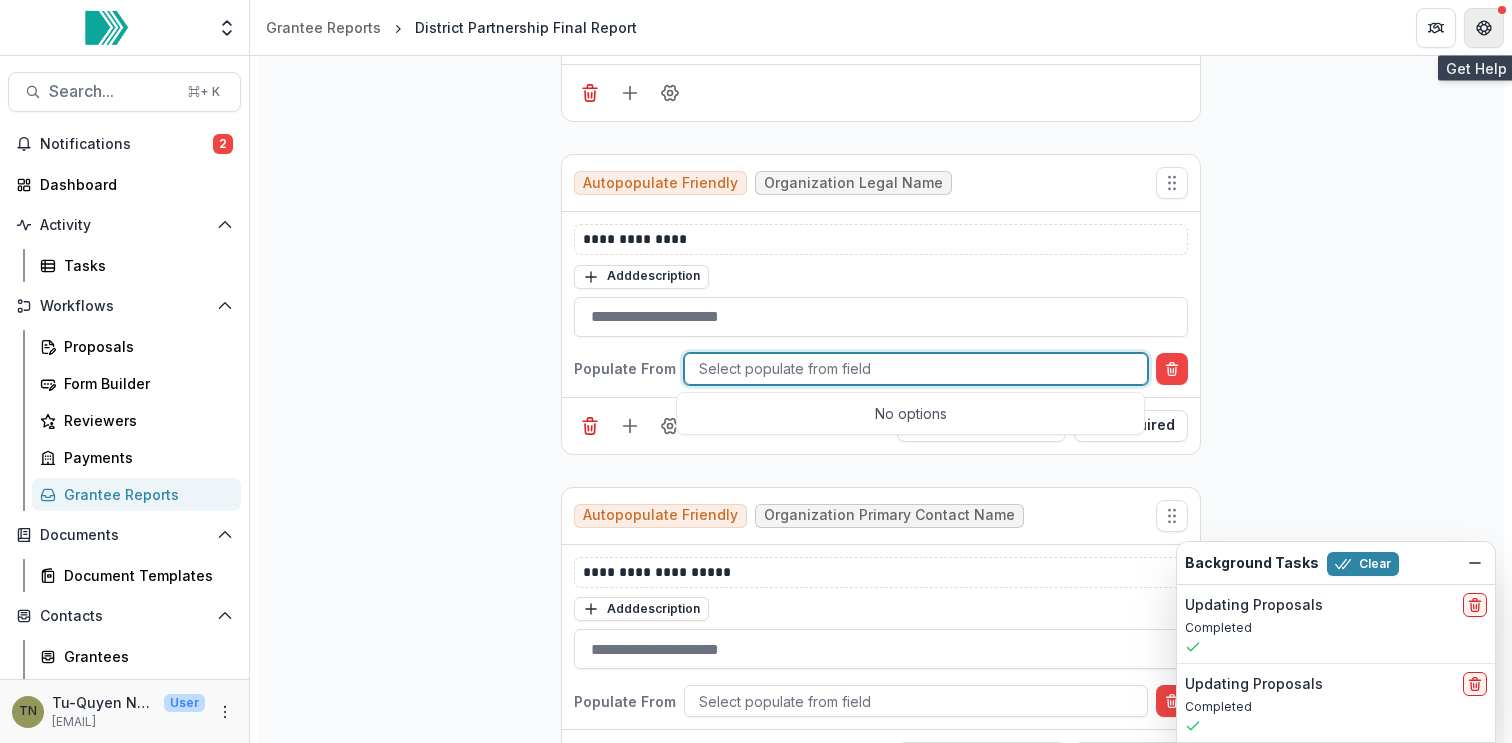 click 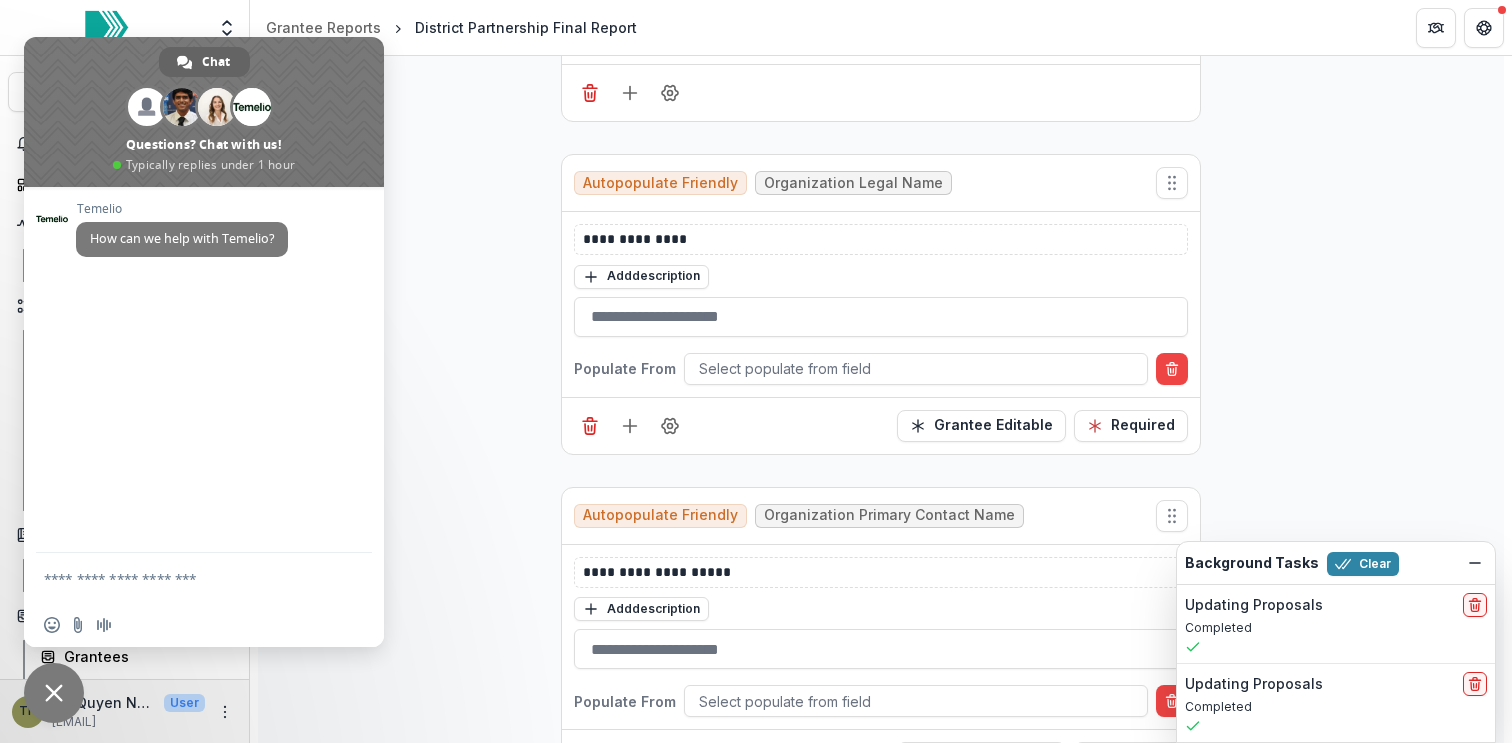 click at bounding box center (184, 578) 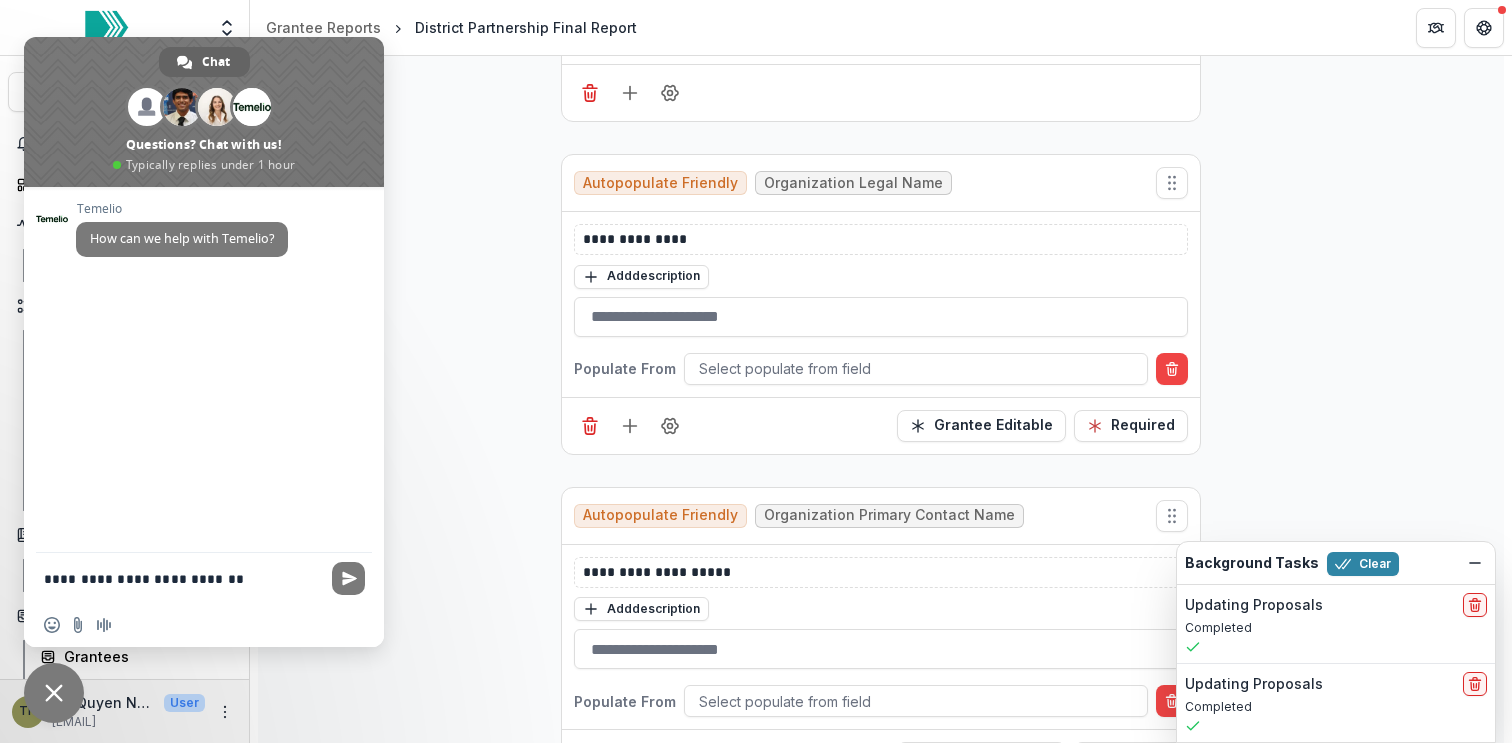 click on "**********" at bounding box center (184, 578) 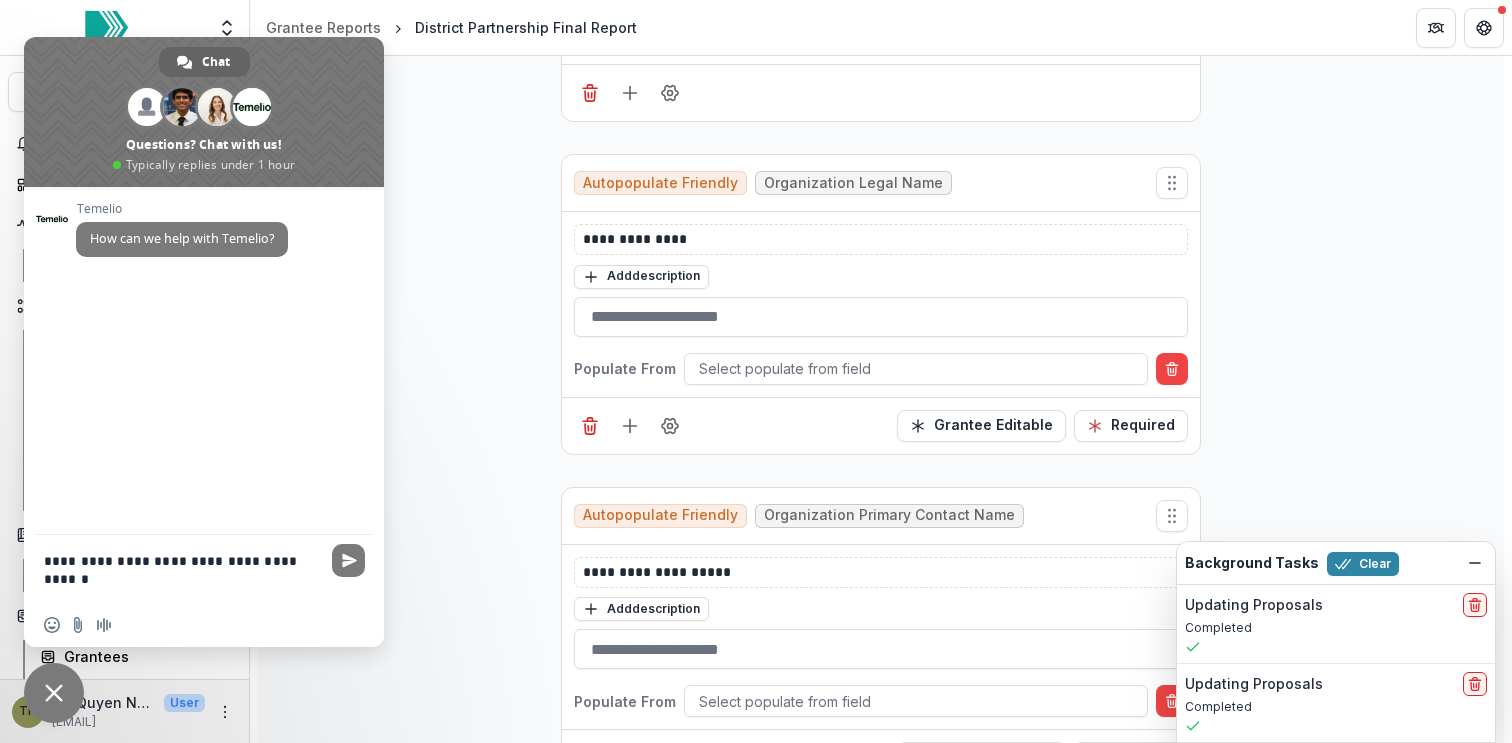 click on "**********" at bounding box center (184, 569) 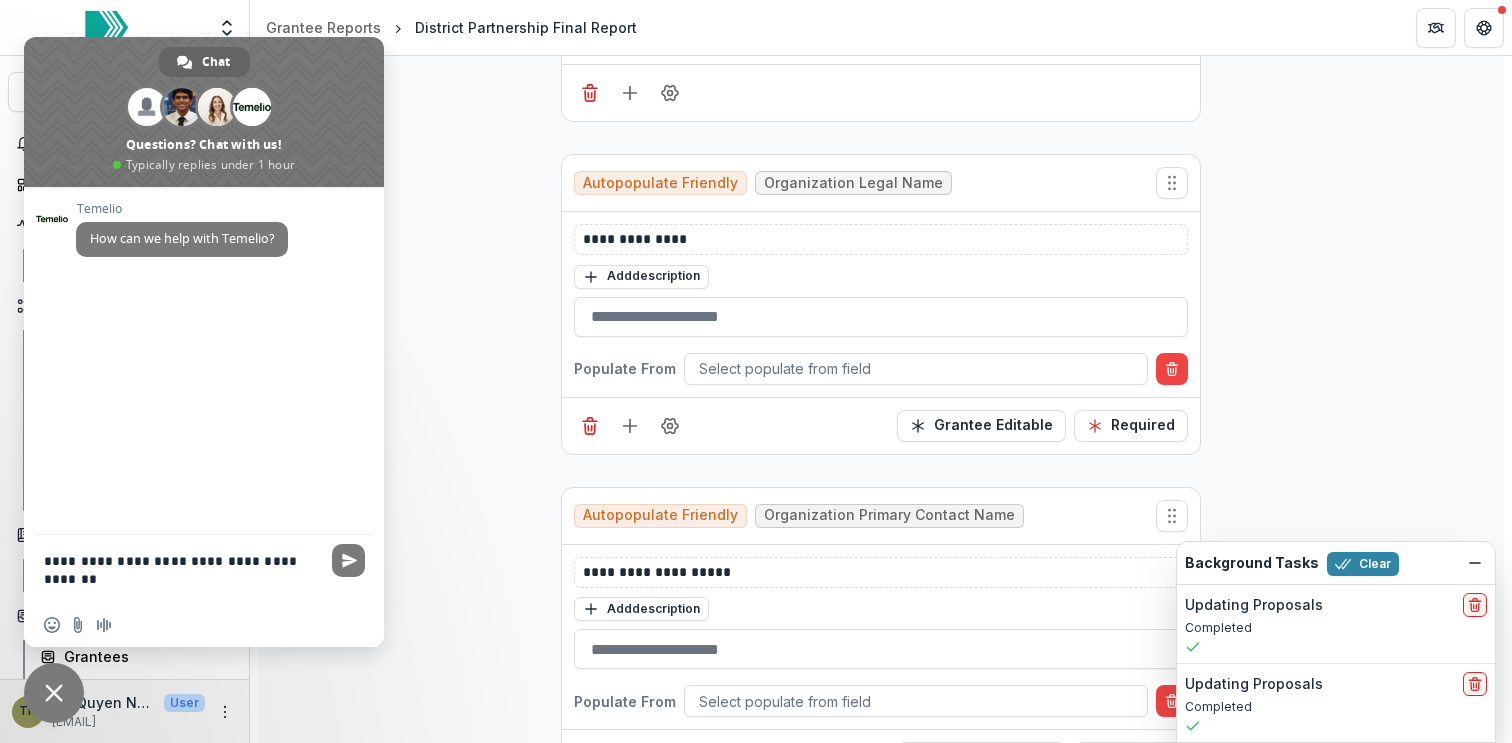 click on "**********" at bounding box center [184, 569] 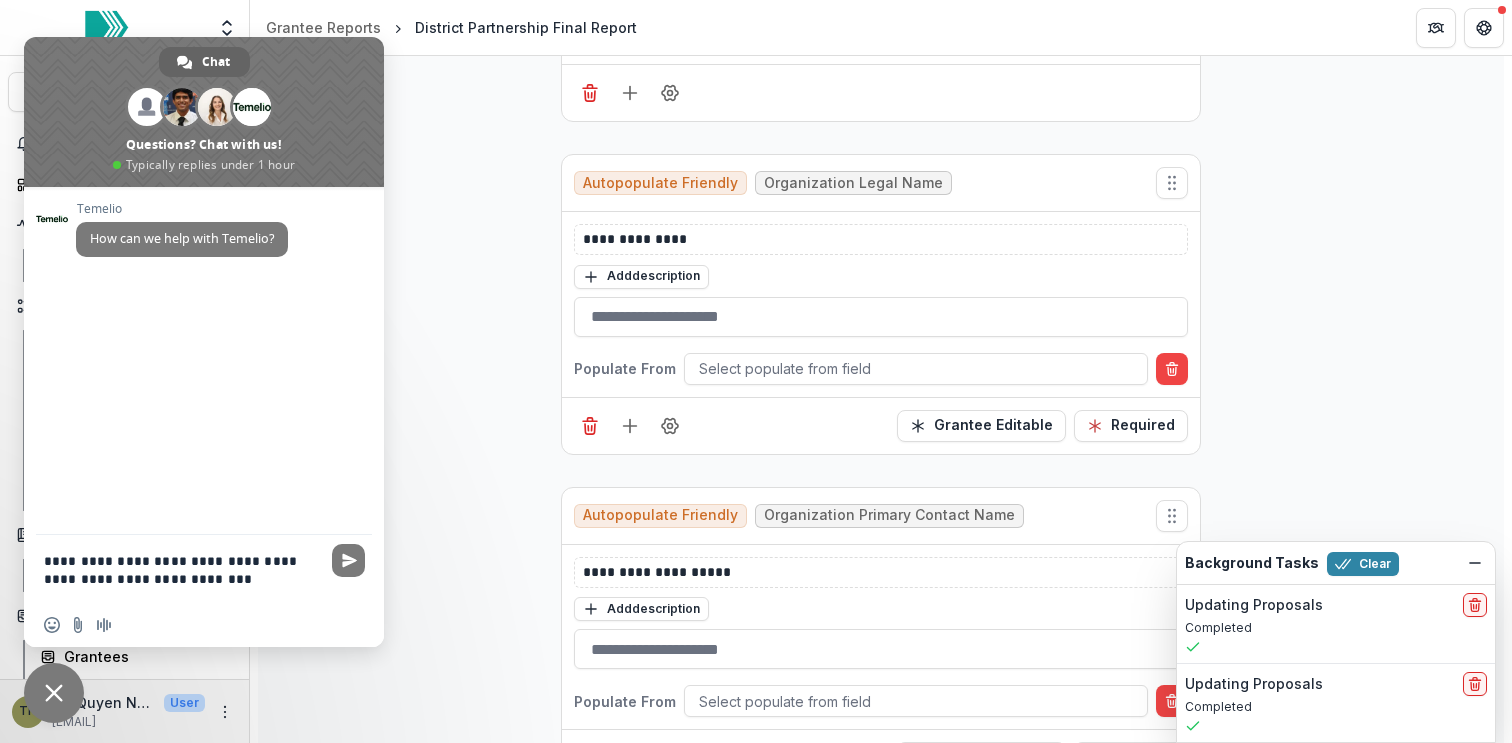 click on "**********" at bounding box center [184, 569] 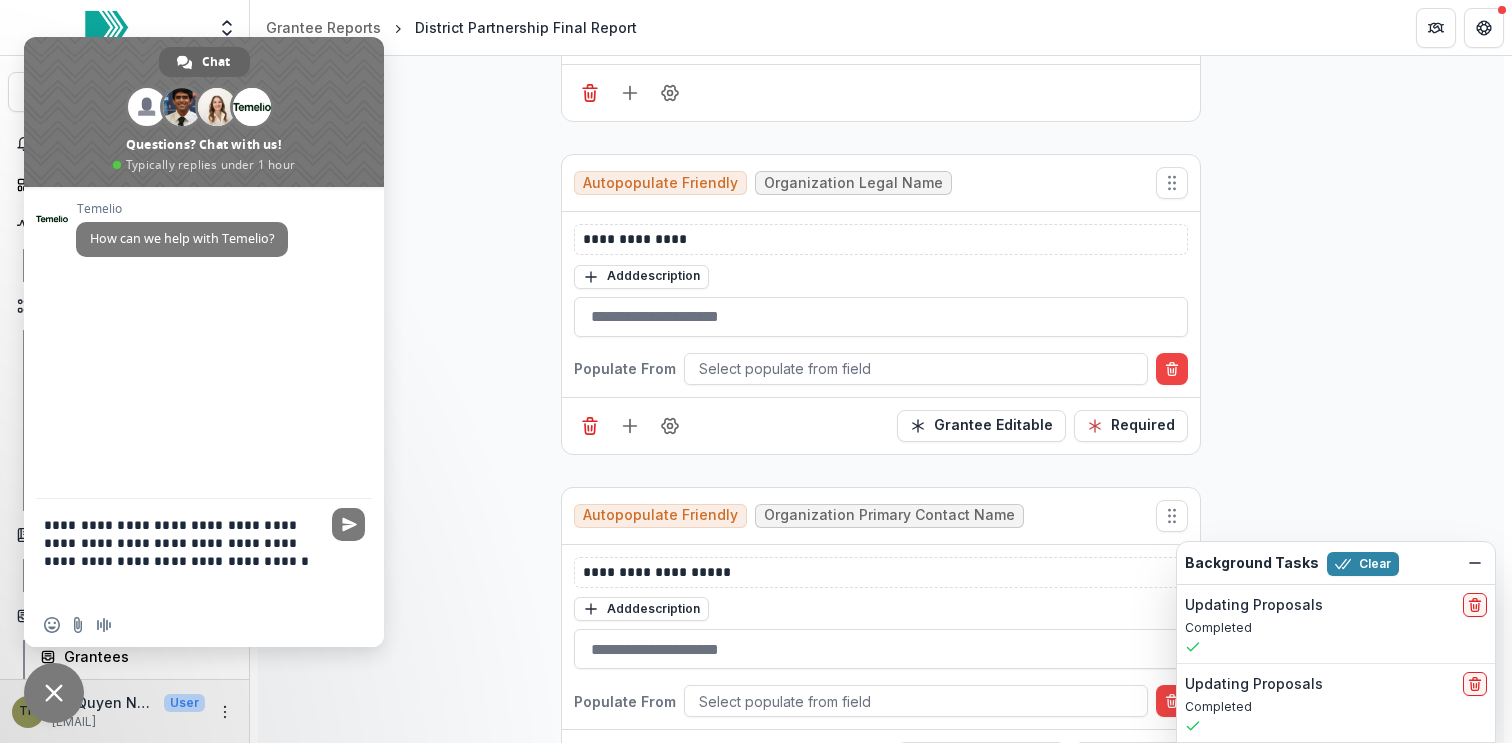type on "**********" 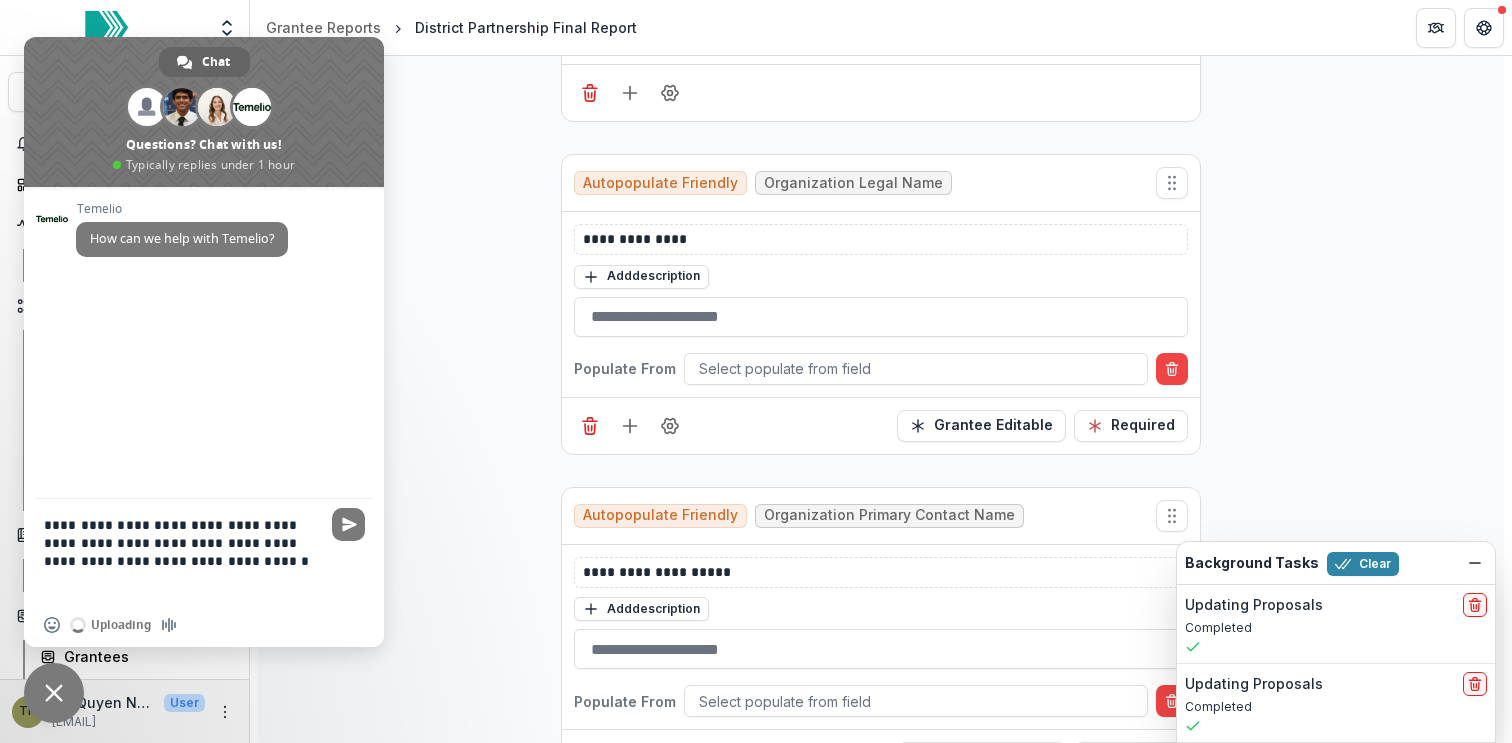 click on "**********" at bounding box center (184, 551) 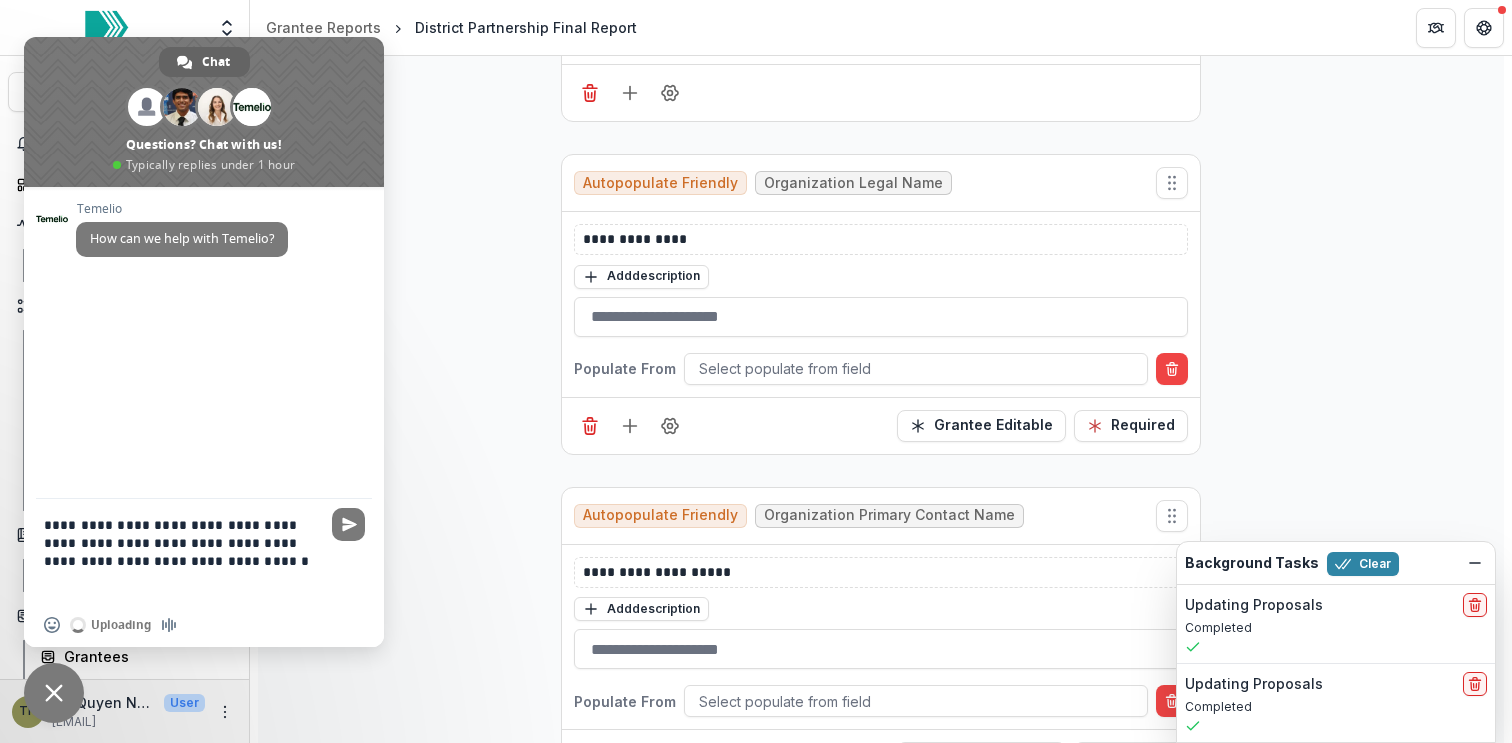 type 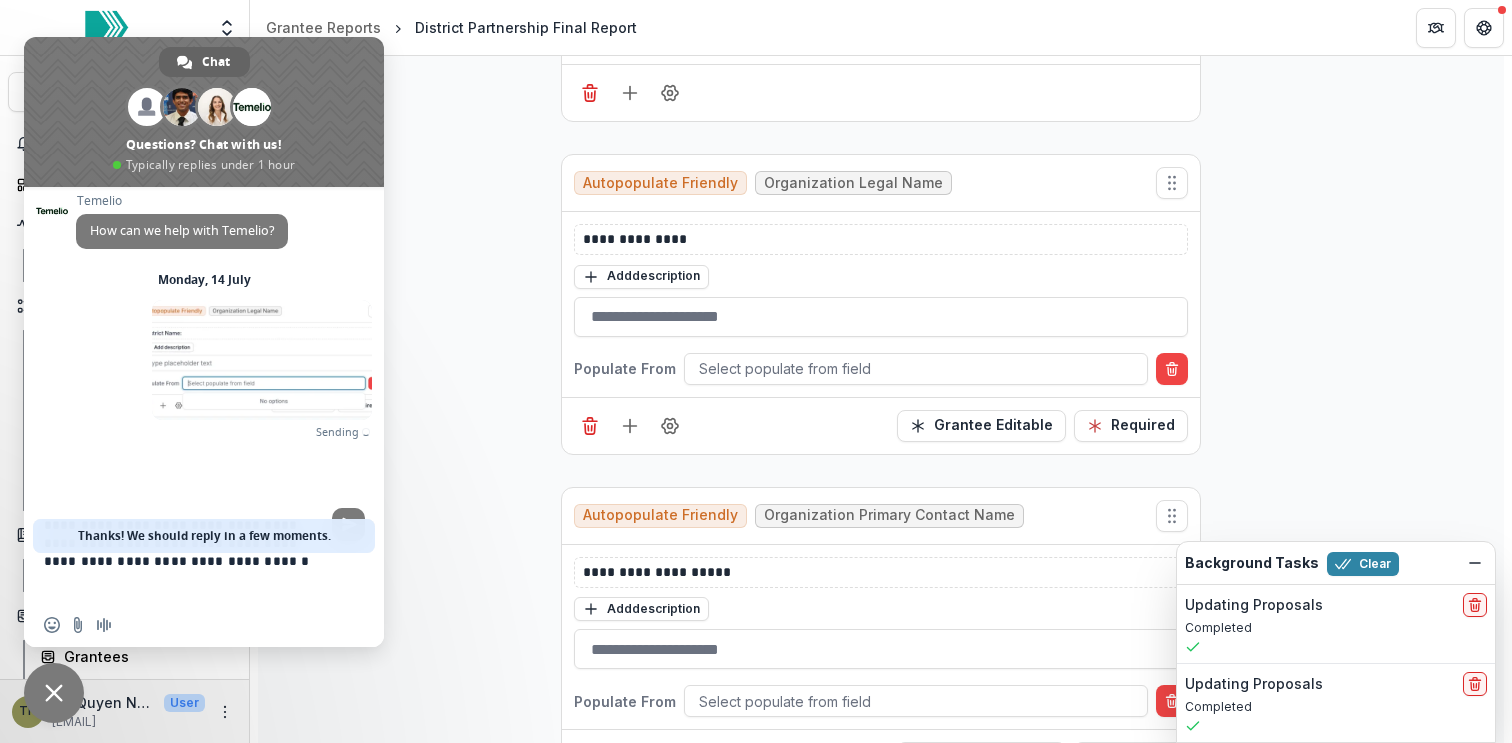 type 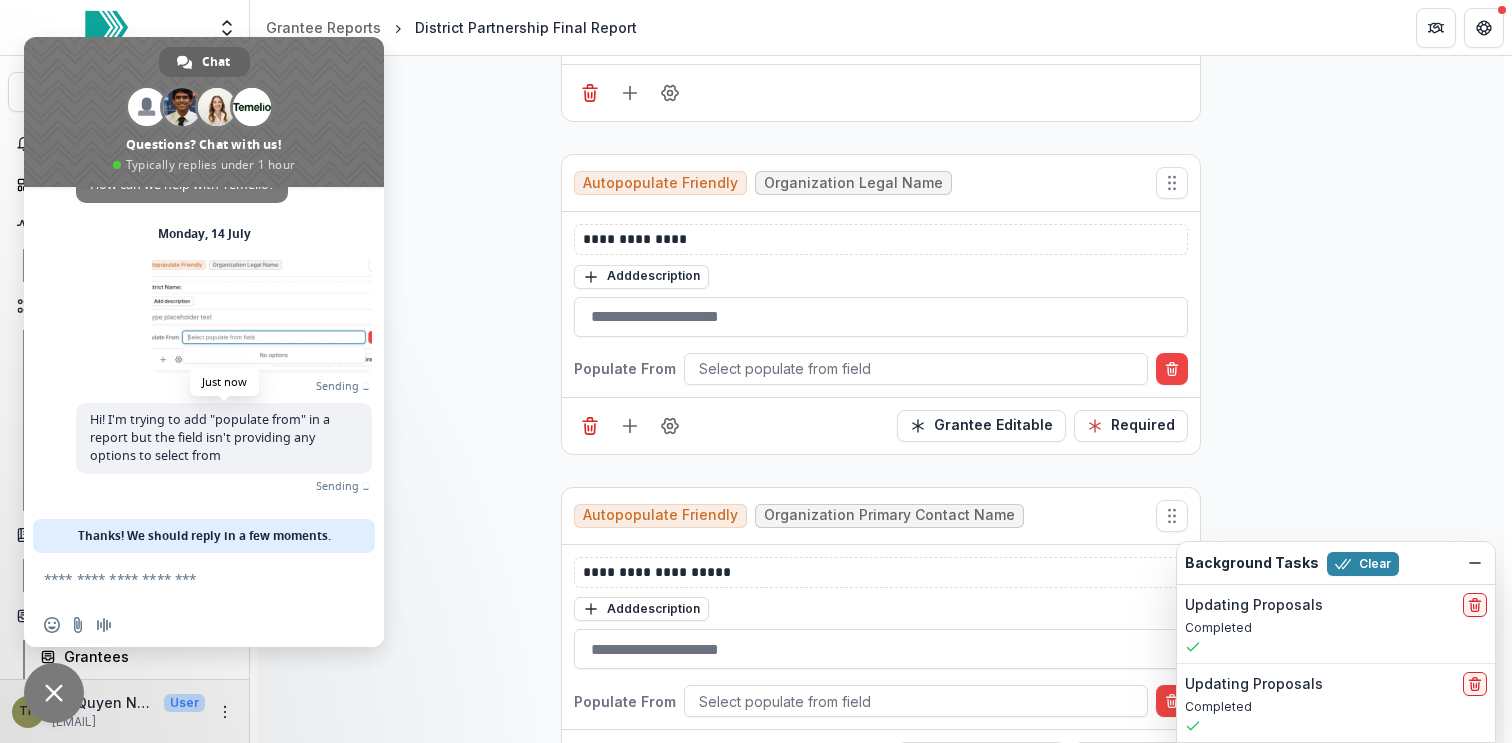 scroll, scrollTop: 10, scrollLeft: 0, axis: vertical 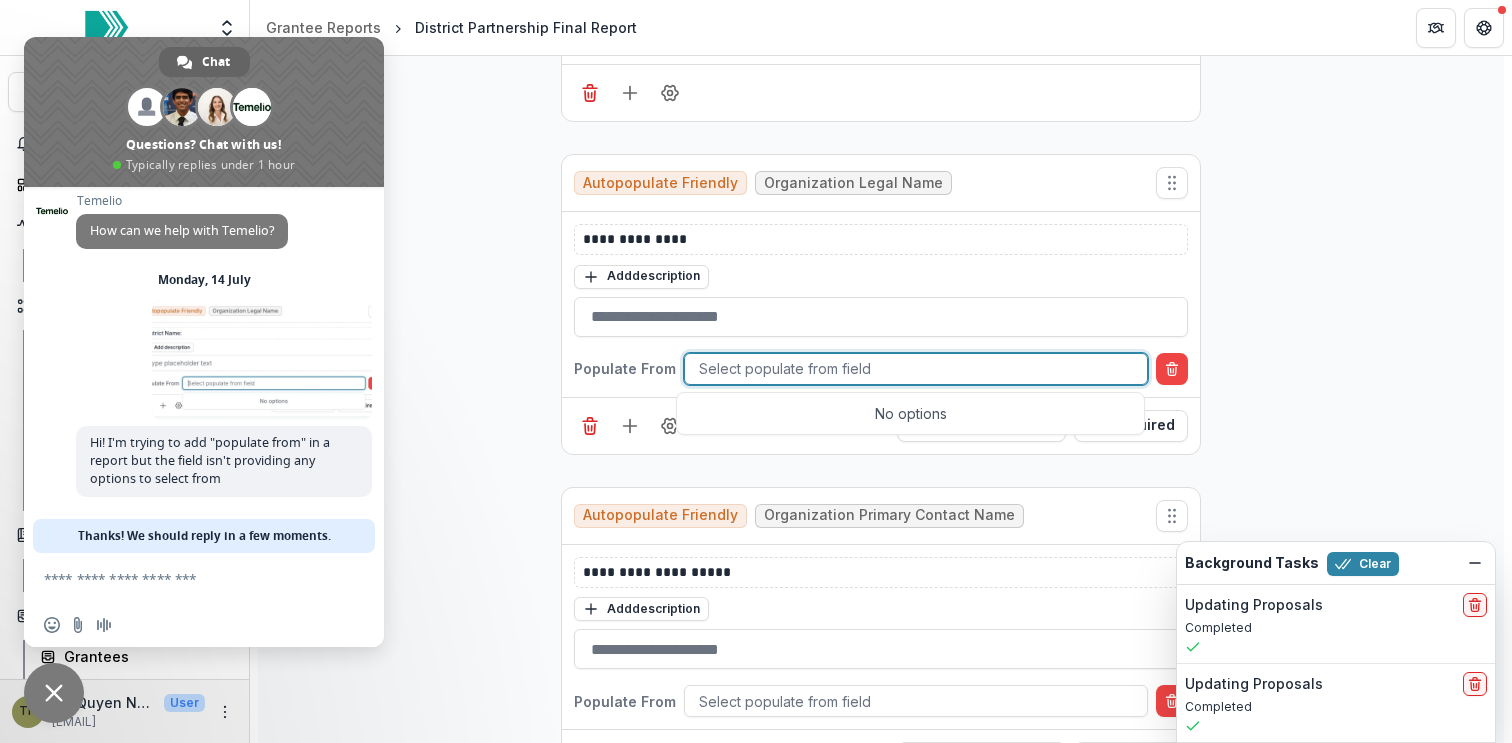 click at bounding box center (916, 368) 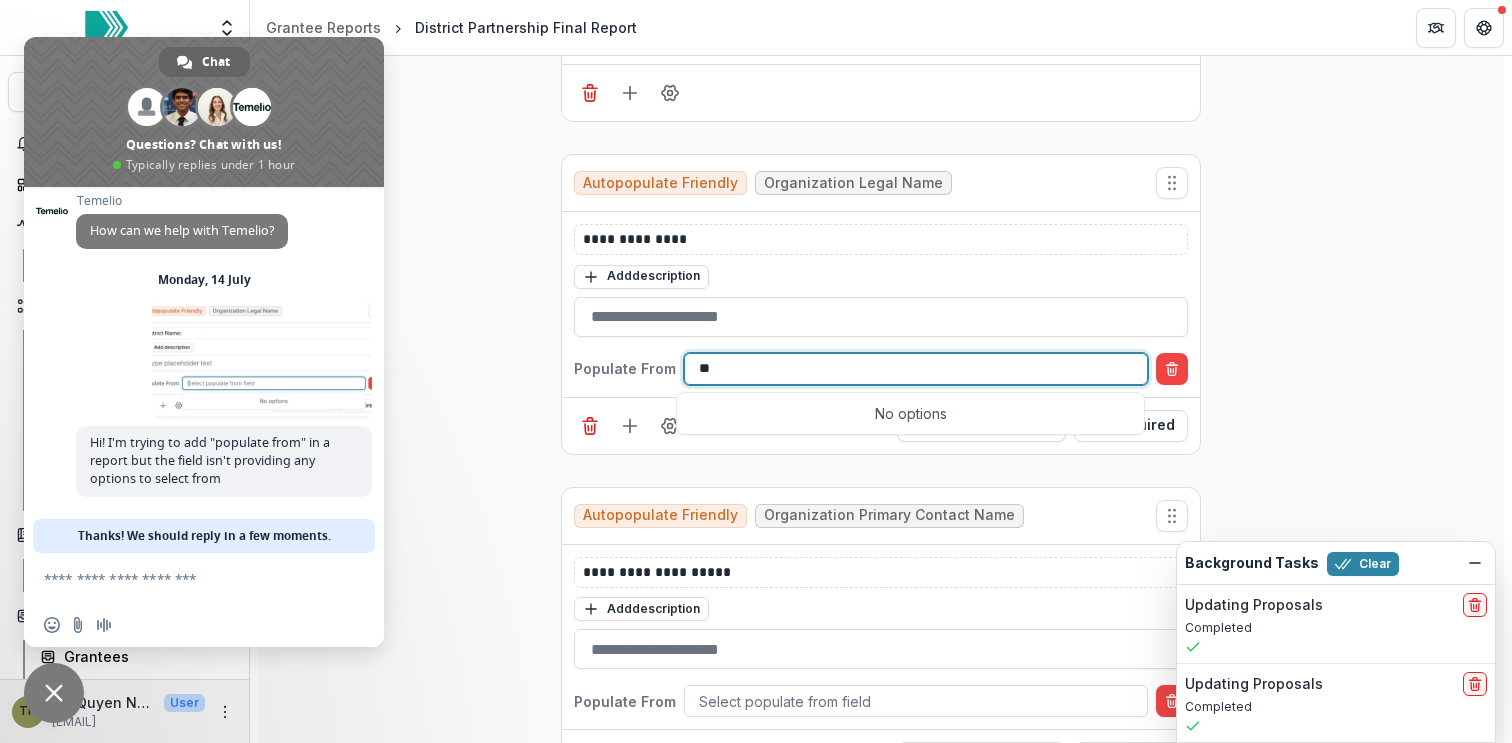 type on "*" 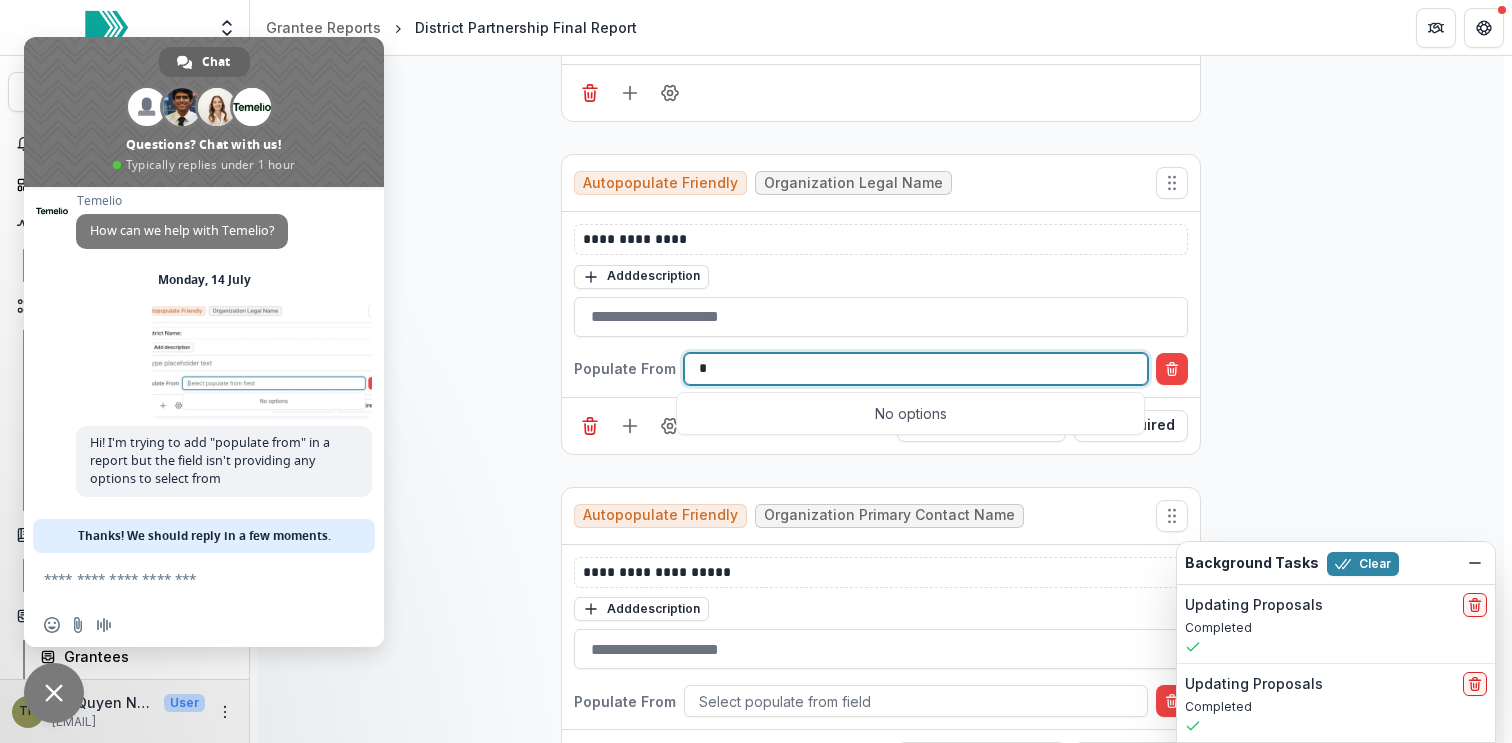 type 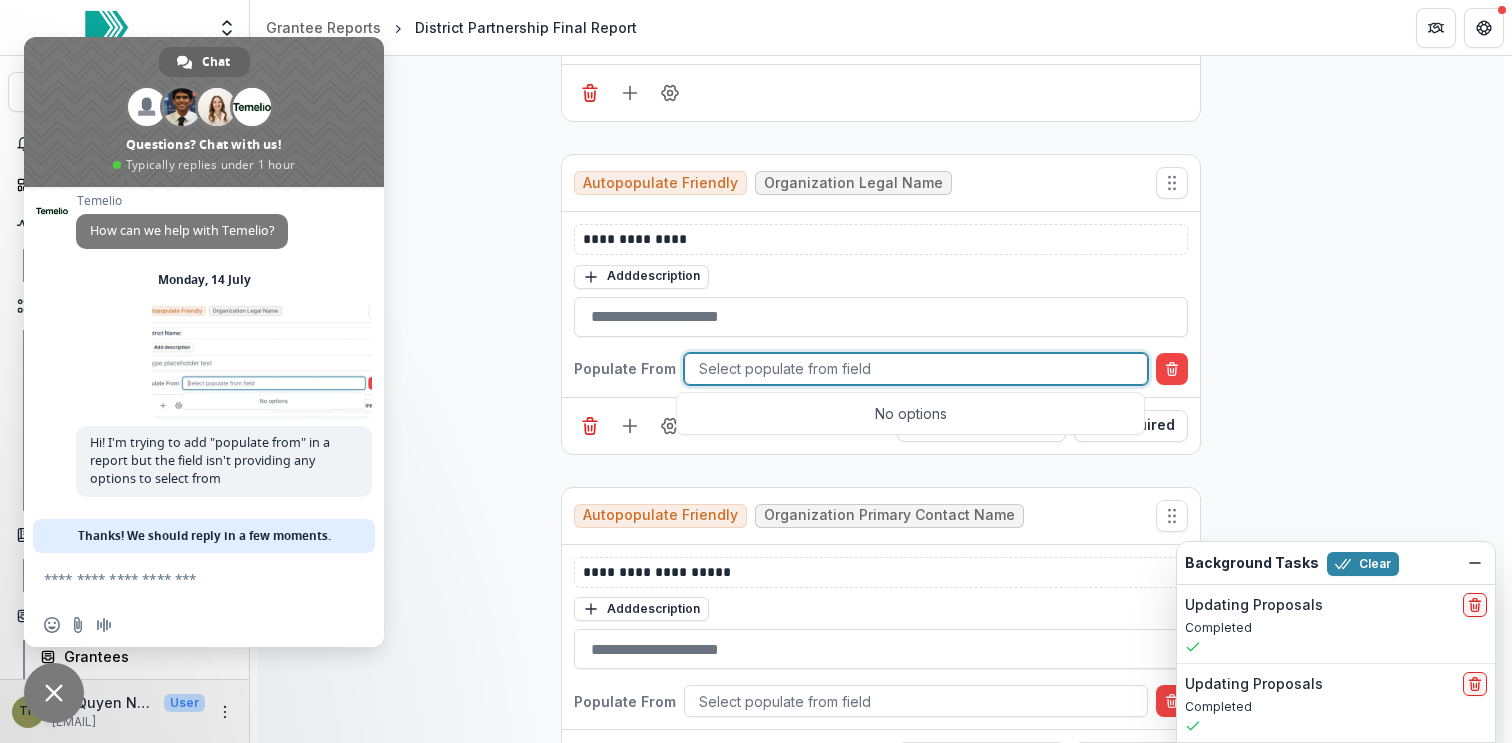 click at bounding box center (184, 578) 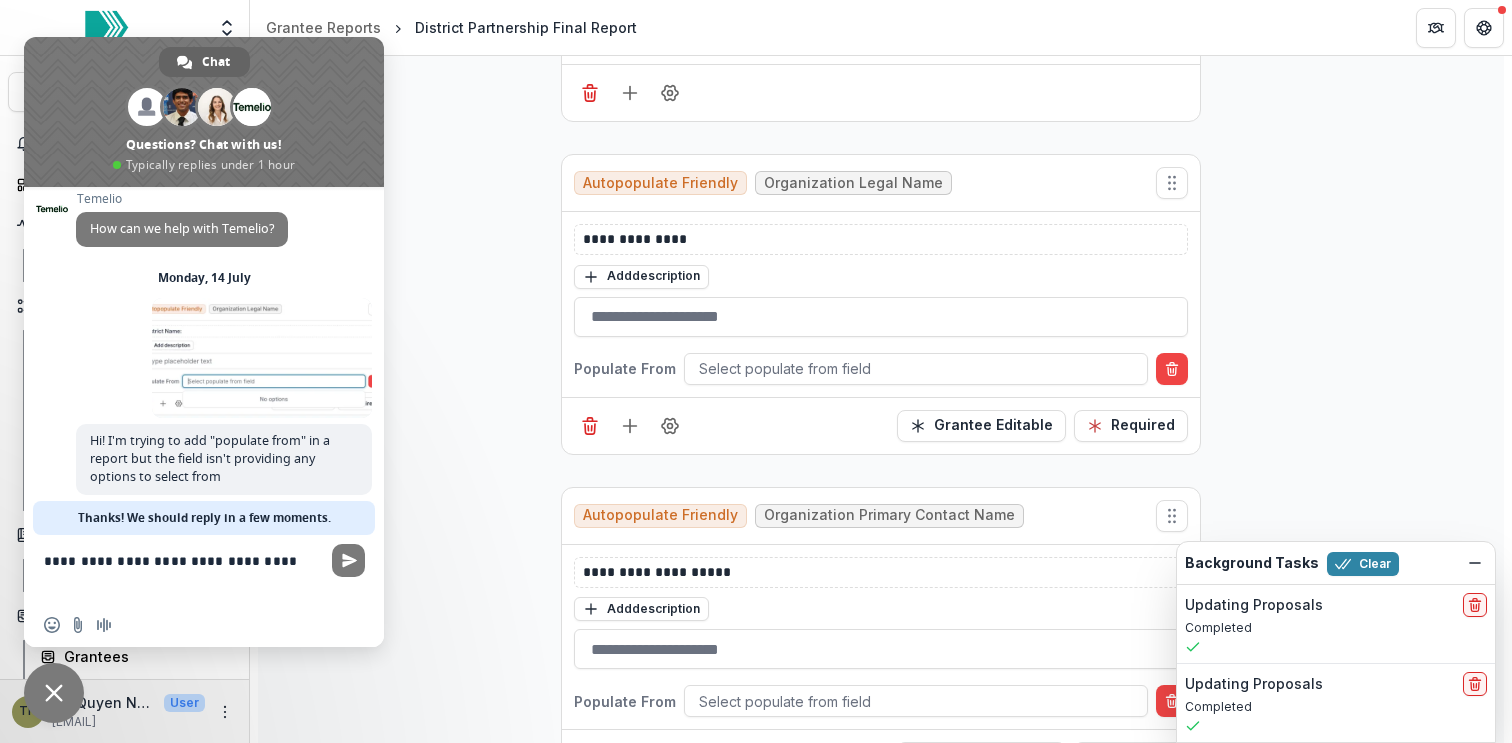 scroll, scrollTop: 28, scrollLeft: 0, axis: vertical 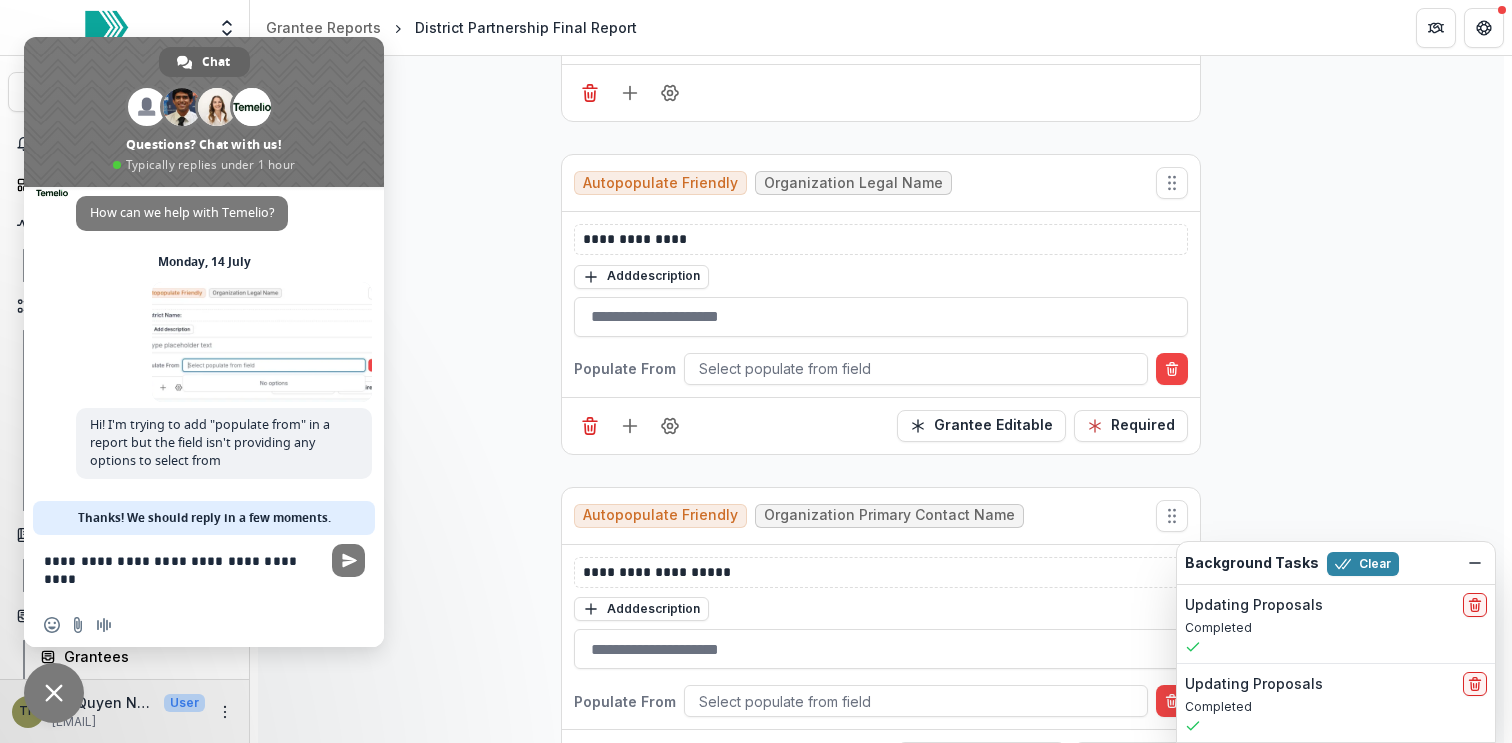 type on "**********" 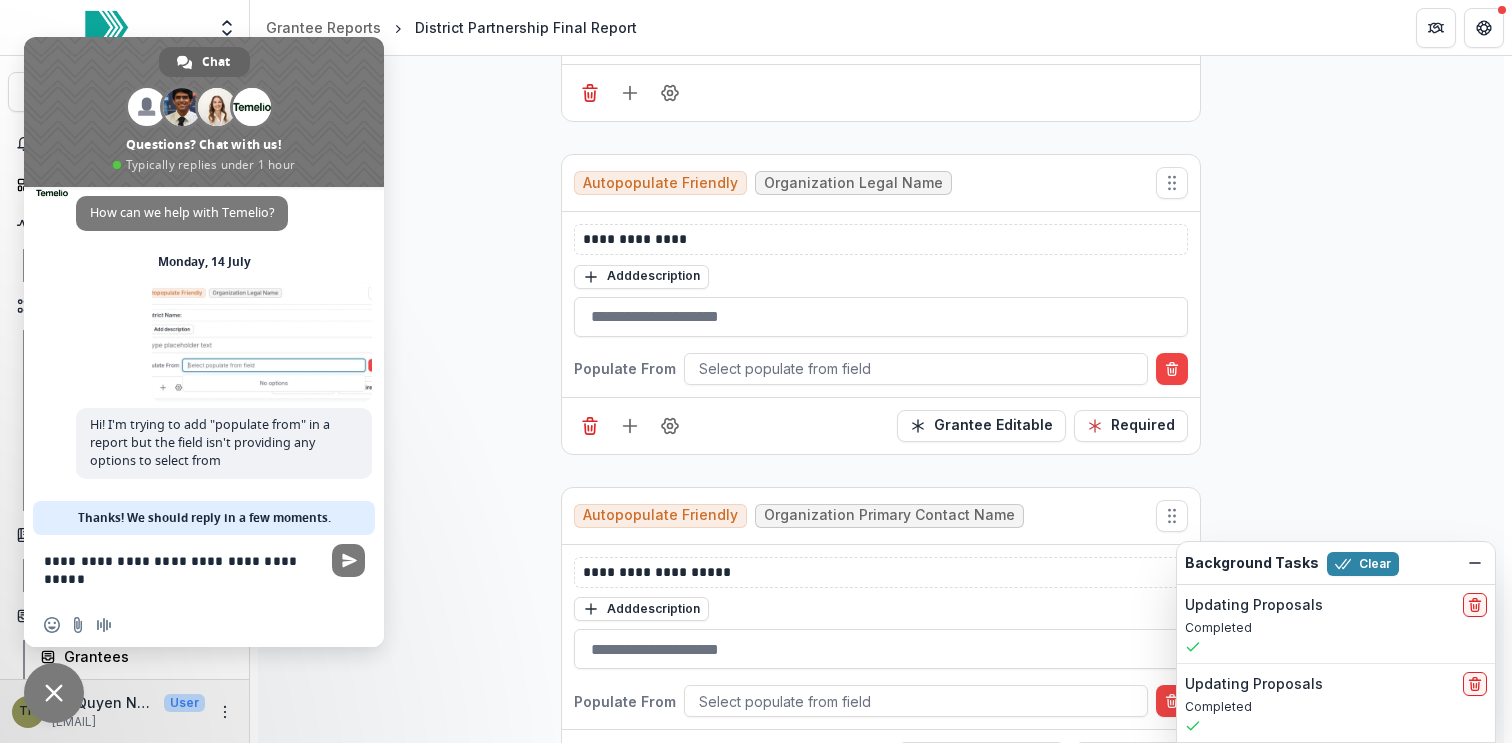 type 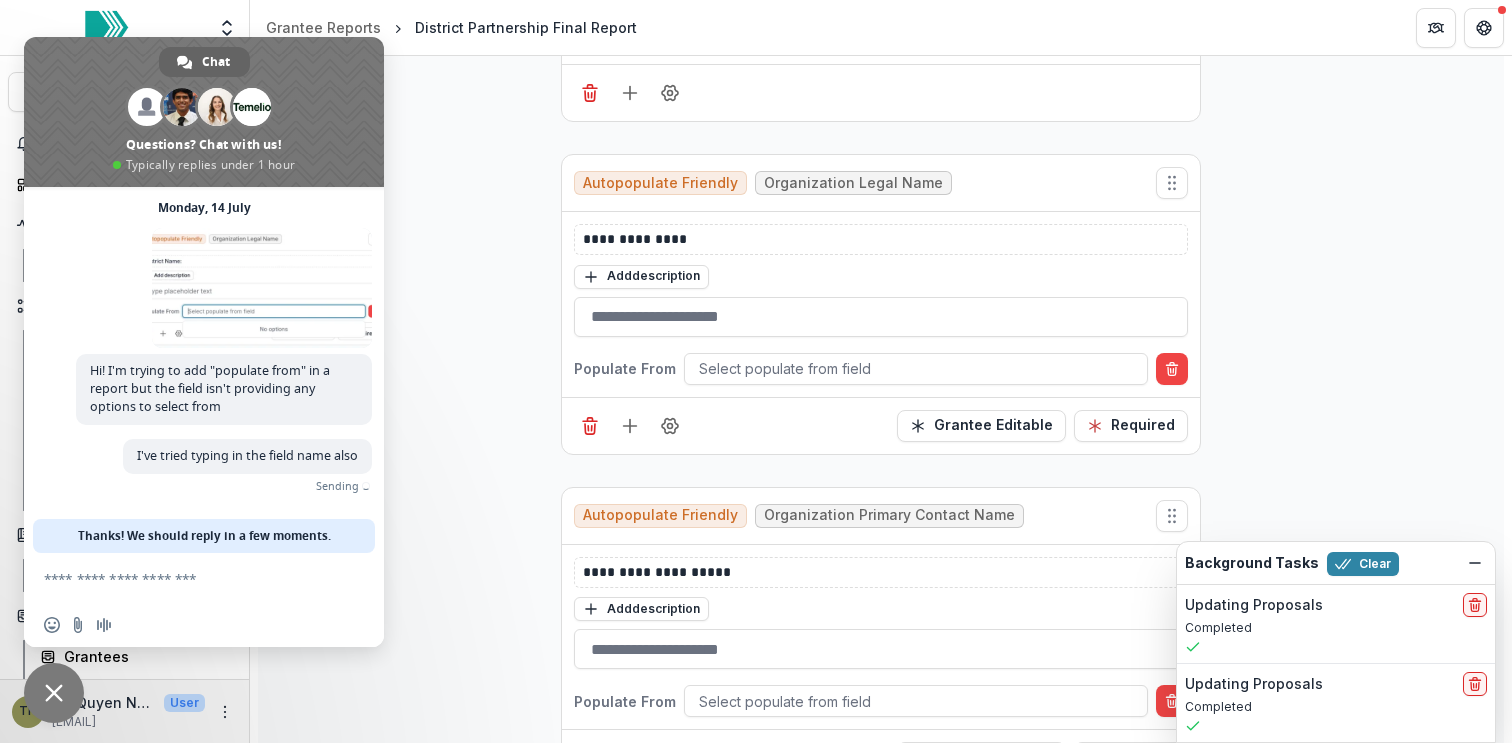 scroll, scrollTop: 51, scrollLeft: 0, axis: vertical 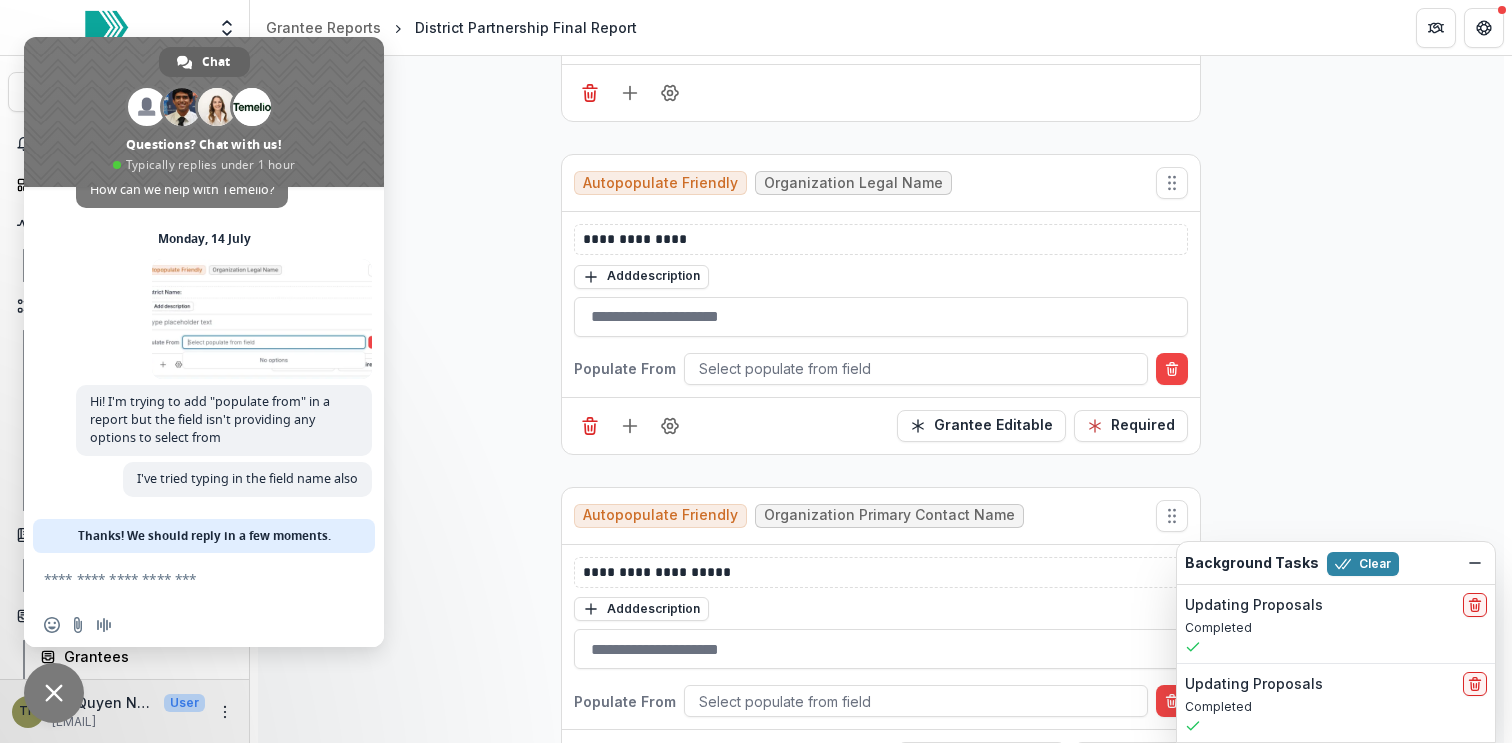 click on "**********" at bounding box center [881, 8058] 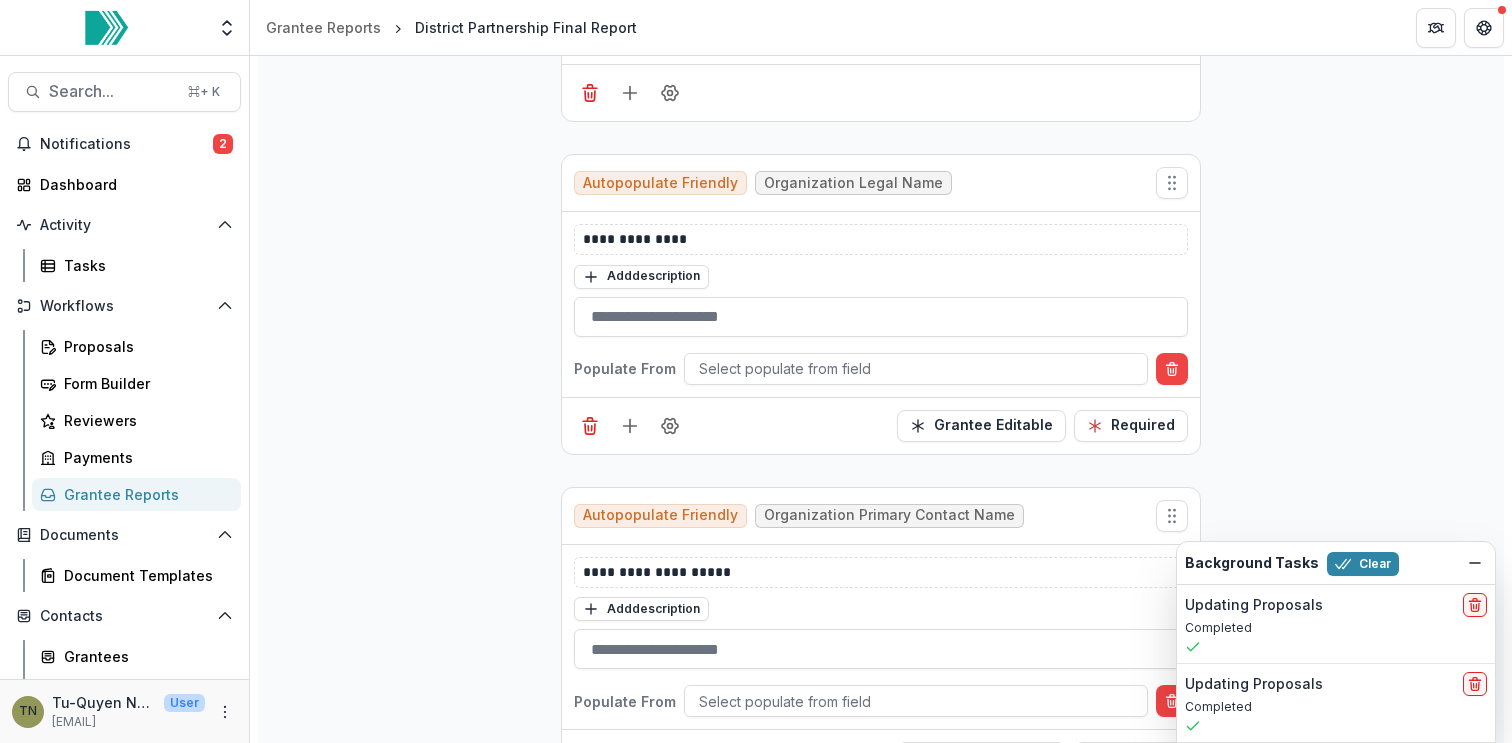 click on "Grantee Reports" at bounding box center [144, 494] 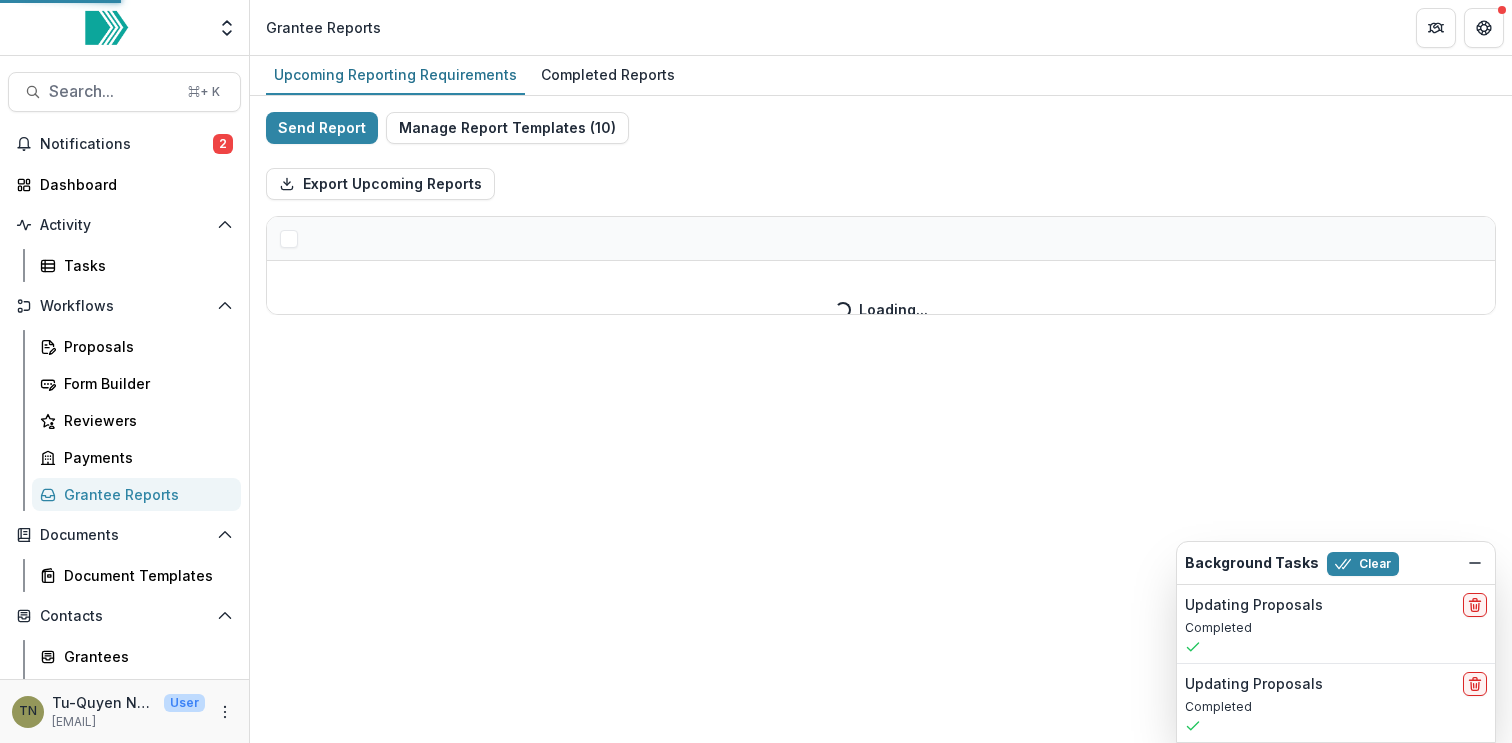 scroll, scrollTop: 0, scrollLeft: 0, axis: both 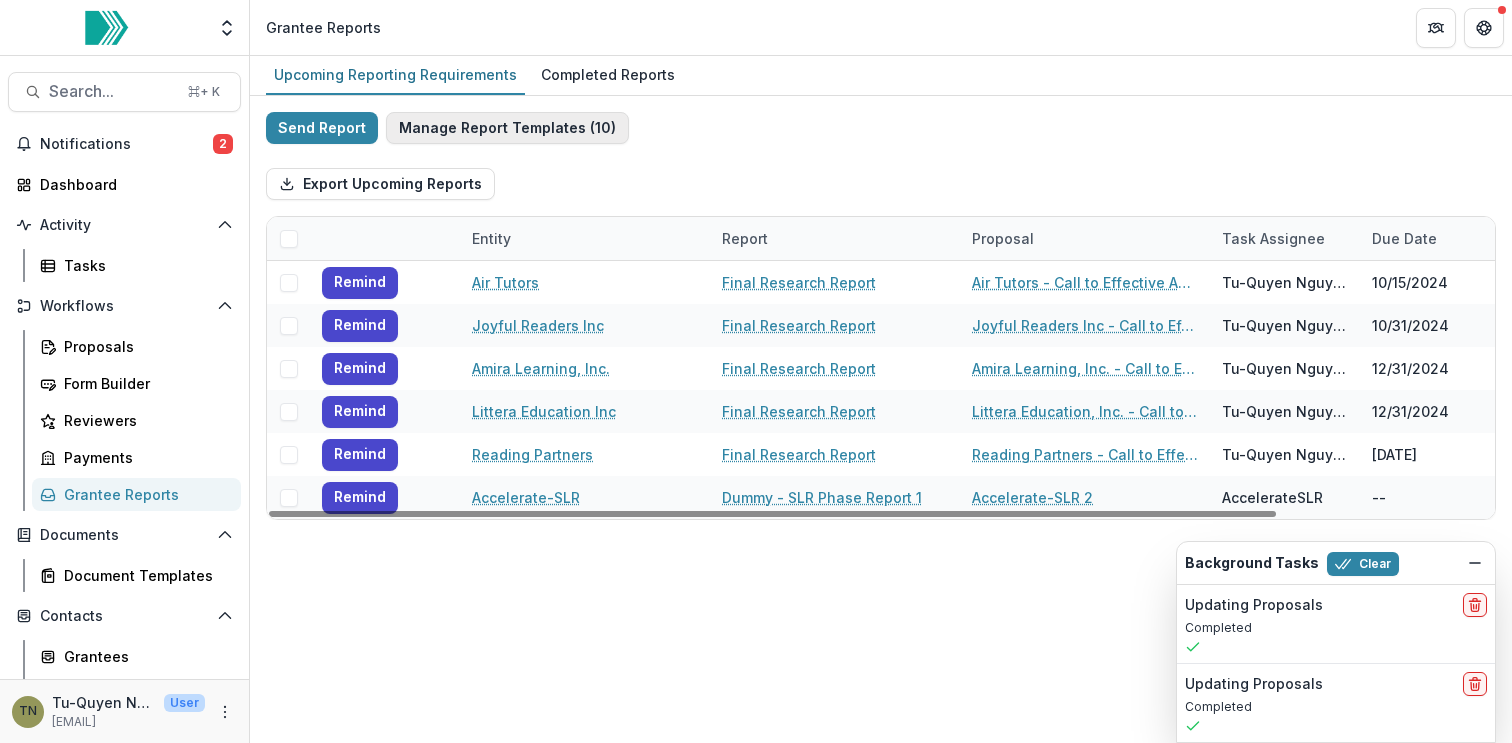 click on "Manage Report Templates ( 10 )" at bounding box center [507, 128] 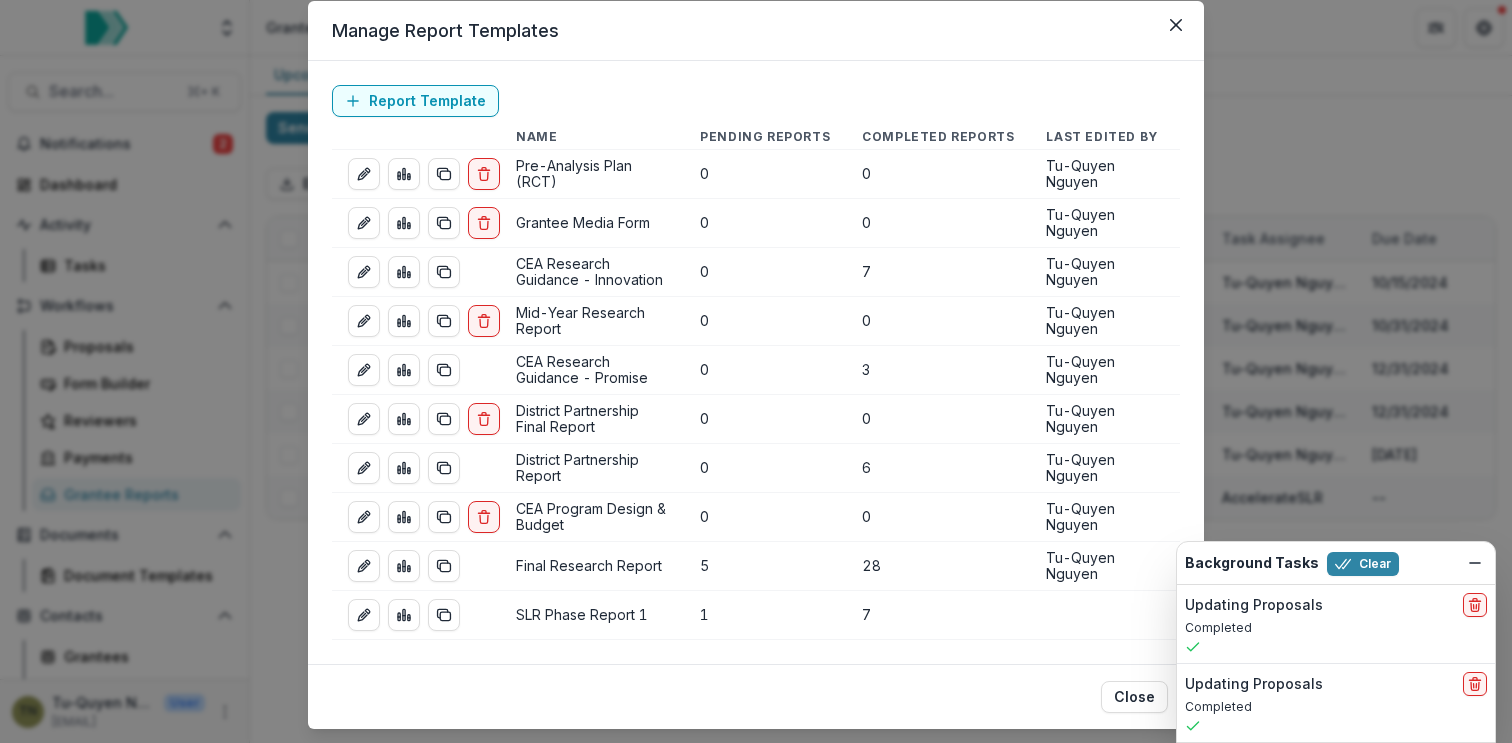 scroll, scrollTop: 78, scrollLeft: 0, axis: vertical 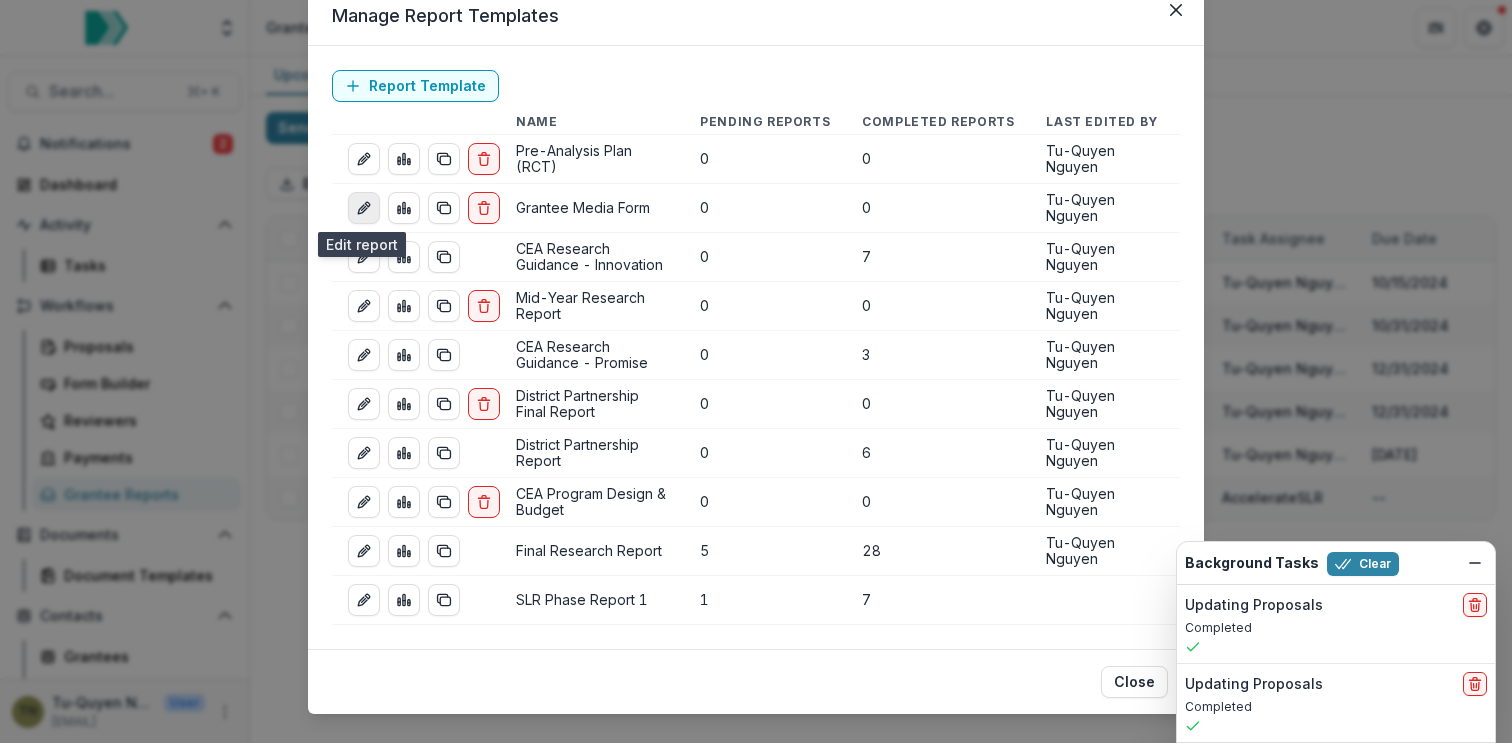 click 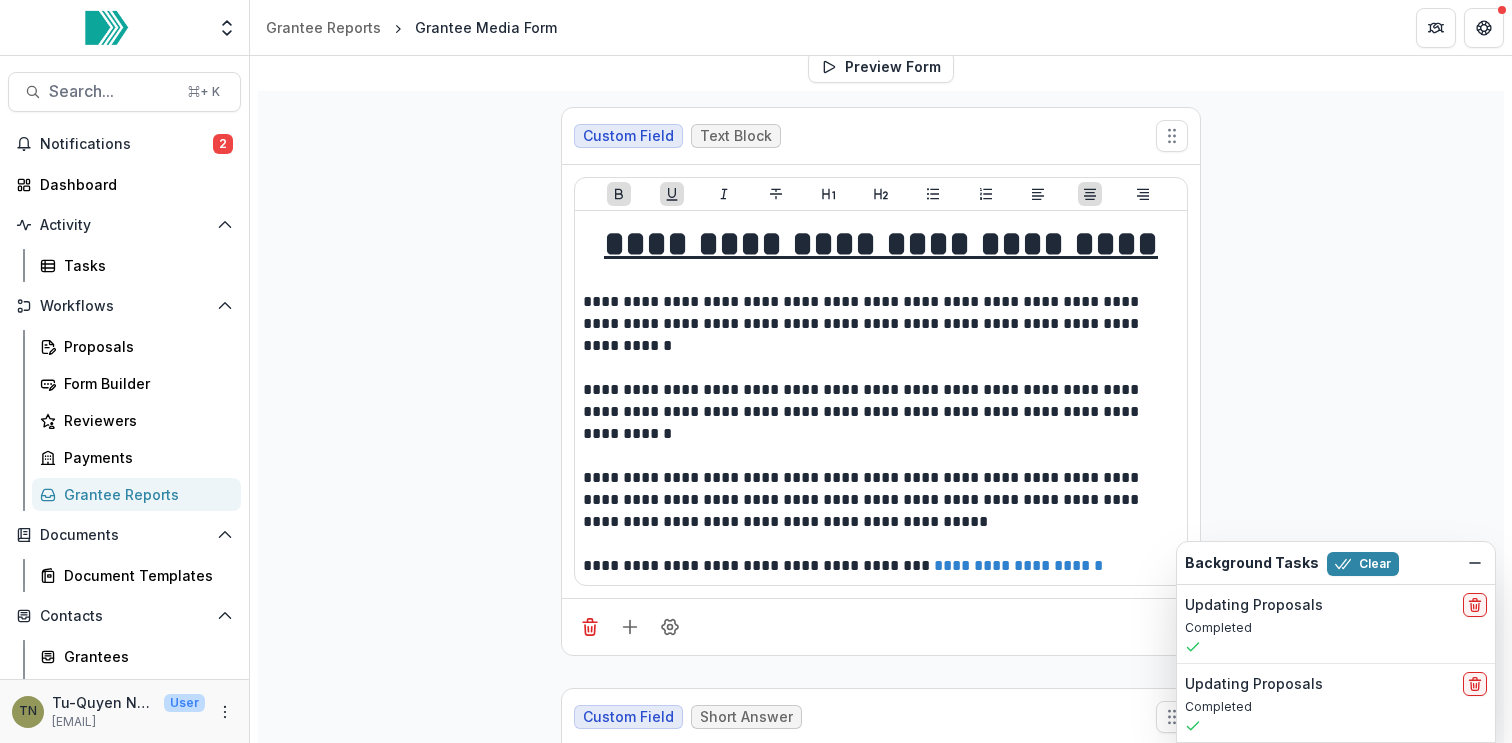 scroll, scrollTop: 255, scrollLeft: 0, axis: vertical 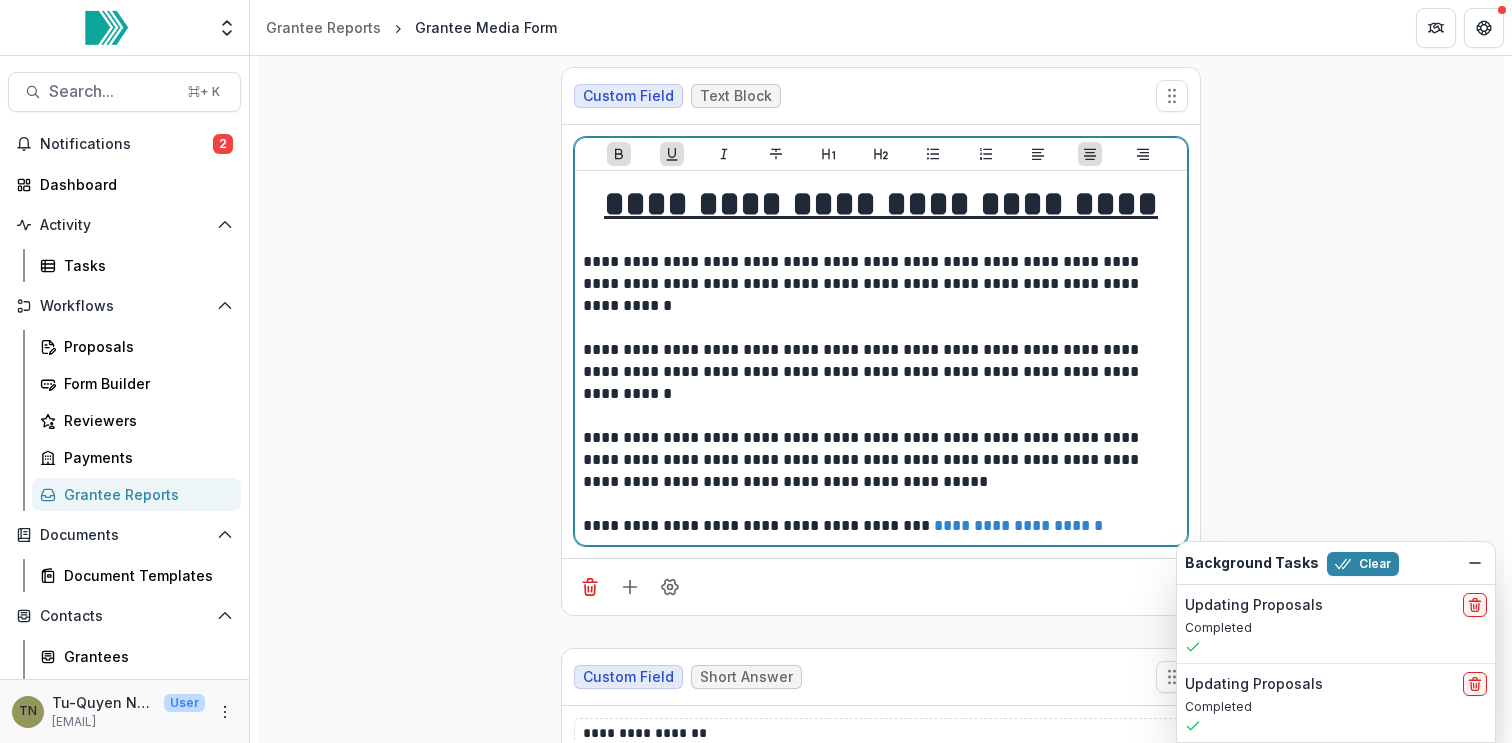 click on "**********" at bounding box center [881, 284] 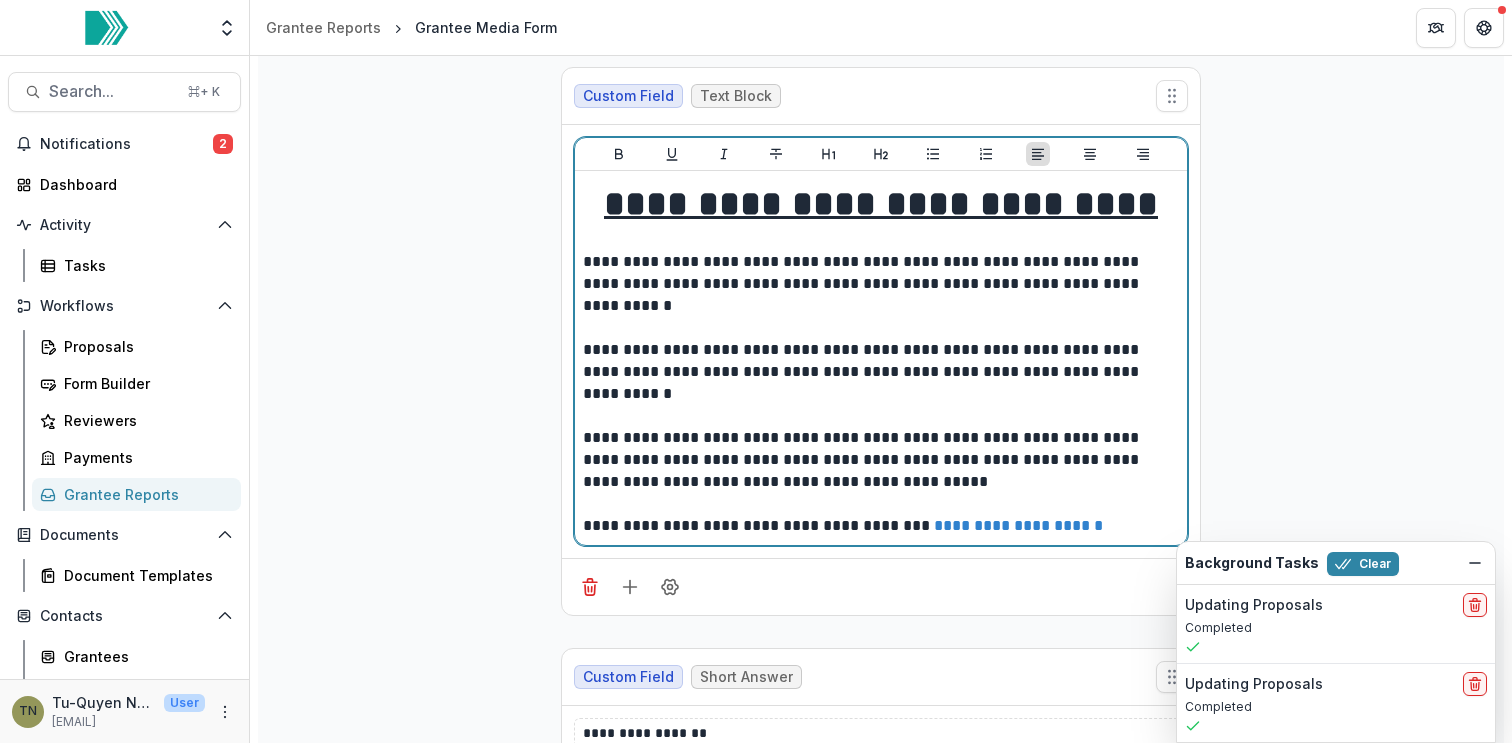 click on "**********" at bounding box center (881, 372) 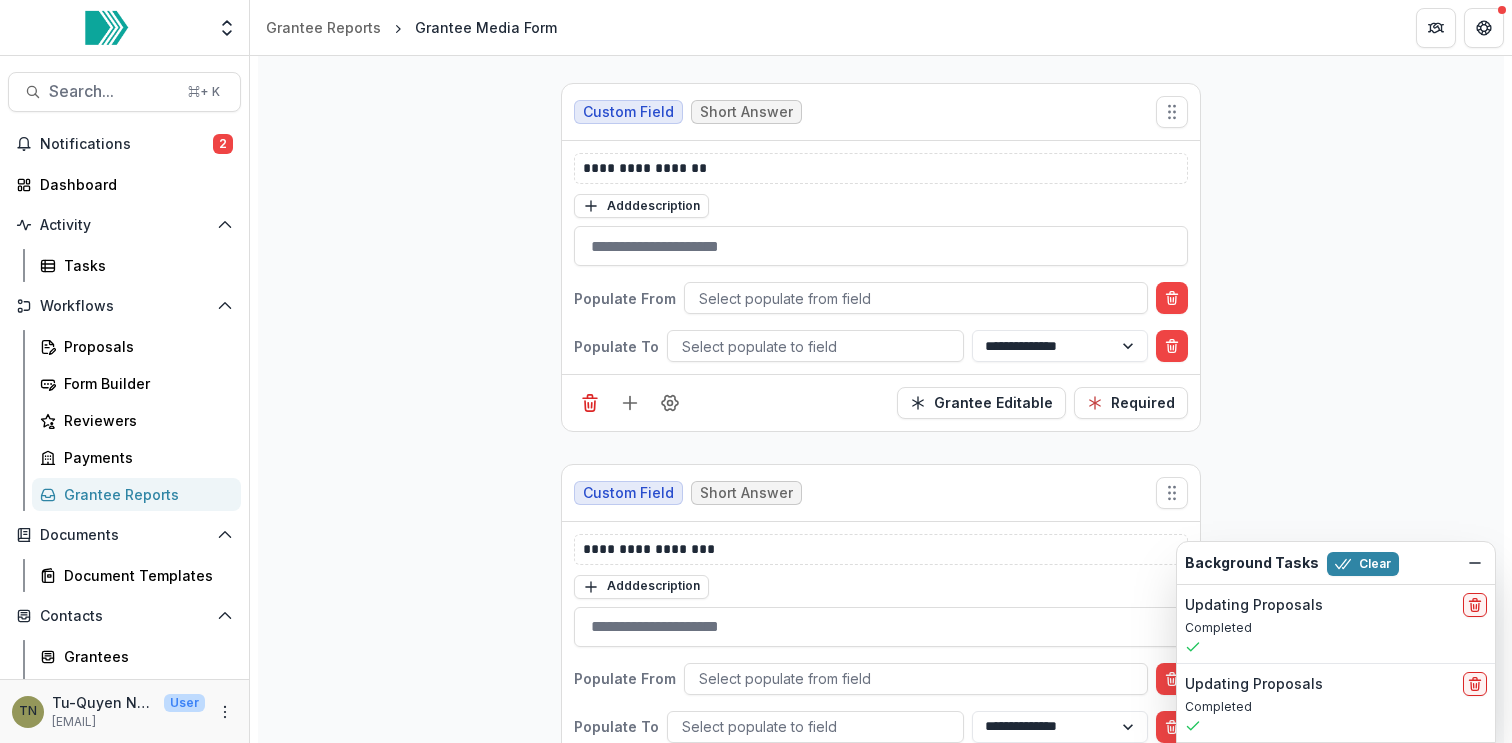 scroll, scrollTop: 831, scrollLeft: 0, axis: vertical 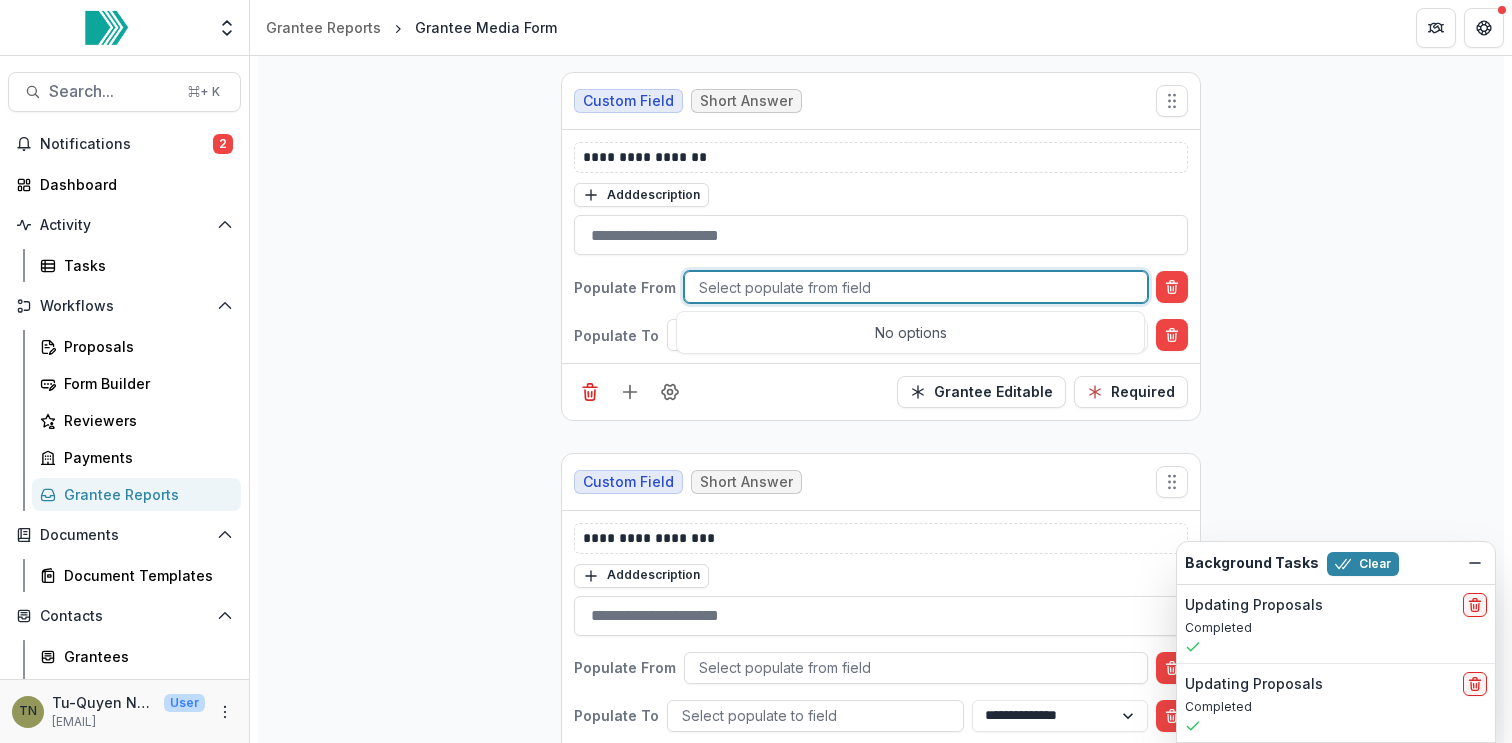 click at bounding box center [916, 287] 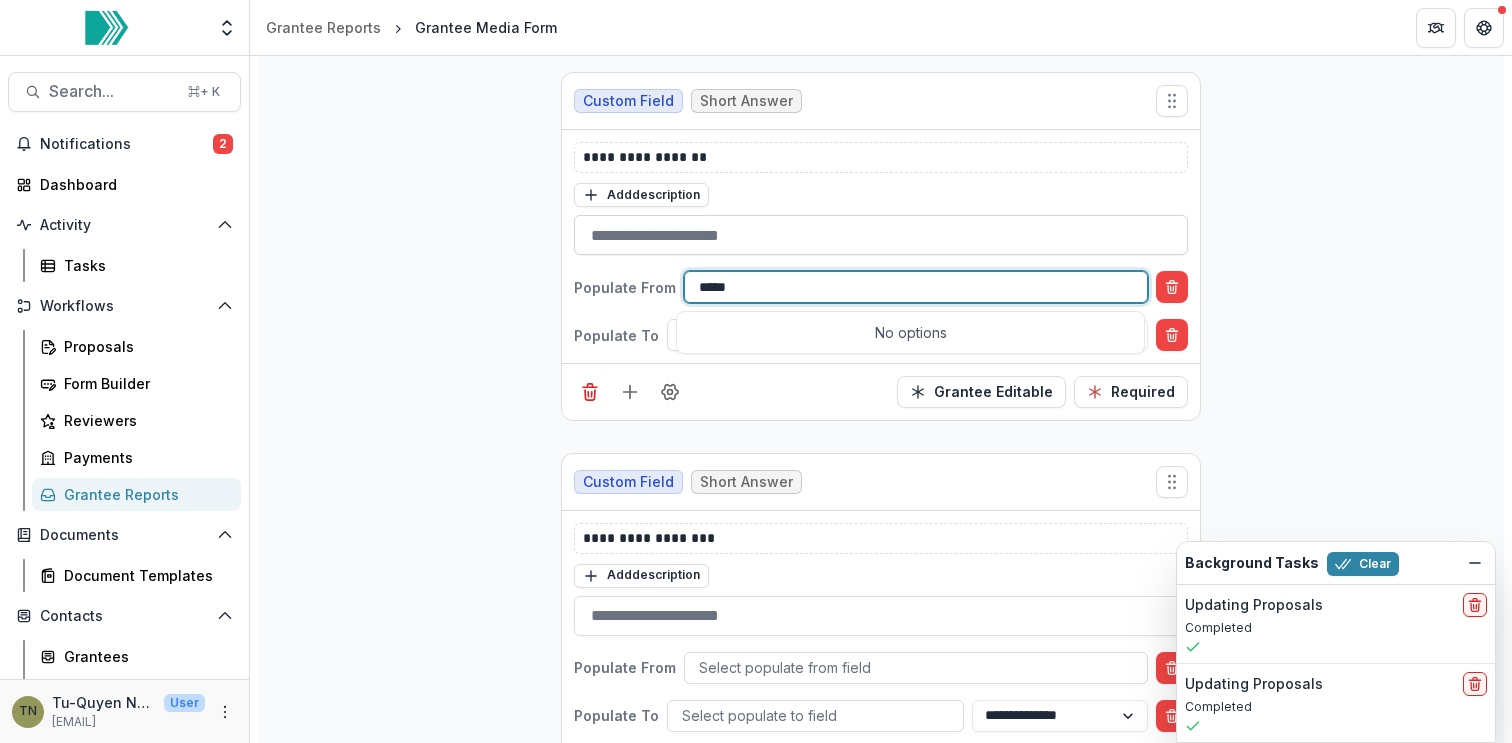type on "*****" 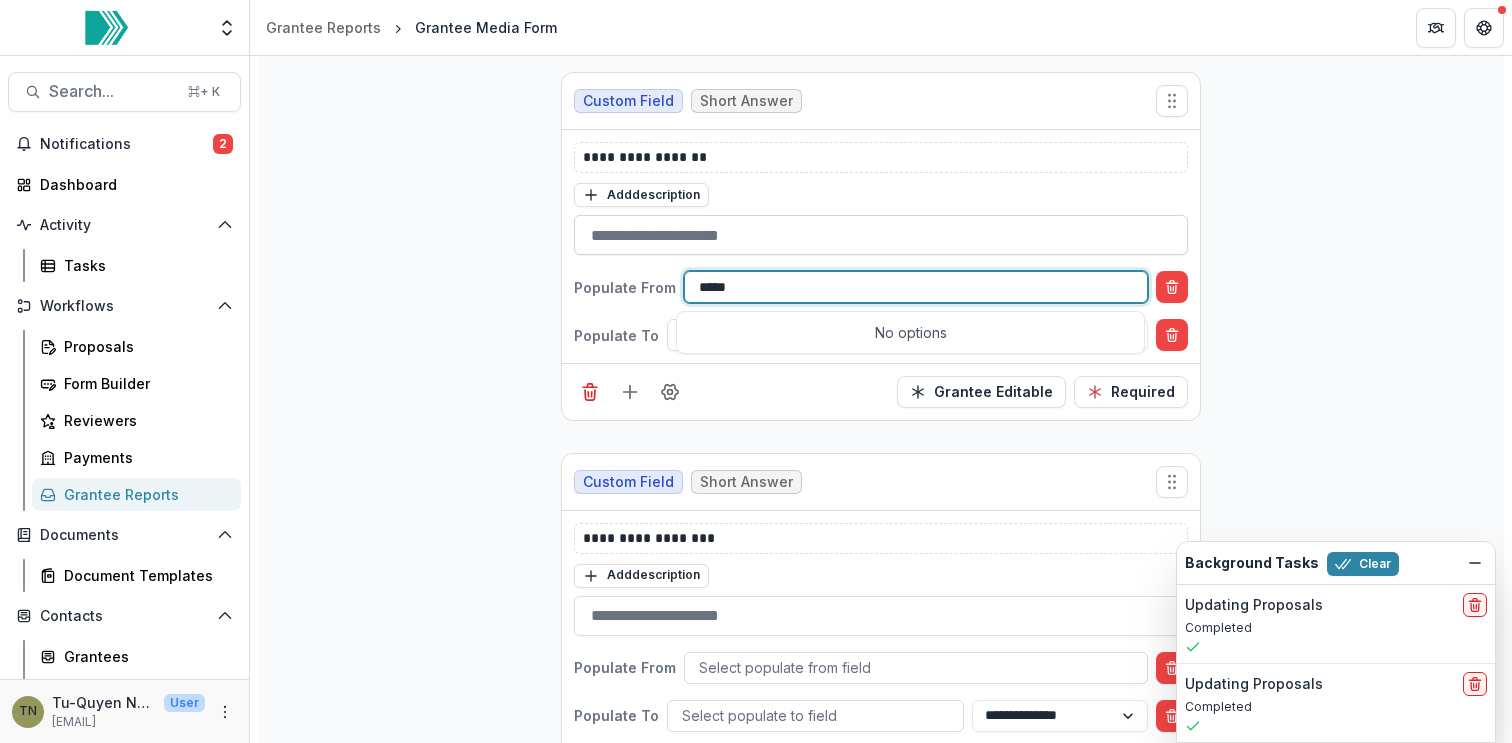 type 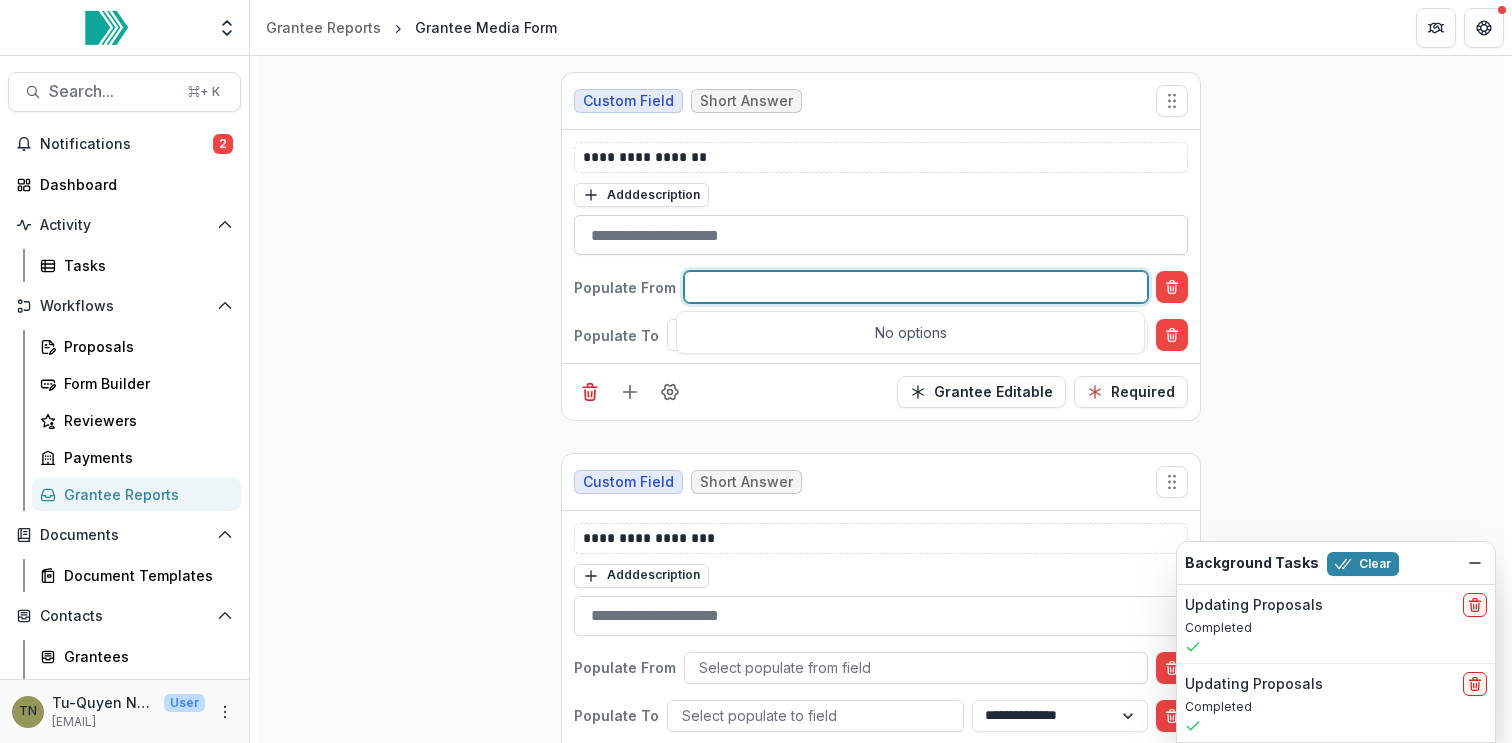 type 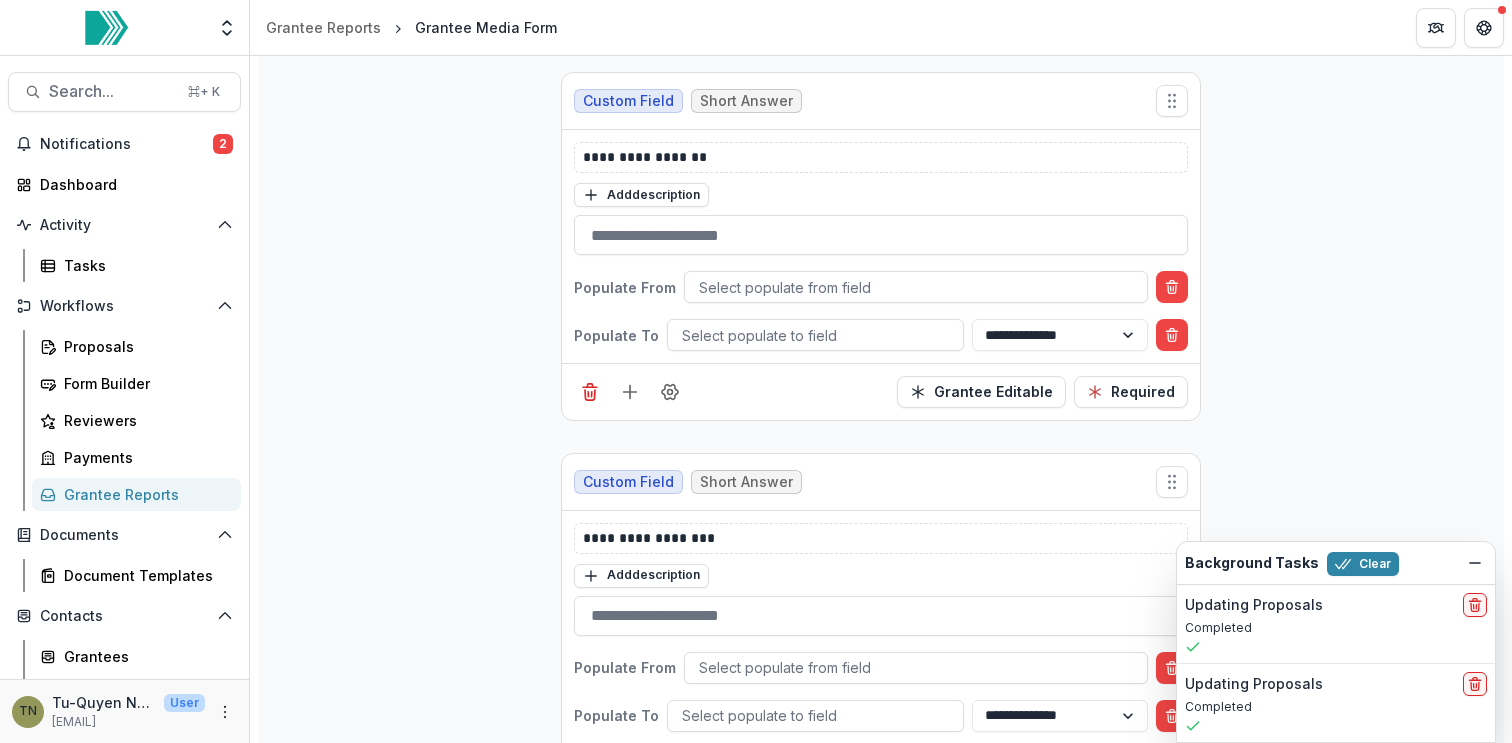 click on "**********" at bounding box center (881, 246) 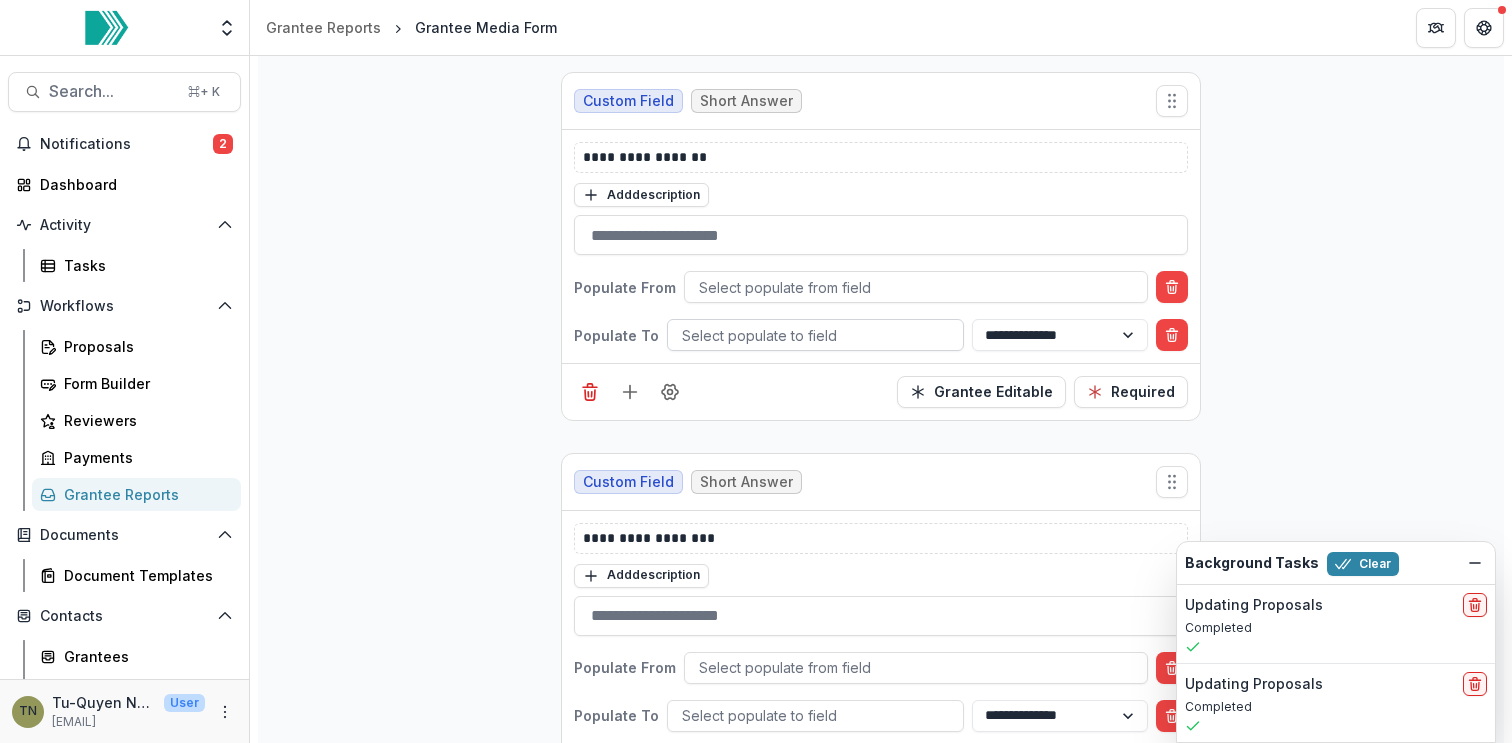 click at bounding box center (815, 335) 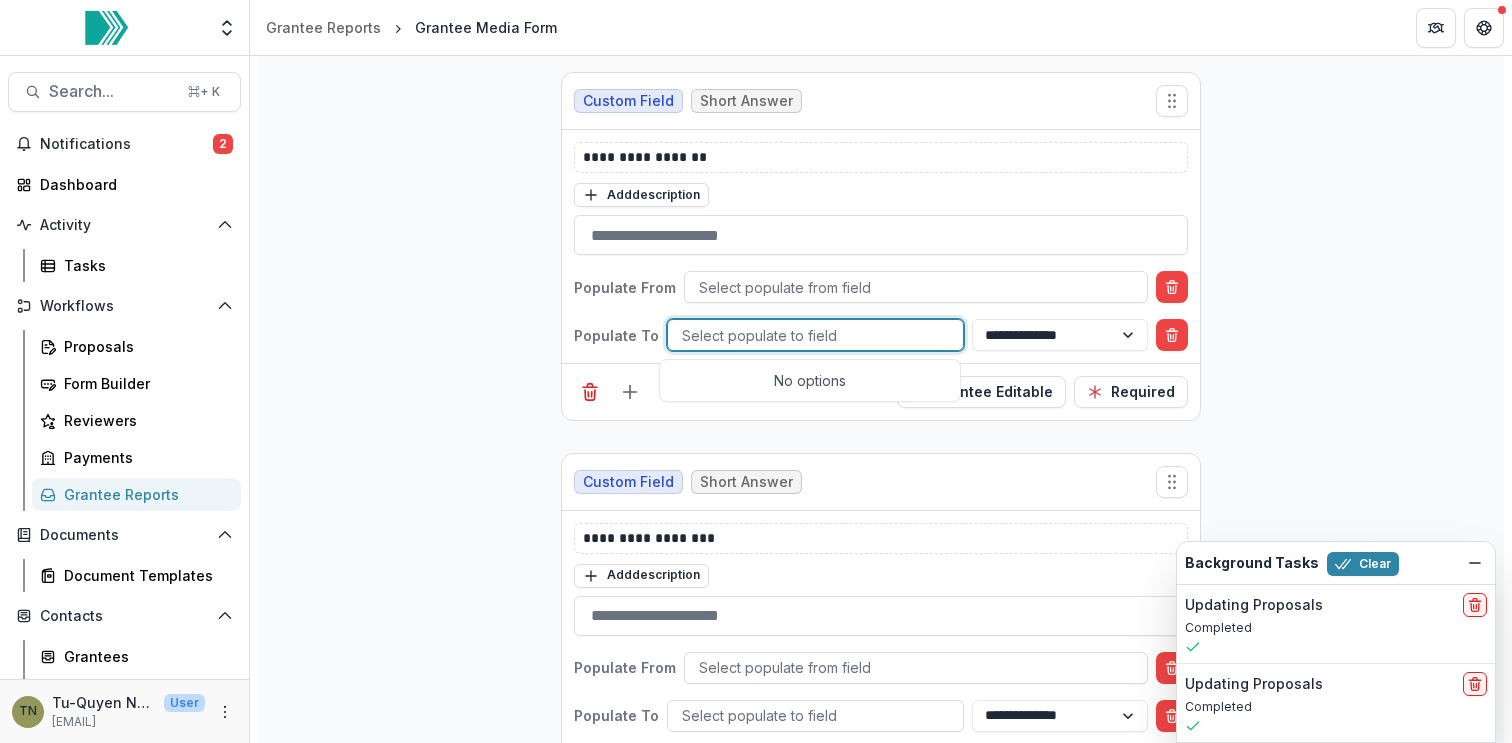 click on "**********" at bounding box center [881, 2217] 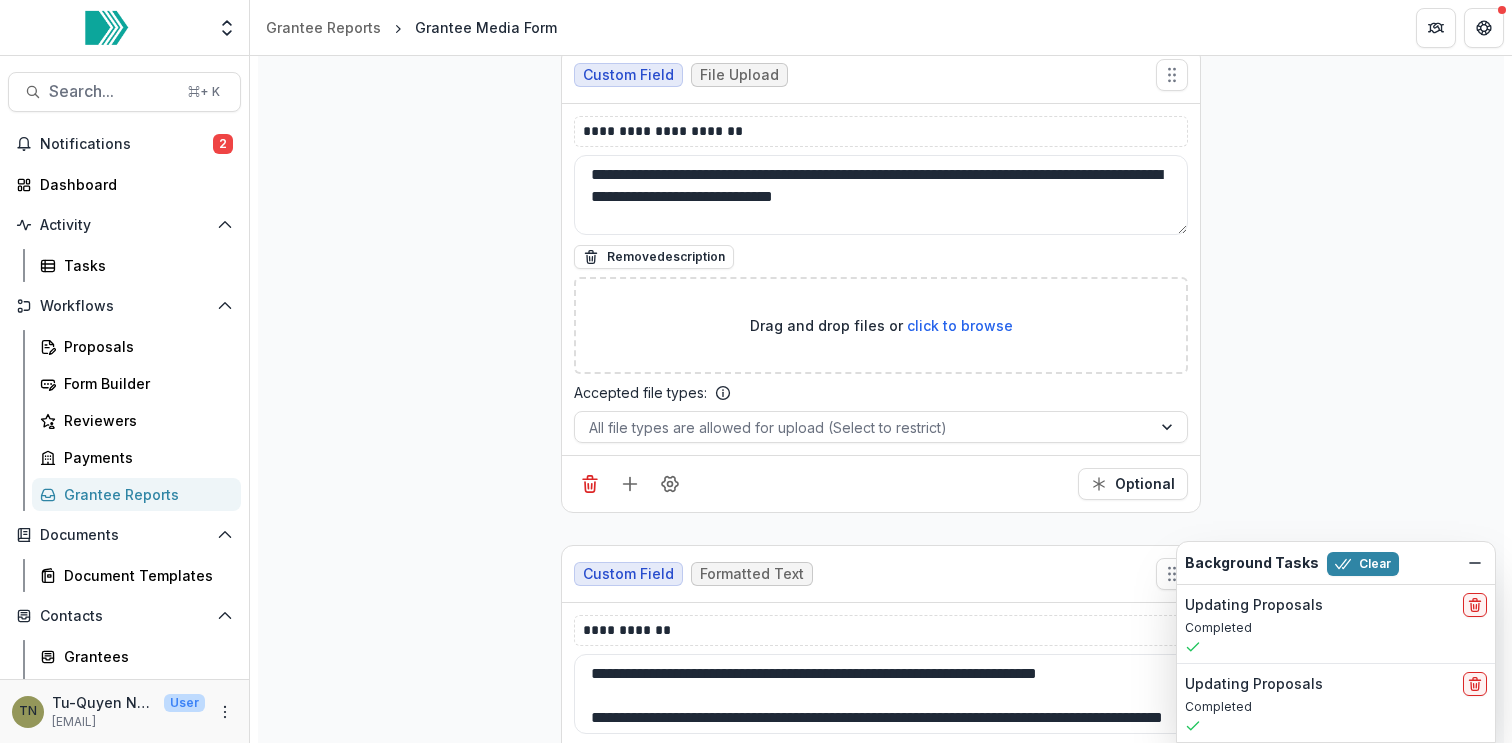 scroll, scrollTop: 4745, scrollLeft: 0, axis: vertical 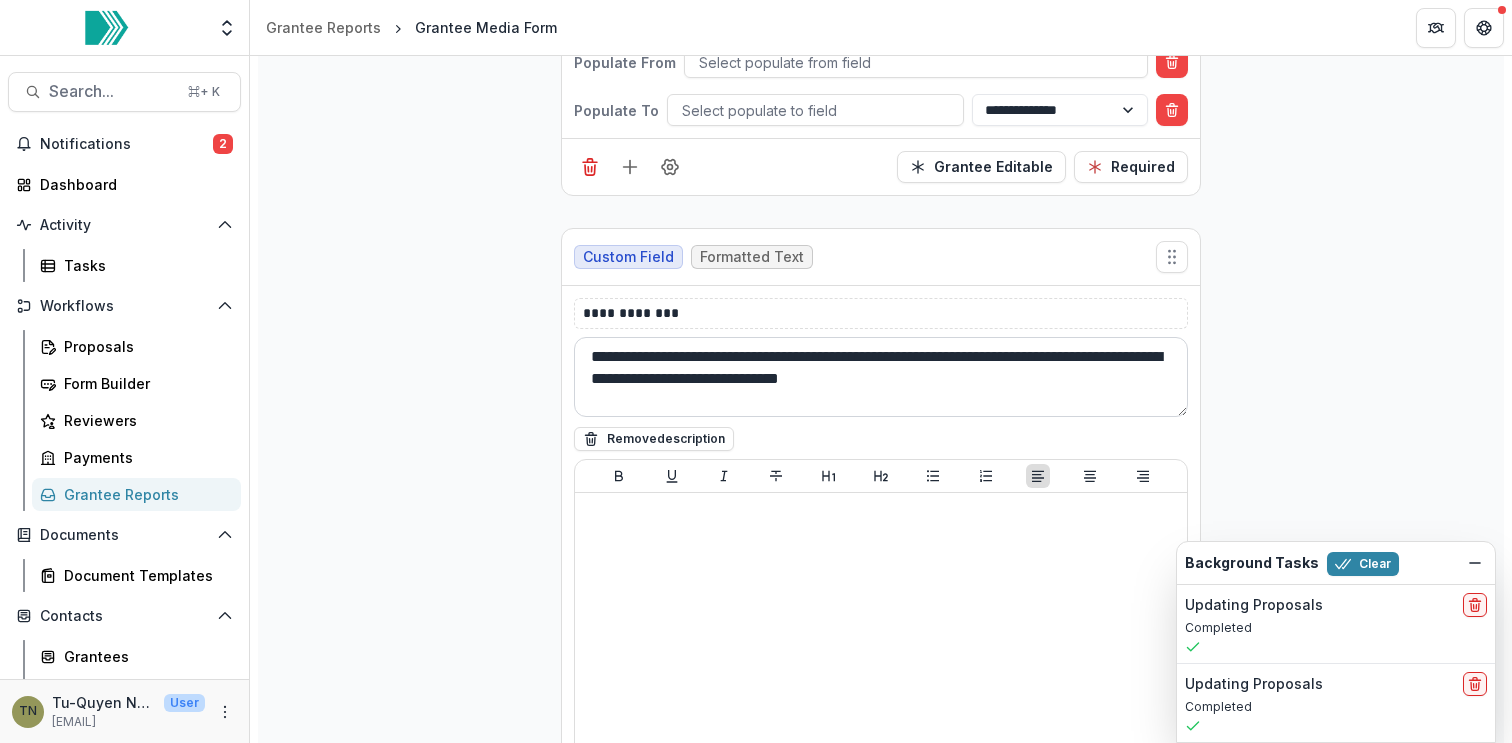 click on "**********" at bounding box center (881, 377) 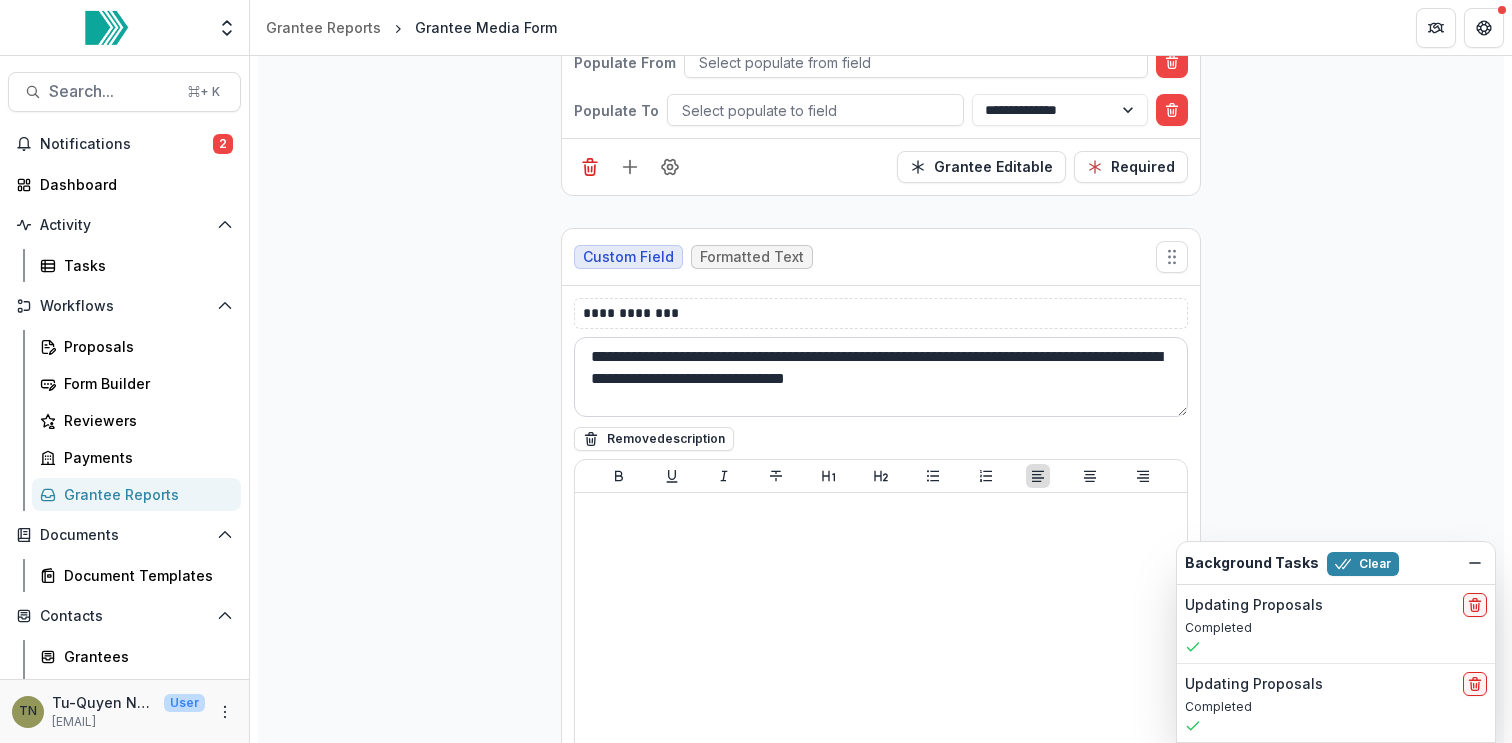 drag, startPoint x: 922, startPoint y: 355, endPoint x: 1055, endPoint y: 350, distance: 133.09395 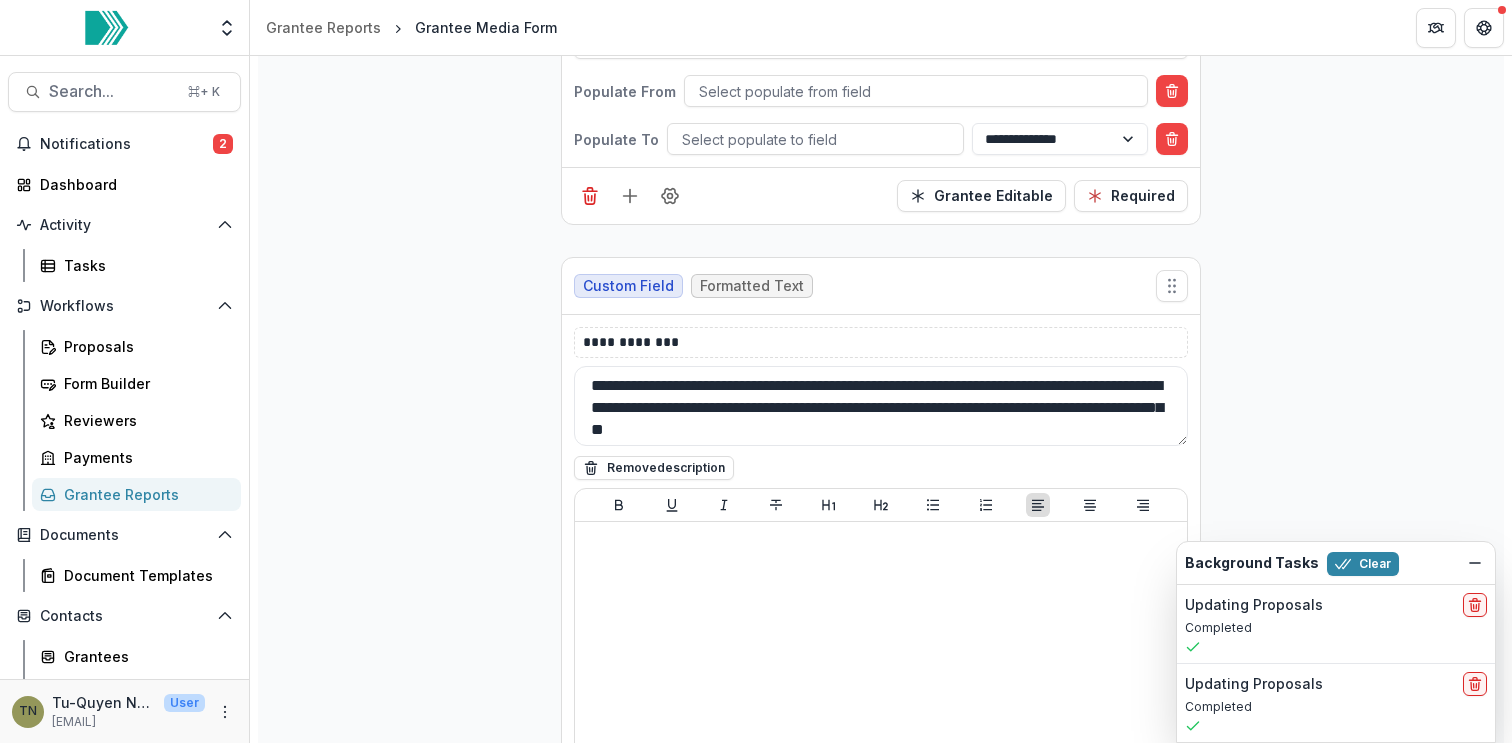 scroll, scrollTop: 1793, scrollLeft: 0, axis: vertical 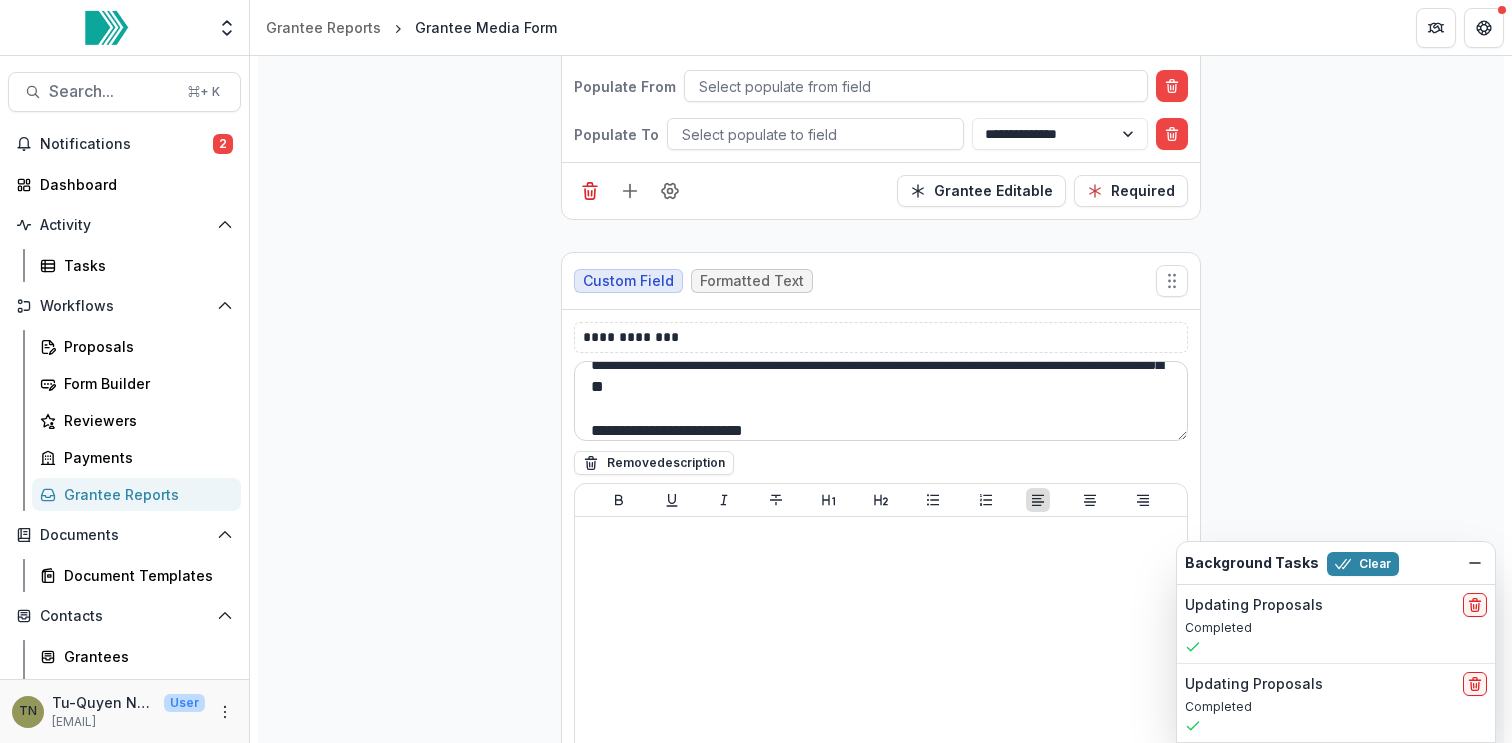 click on "**********" at bounding box center (881, 401) 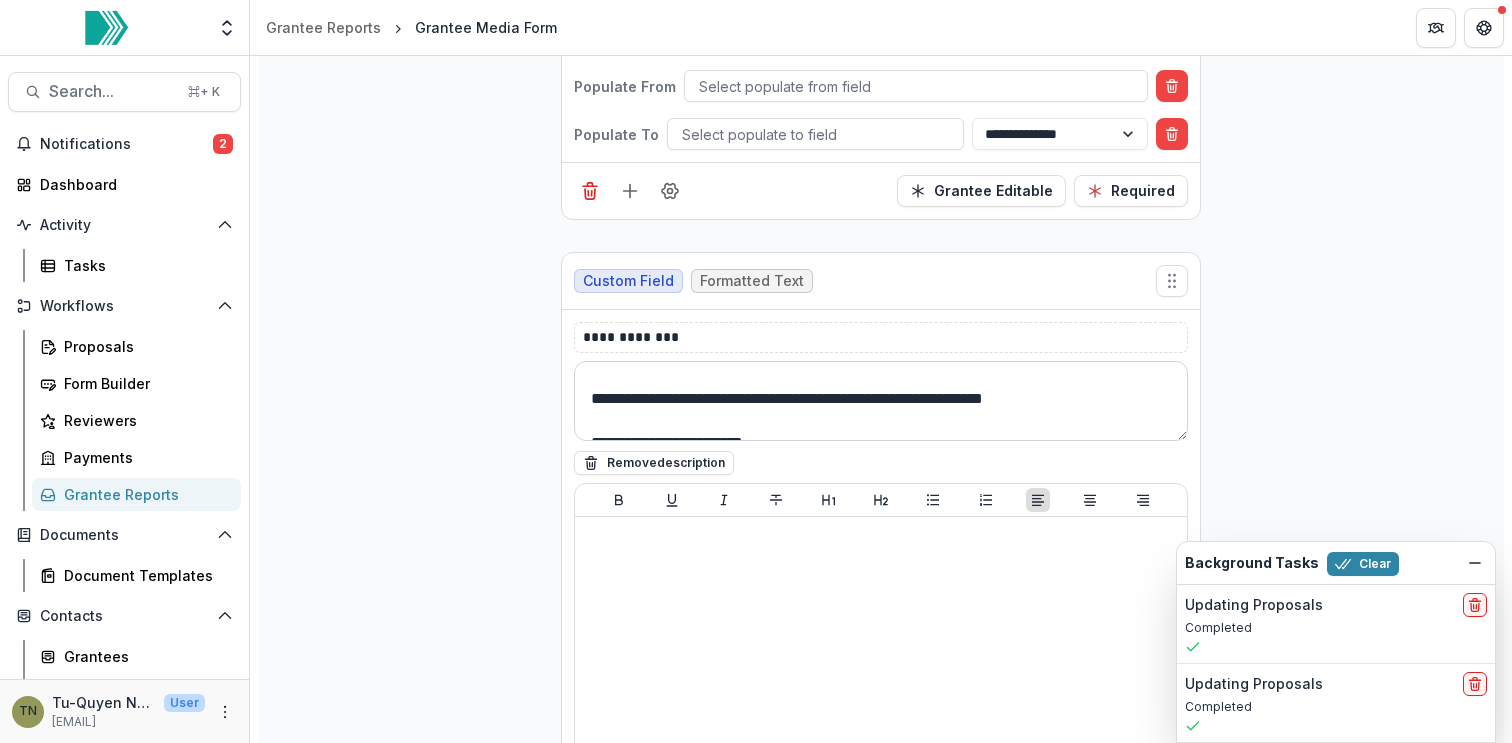 scroll, scrollTop: 70, scrollLeft: 0, axis: vertical 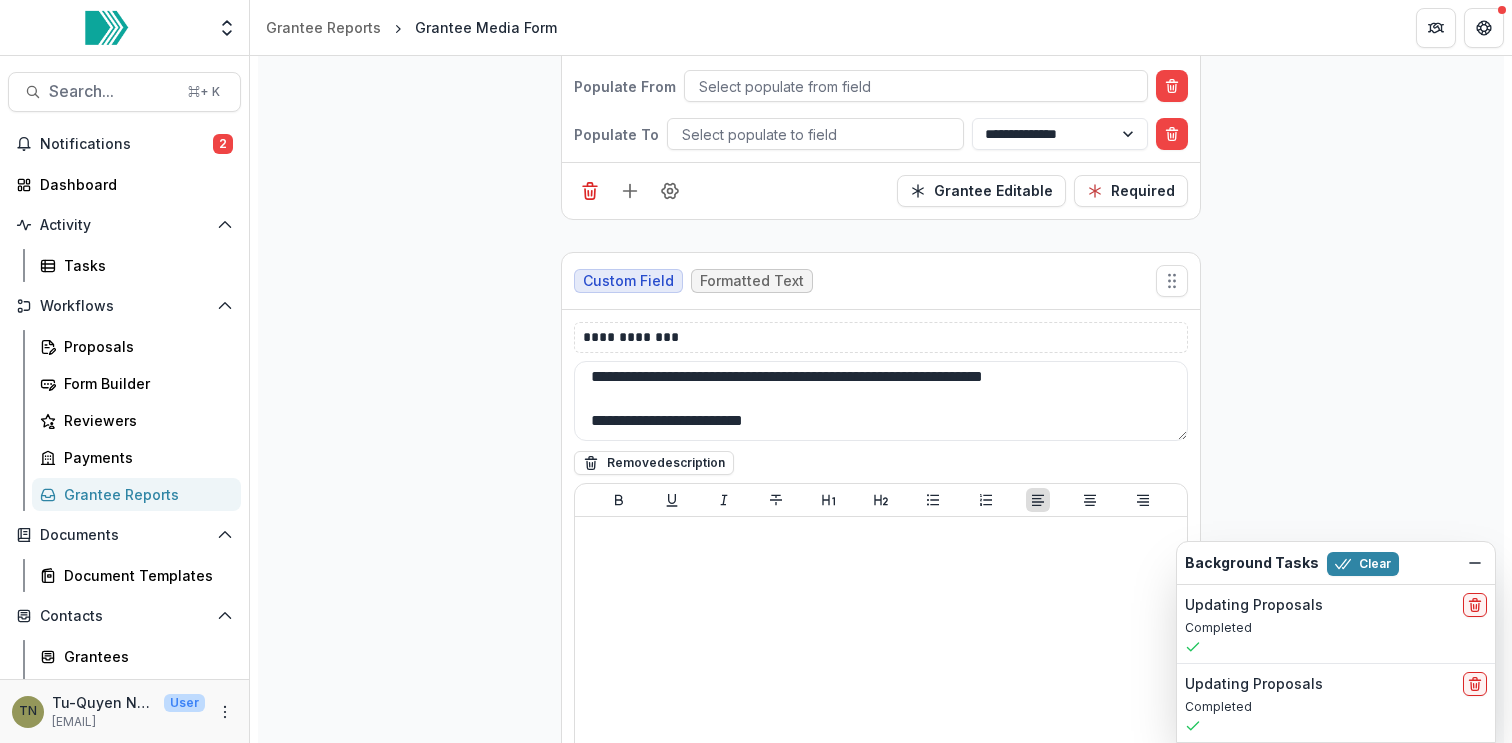 drag, startPoint x: 851, startPoint y: 424, endPoint x: 569, endPoint y: 418, distance: 282.0638 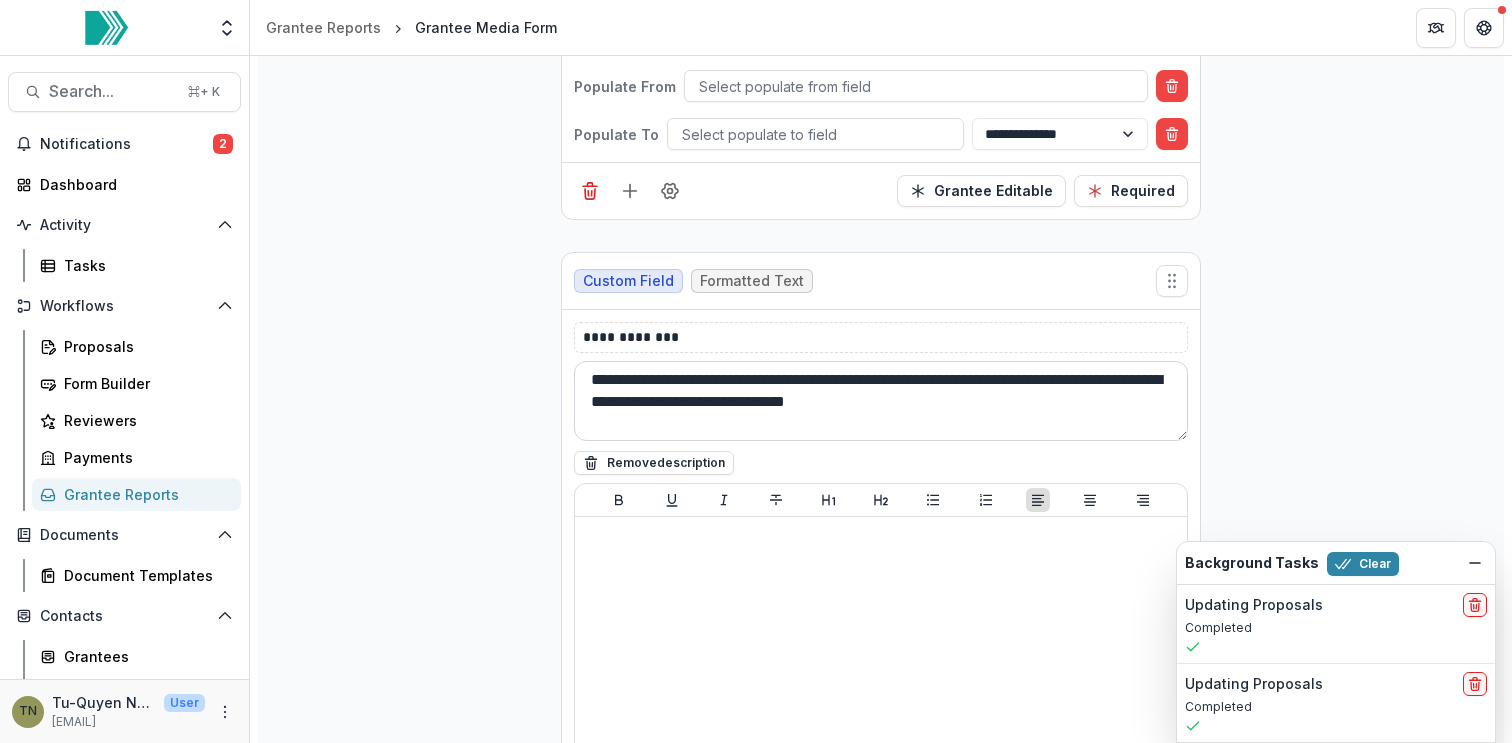 scroll, scrollTop: 0, scrollLeft: 0, axis: both 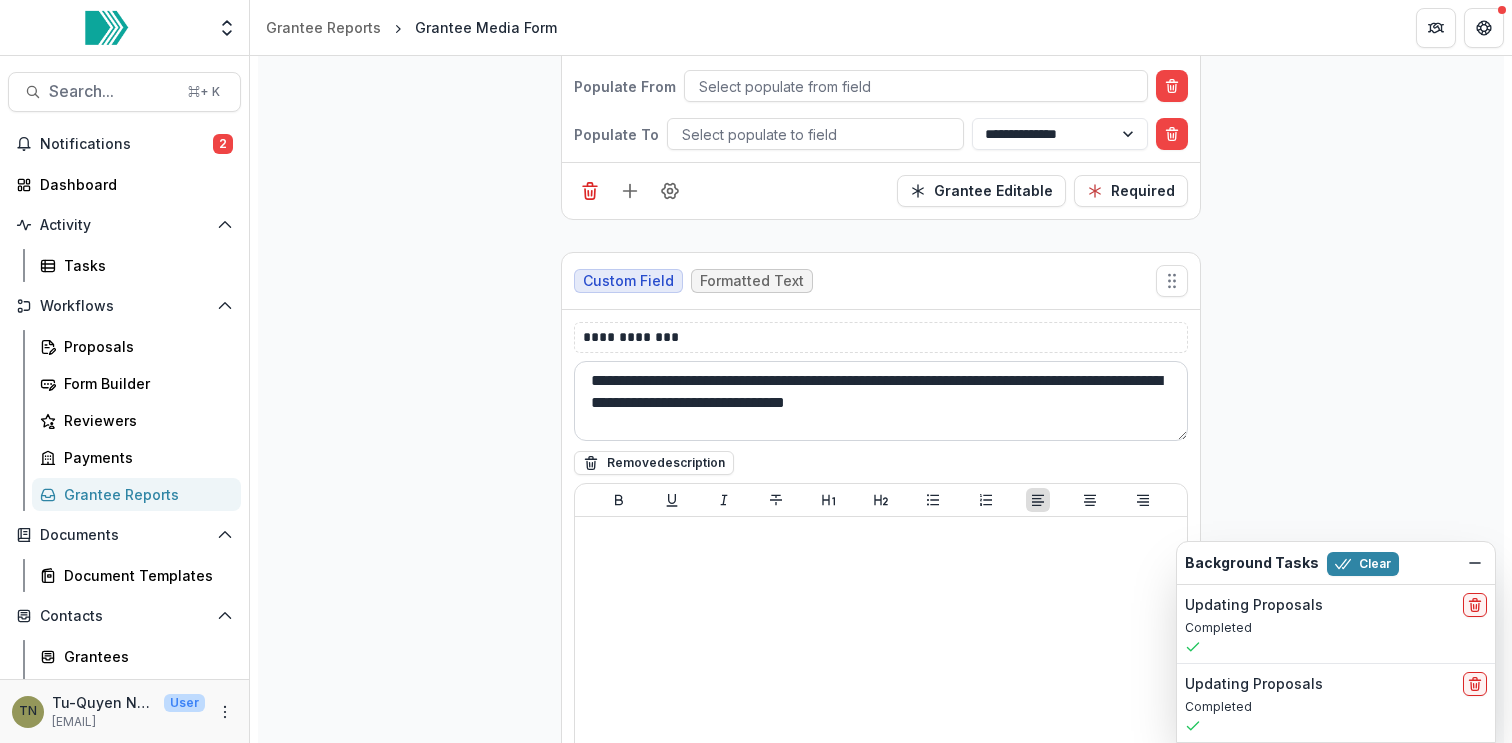 click on "**********" at bounding box center [881, 401] 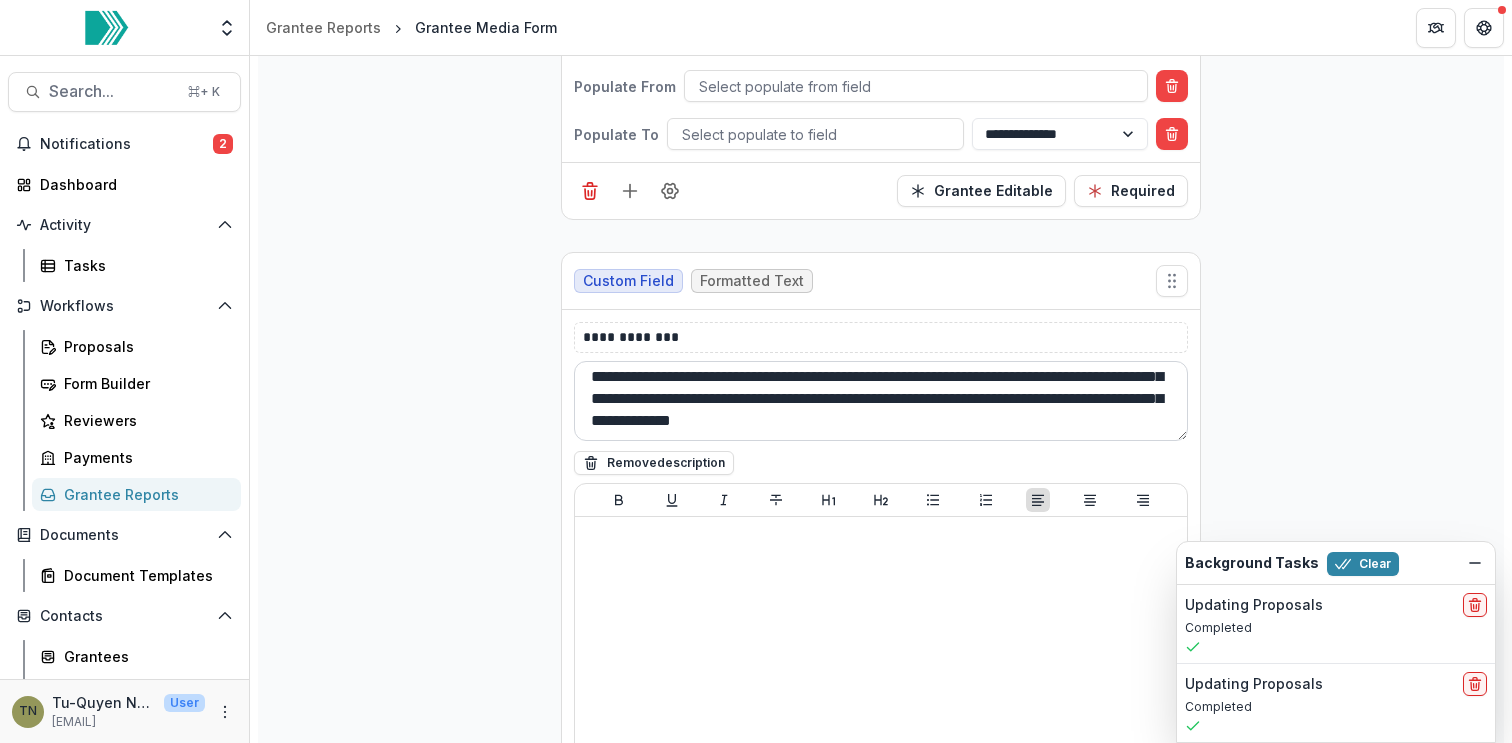 scroll, scrollTop: 109, scrollLeft: 0, axis: vertical 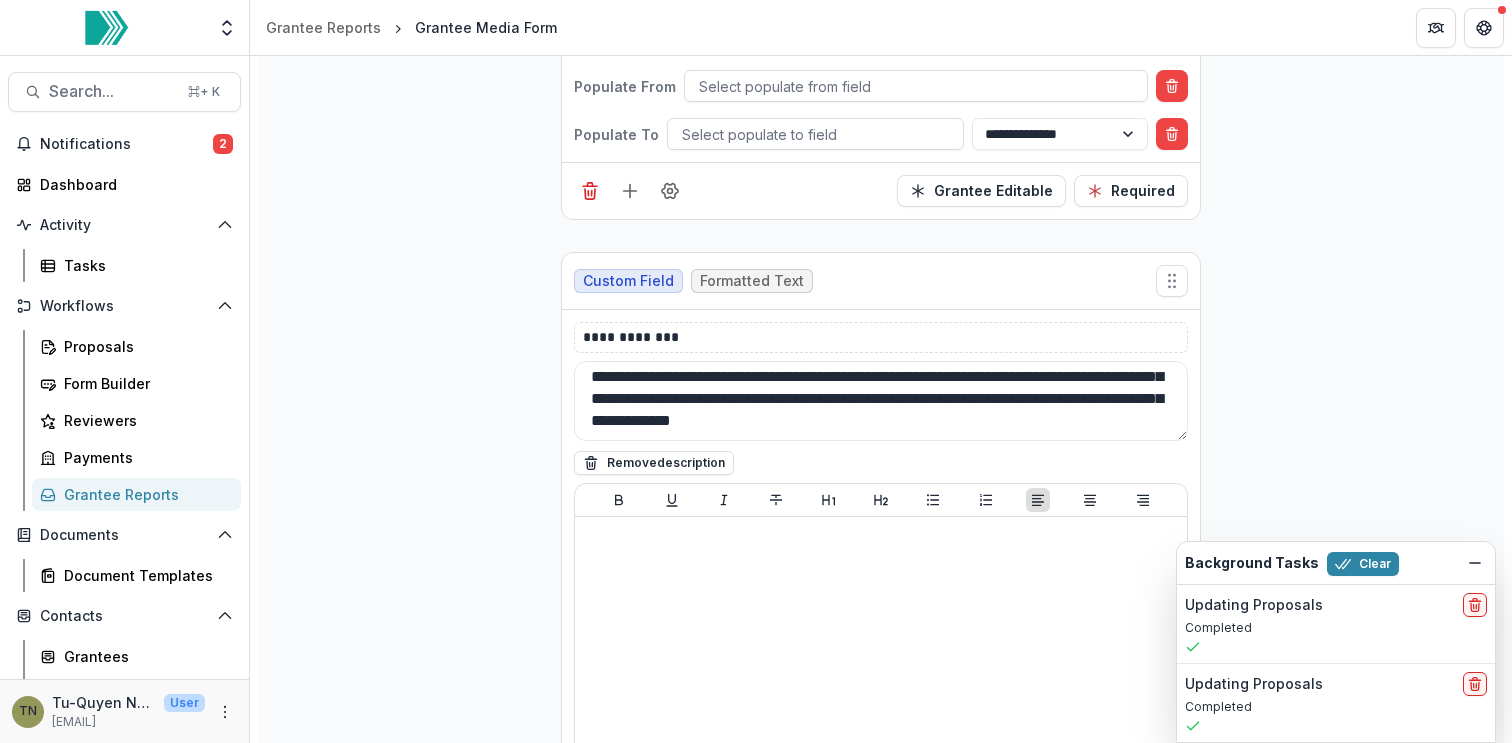 drag, startPoint x: 589, startPoint y: 405, endPoint x: 784, endPoint y: 453, distance: 200.82082 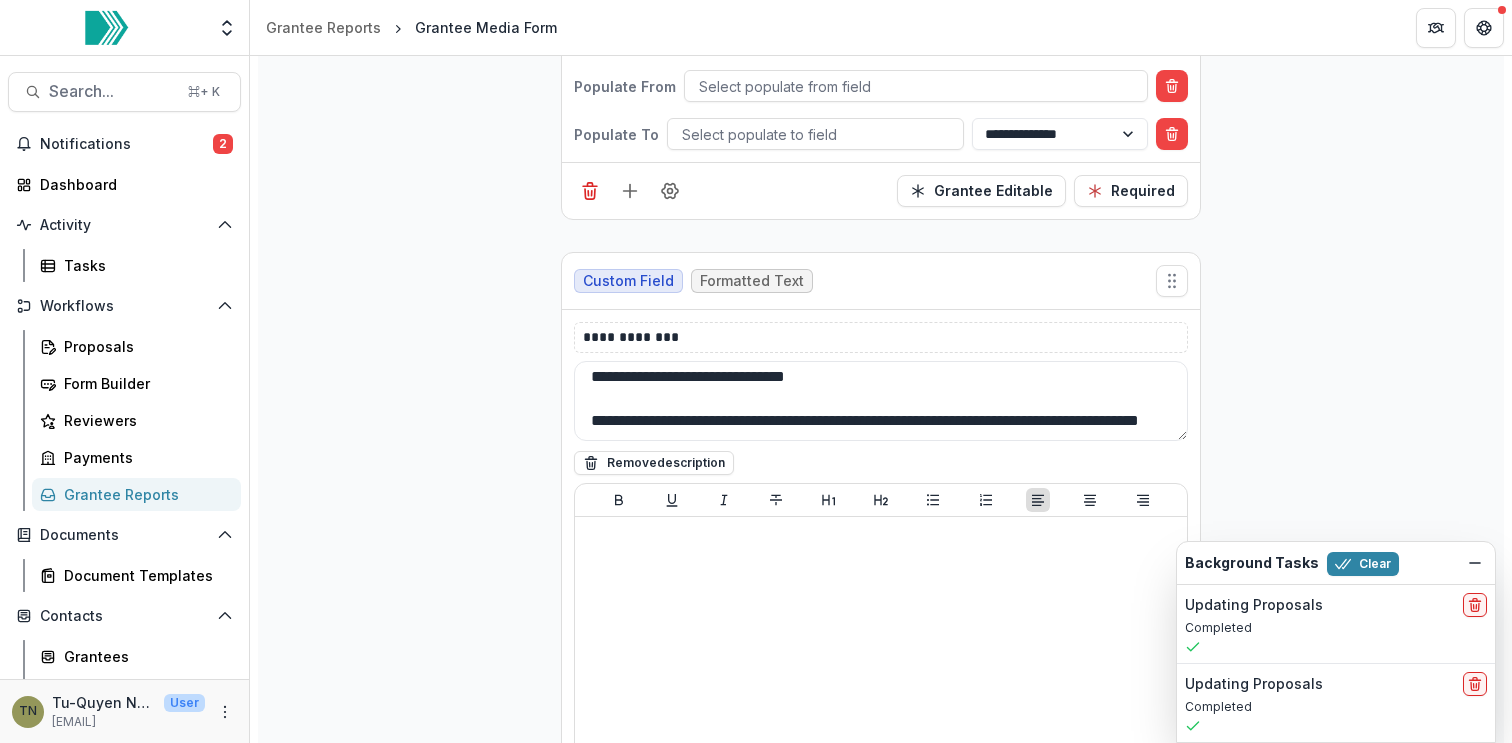 scroll, scrollTop: 48, scrollLeft: 0, axis: vertical 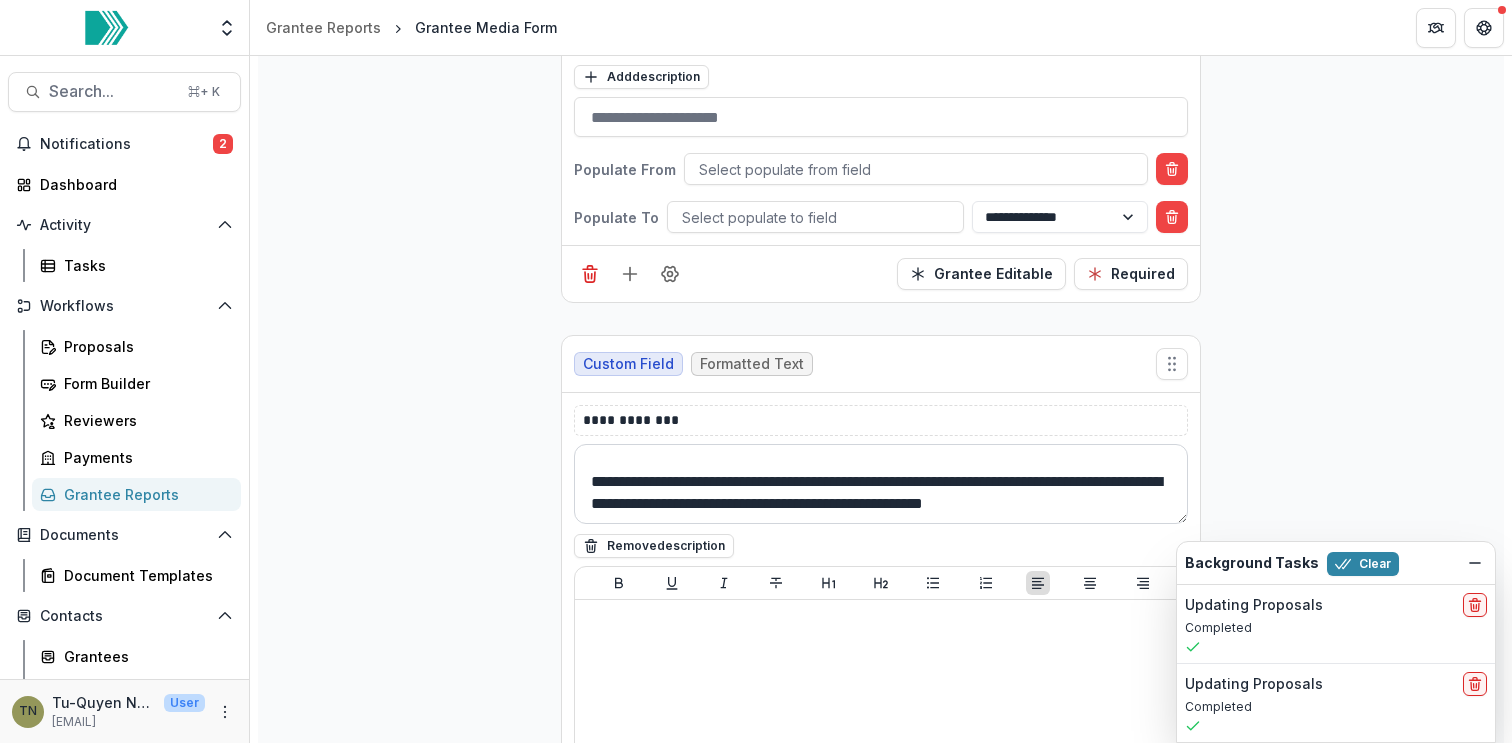 click on "**********" at bounding box center [881, 484] 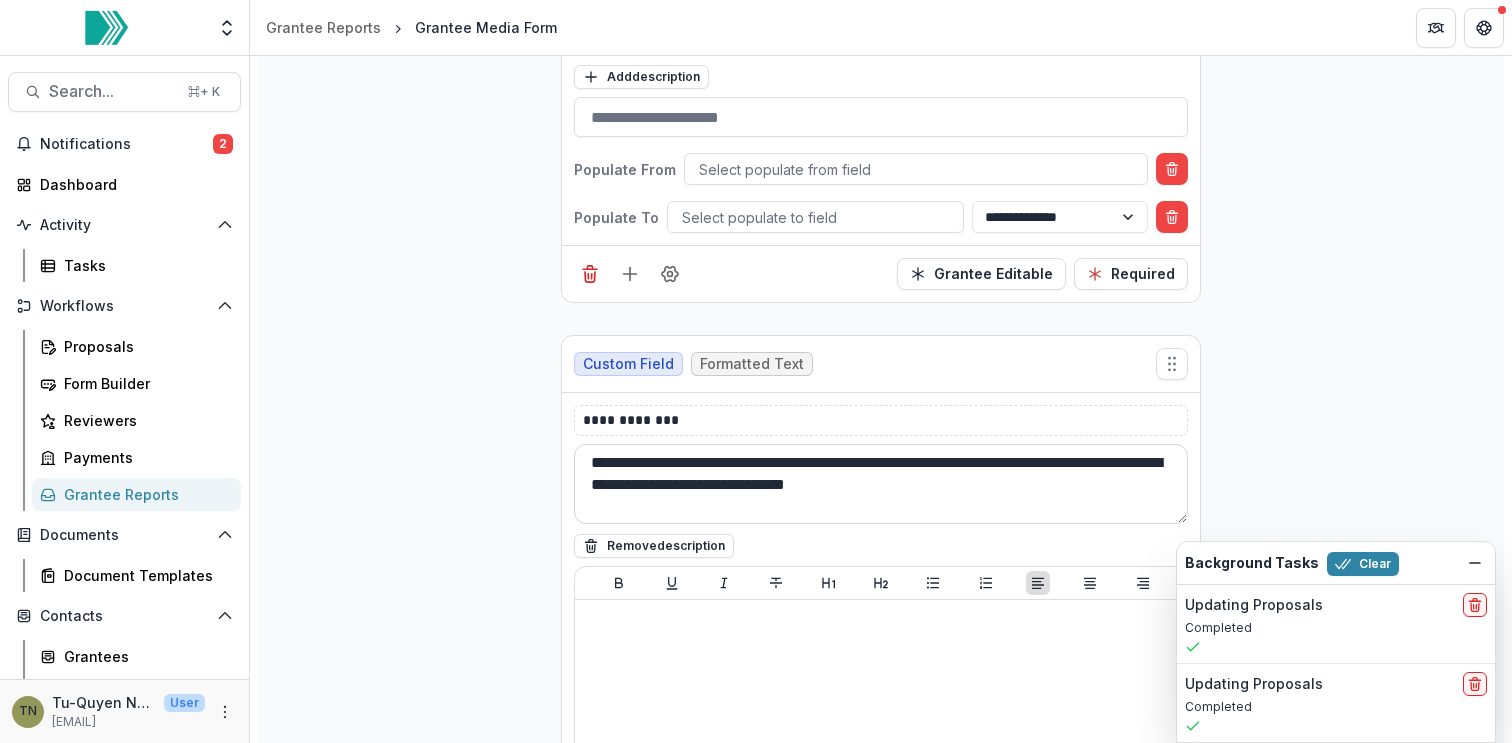 scroll, scrollTop: 0, scrollLeft: 0, axis: both 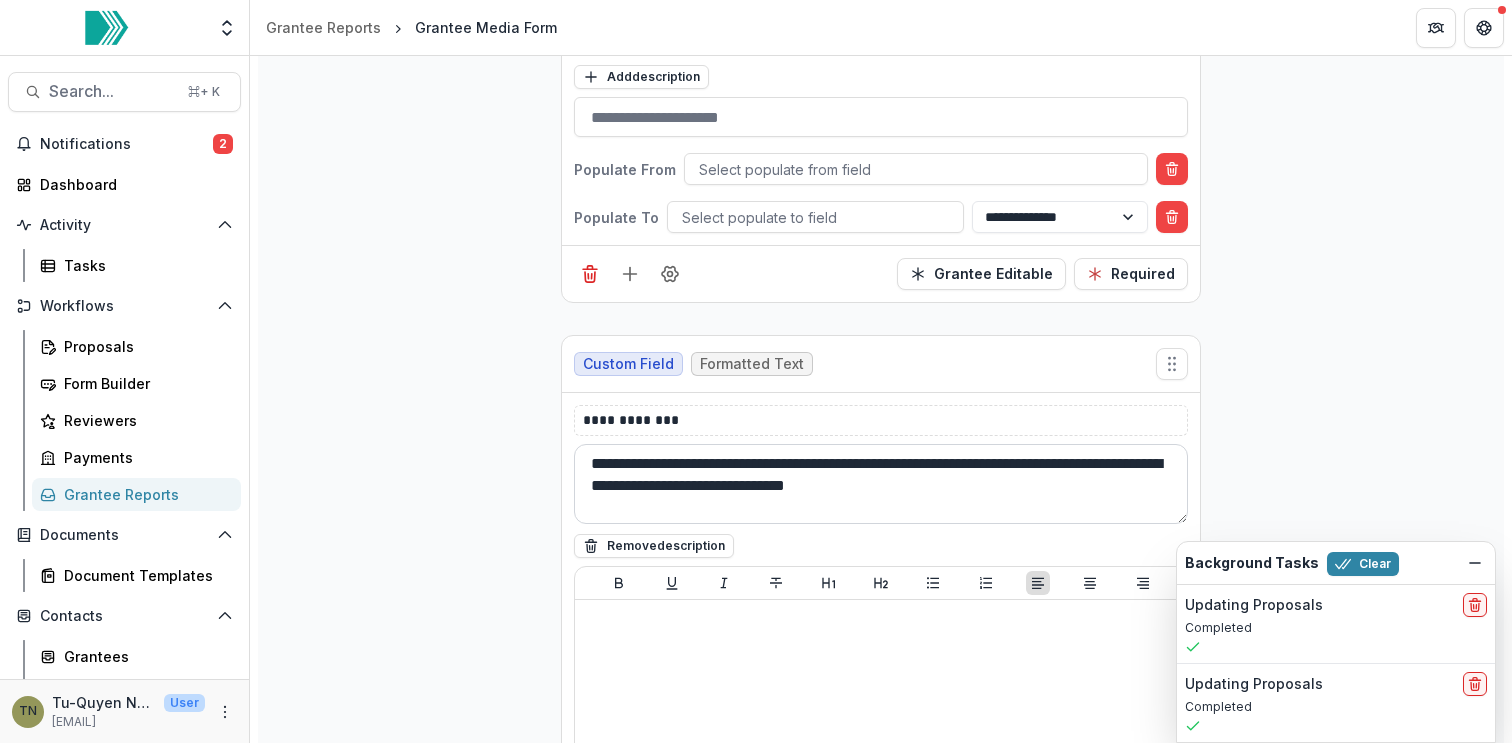 click on "**********" at bounding box center [881, 484] 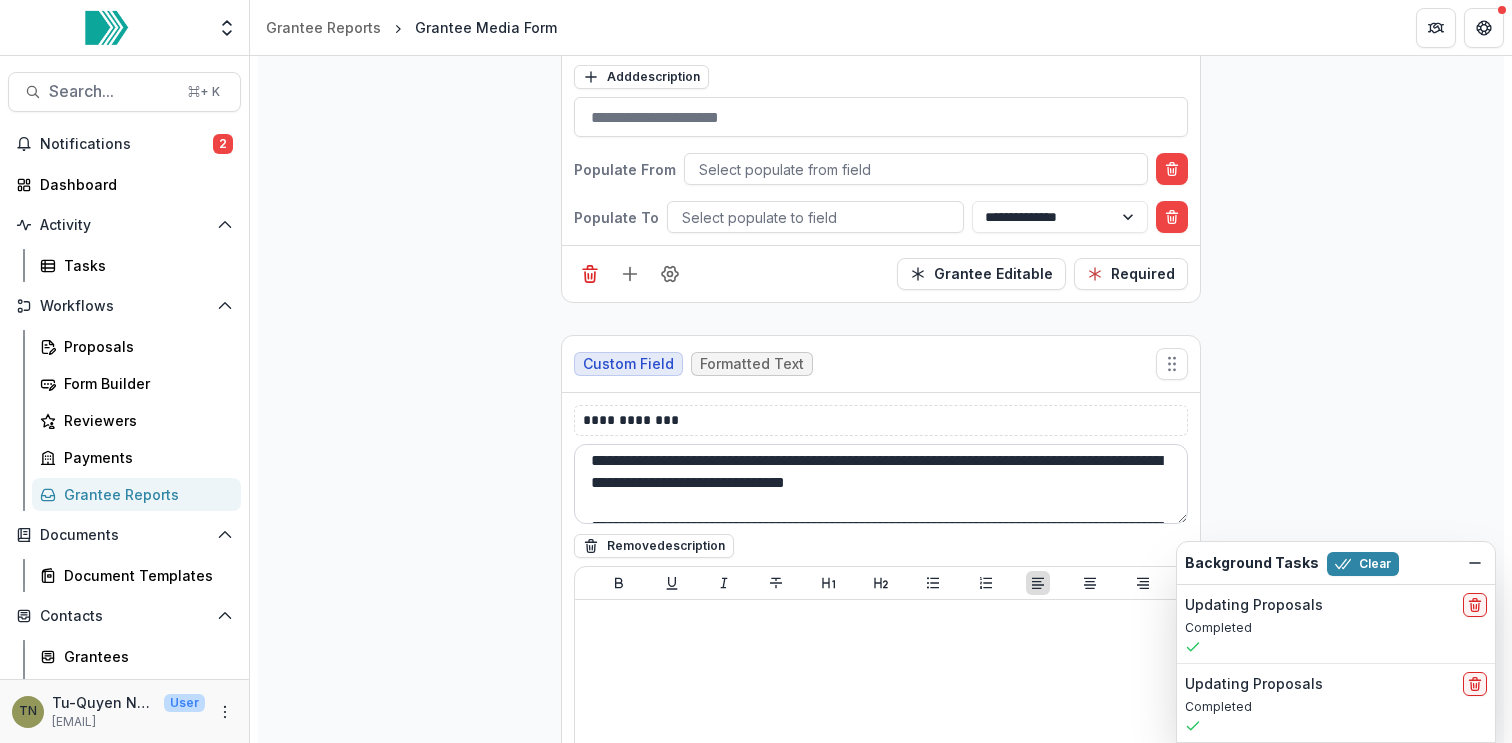 scroll, scrollTop: 0, scrollLeft: 0, axis: both 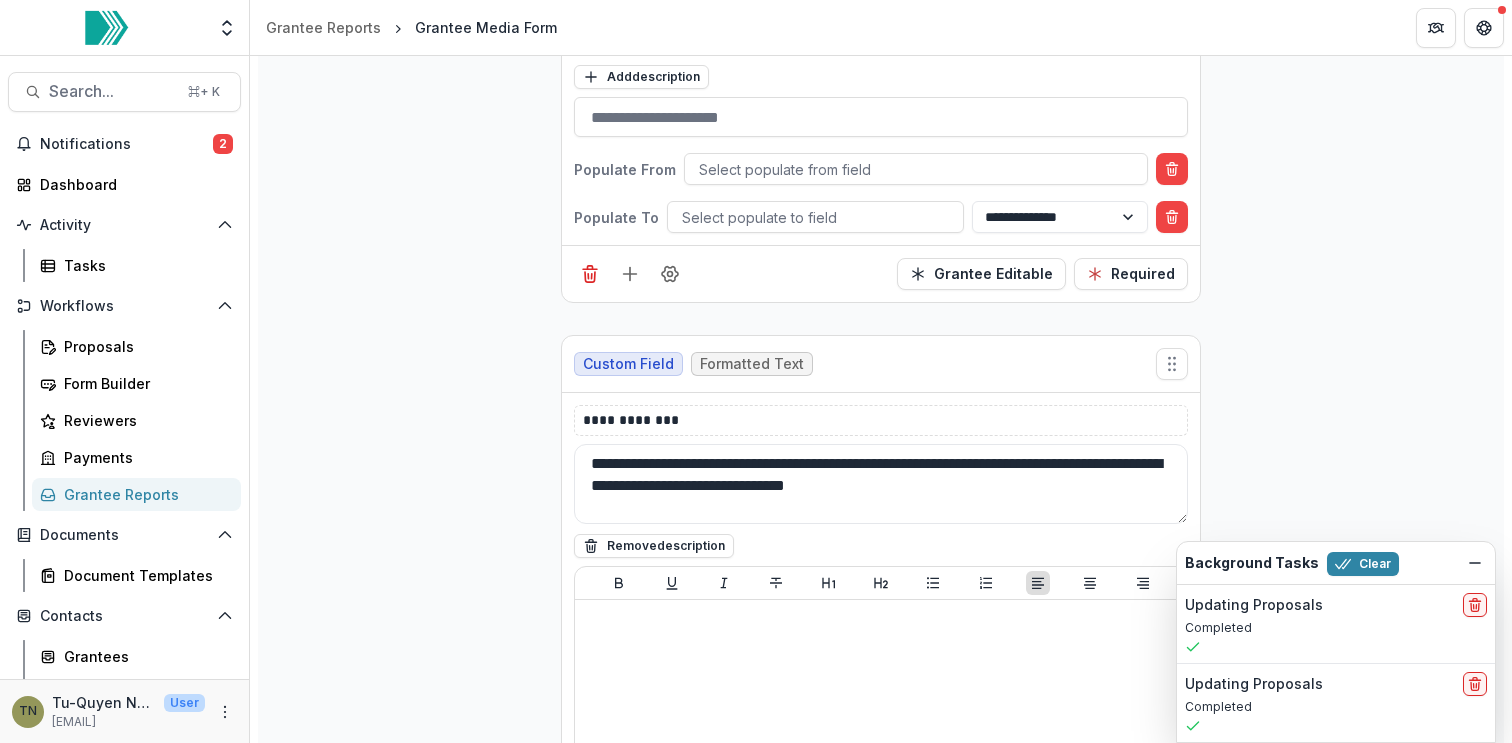 type on "**********" 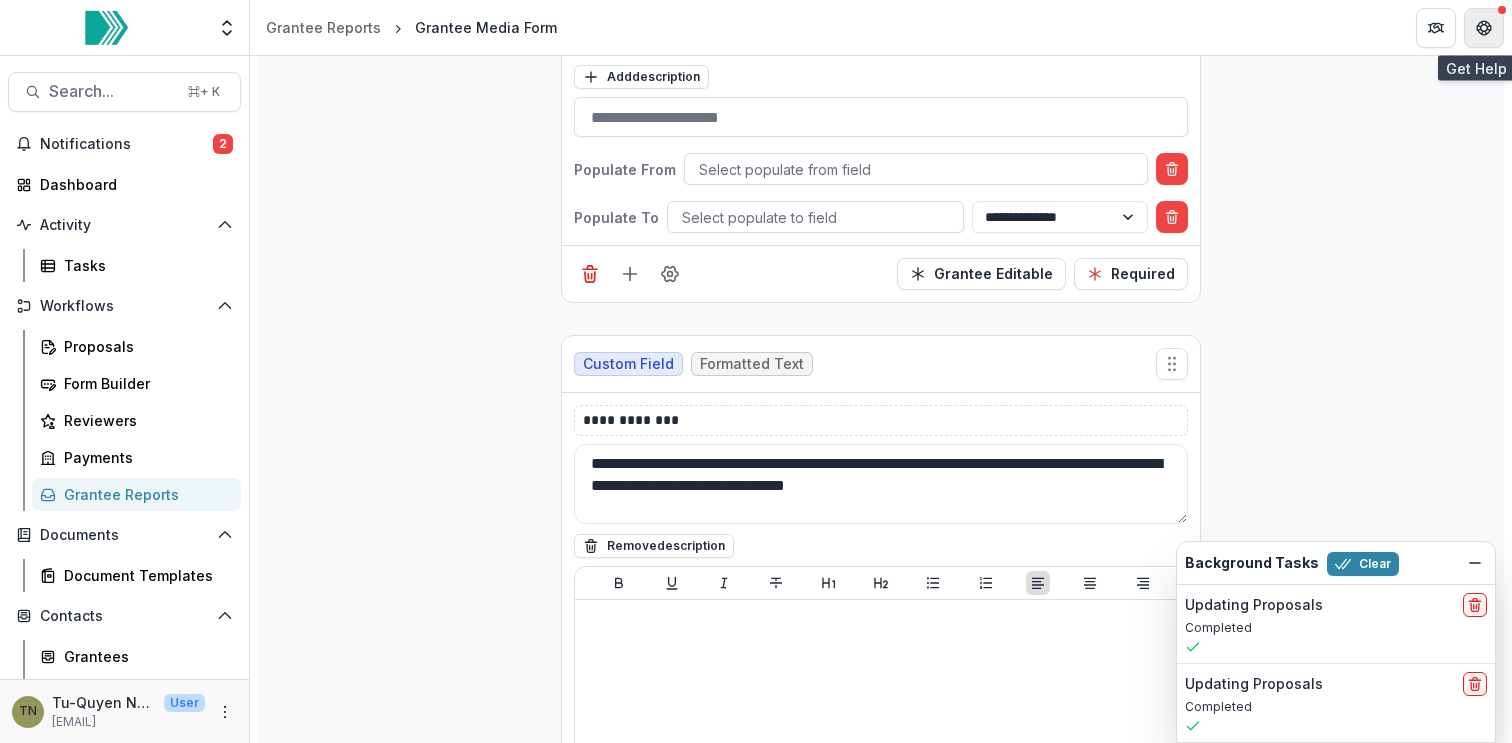 click 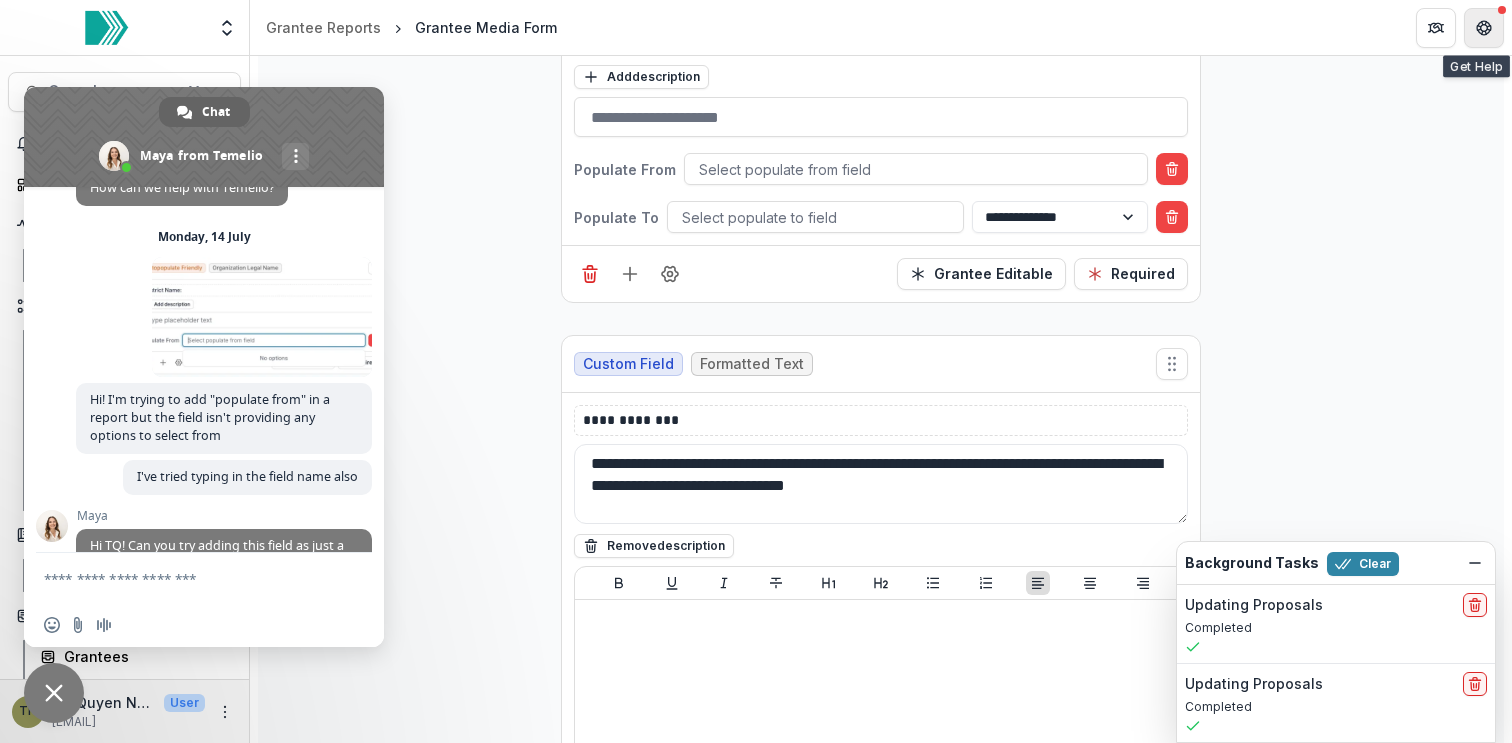 scroll, scrollTop: 124, scrollLeft: 0, axis: vertical 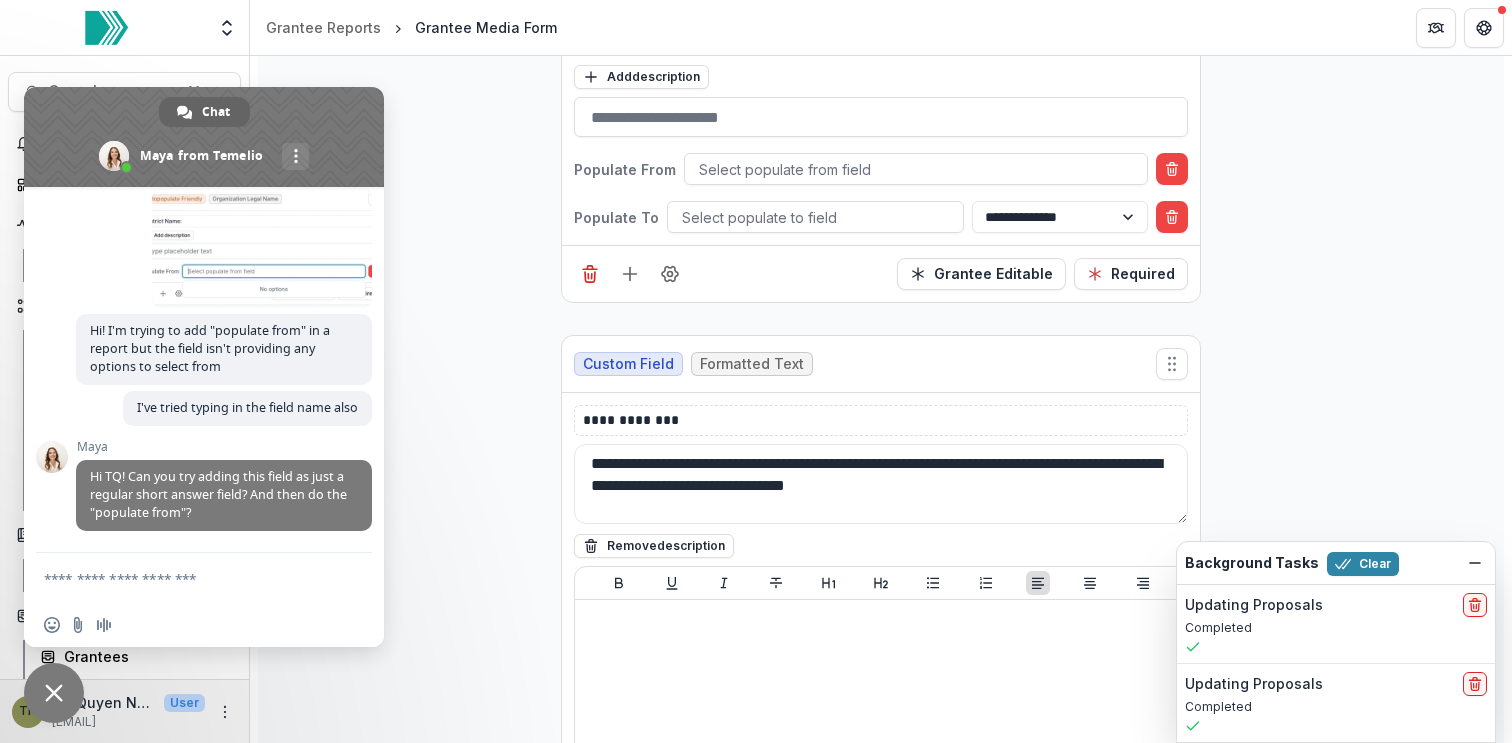 click on "**********" at bounding box center (881, 1338) 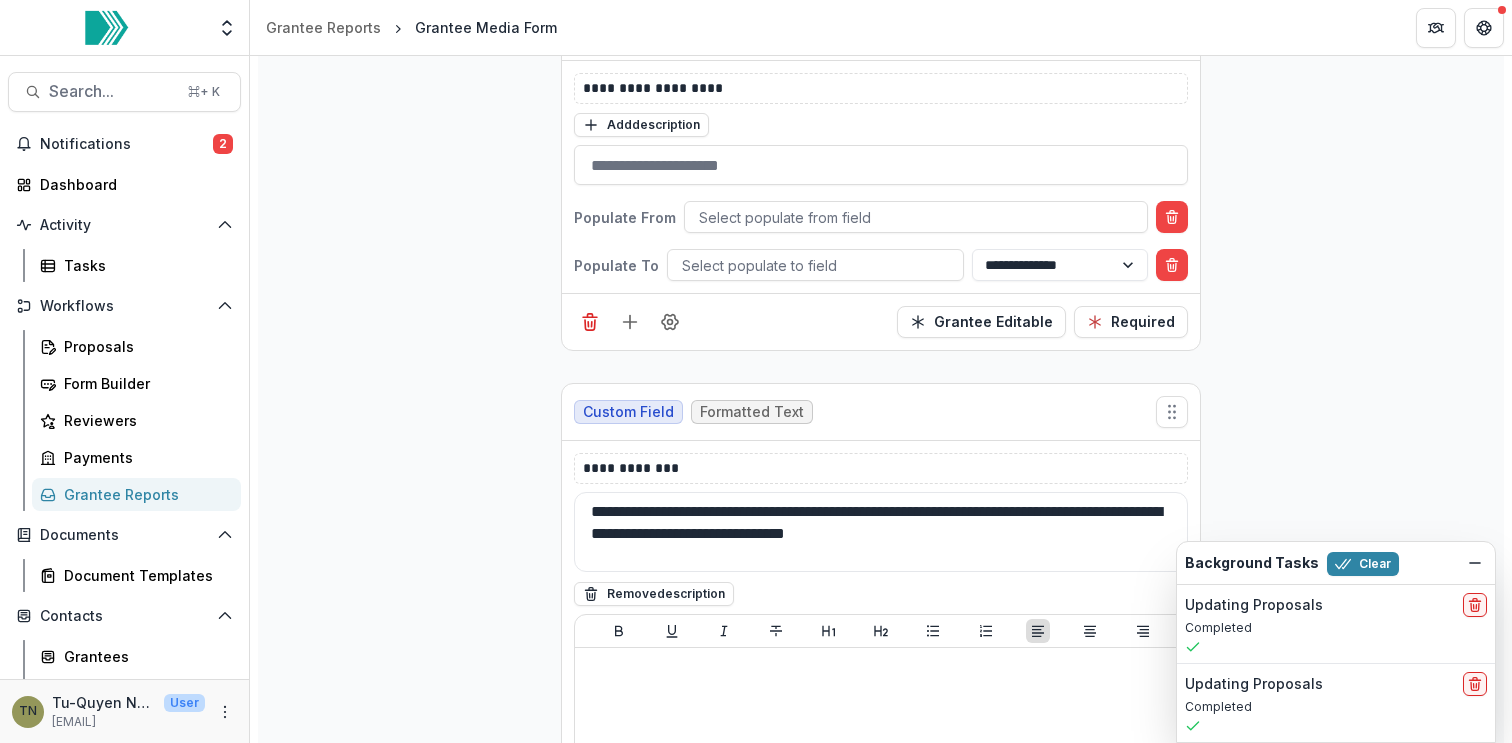 scroll, scrollTop: 1650, scrollLeft: 0, axis: vertical 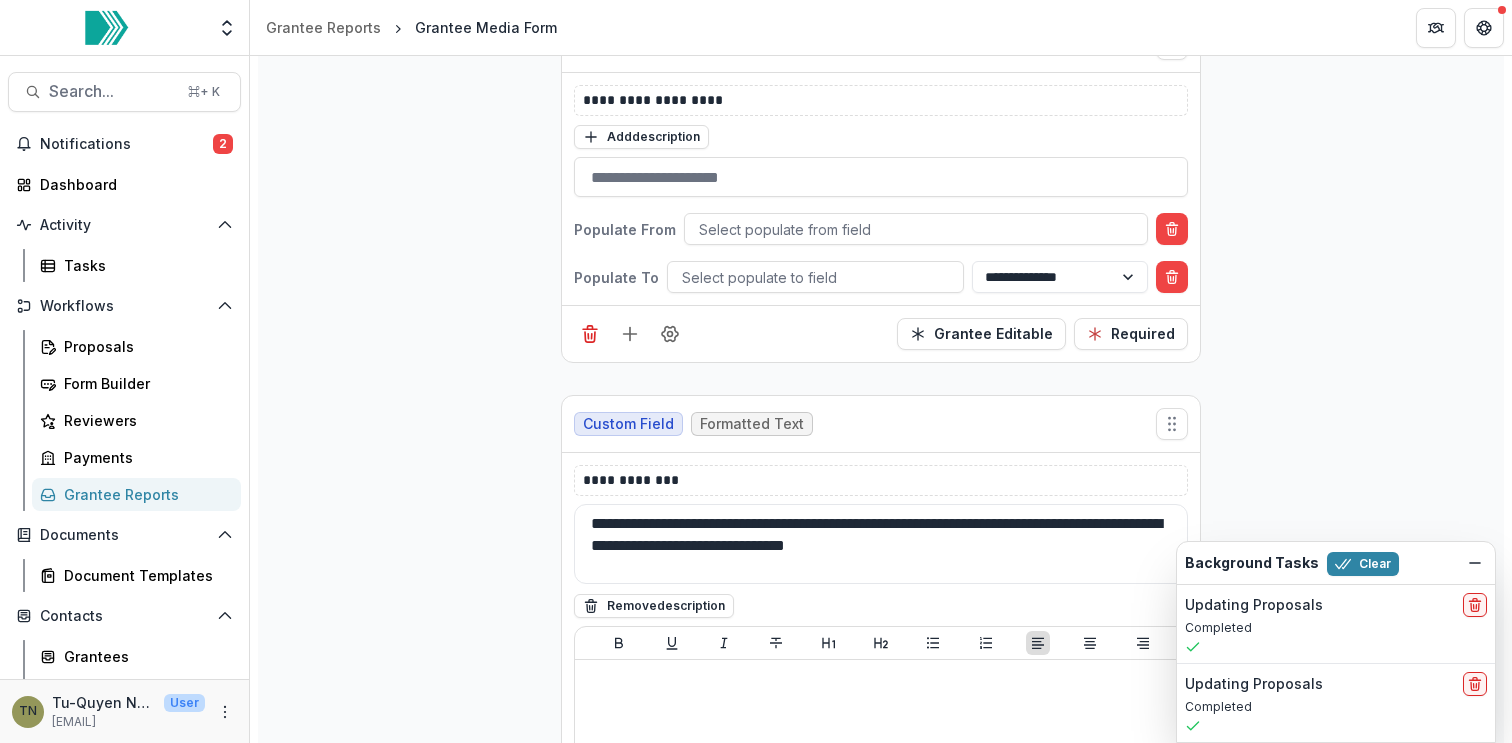 click on "Grantee Reports" at bounding box center [144, 494] 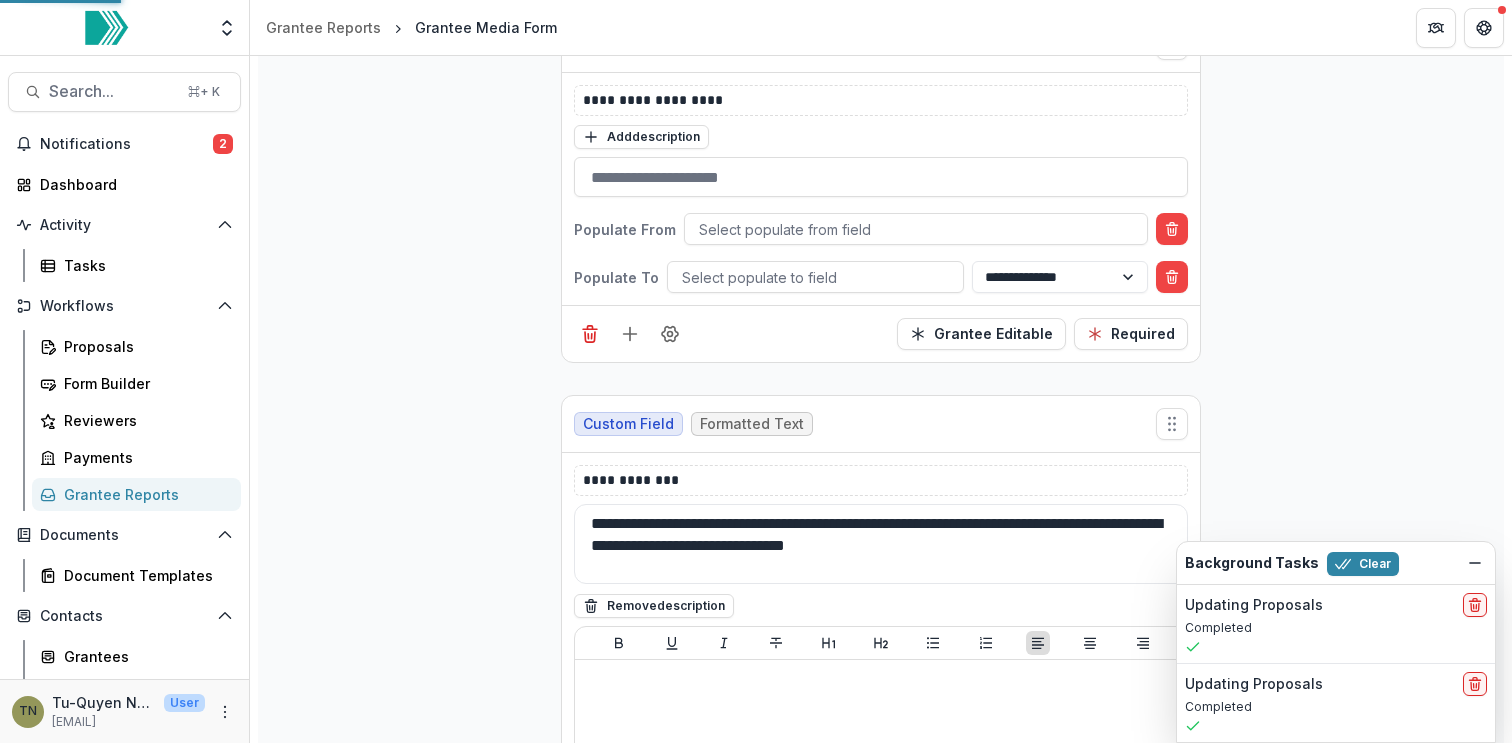 scroll, scrollTop: 0, scrollLeft: 0, axis: both 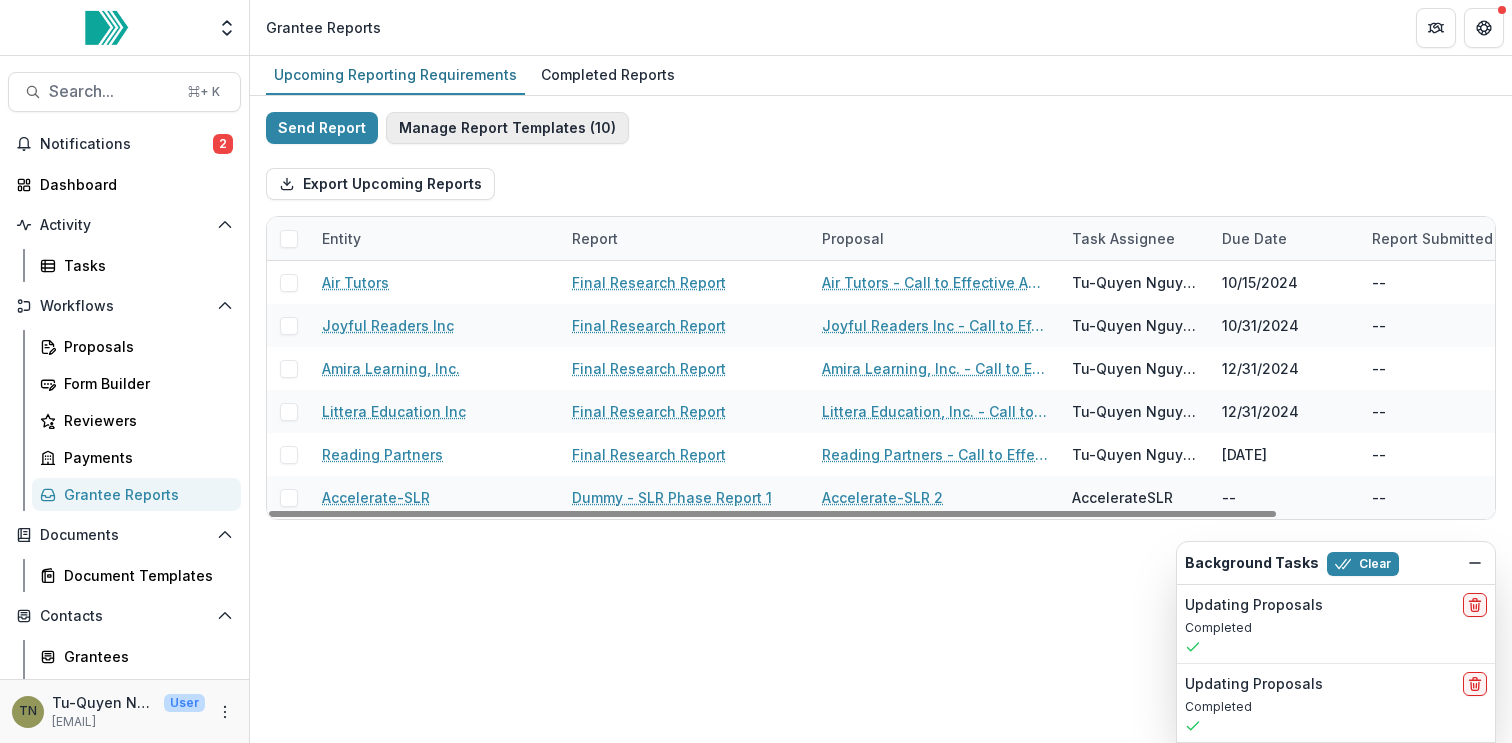 click on "Manage Report Templates ( 10 )" at bounding box center (507, 128) 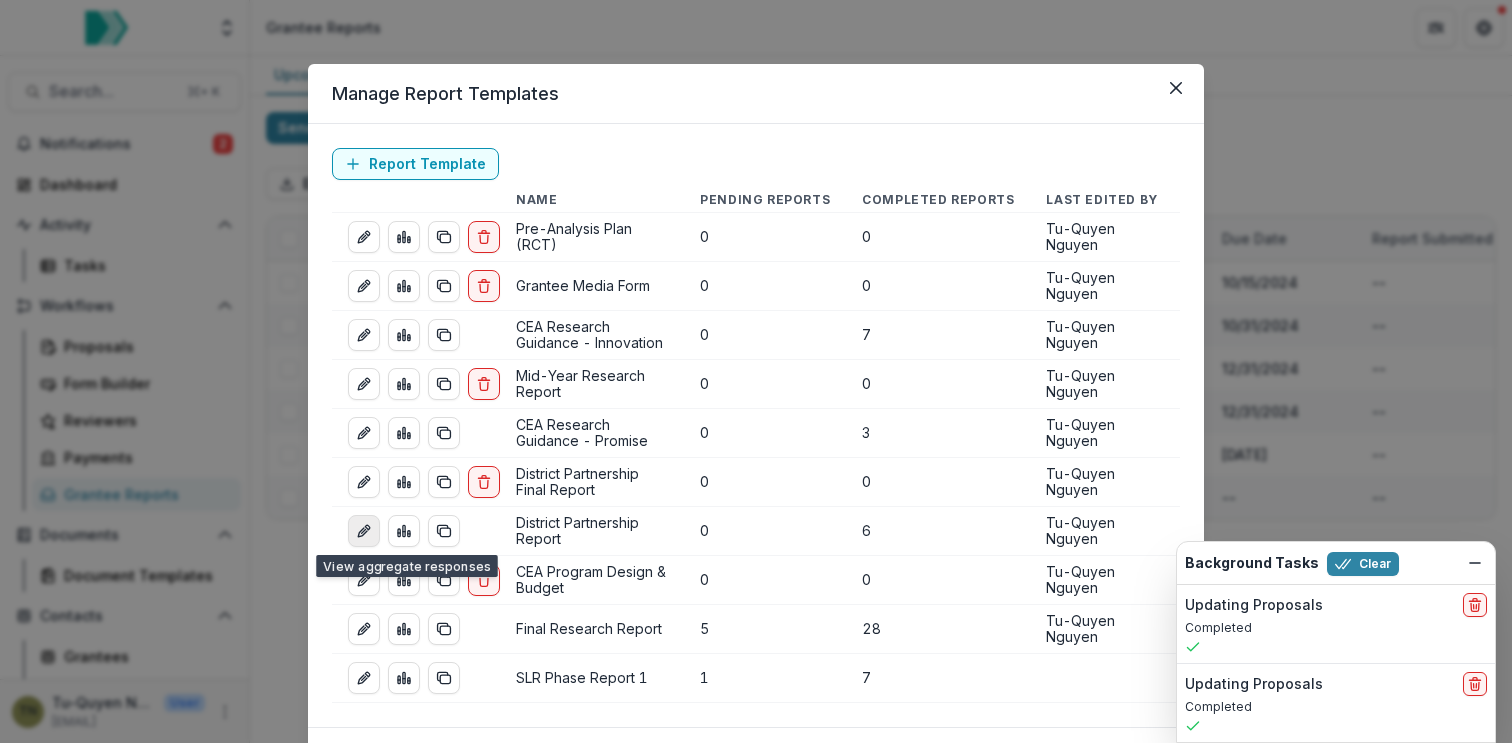click 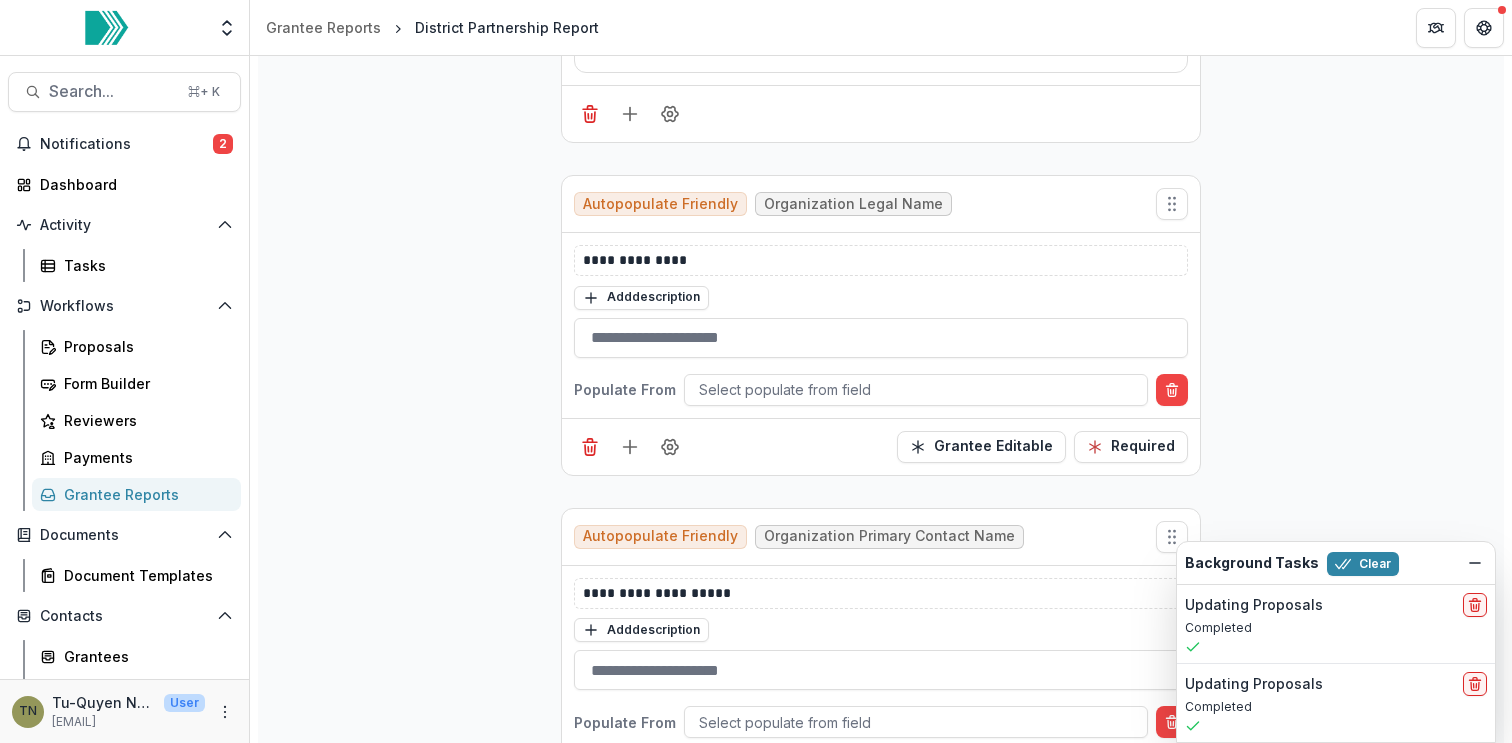 scroll, scrollTop: 1212, scrollLeft: 0, axis: vertical 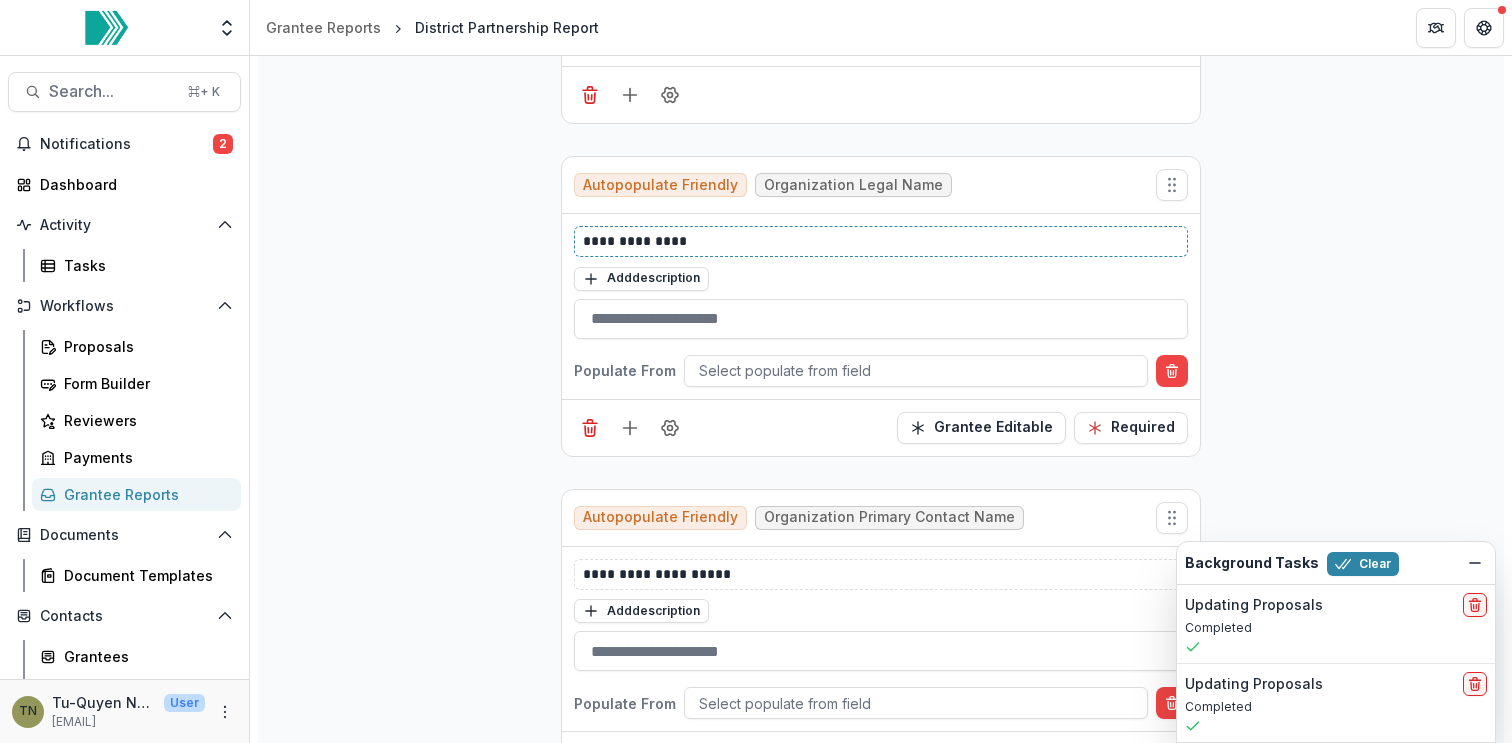 click on "**********" at bounding box center [881, 241] 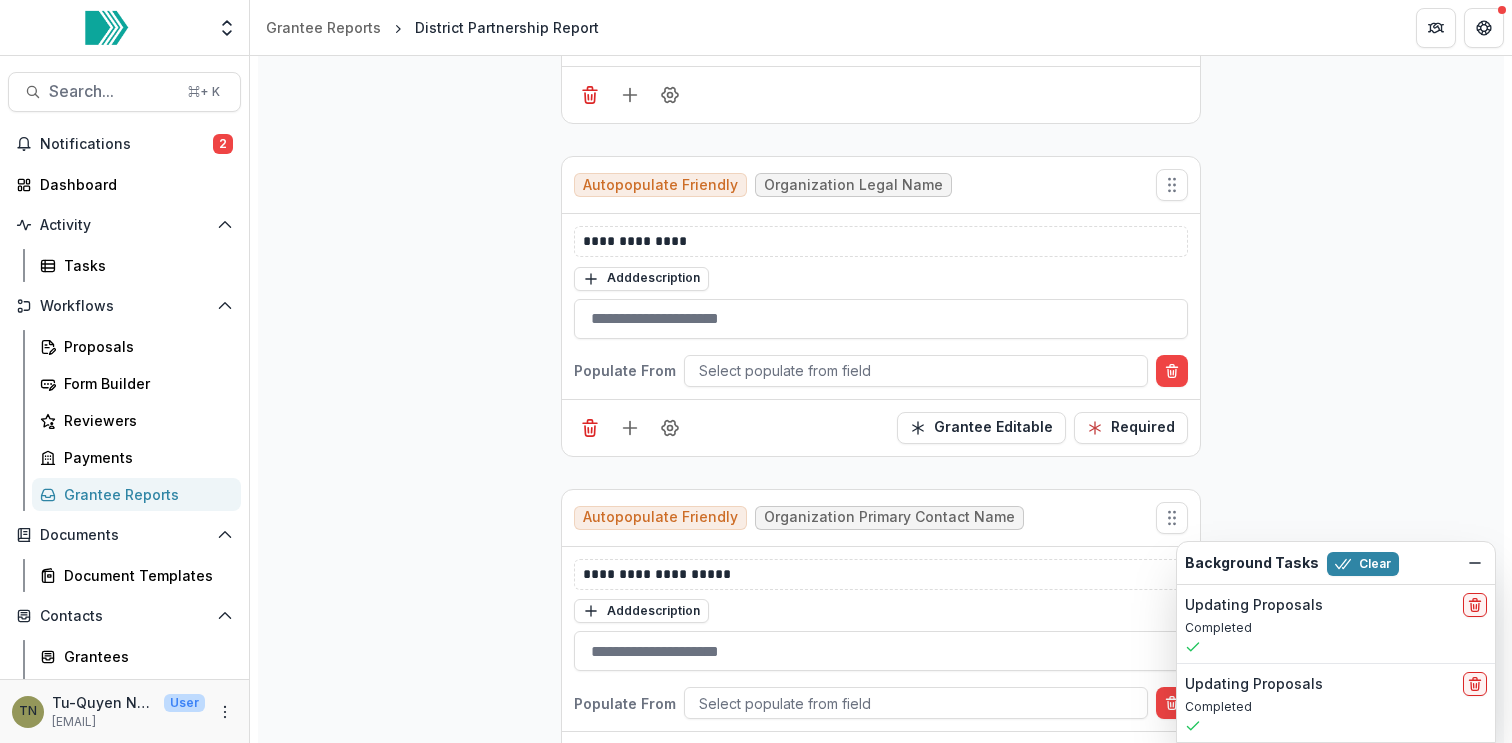 click on "Add  description" at bounding box center (881, 278) 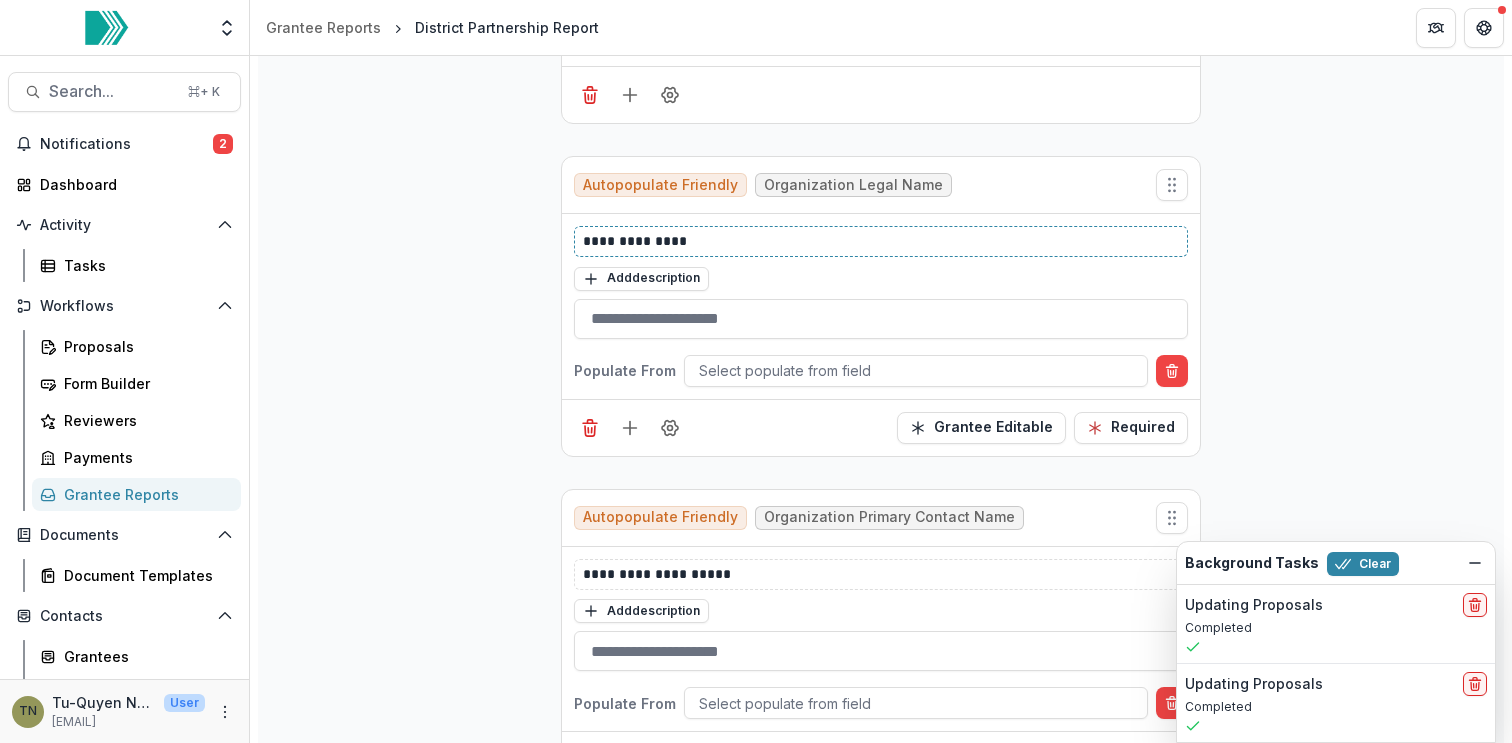 click on "**********" at bounding box center (881, 241) 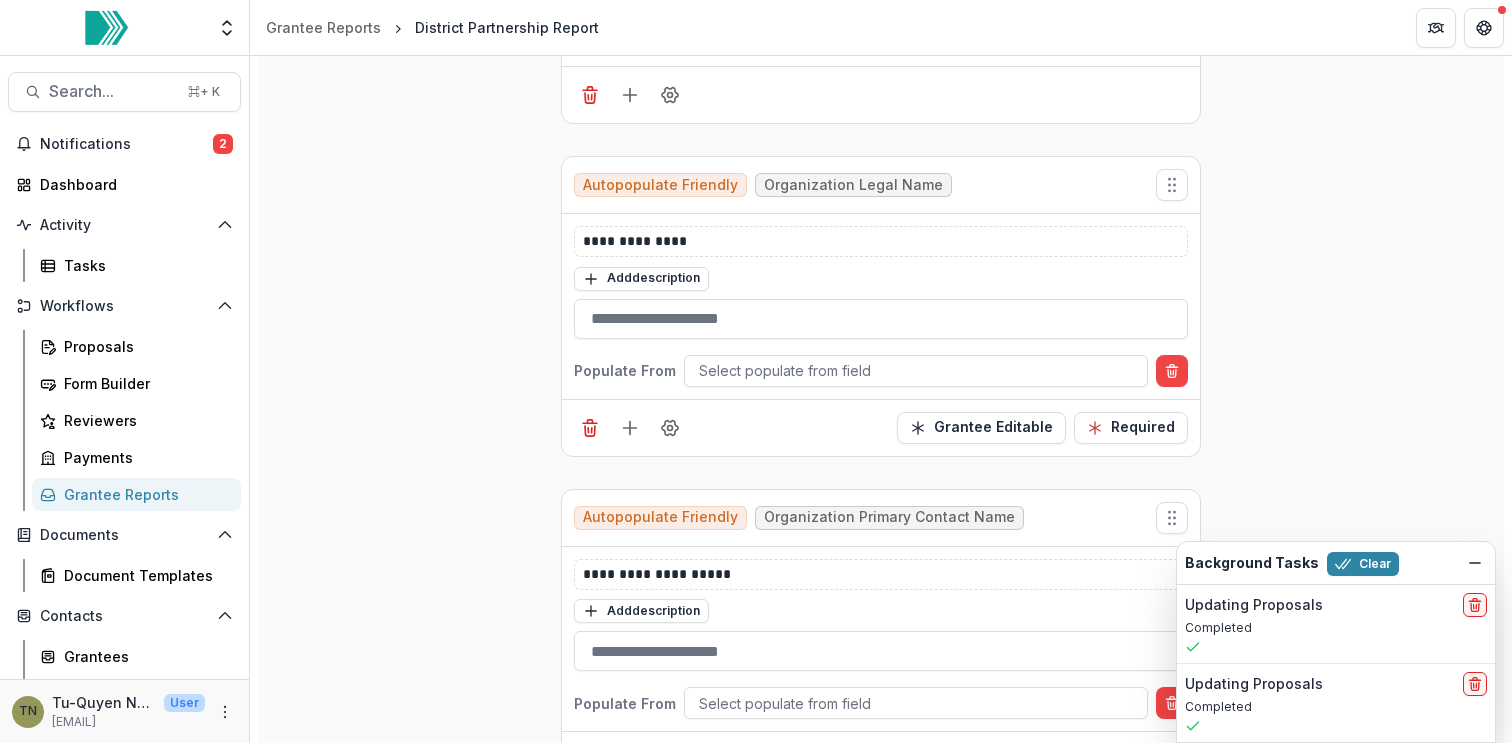 click on "Add  description" at bounding box center (881, 278) 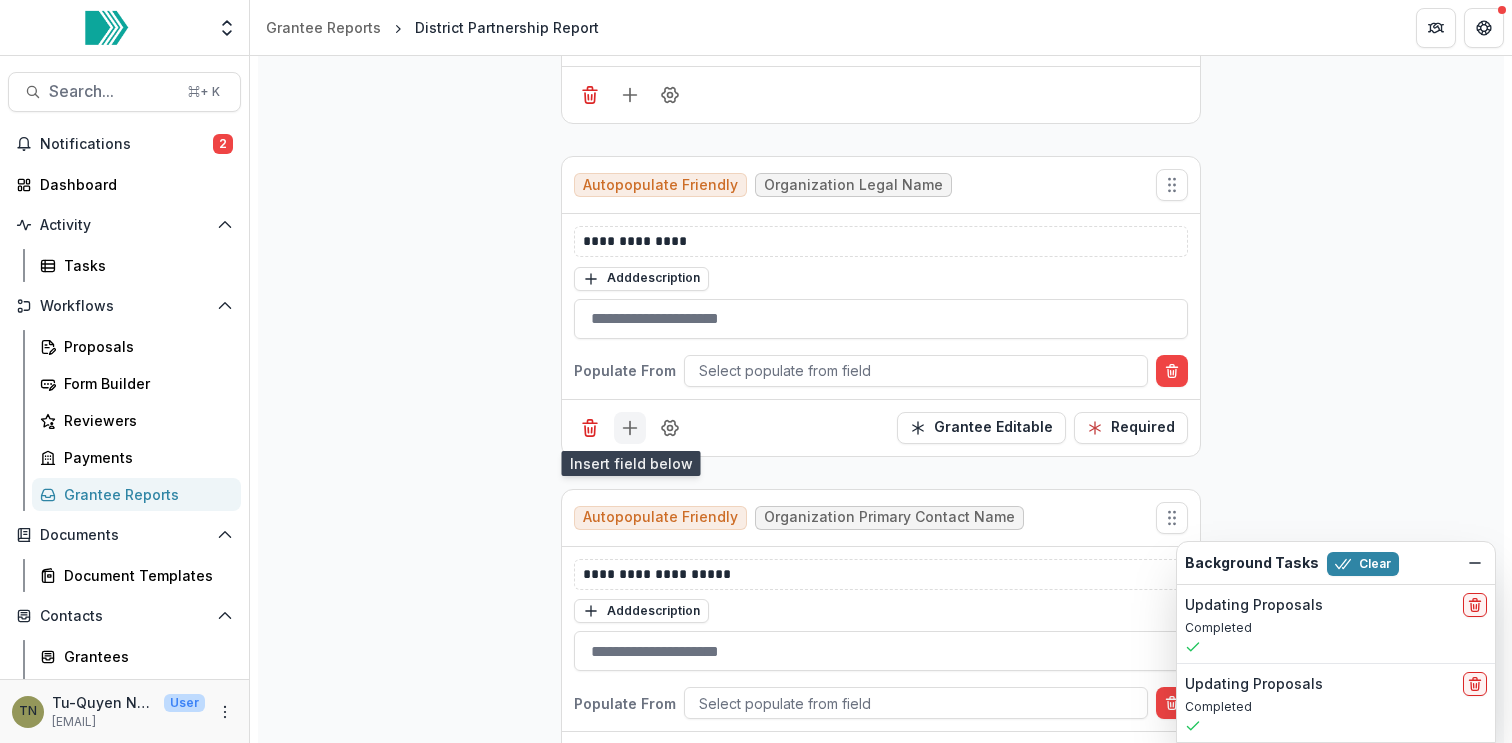 click 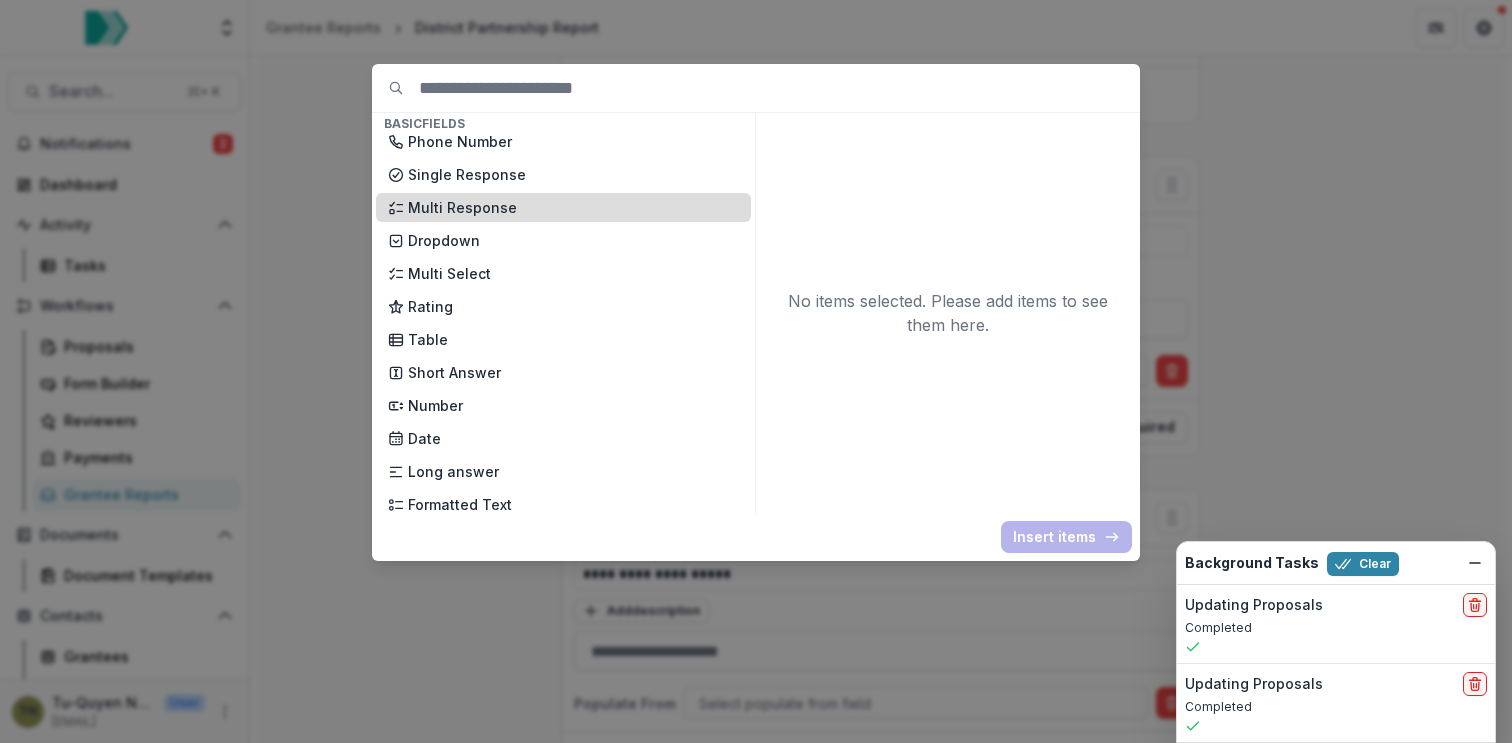 scroll, scrollTop: 184, scrollLeft: 0, axis: vertical 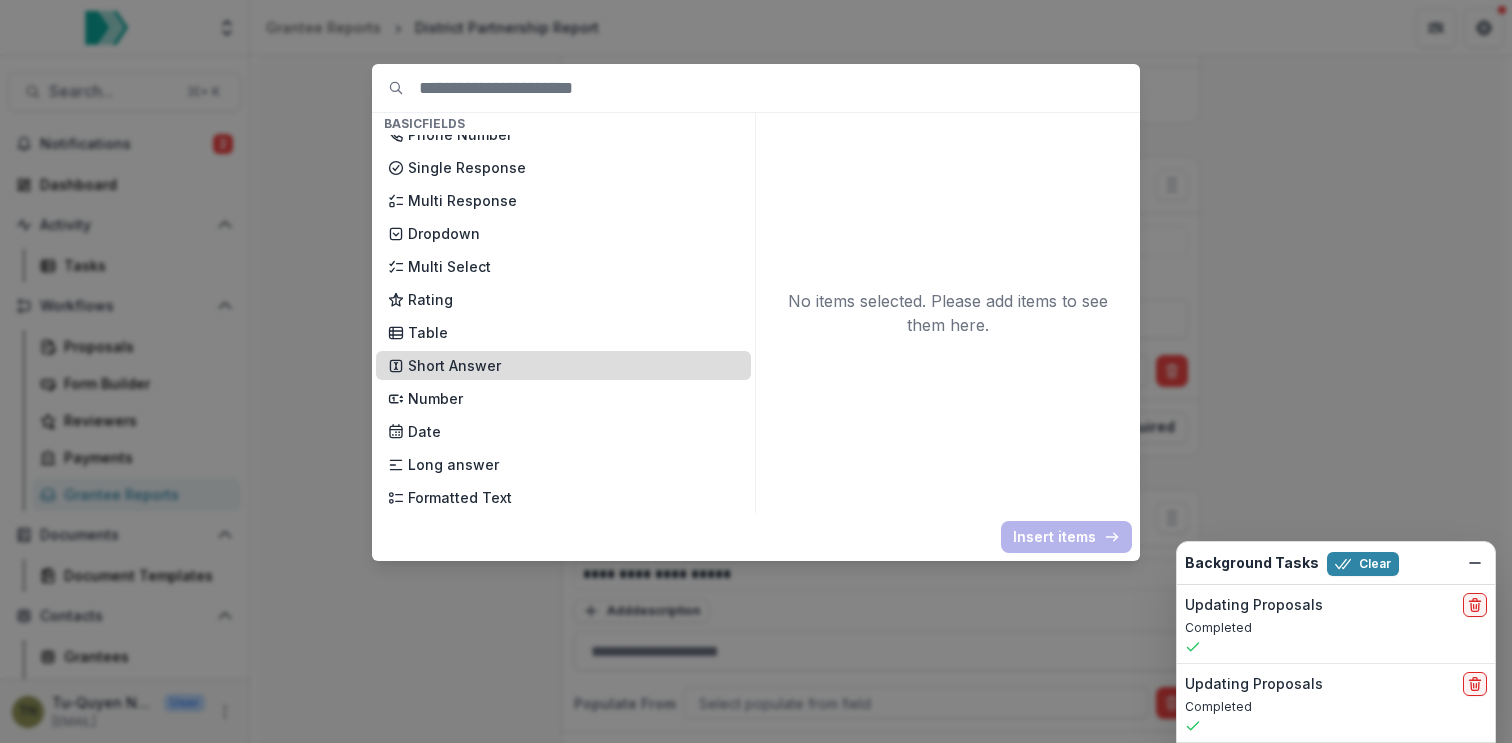 click on "Short Answer" at bounding box center [573, 365] 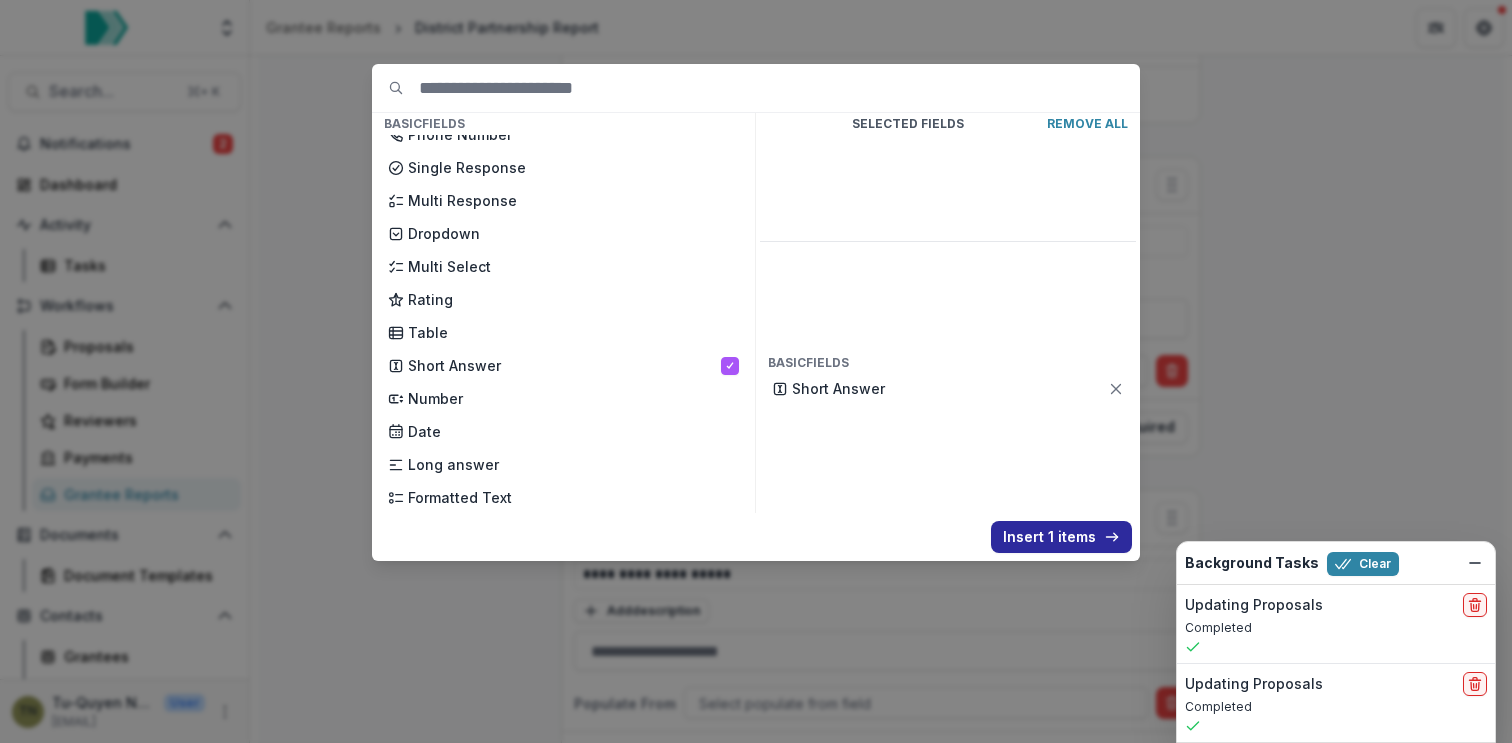 click on "Insert 1 items" at bounding box center (1061, 537) 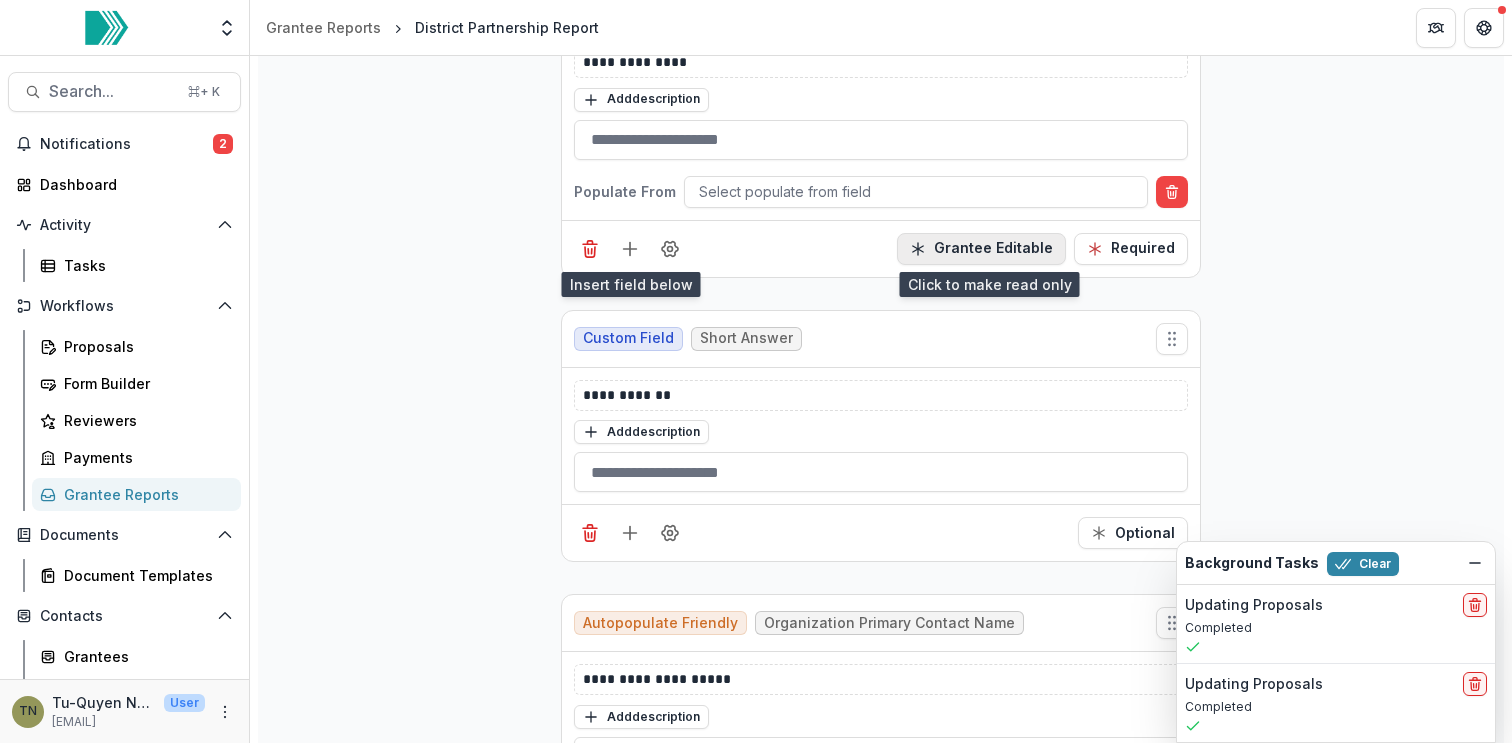 scroll, scrollTop: 1409, scrollLeft: 0, axis: vertical 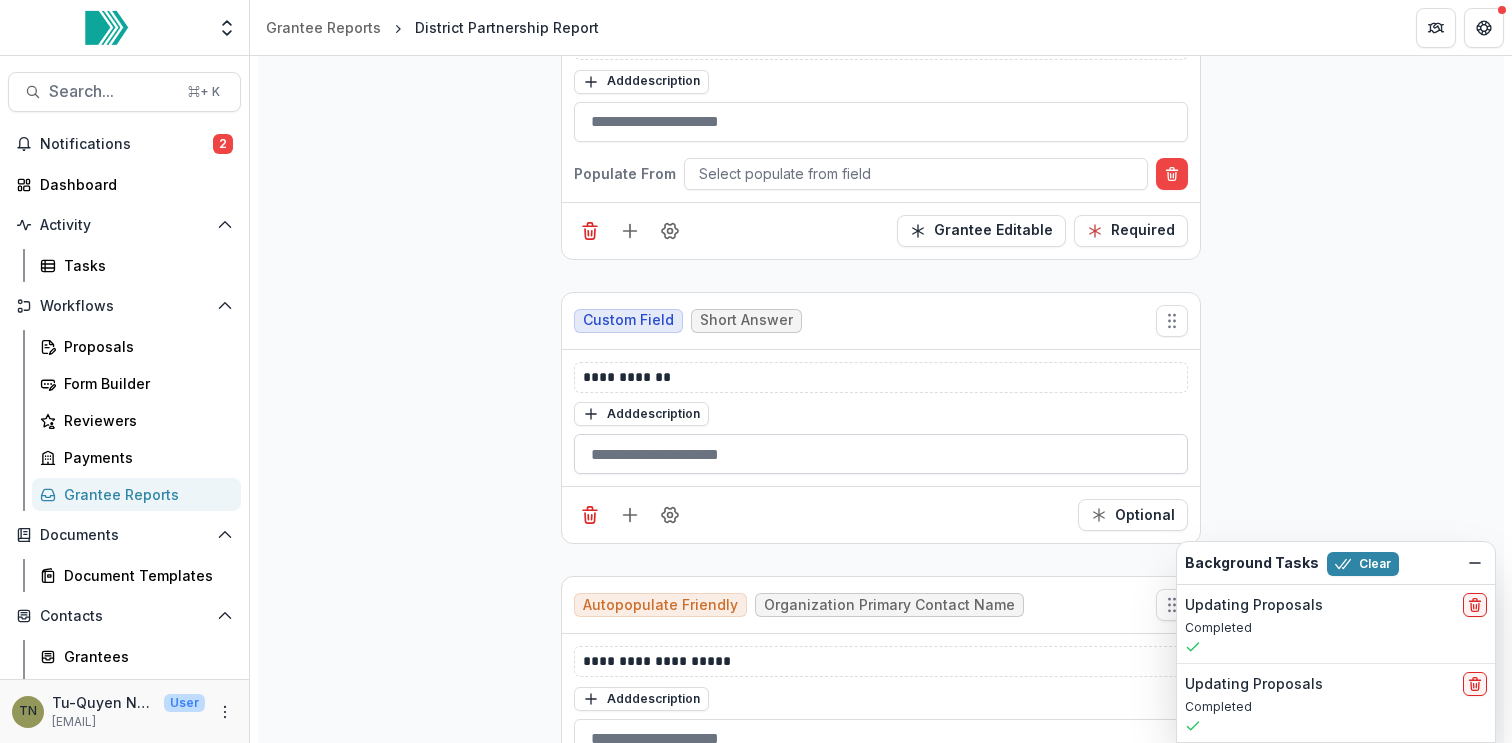 click at bounding box center [881, 454] 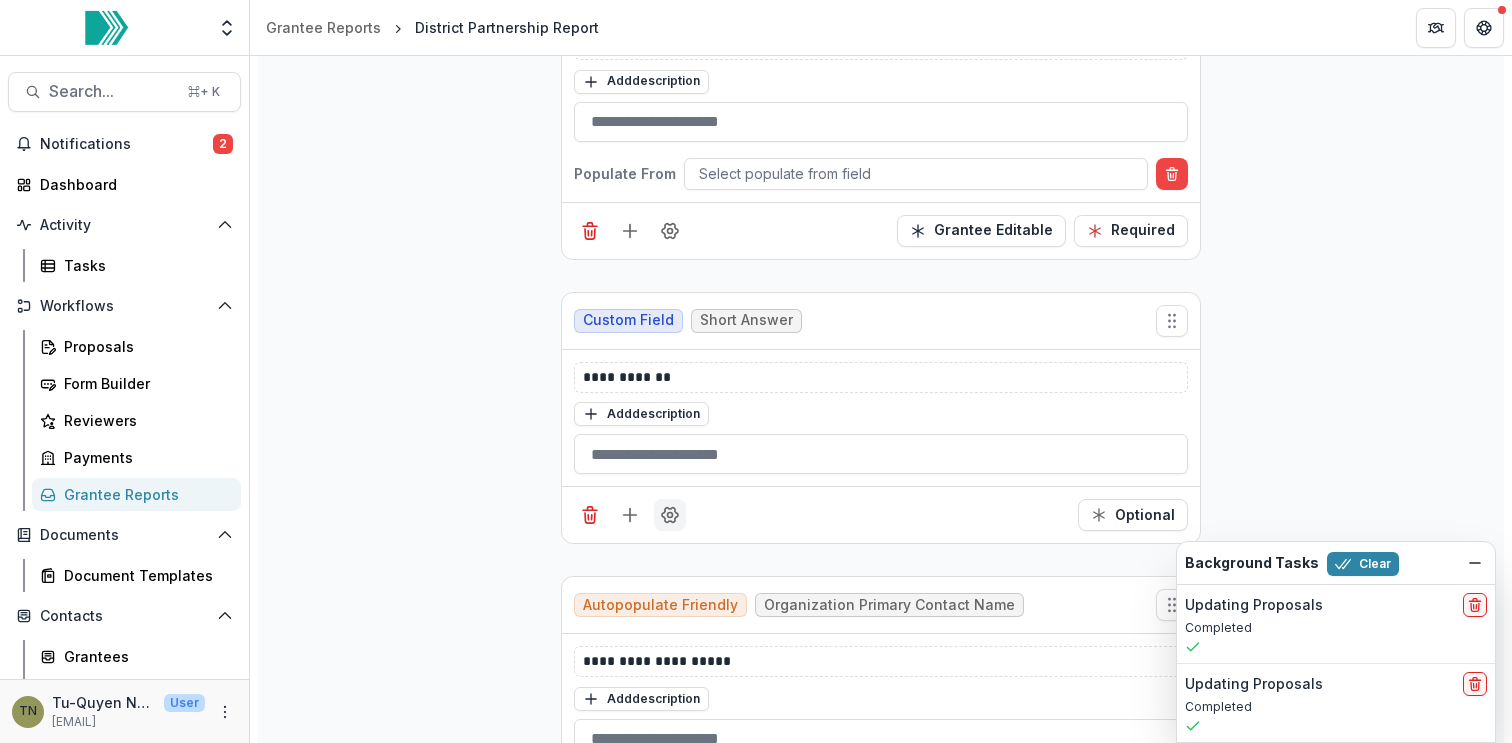 click 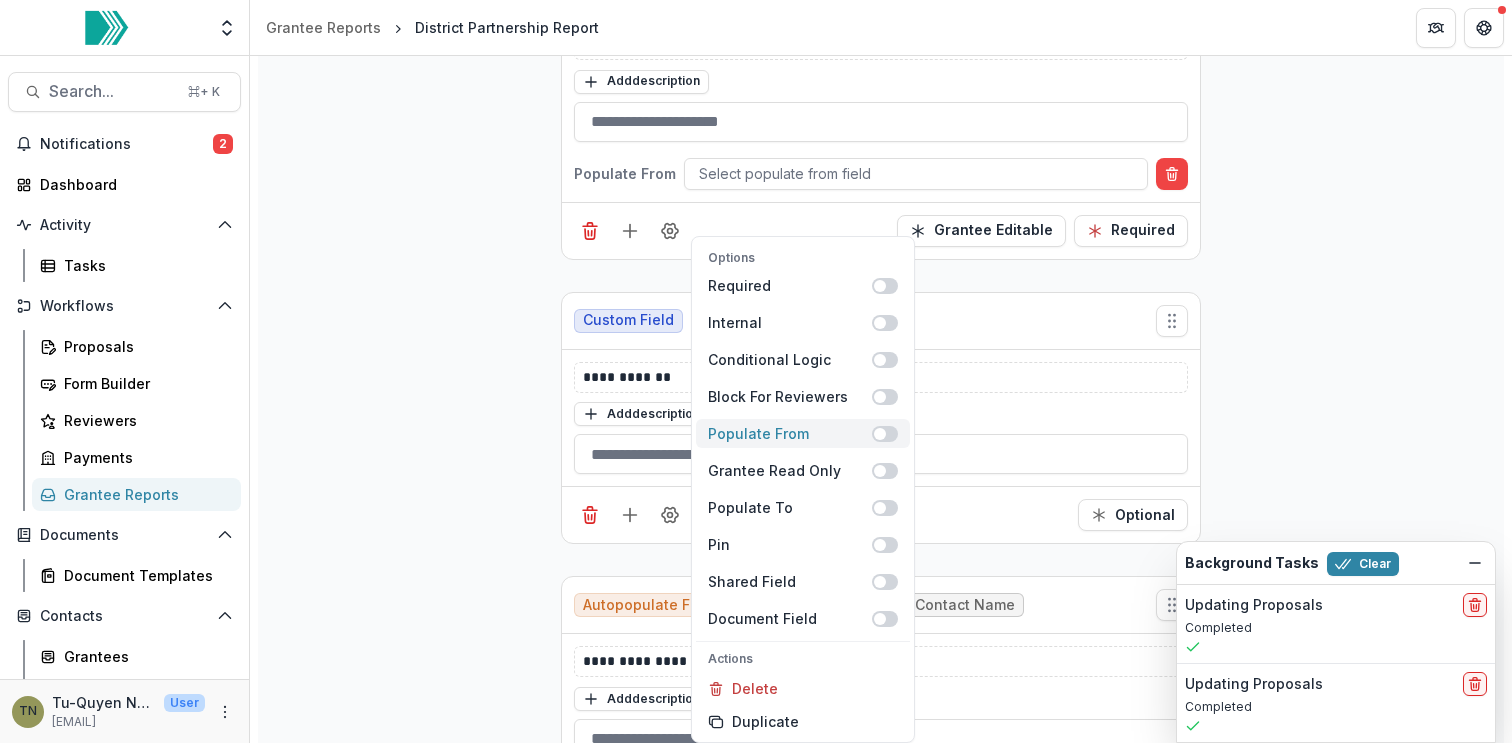 click at bounding box center [885, 434] 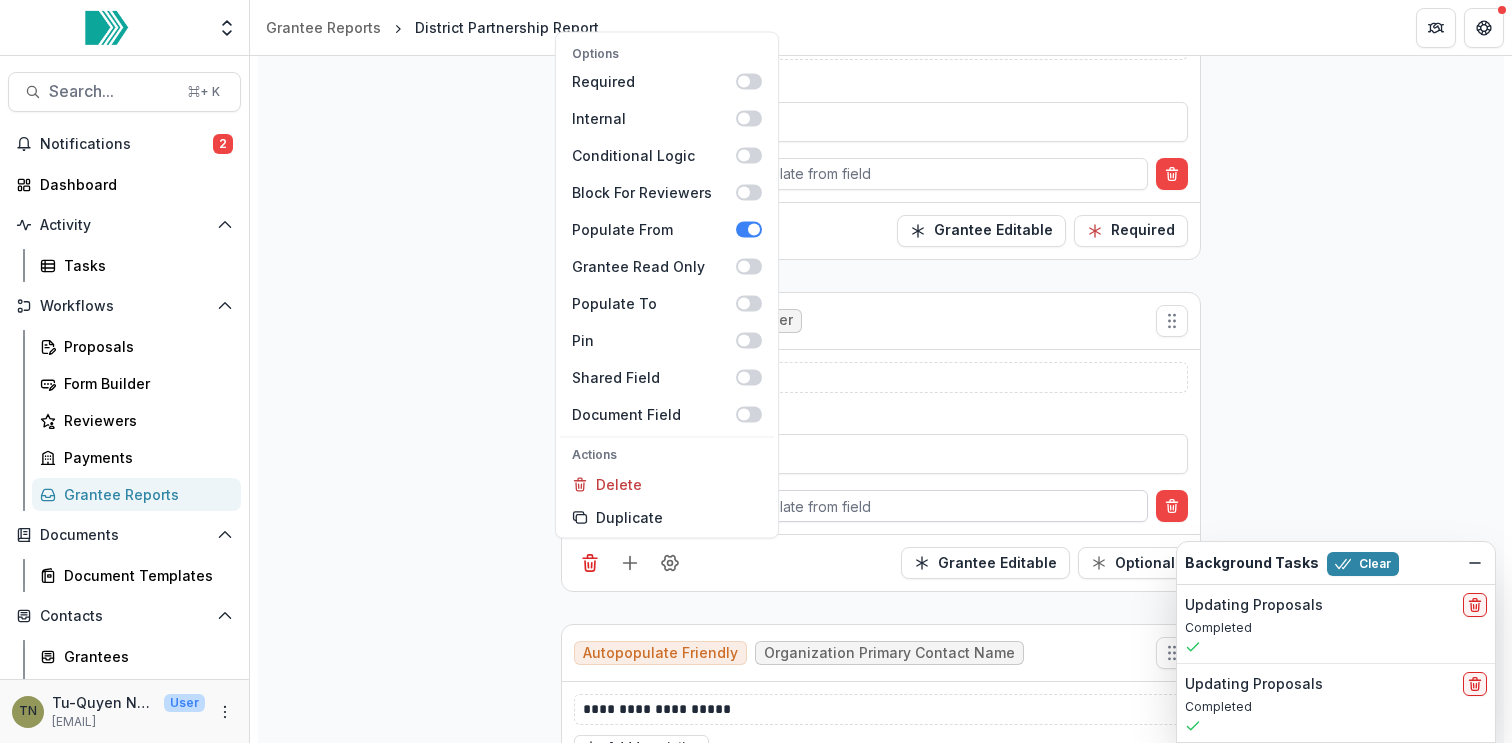 click at bounding box center [916, 506] 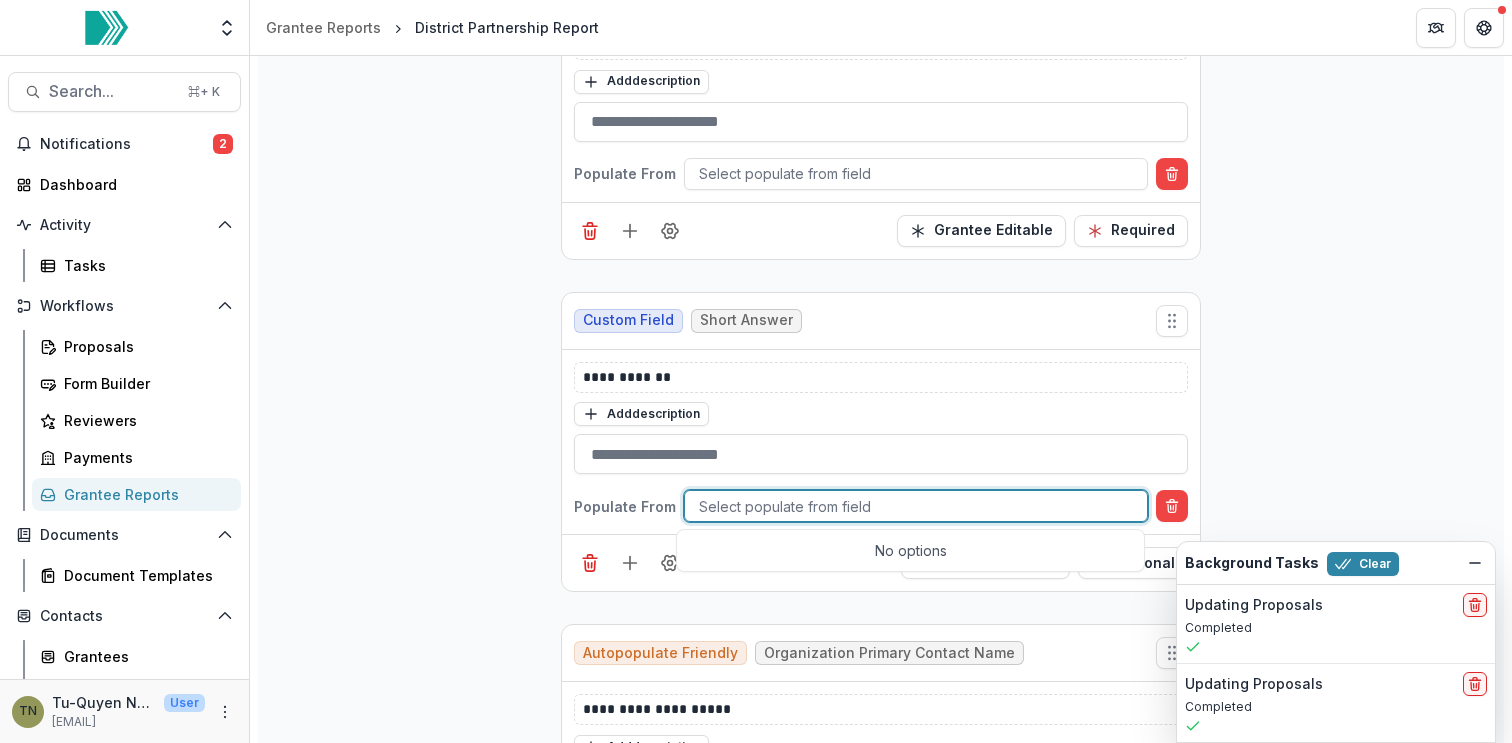 click at bounding box center [916, 506] 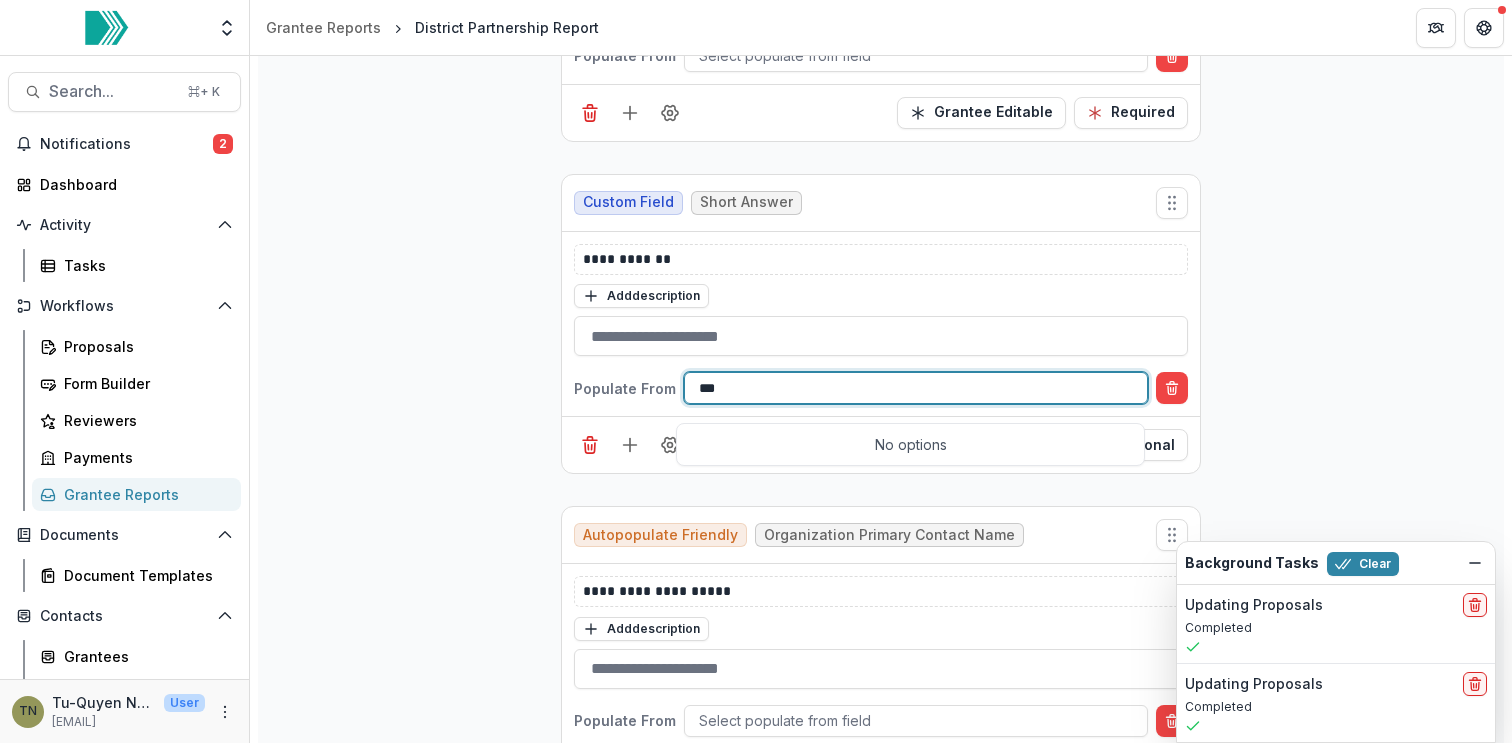 scroll, scrollTop: 1504, scrollLeft: 0, axis: vertical 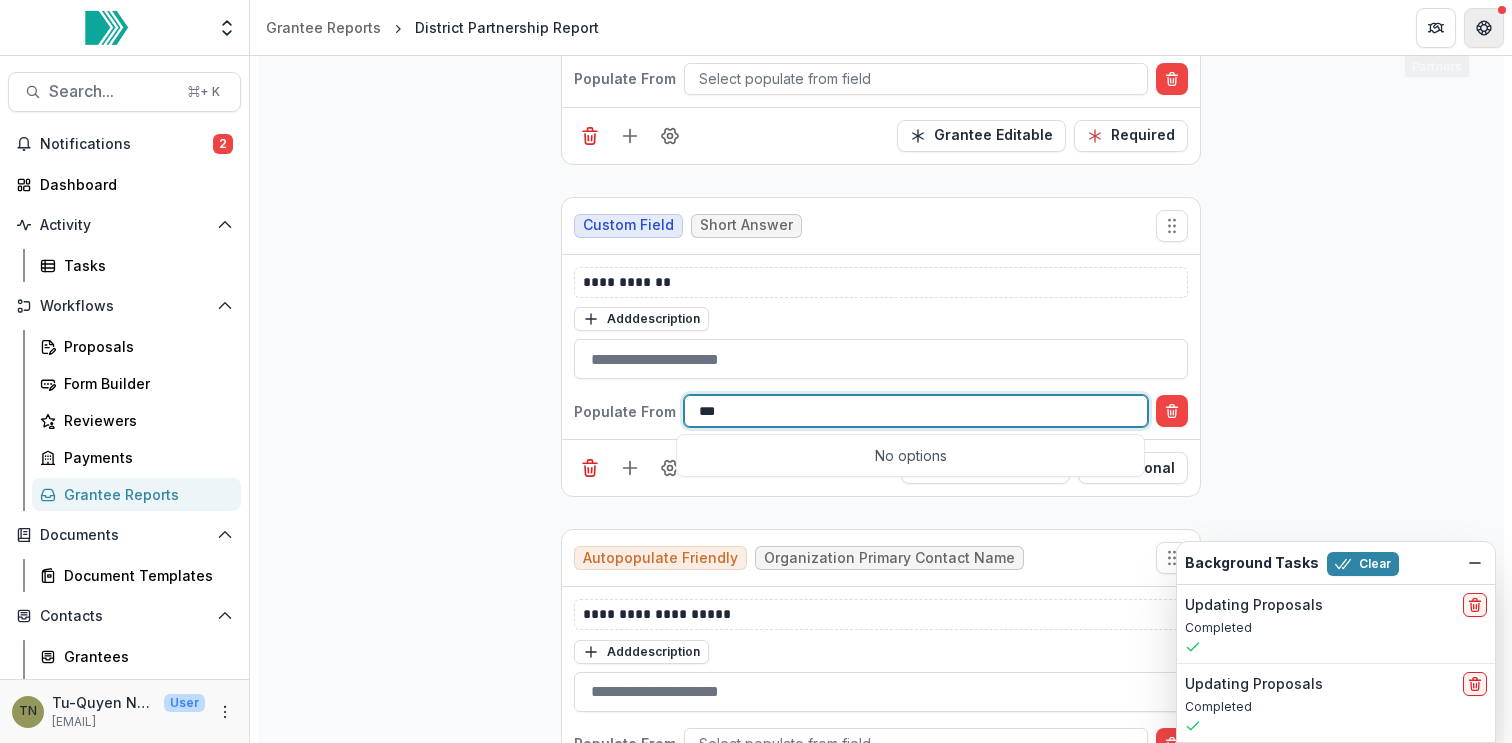 type on "***" 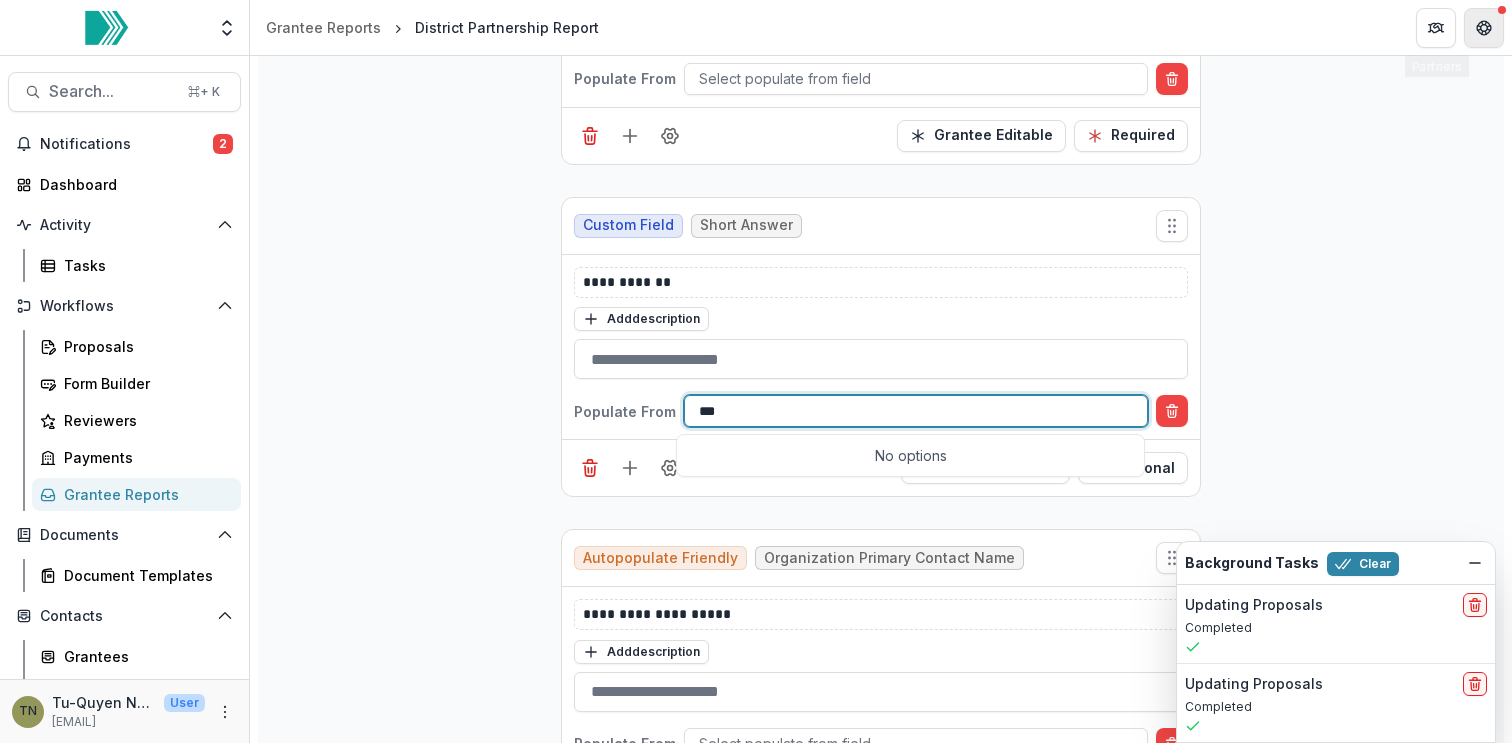 type 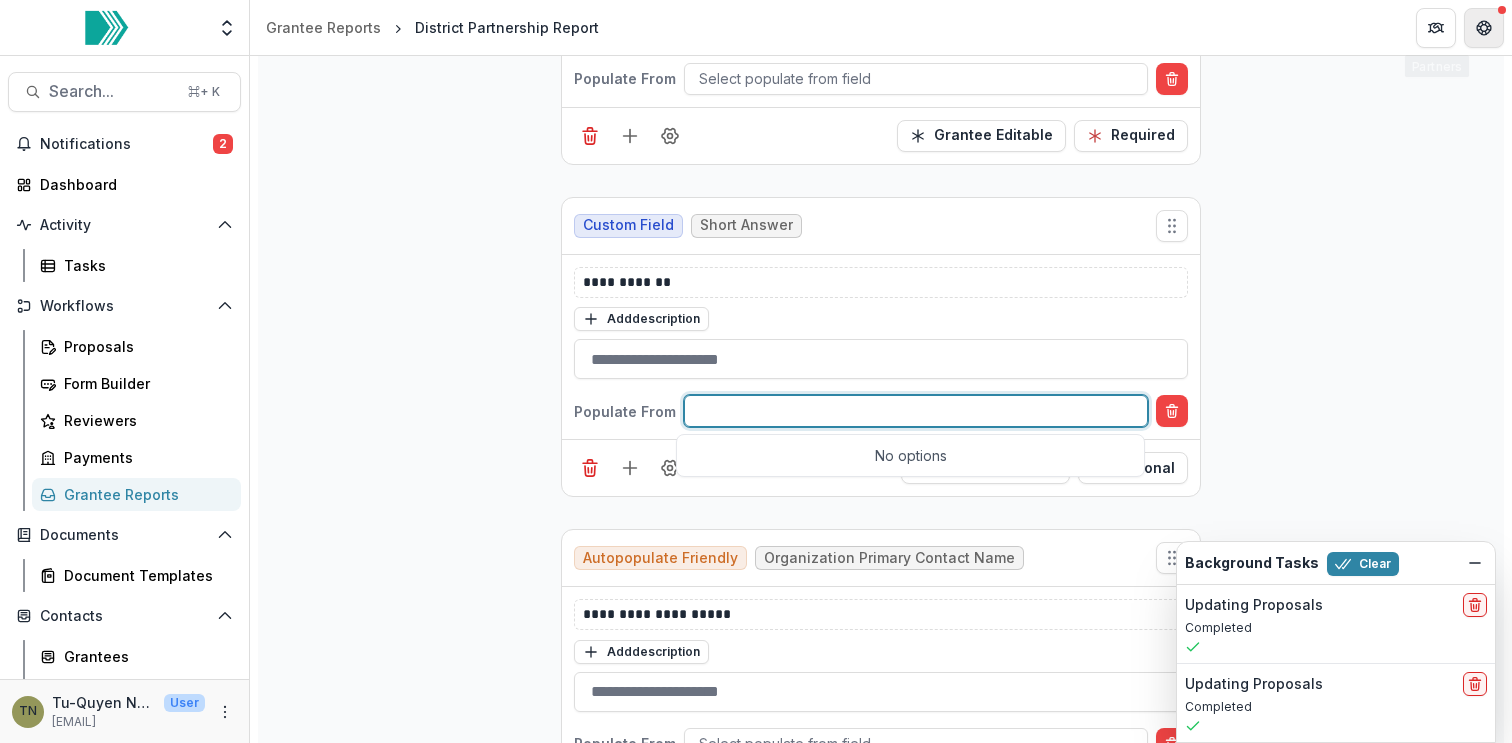 click 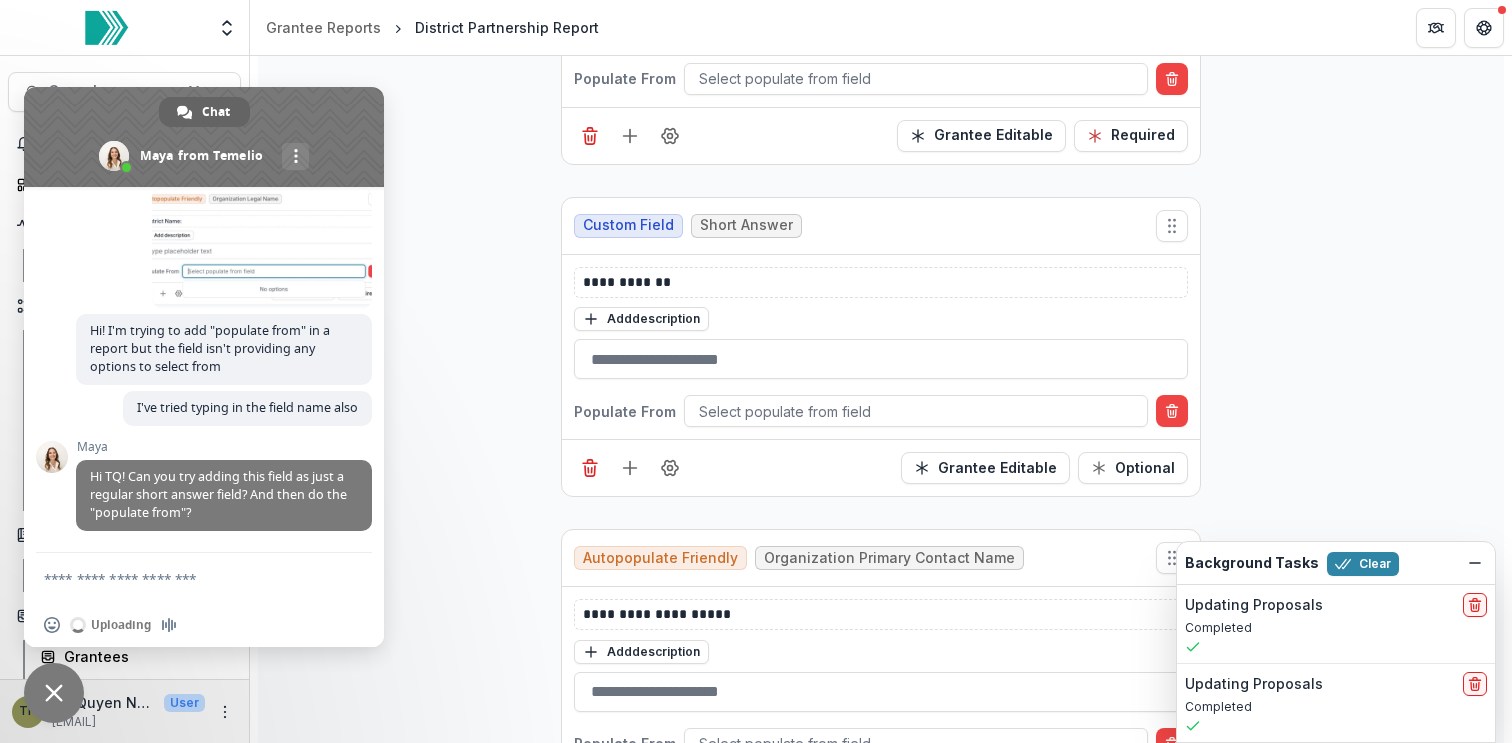 type 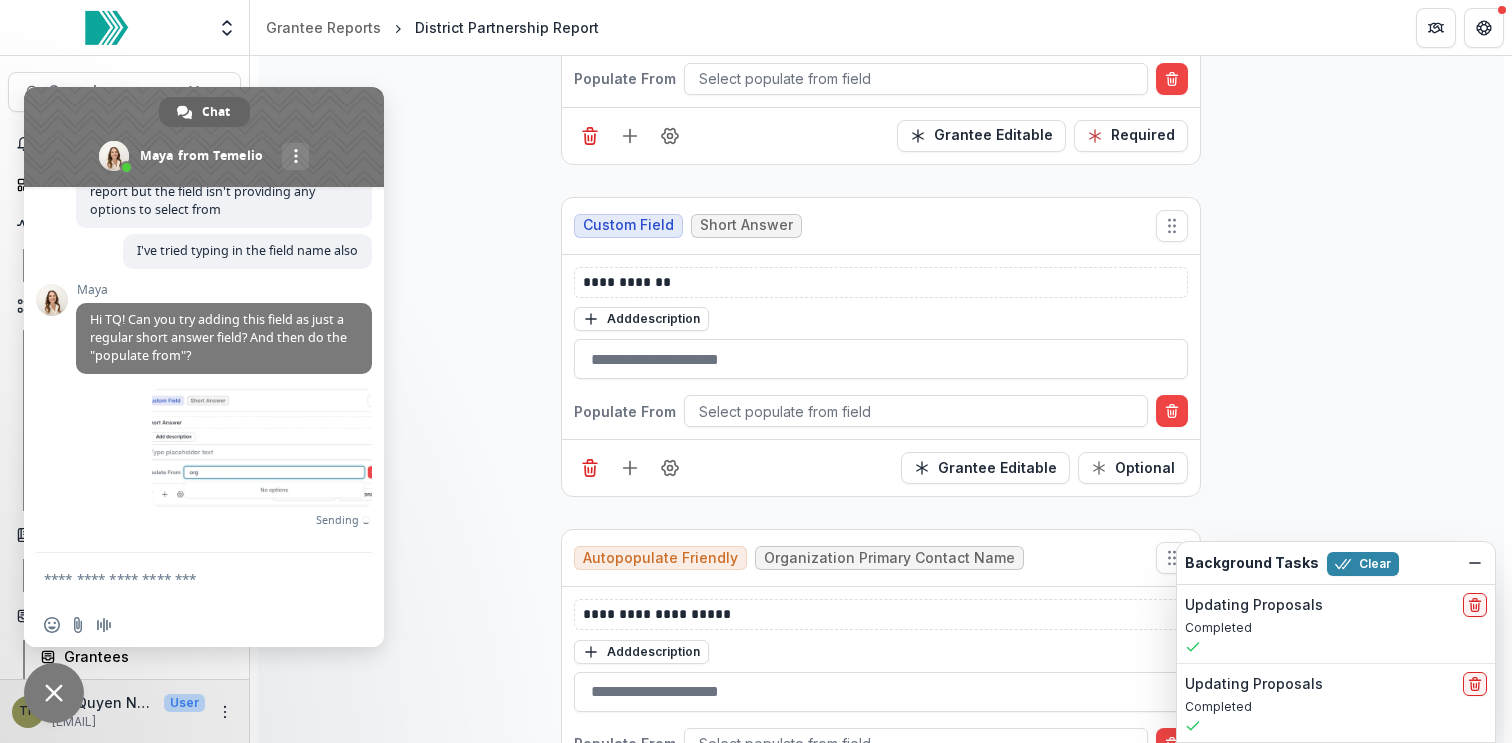 scroll, scrollTop: 258, scrollLeft: 0, axis: vertical 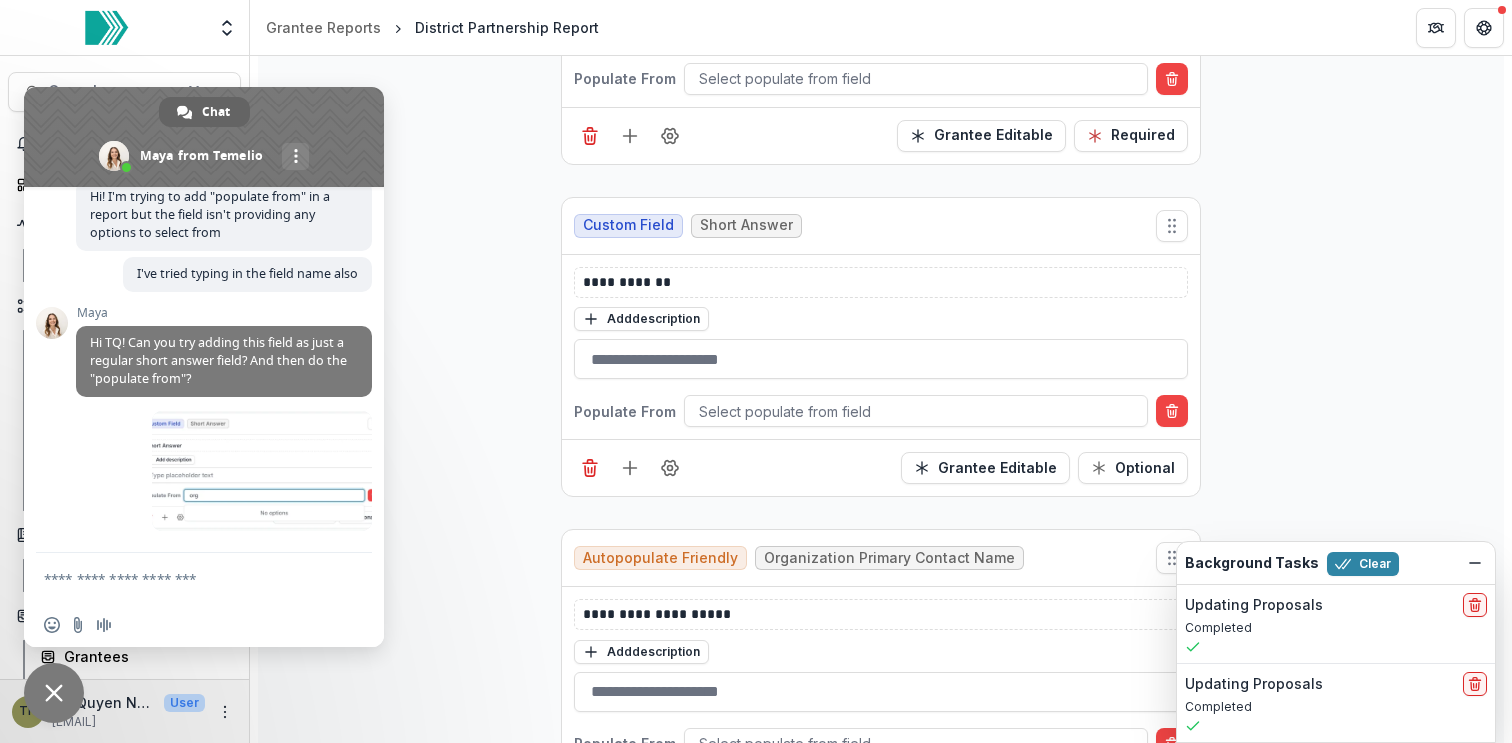 click at bounding box center [184, 578] 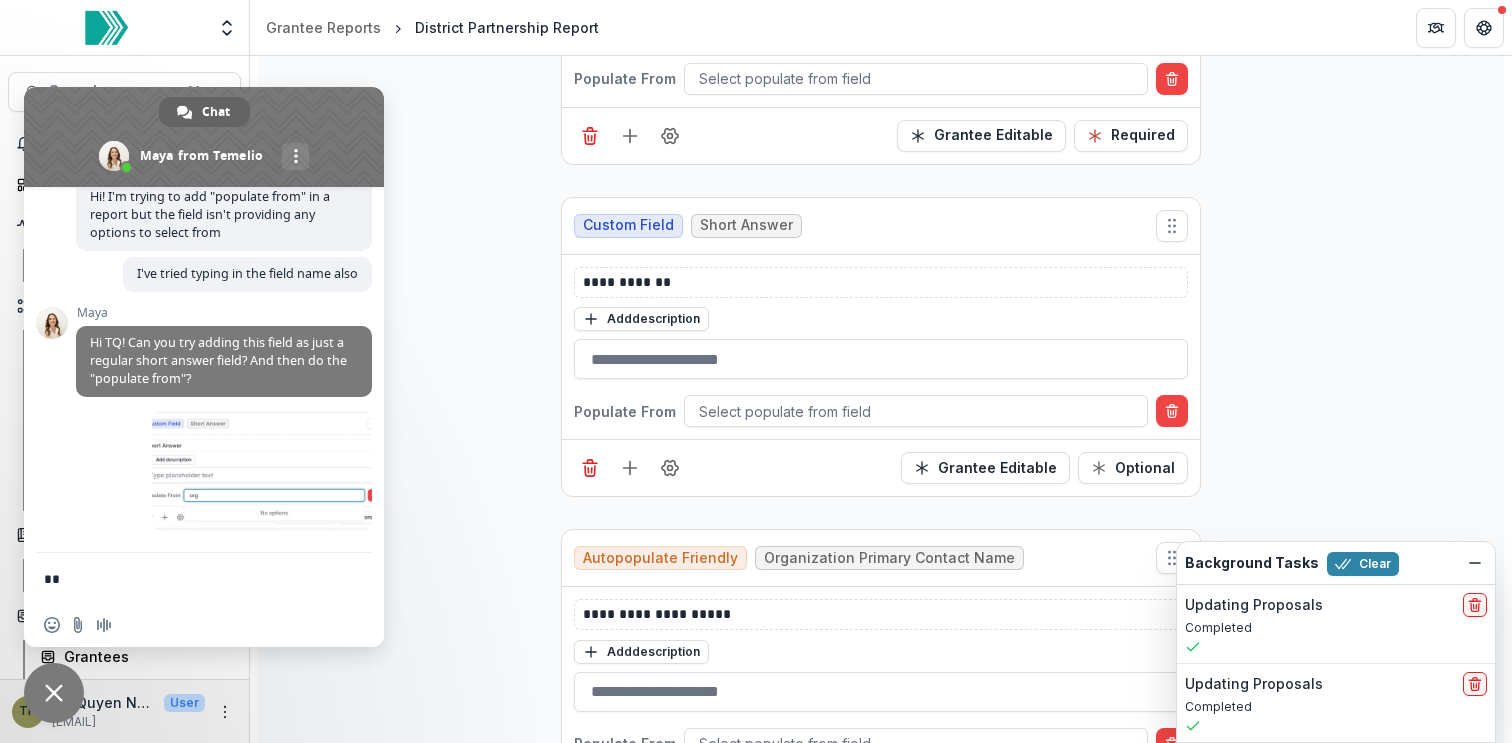 scroll, scrollTop: 277, scrollLeft: 0, axis: vertical 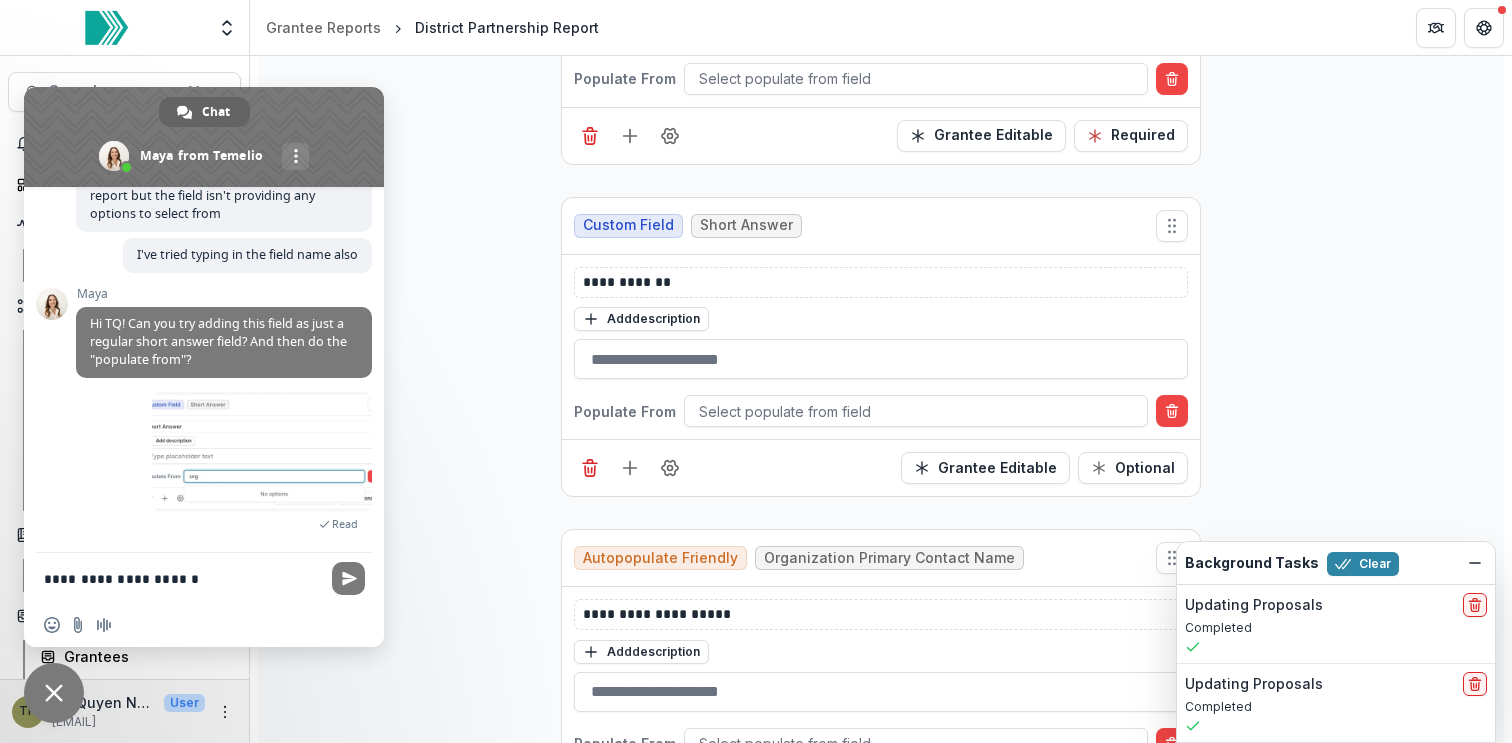 type on "**********" 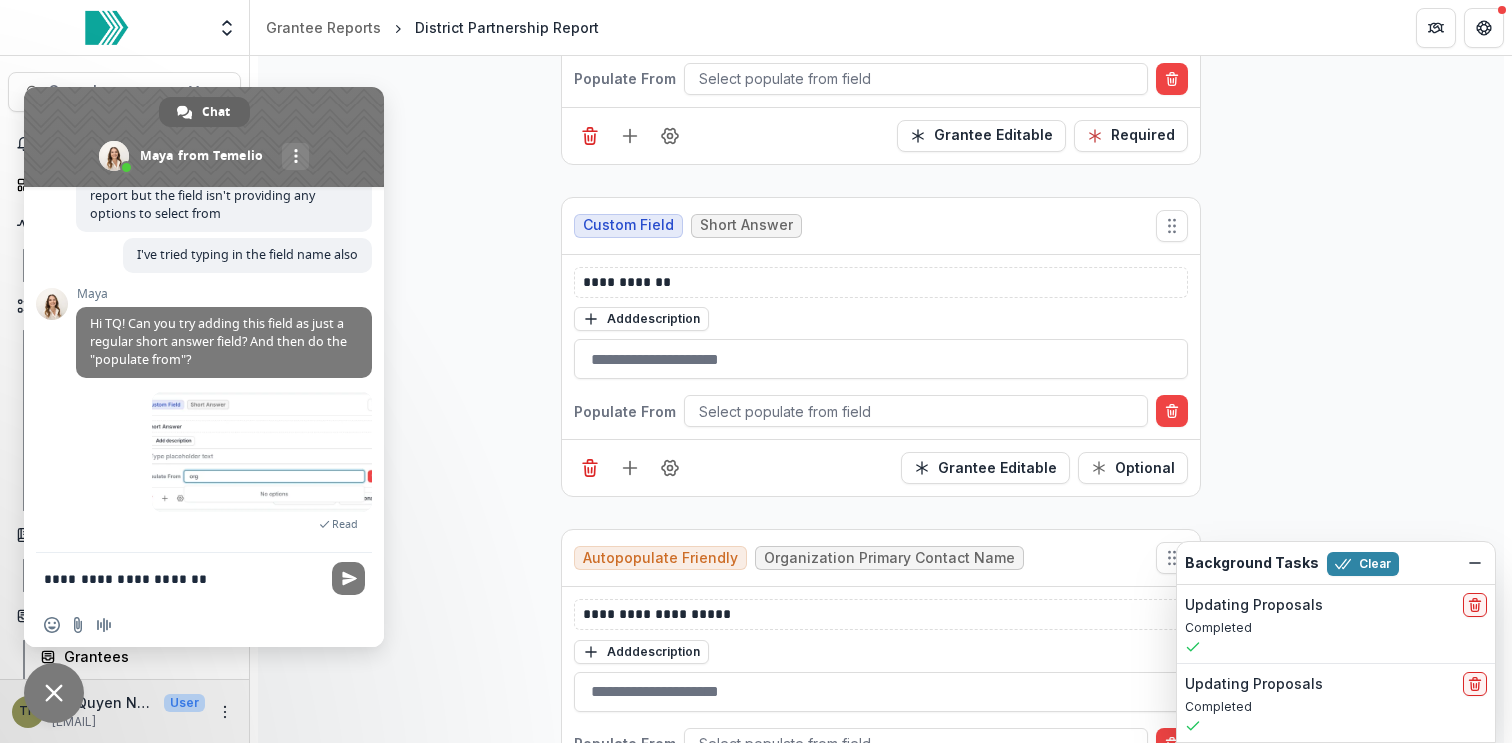type 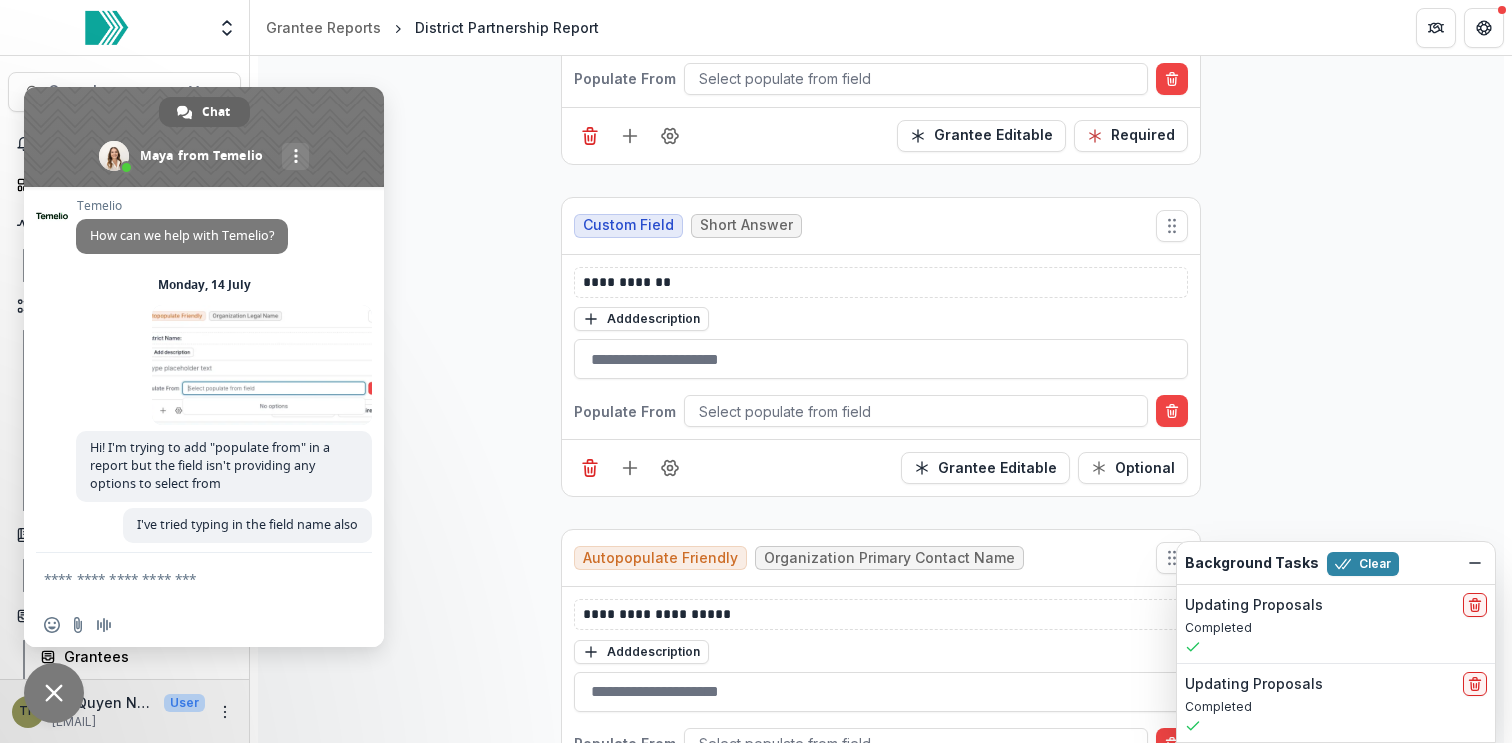 scroll, scrollTop: 358, scrollLeft: 0, axis: vertical 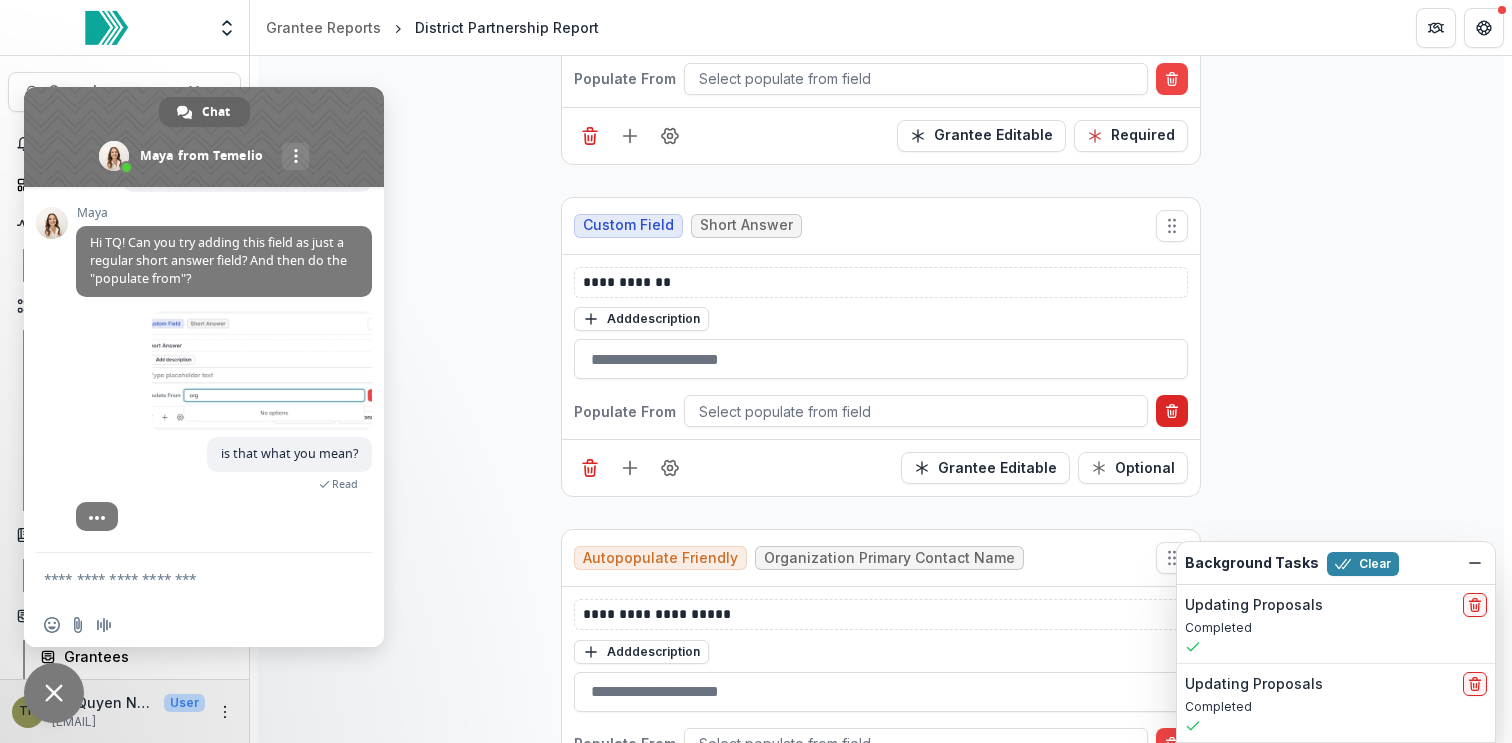 click 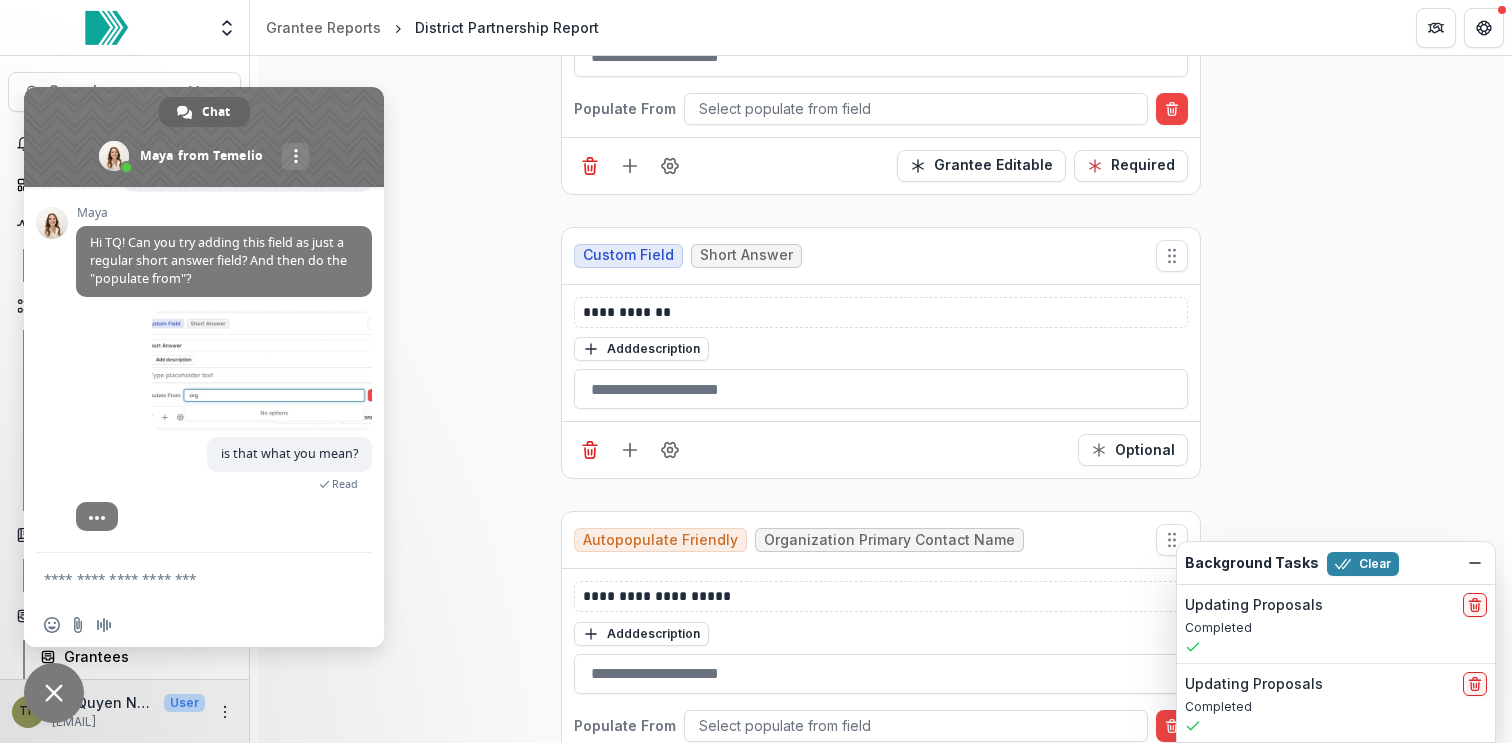 scroll, scrollTop: 1477, scrollLeft: 0, axis: vertical 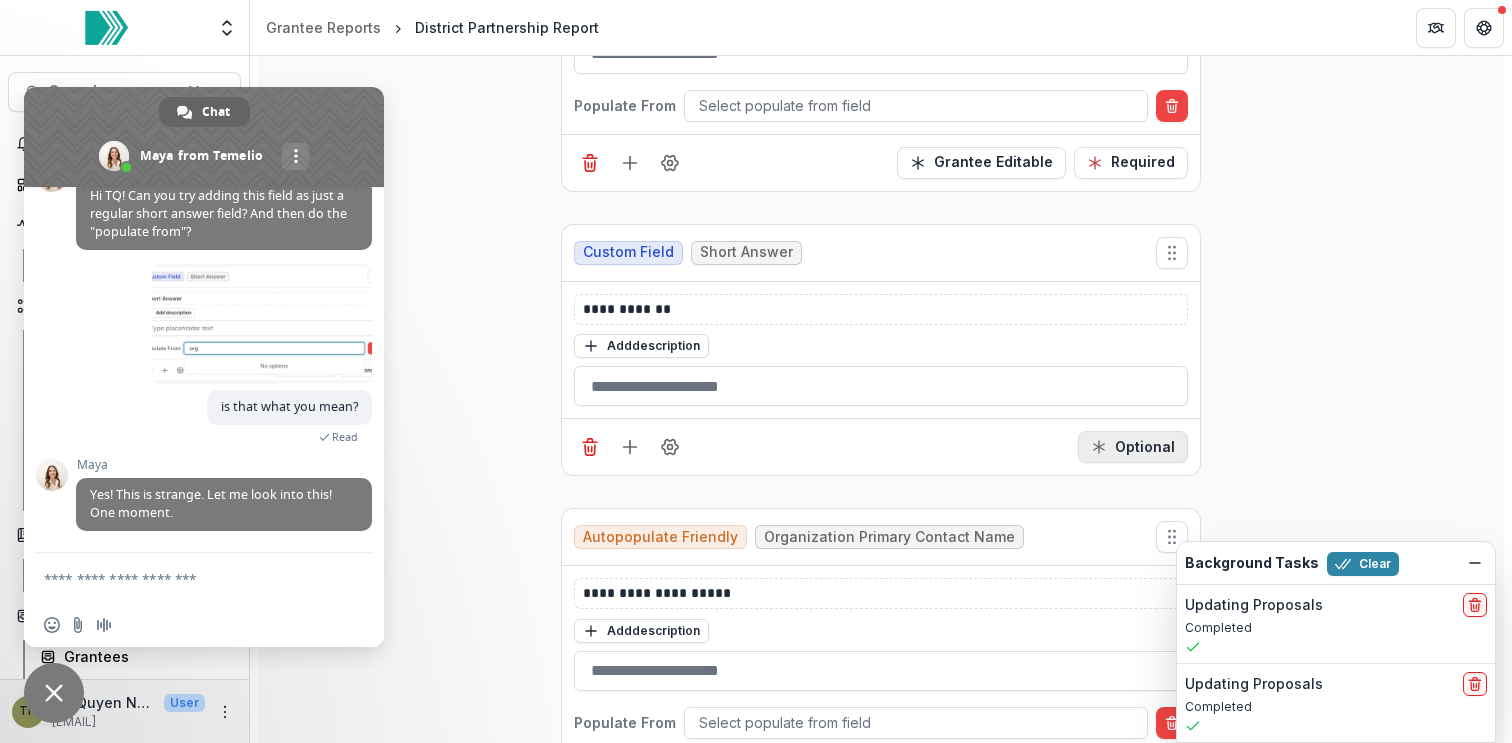 click on "Optional" at bounding box center [1133, 447] 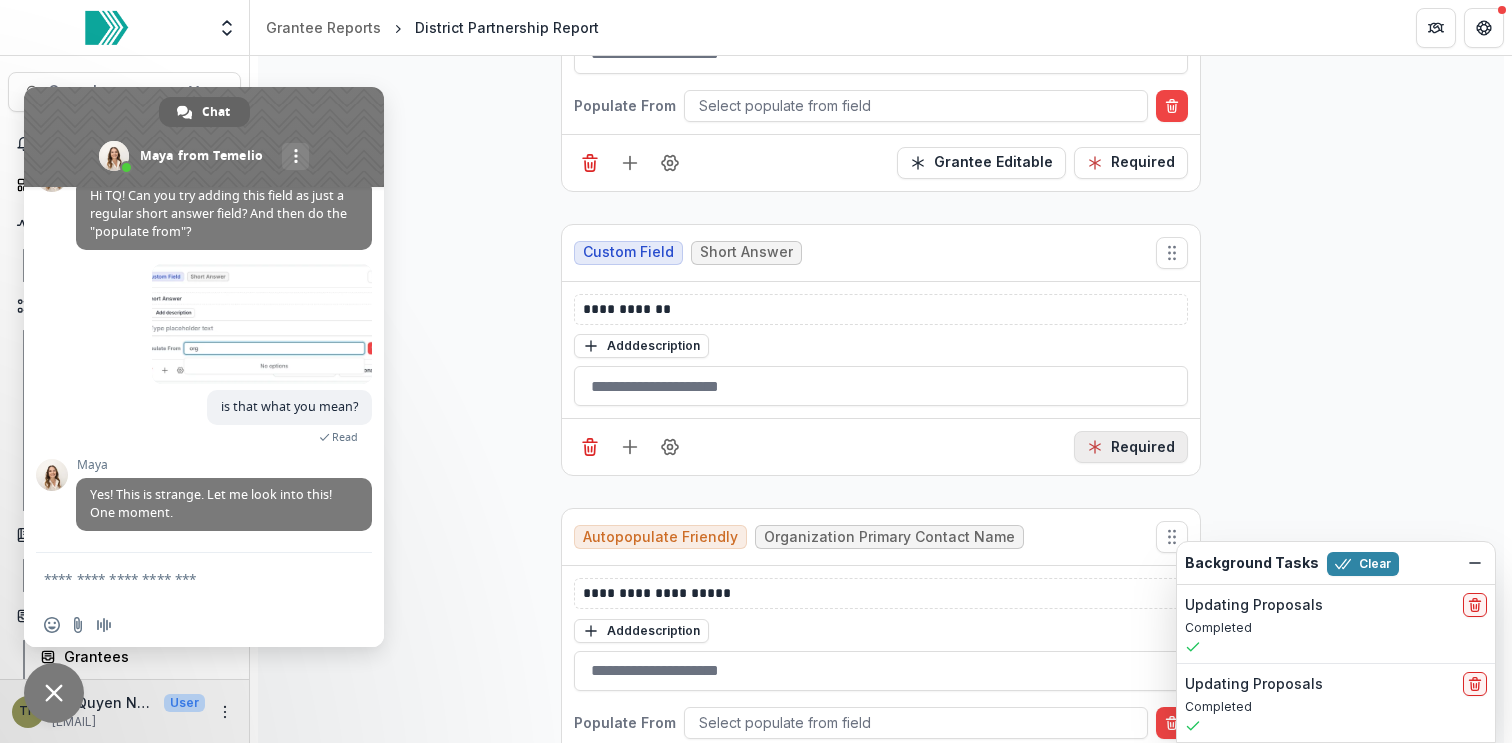 click on "Required" at bounding box center [1131, 447] 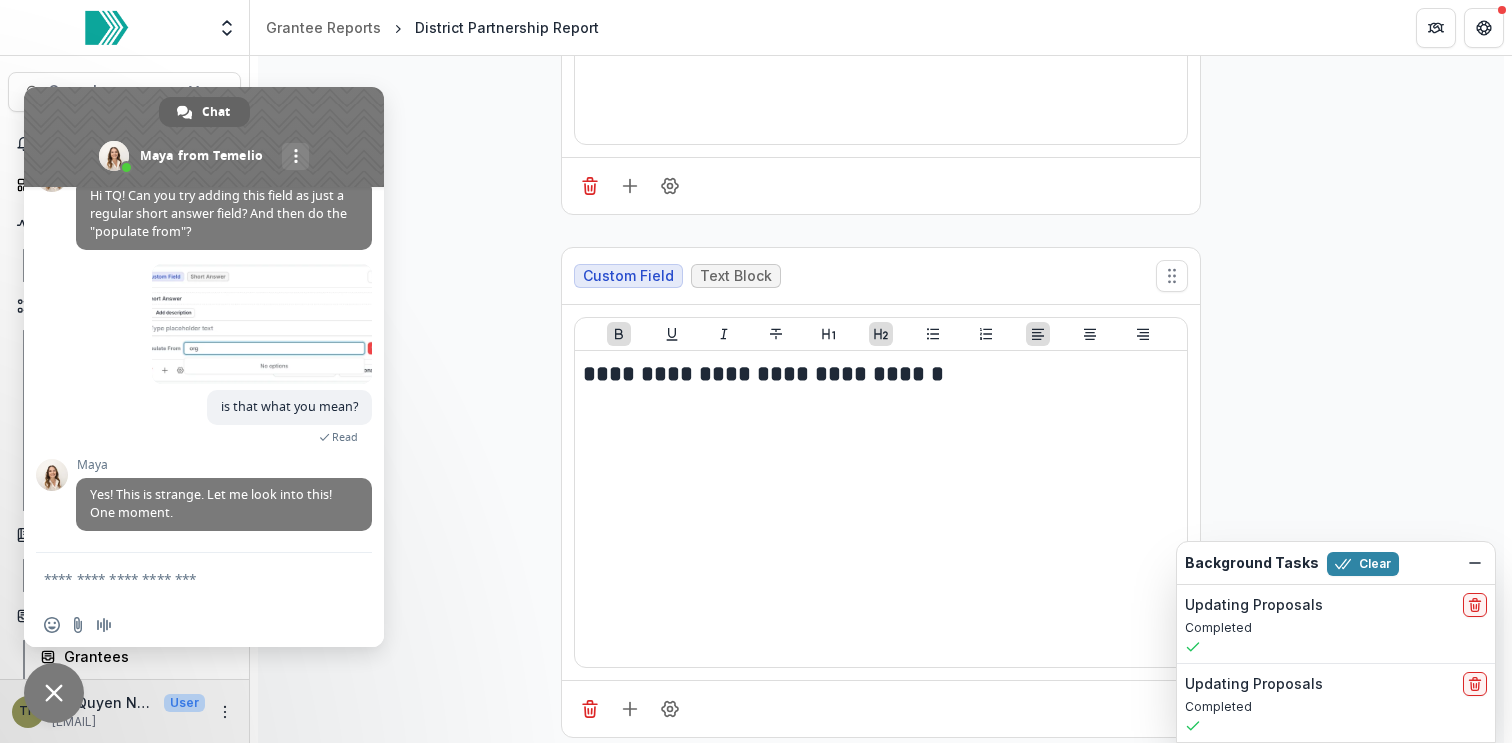 scroll, scrollTop: 0, scrollLeft: 0, axis: both 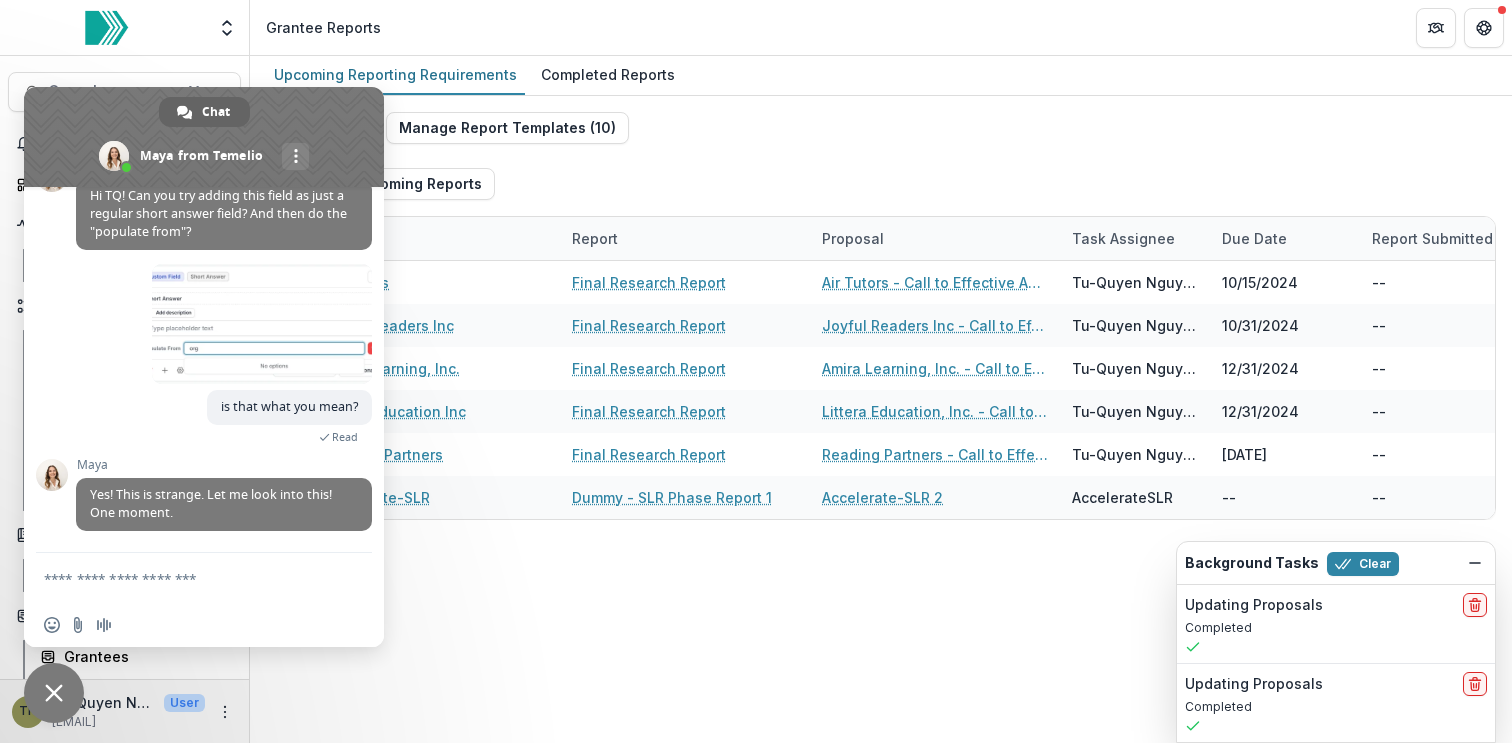 click at bounding box center (204, 137) 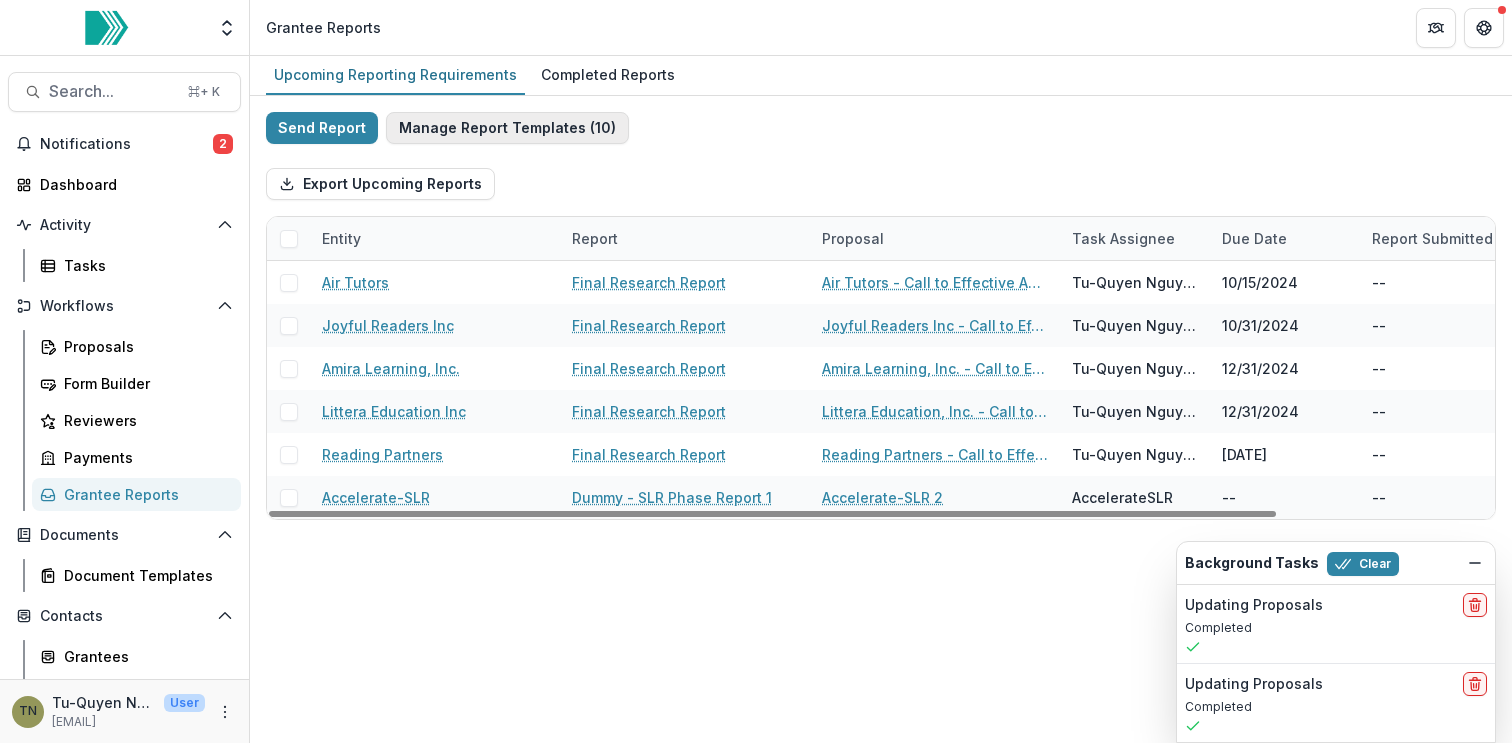 click on "Manage Report Templates ( 10 )" at bounding box center [507, 128] 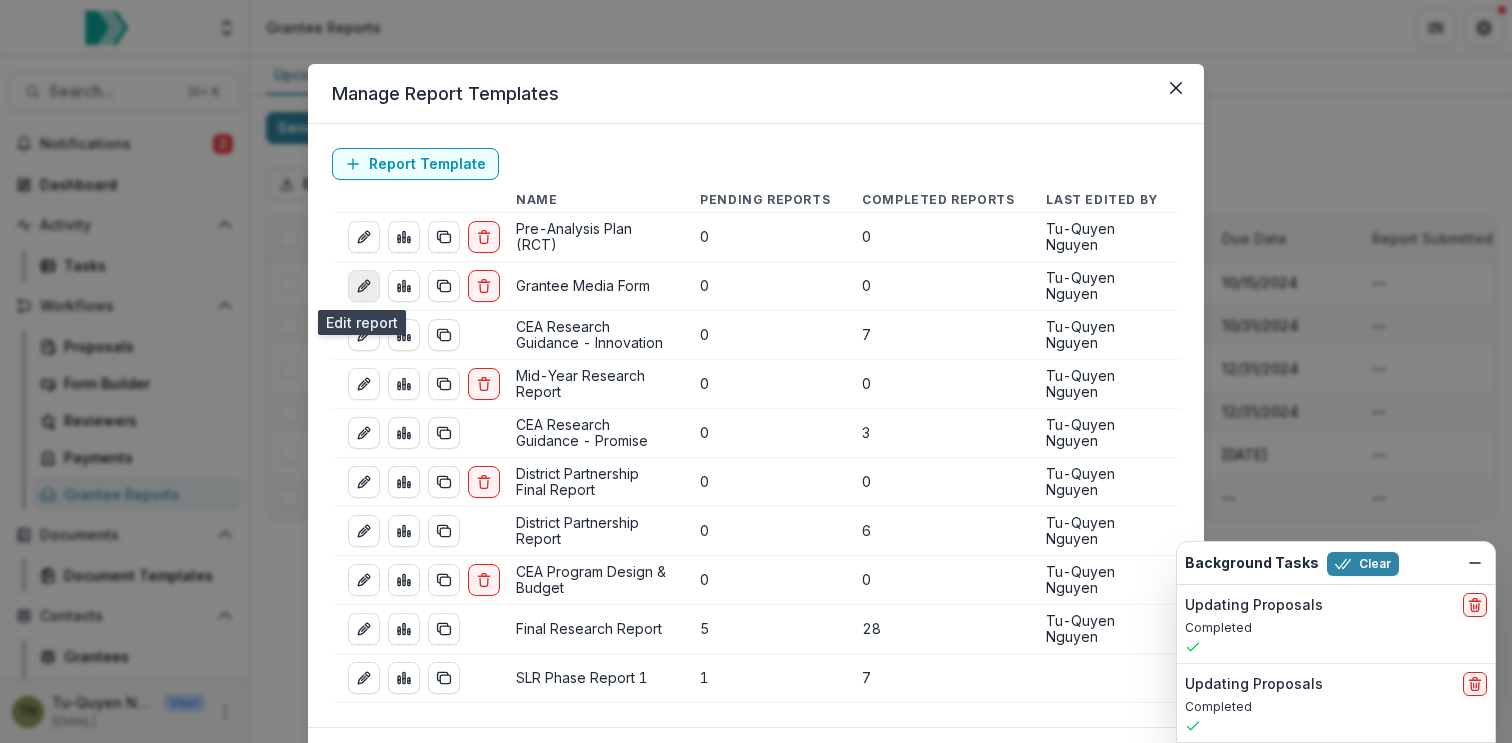 click 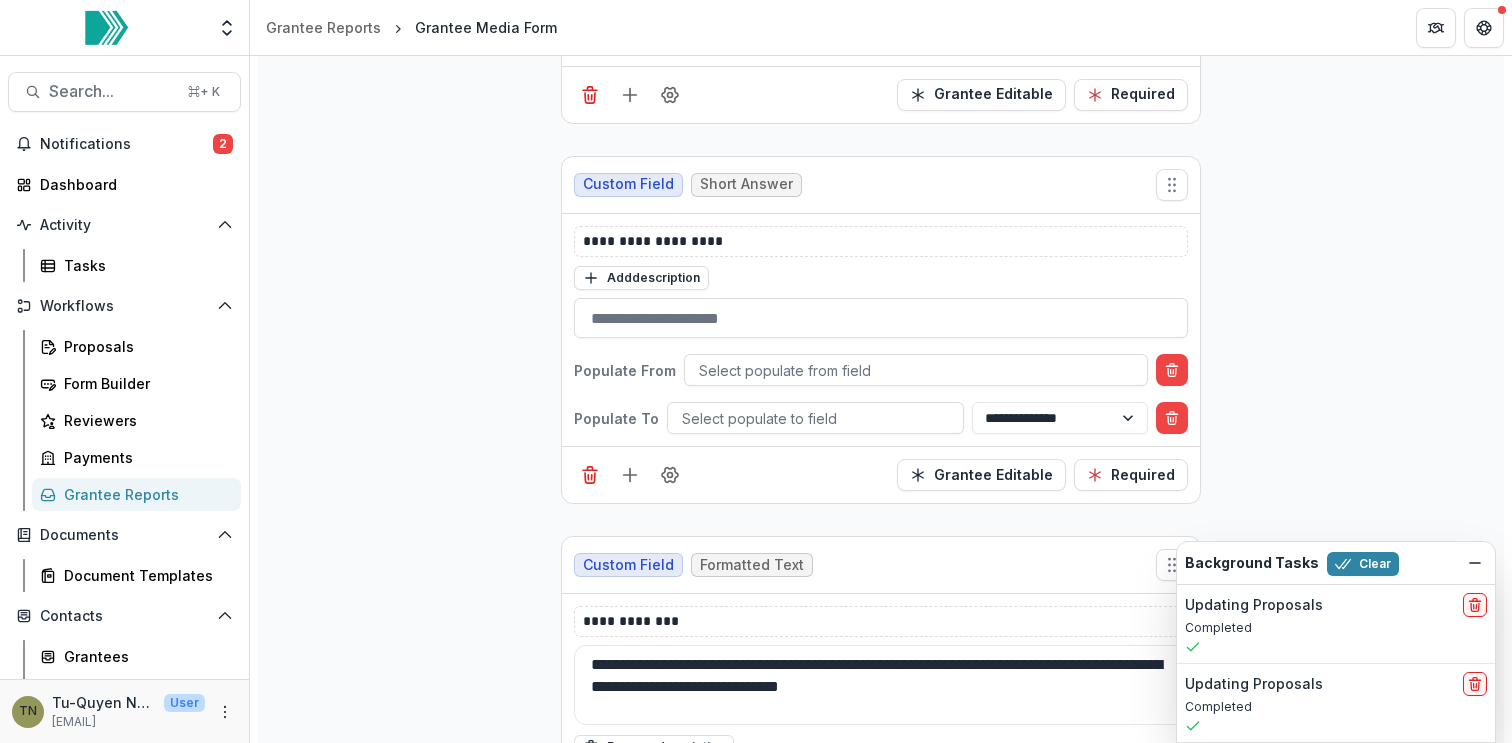 scroll, scrollTop: 1526, scrollLeft: 0, axis: vertical 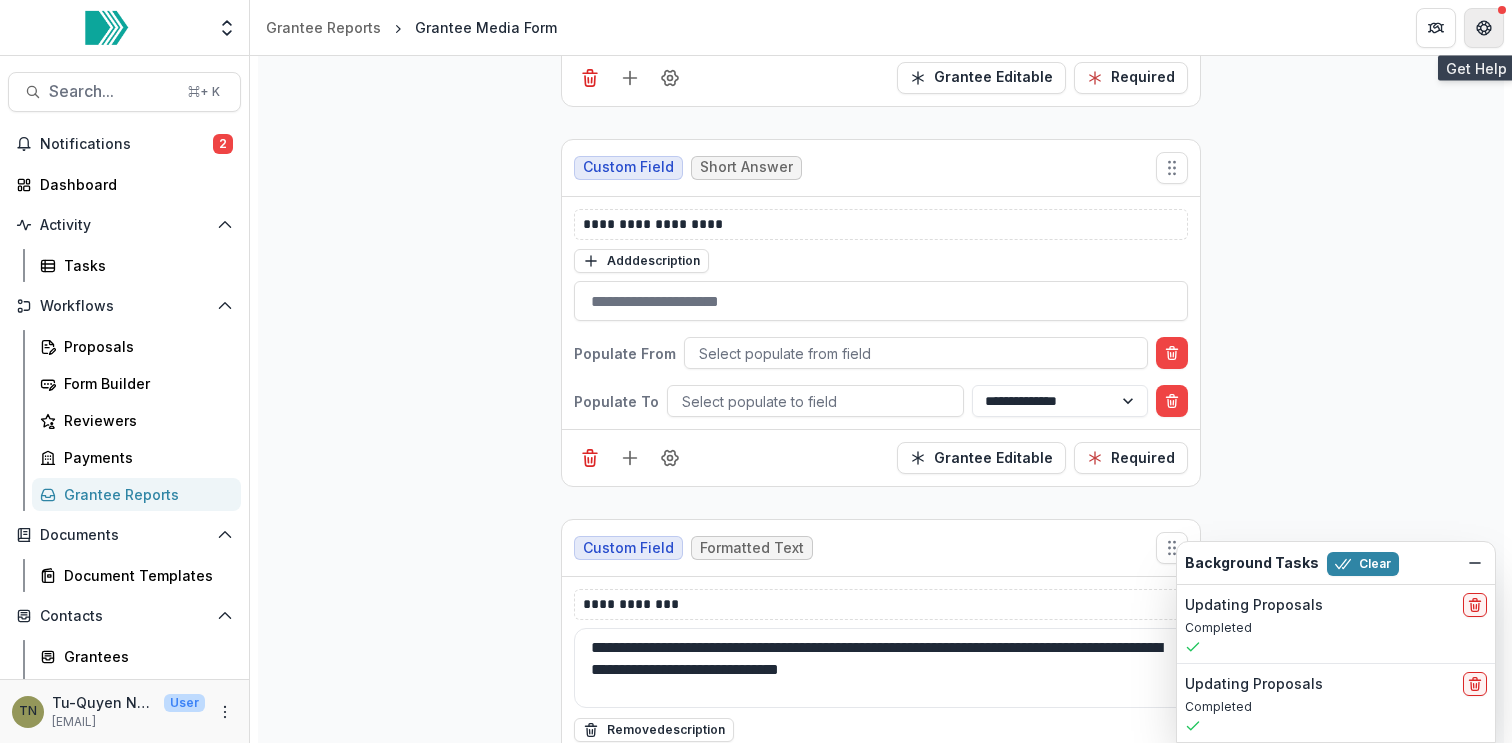 click at bounding box center [1484, 28] 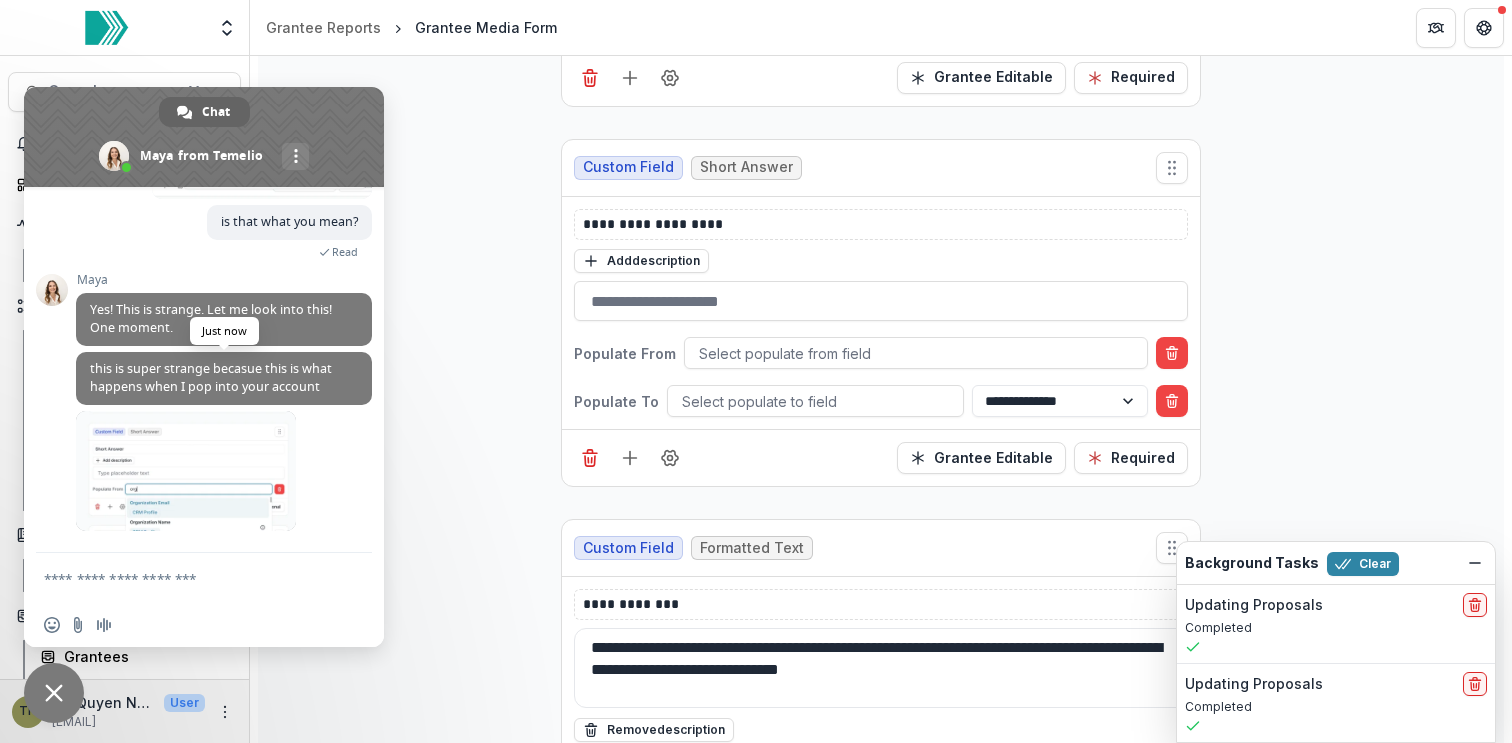 scroll, scrollTop: 589, scrollLeft: 0, axis: vertical 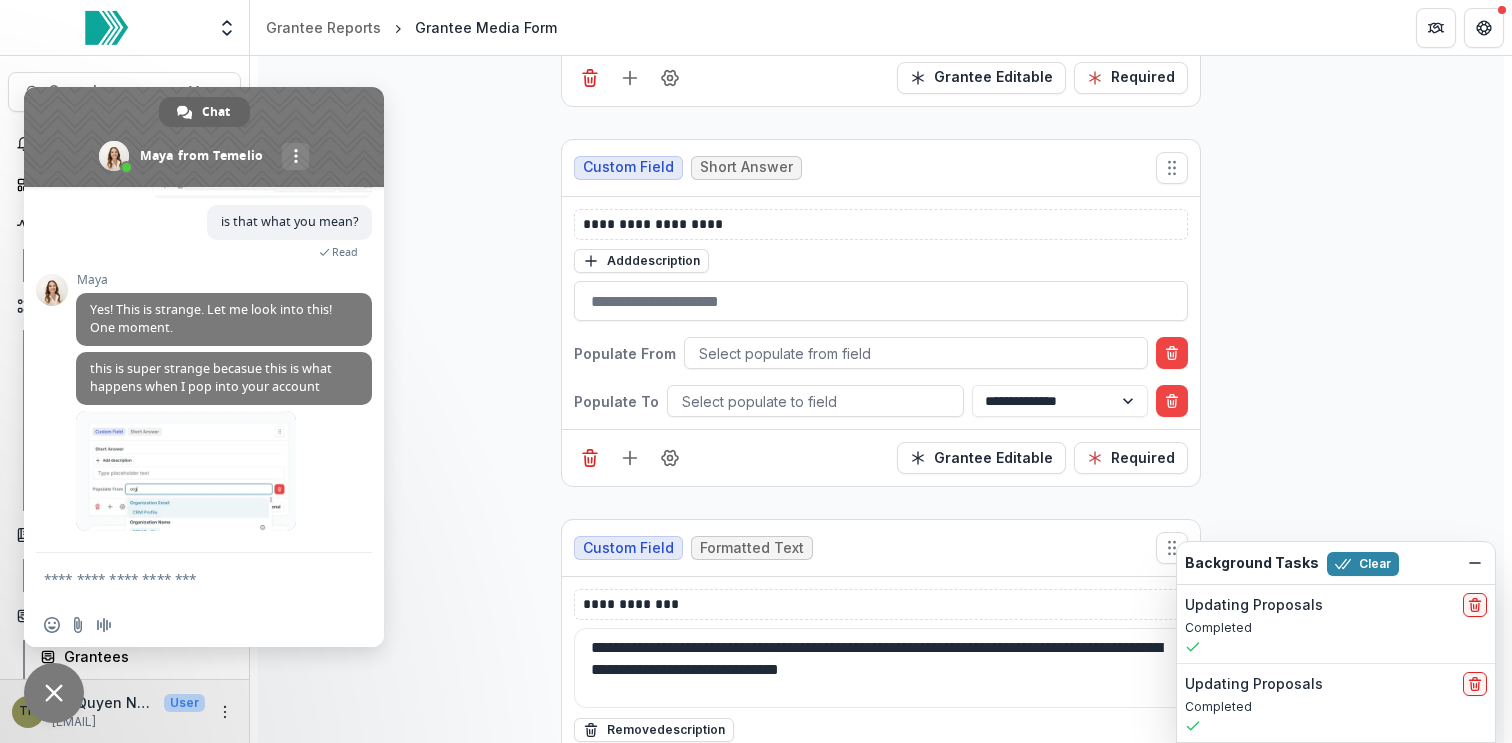 click at bounding box center (184, 578) 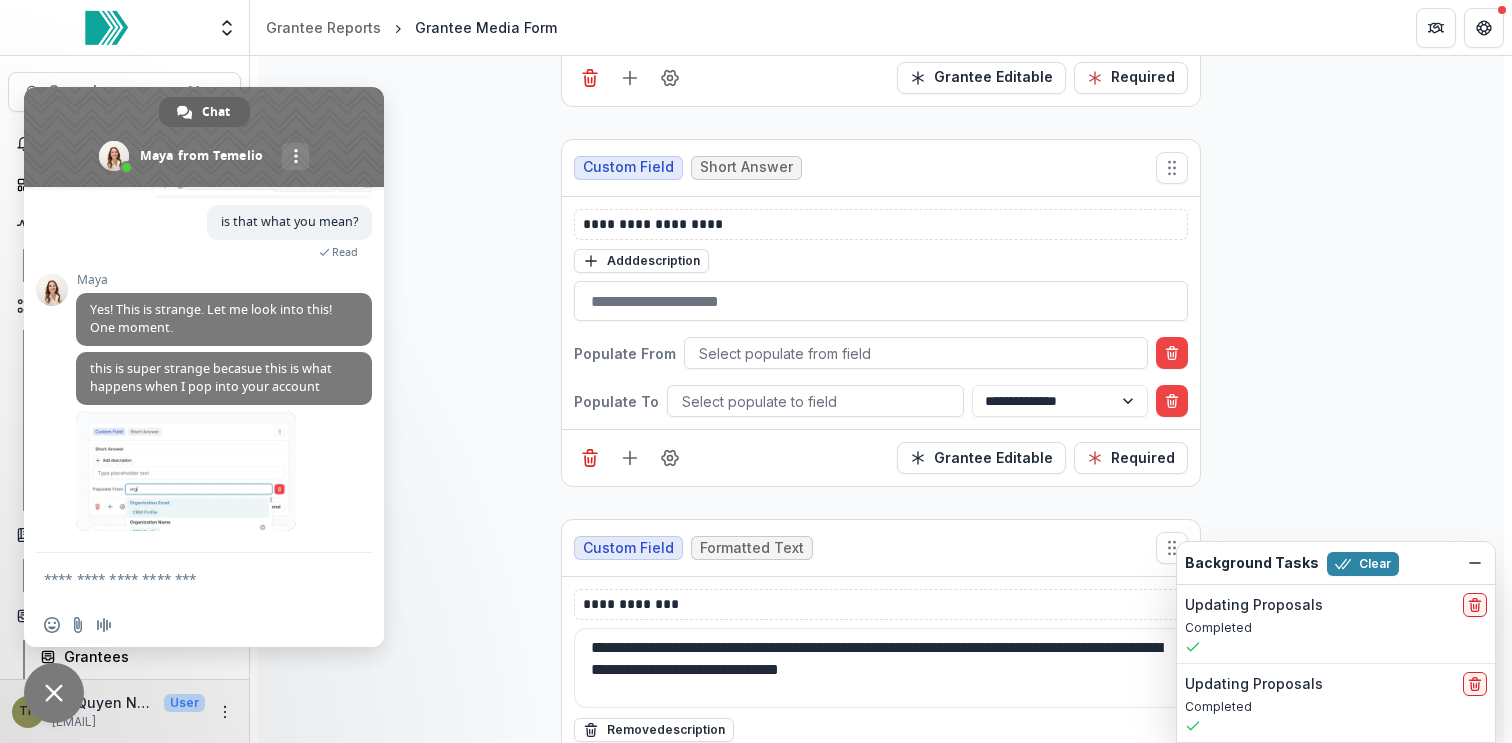 click at bounding box center (184, 578) 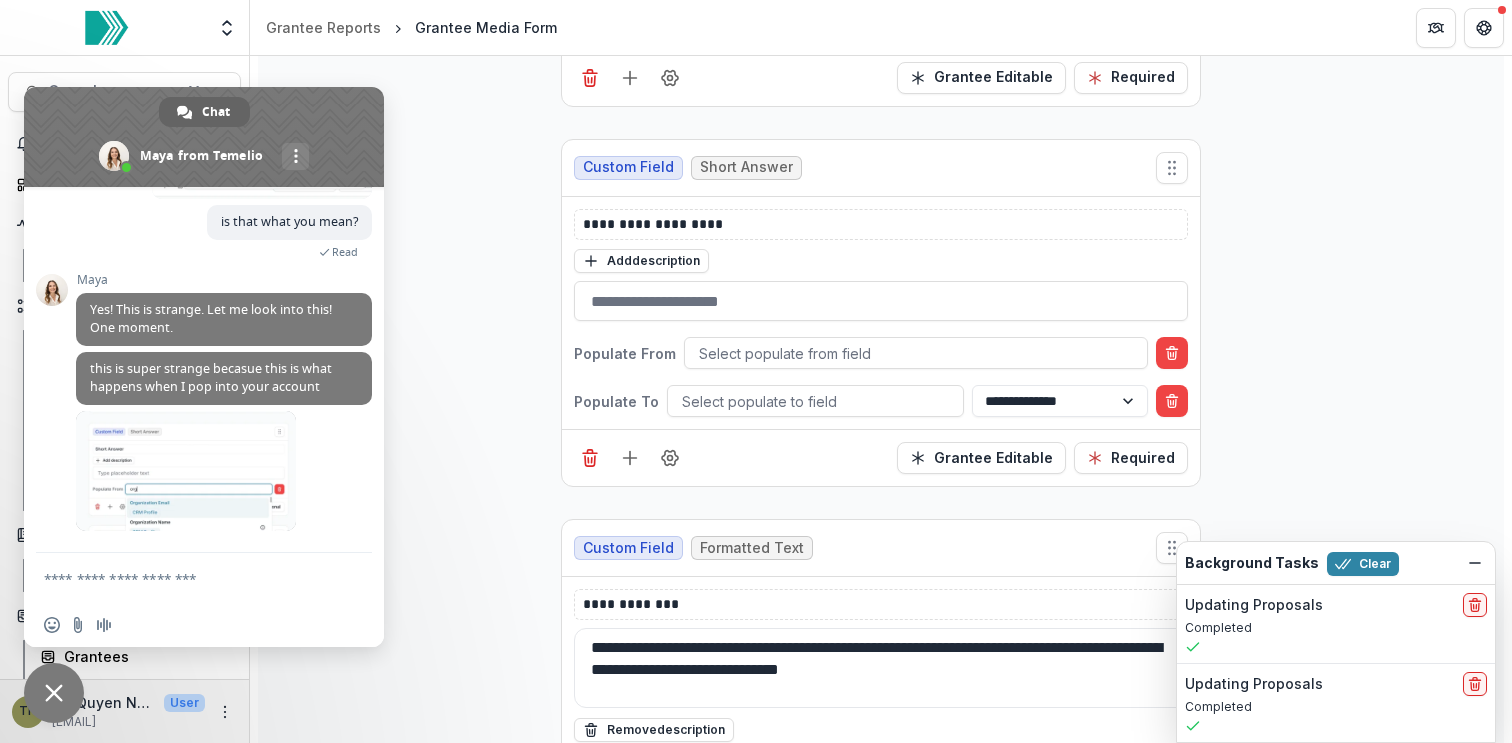 click at bounding box center [204, 137] 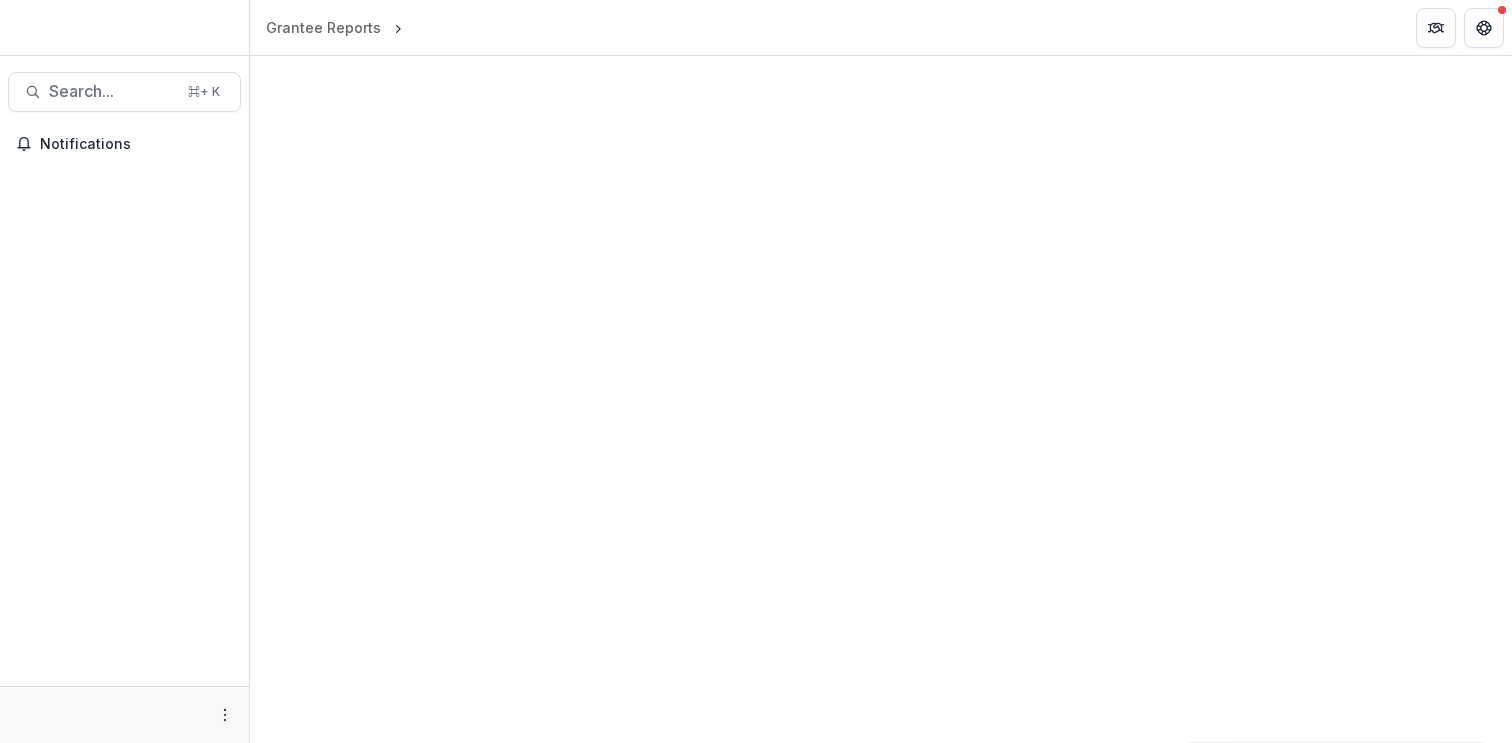 scroll, scrollTop: 0, scrollLeft: 0, axis: both 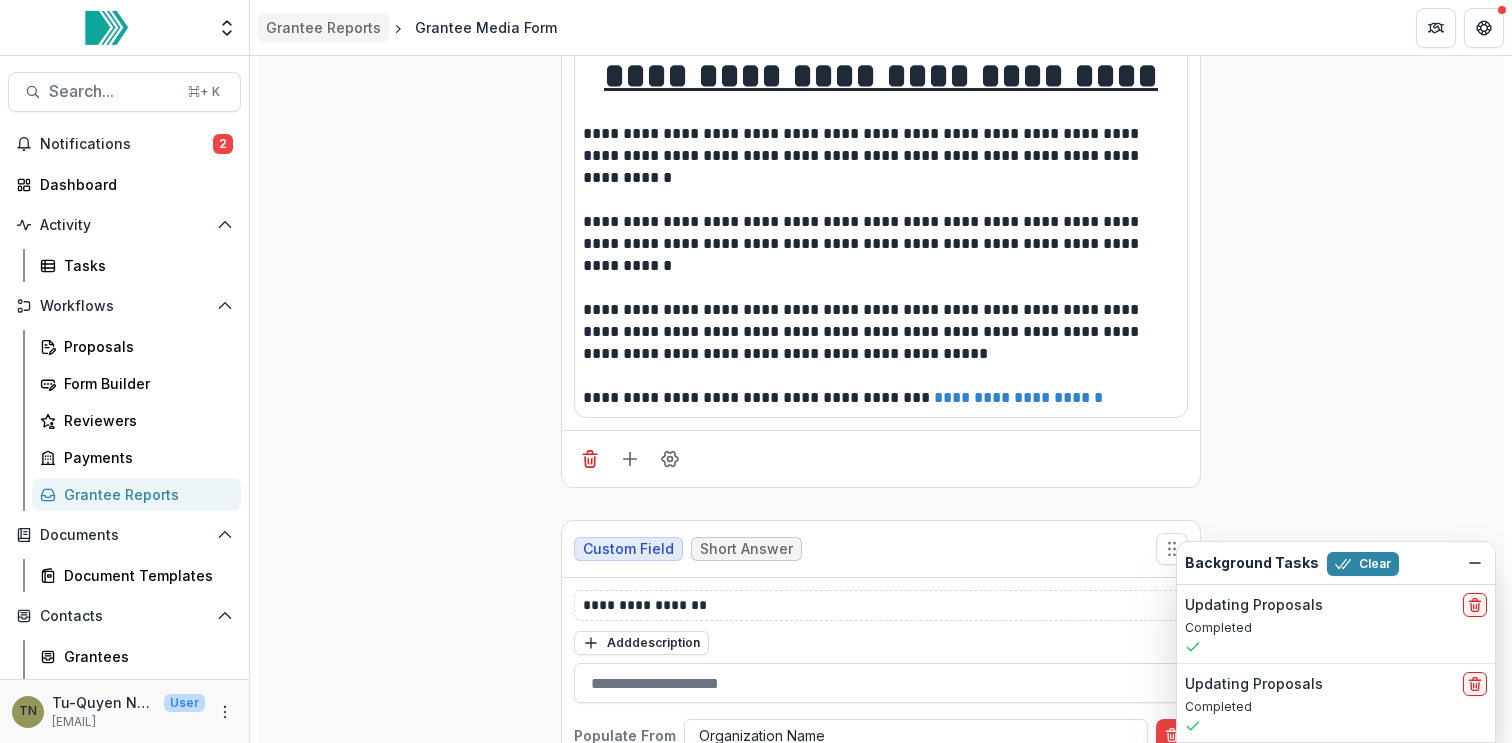 click on "Grantee Reports" at bounding box center (323, 27) 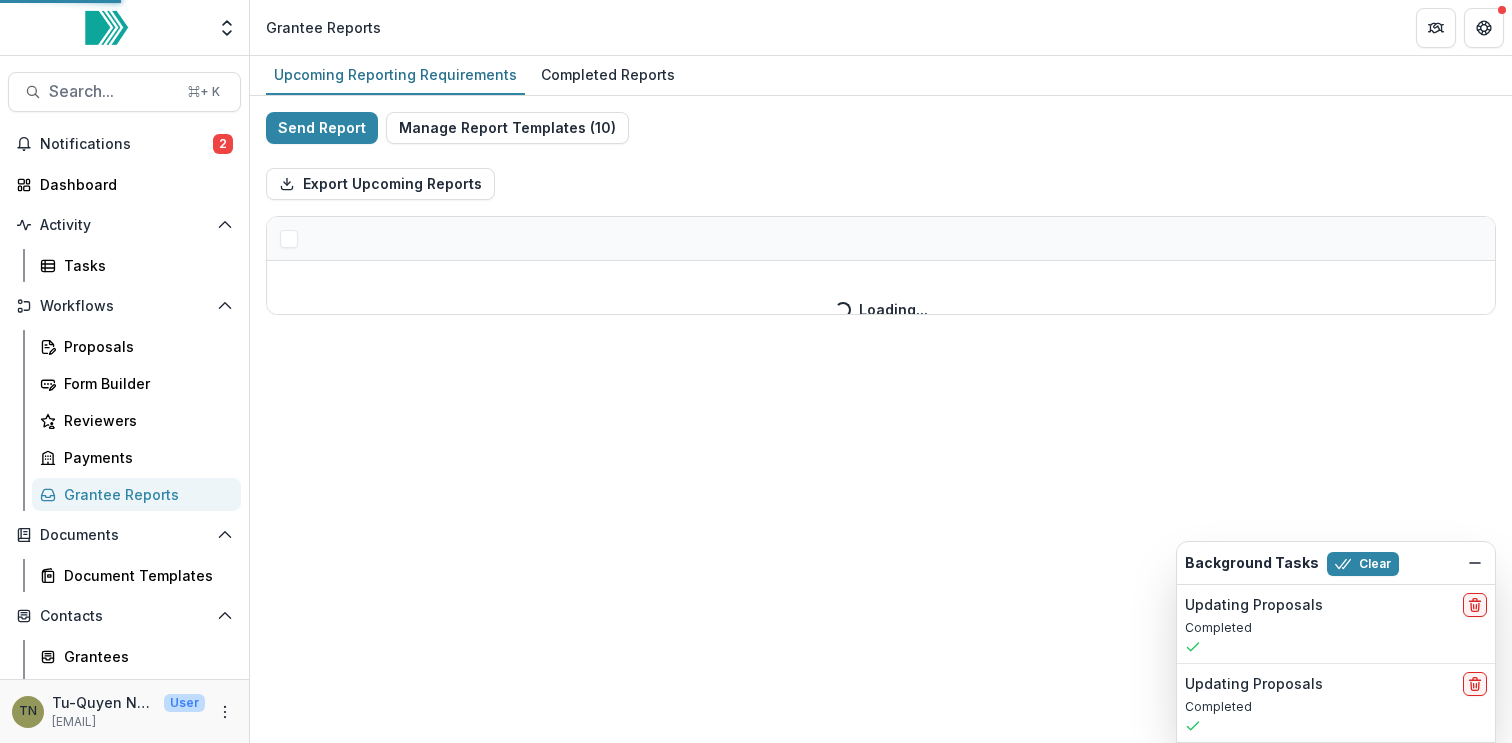 scroll, scrollTop: 0, scrollLeft: 0, axis: both 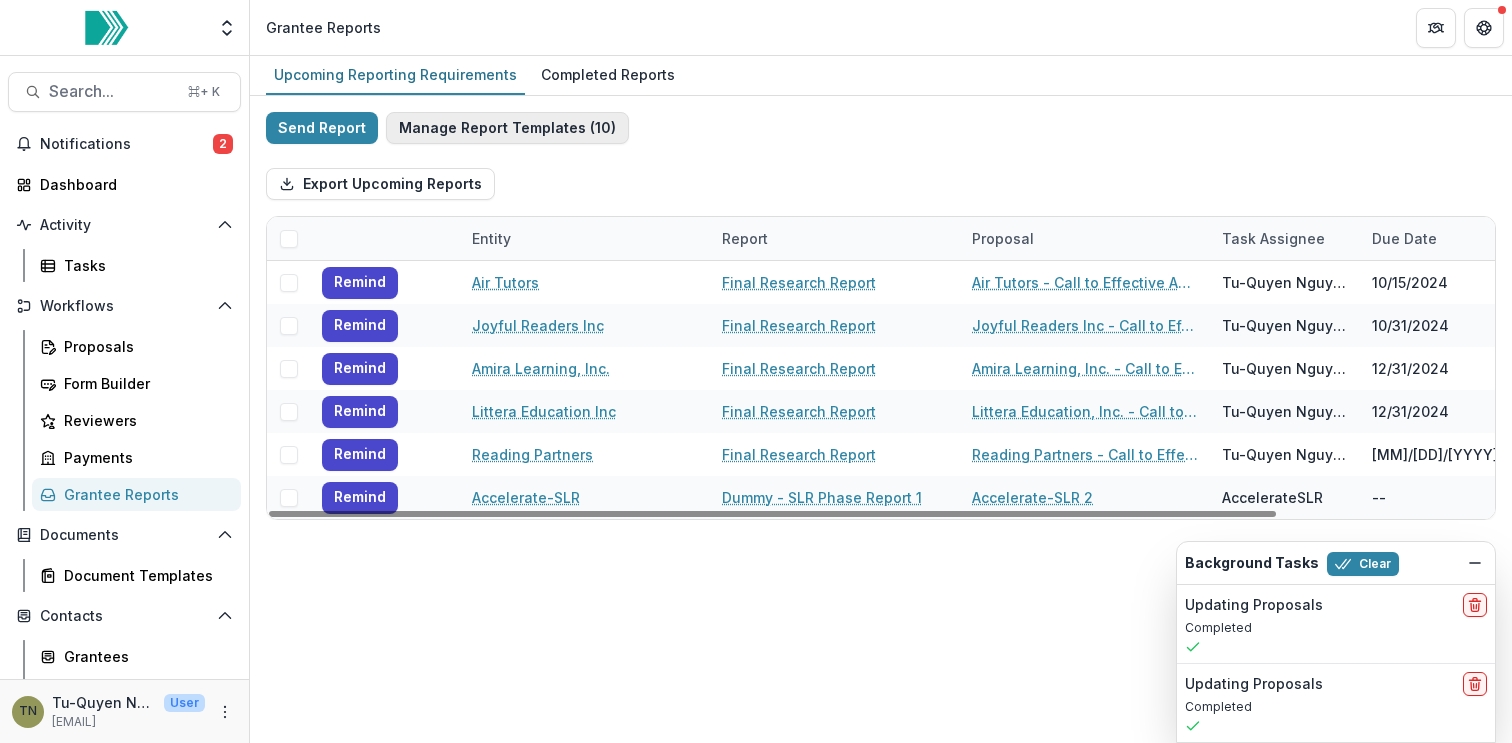 click on "Manage Report Templates ( 10 )" at bounding box center (507, 128) 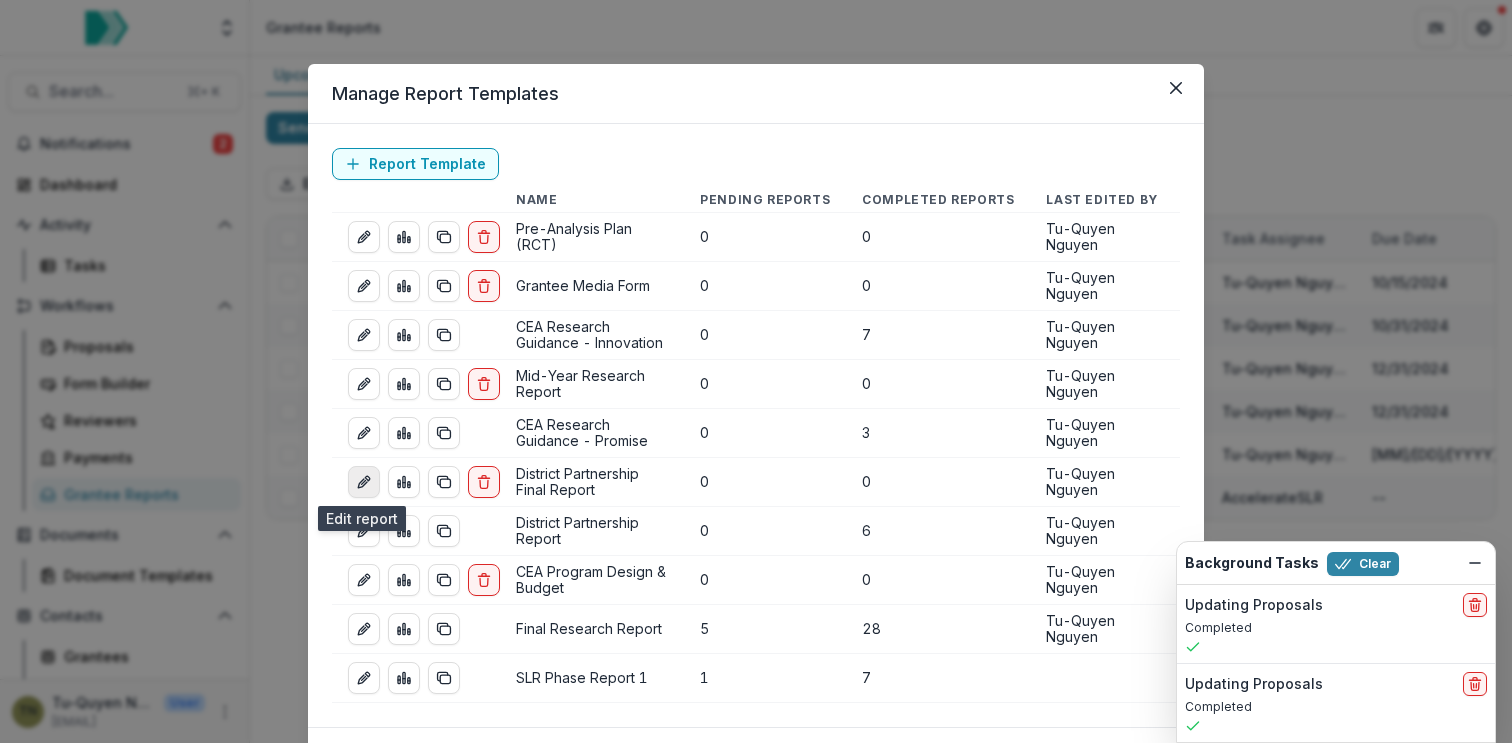 click 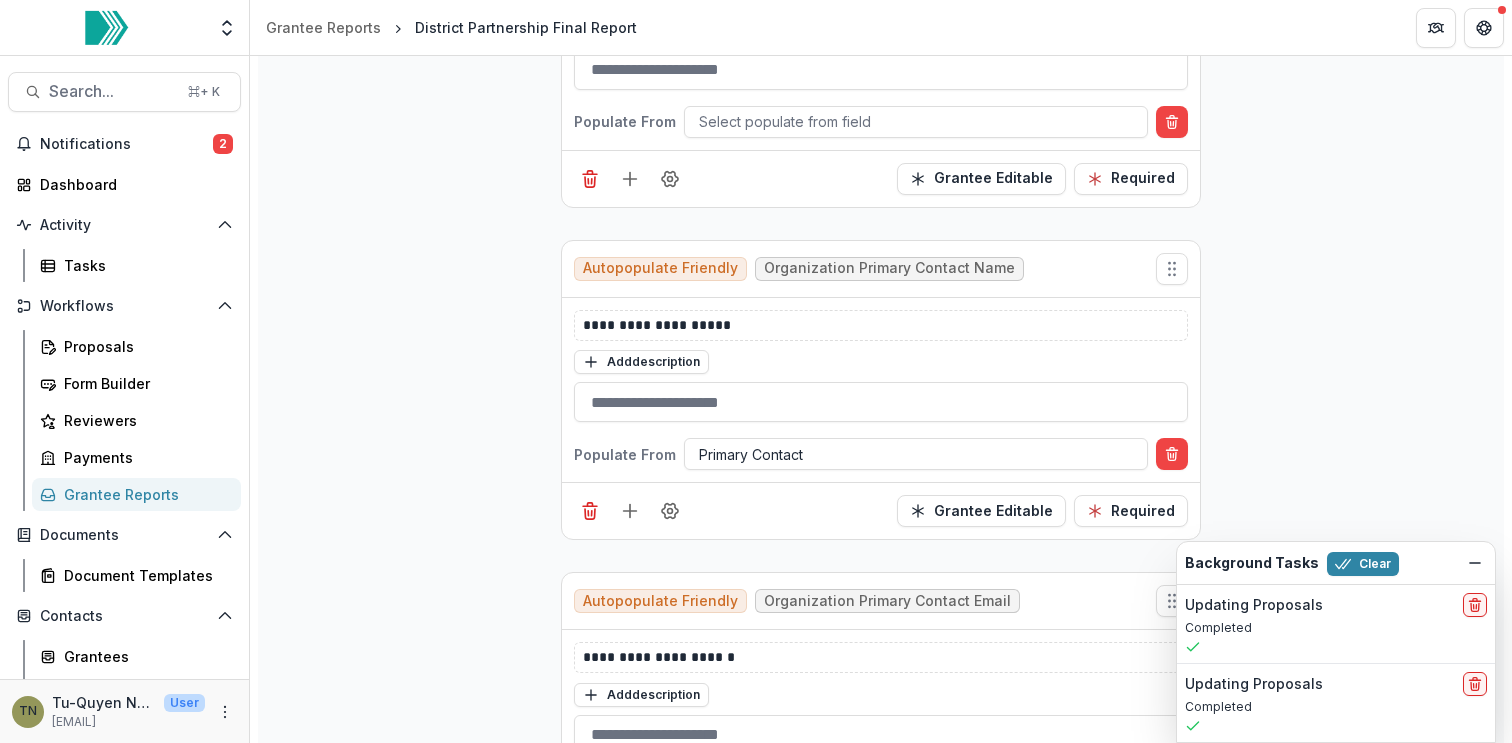 scroll, scrollTop: 1381, scrollLeft: 0, axis: vertical 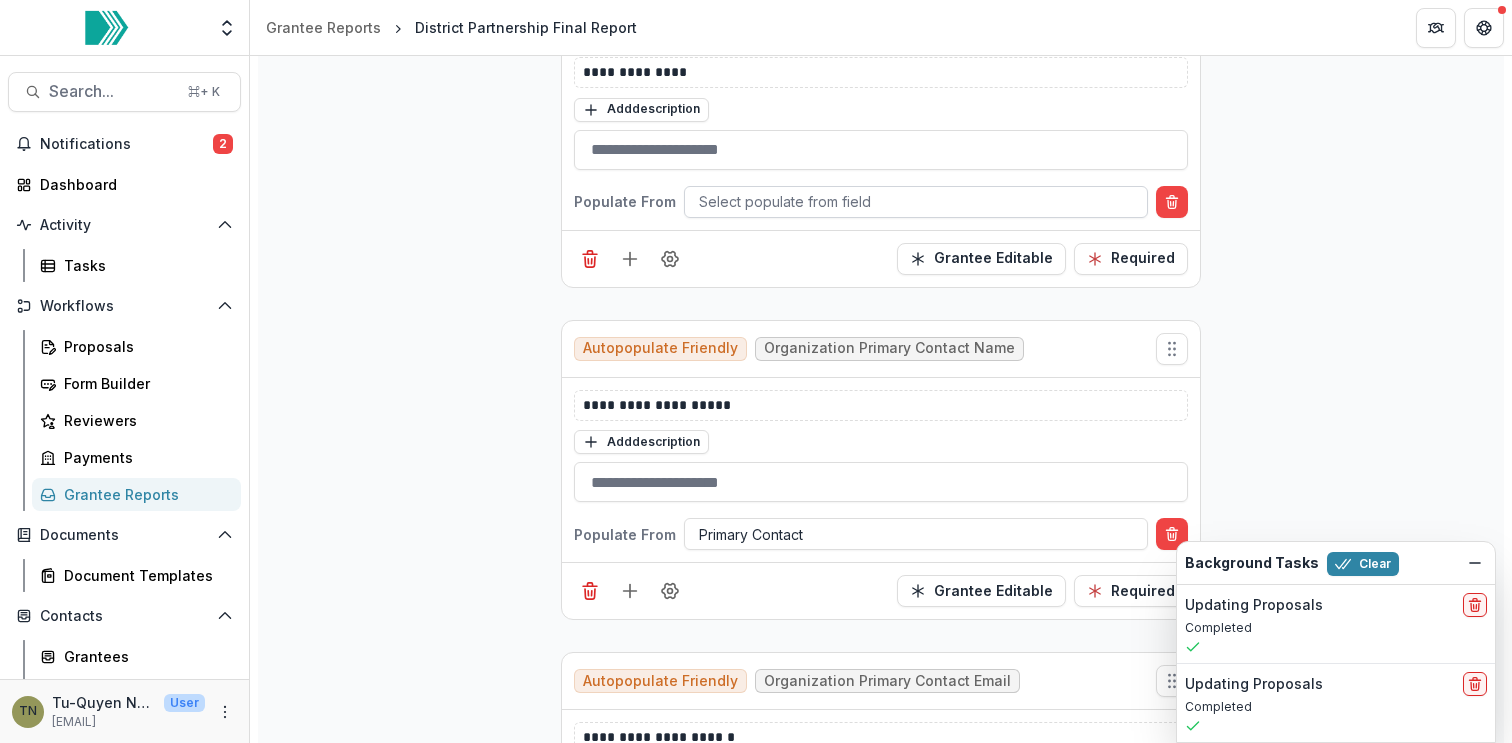 click at bounding box center [916, 201] 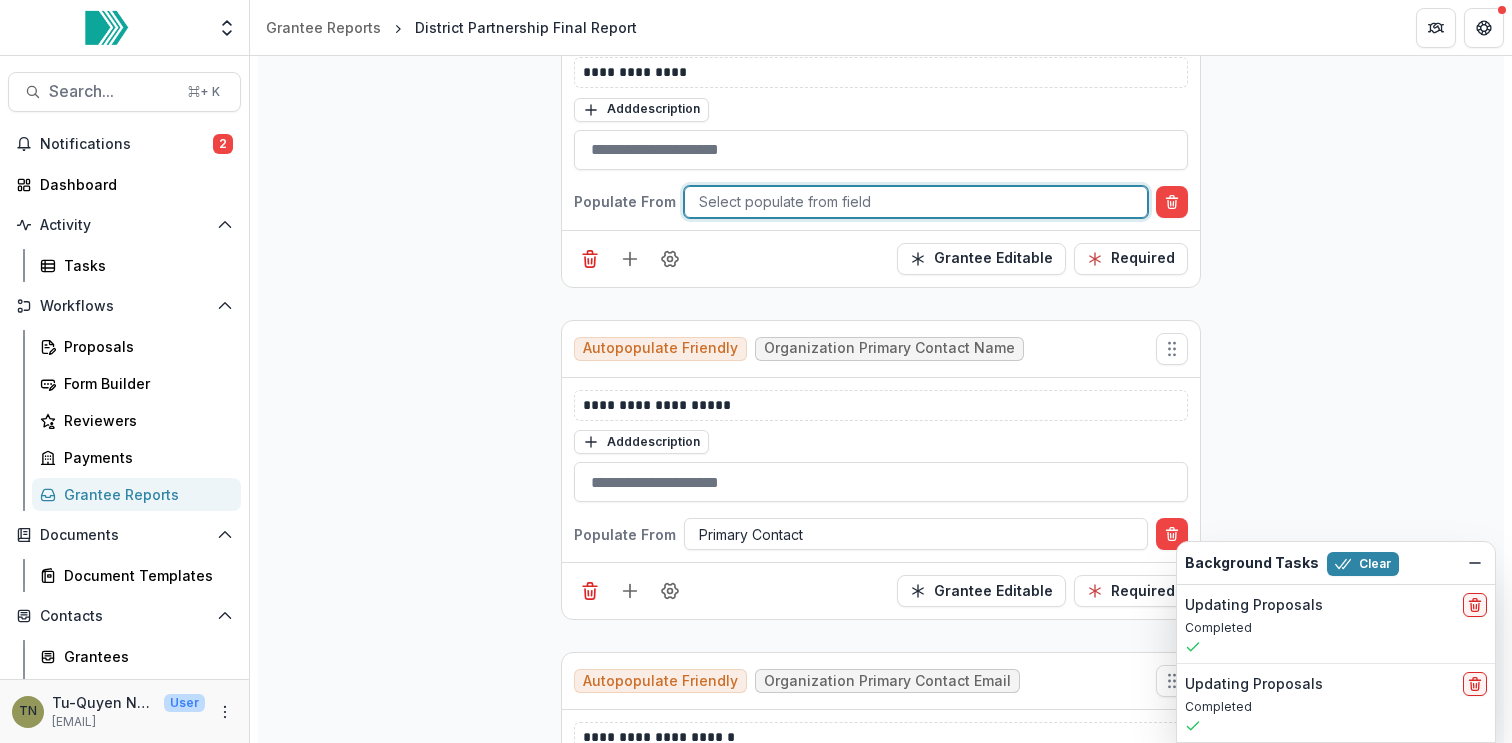 click at bounding box center (916, 201) 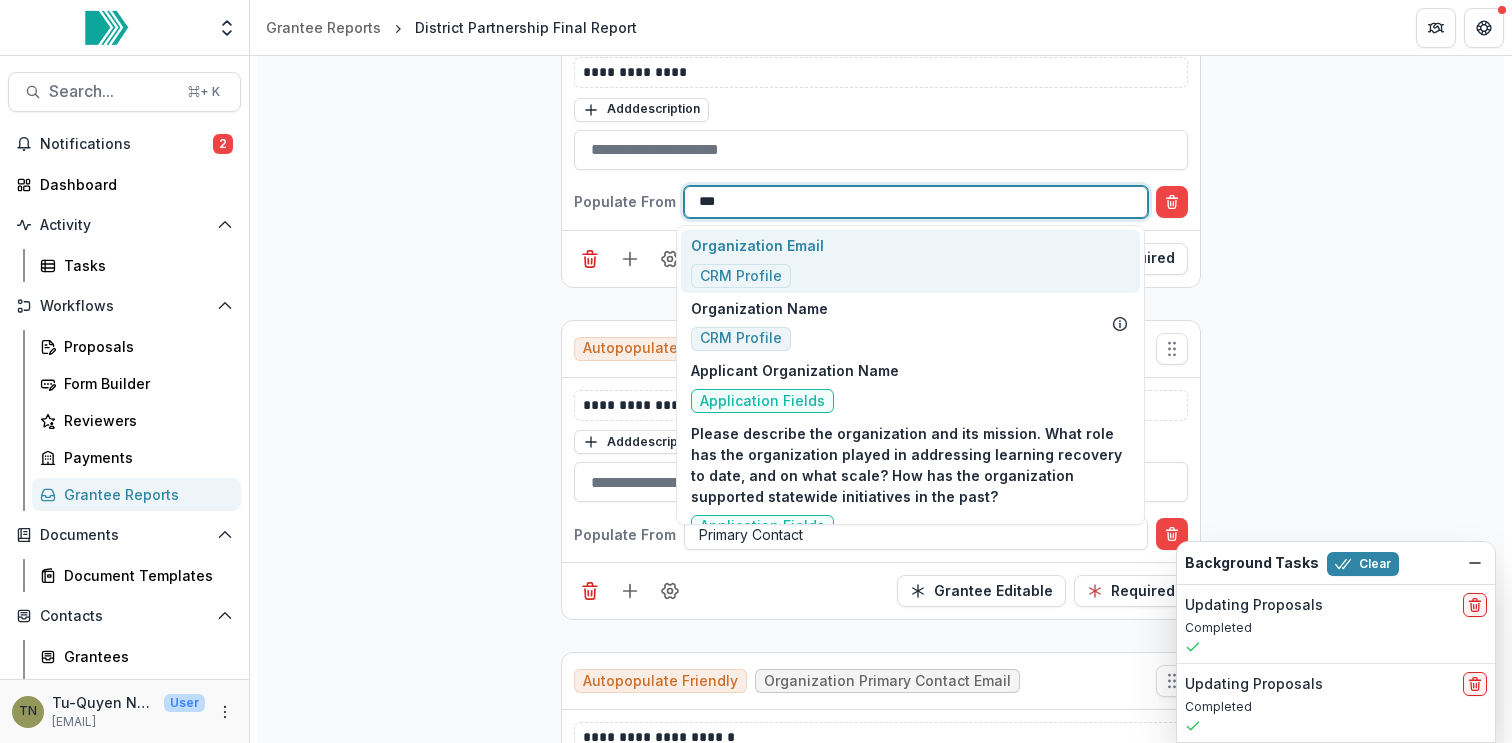 type on "***" 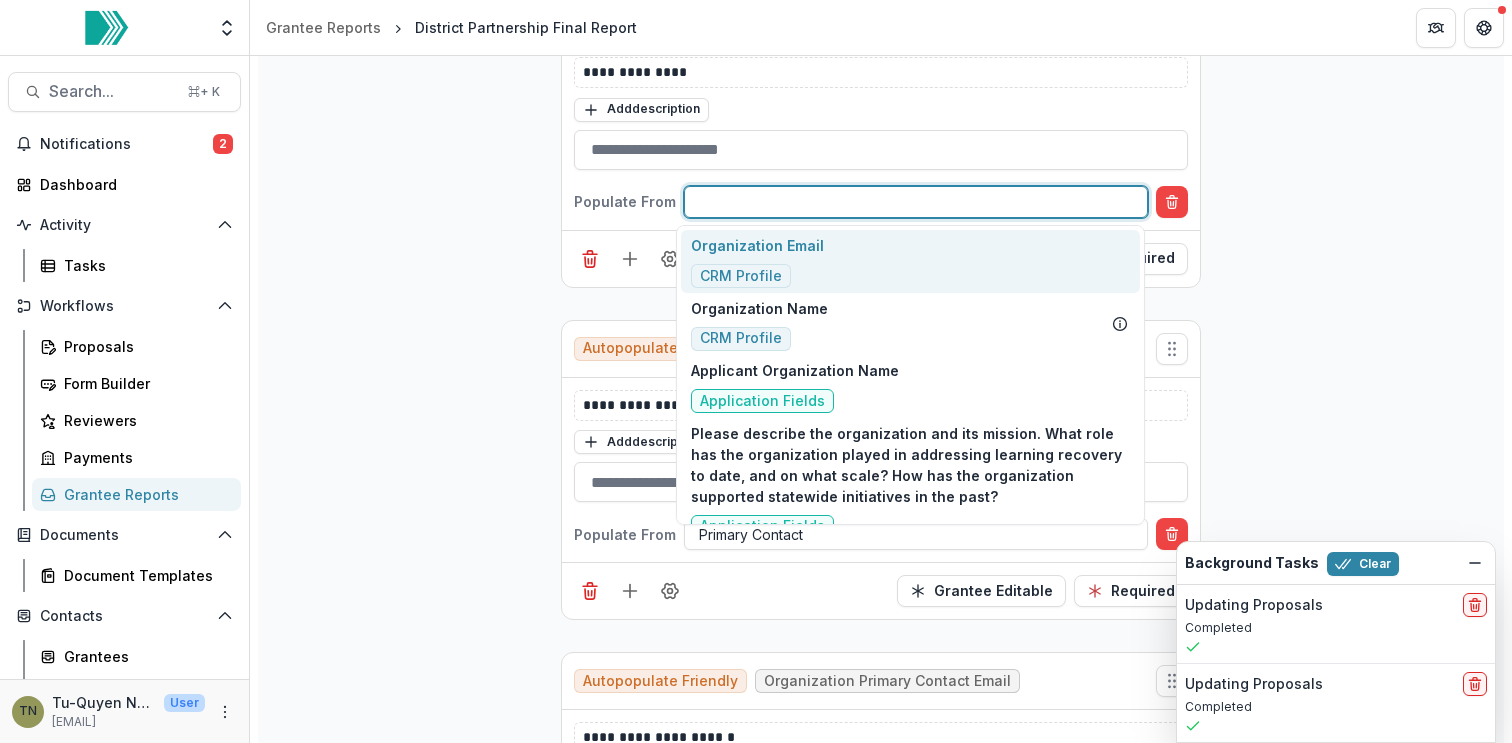 click on "**********" at bounding box center [881, 7891] 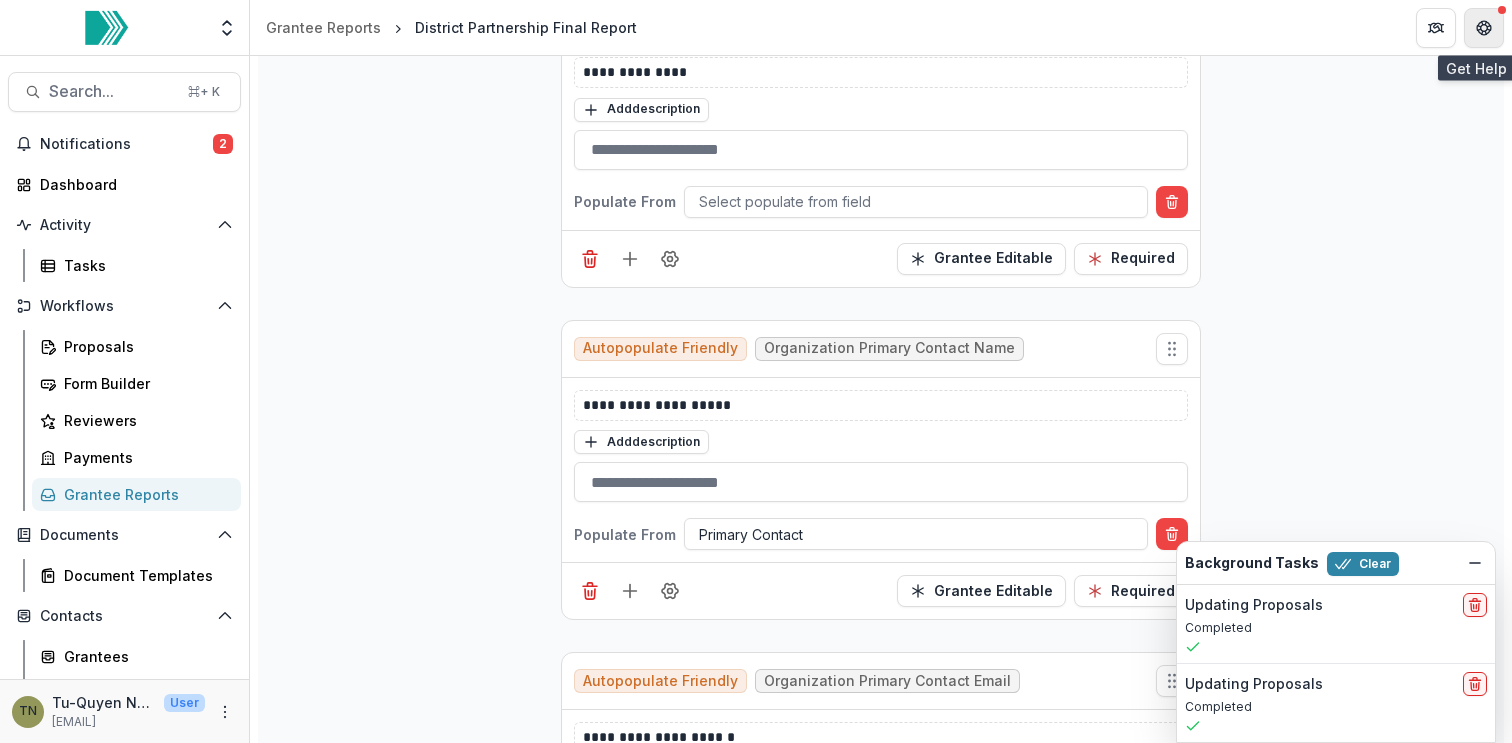 click at bounding box center [1484, 28] 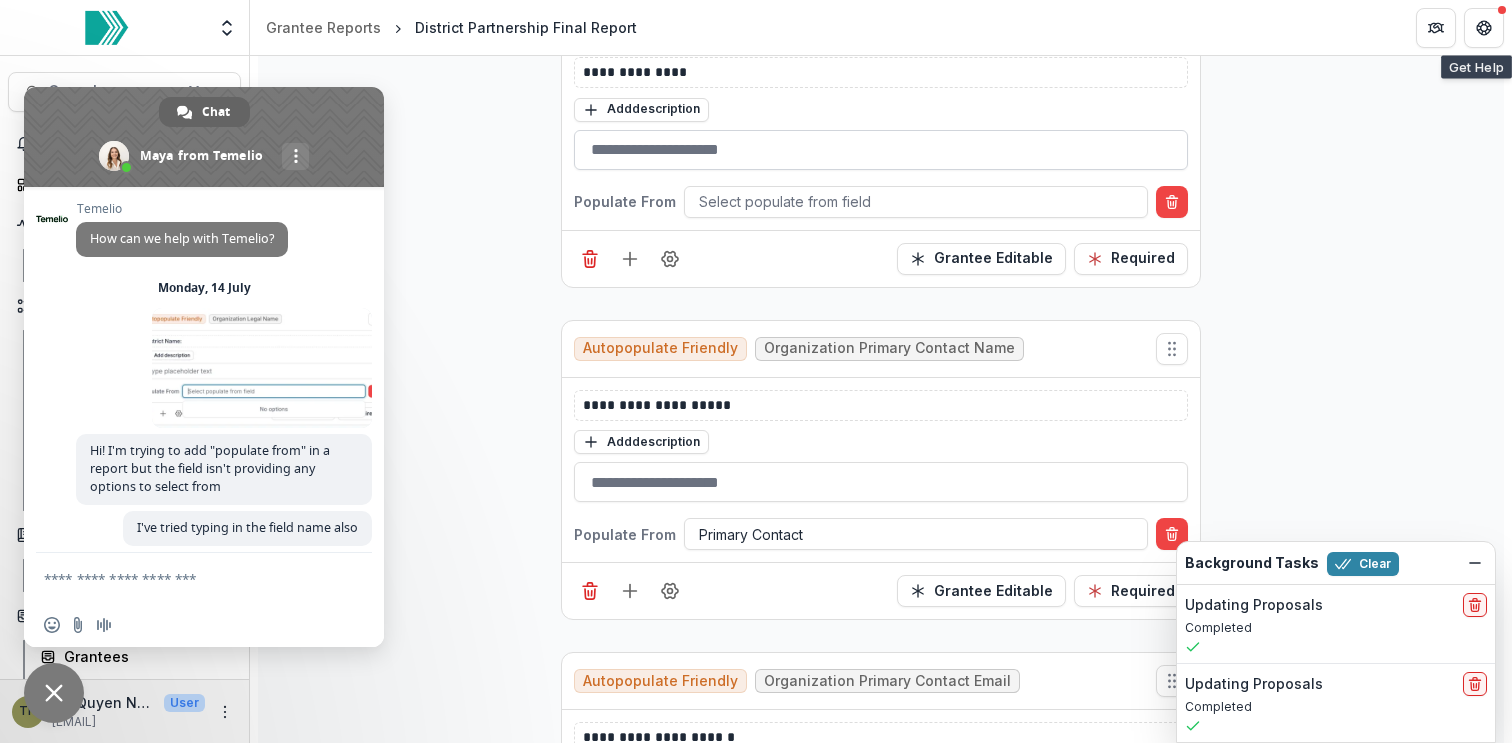 scroll, scrollTop: 760, scrollLeft: 0, axis: vertical 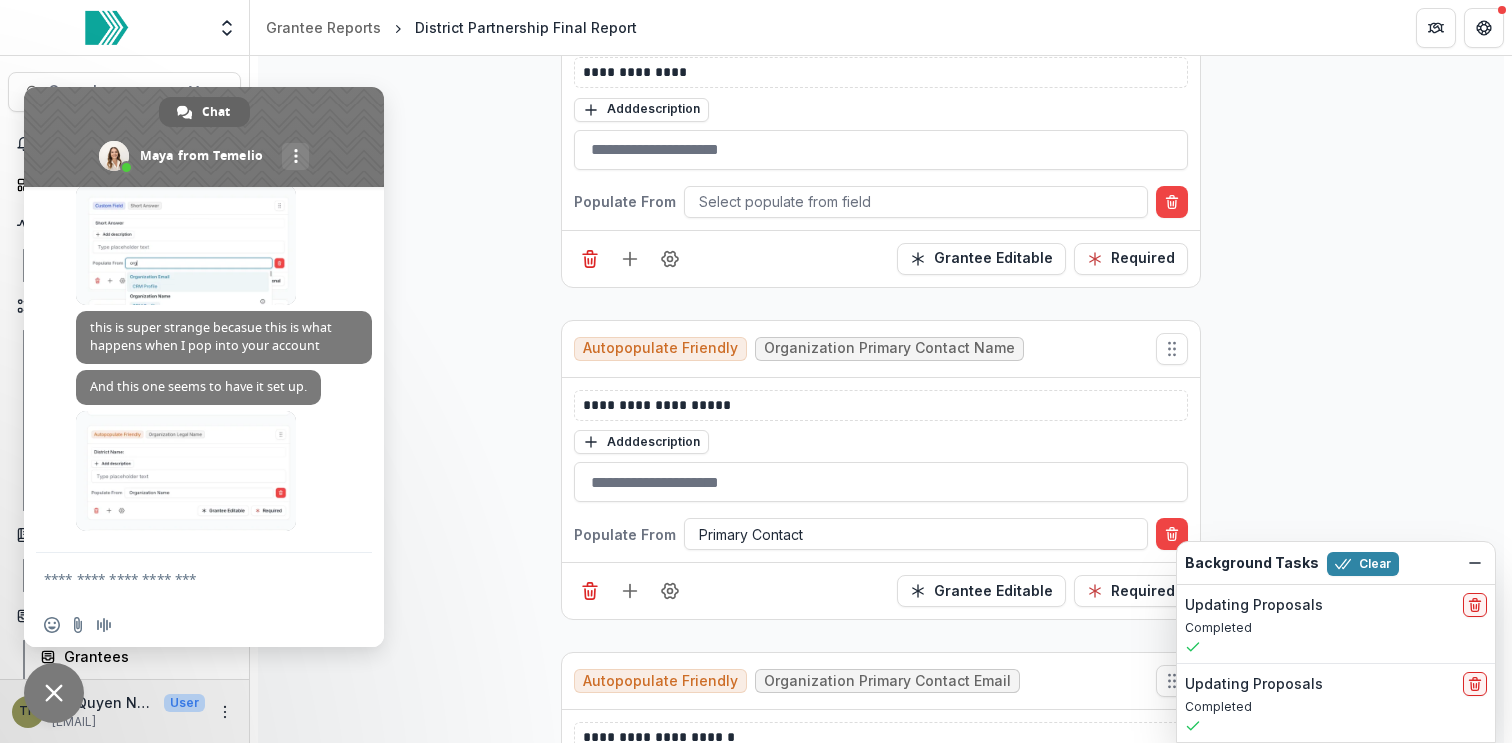click at bounding box center (184, 578) 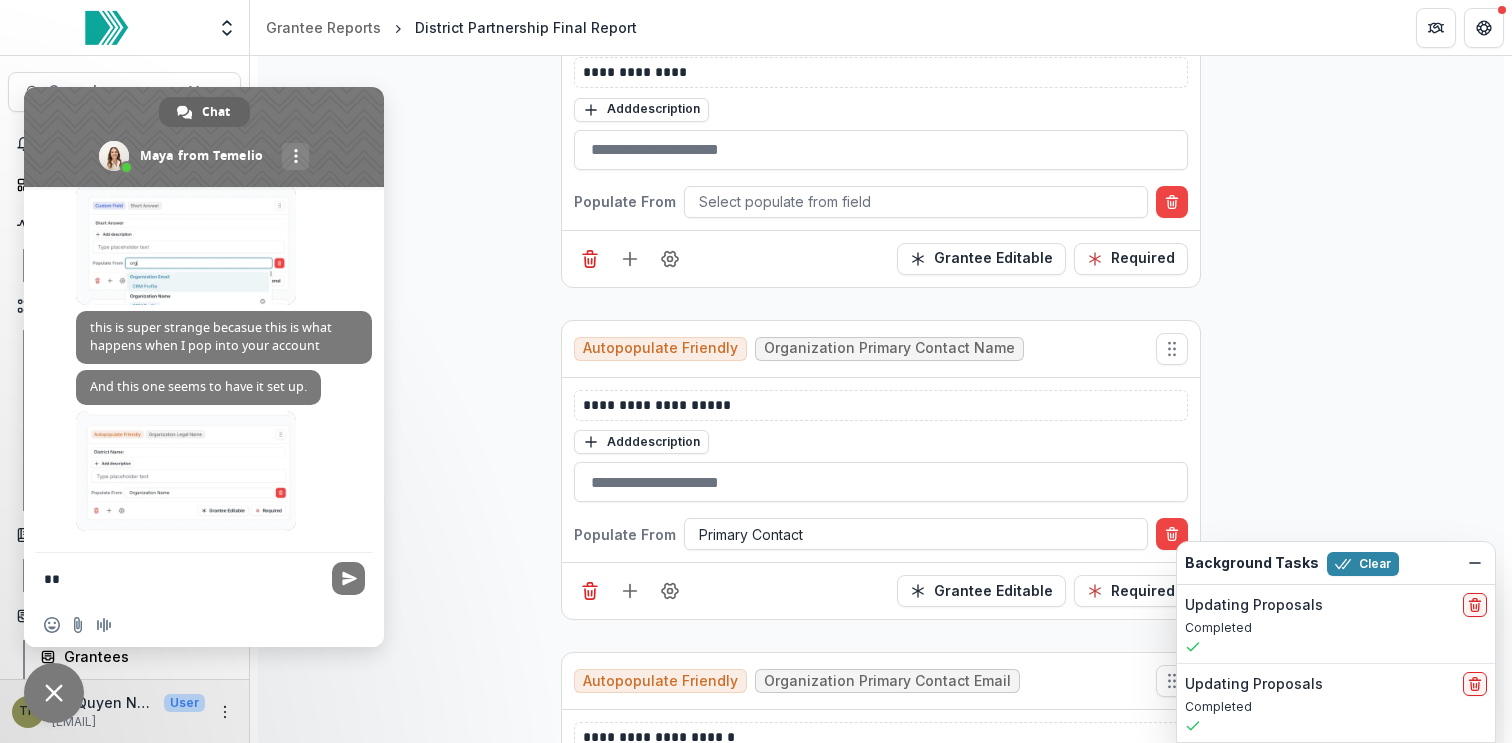 type on "*" 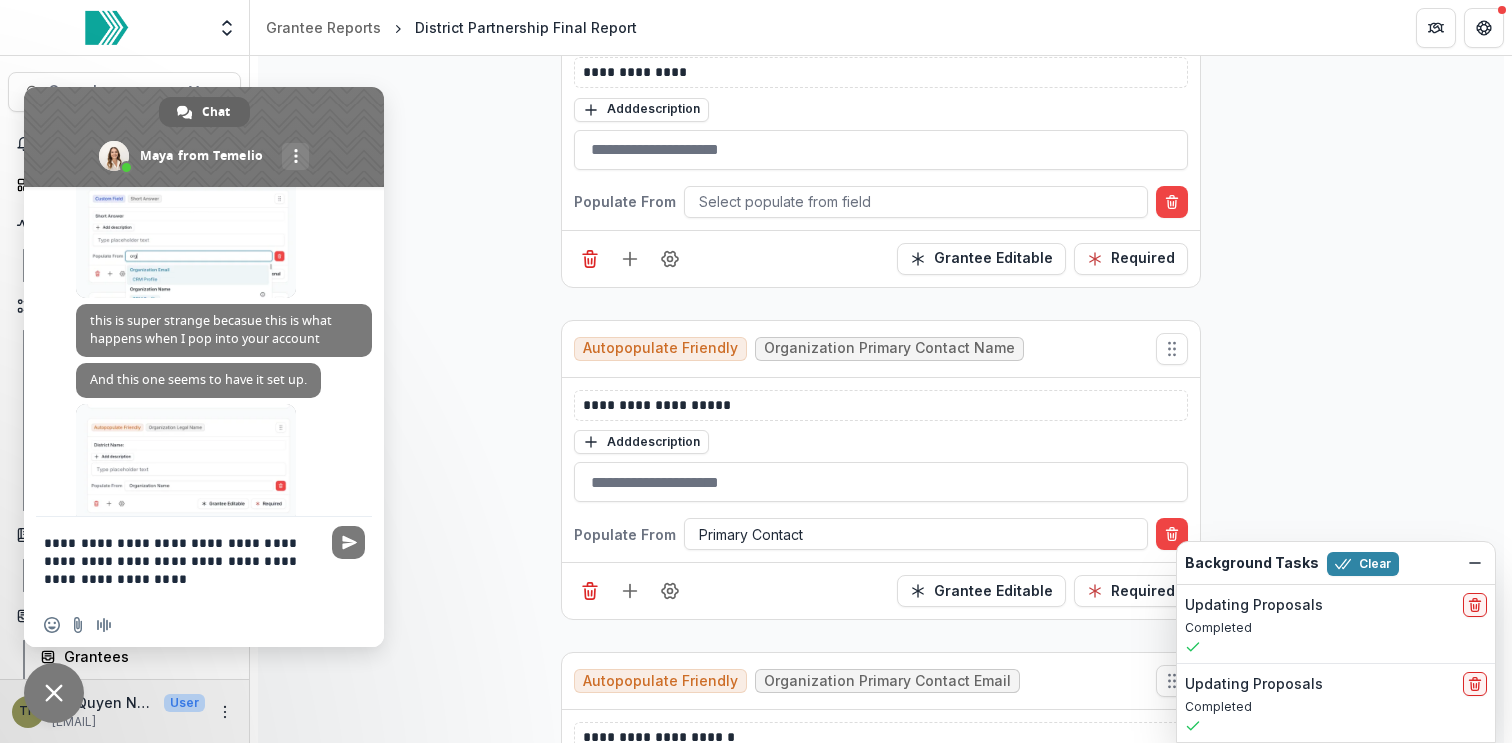 type on "**********" 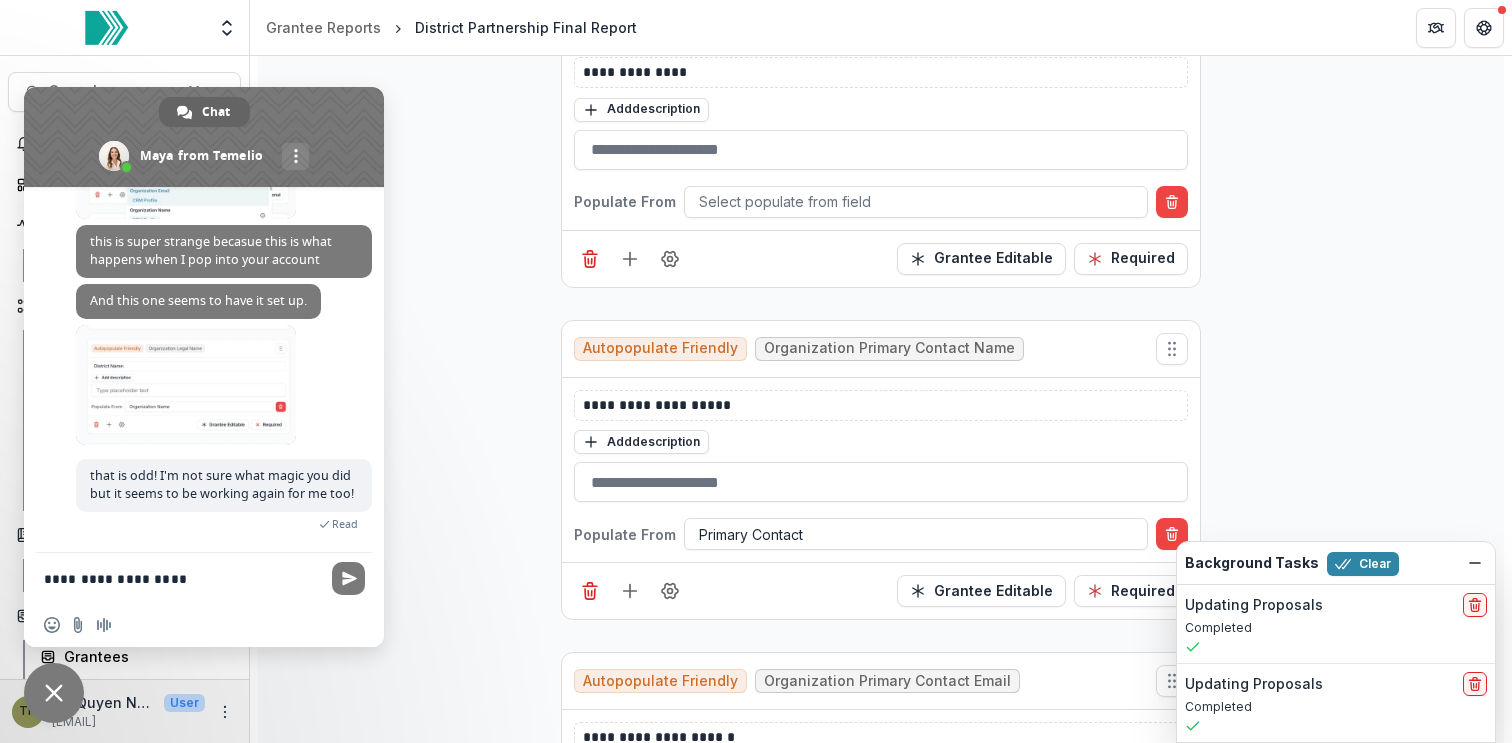 scroll, scrollTop: 886, scrollLeft: 0, axis: vertical 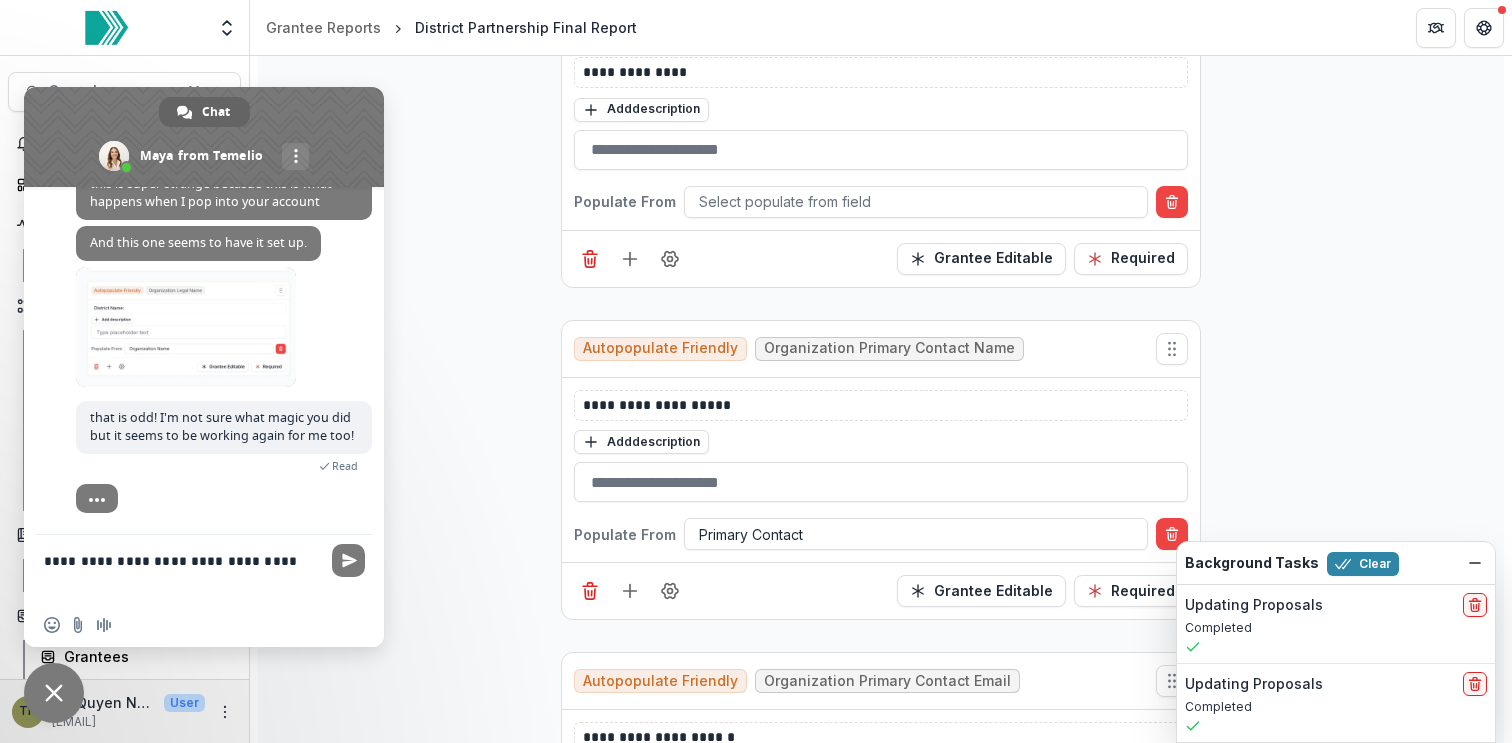 type on "**********" 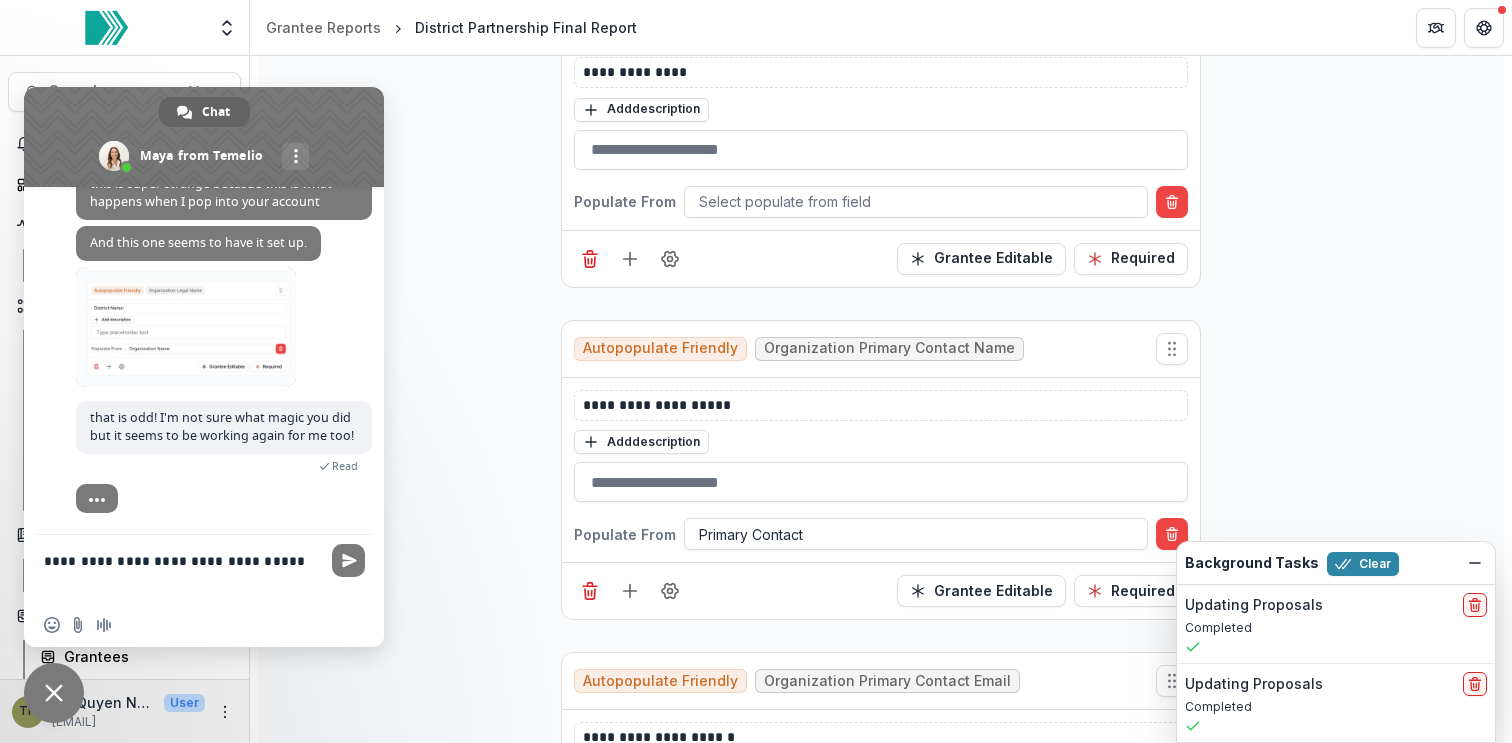 type 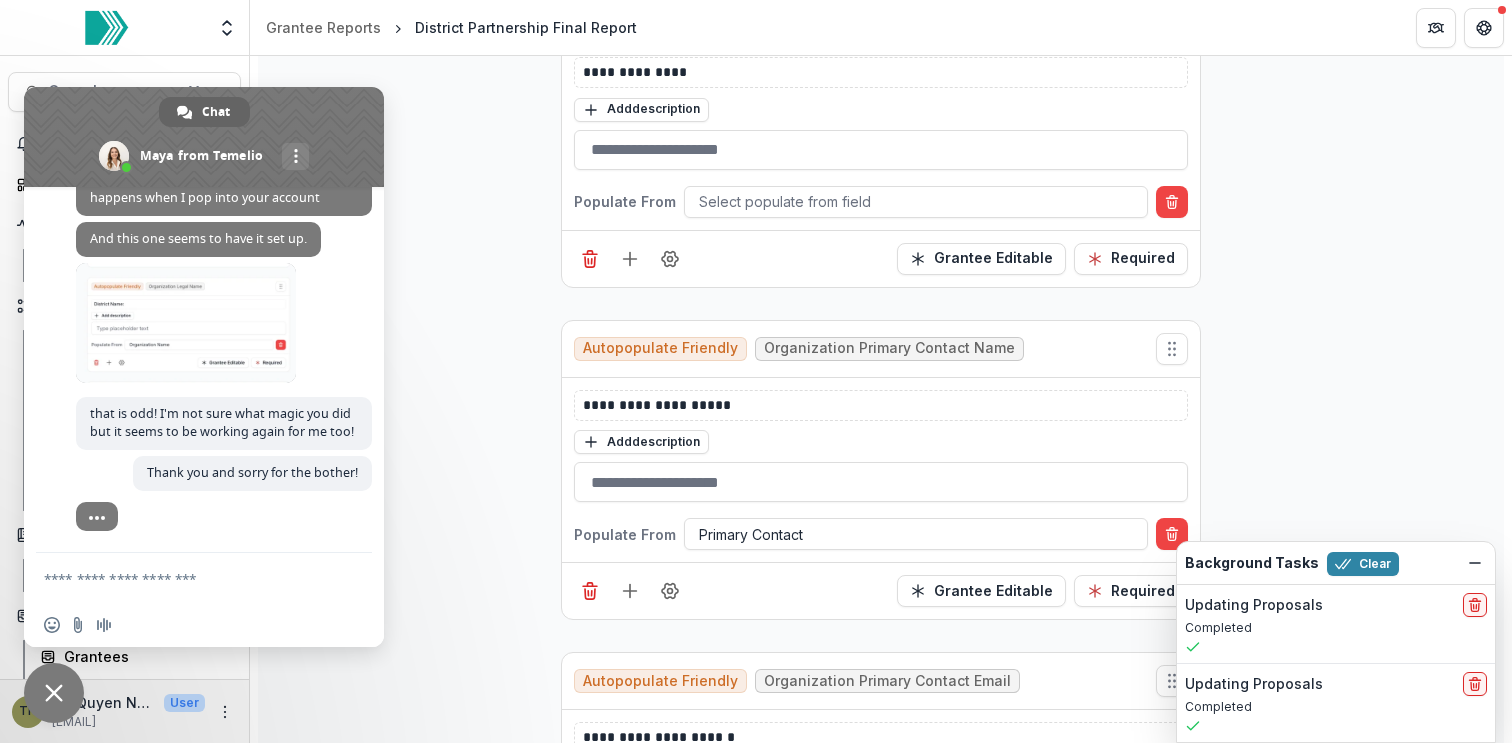 scroll, scrollTop: 928, scrollLeft: 0, axis: vertical 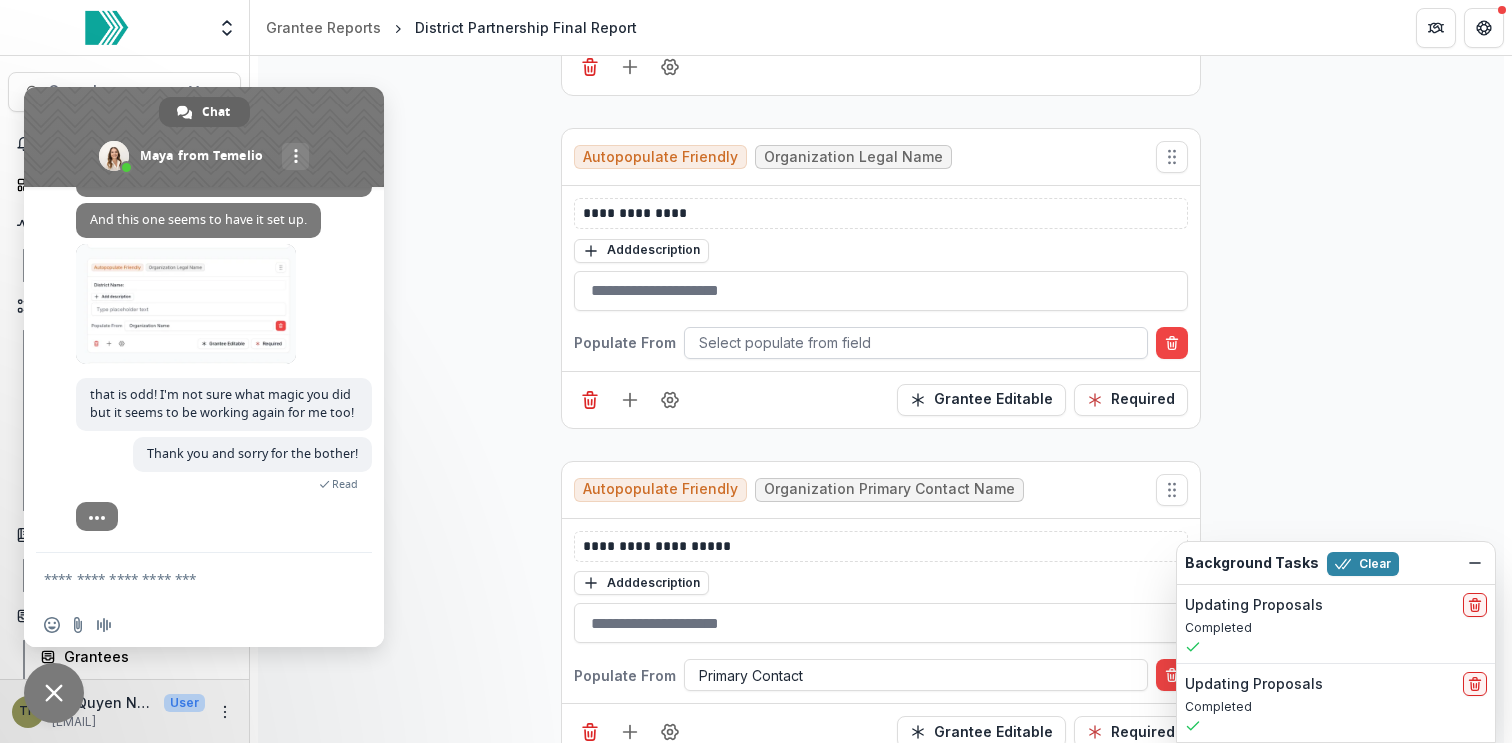 click at bounding box center [916, 342] 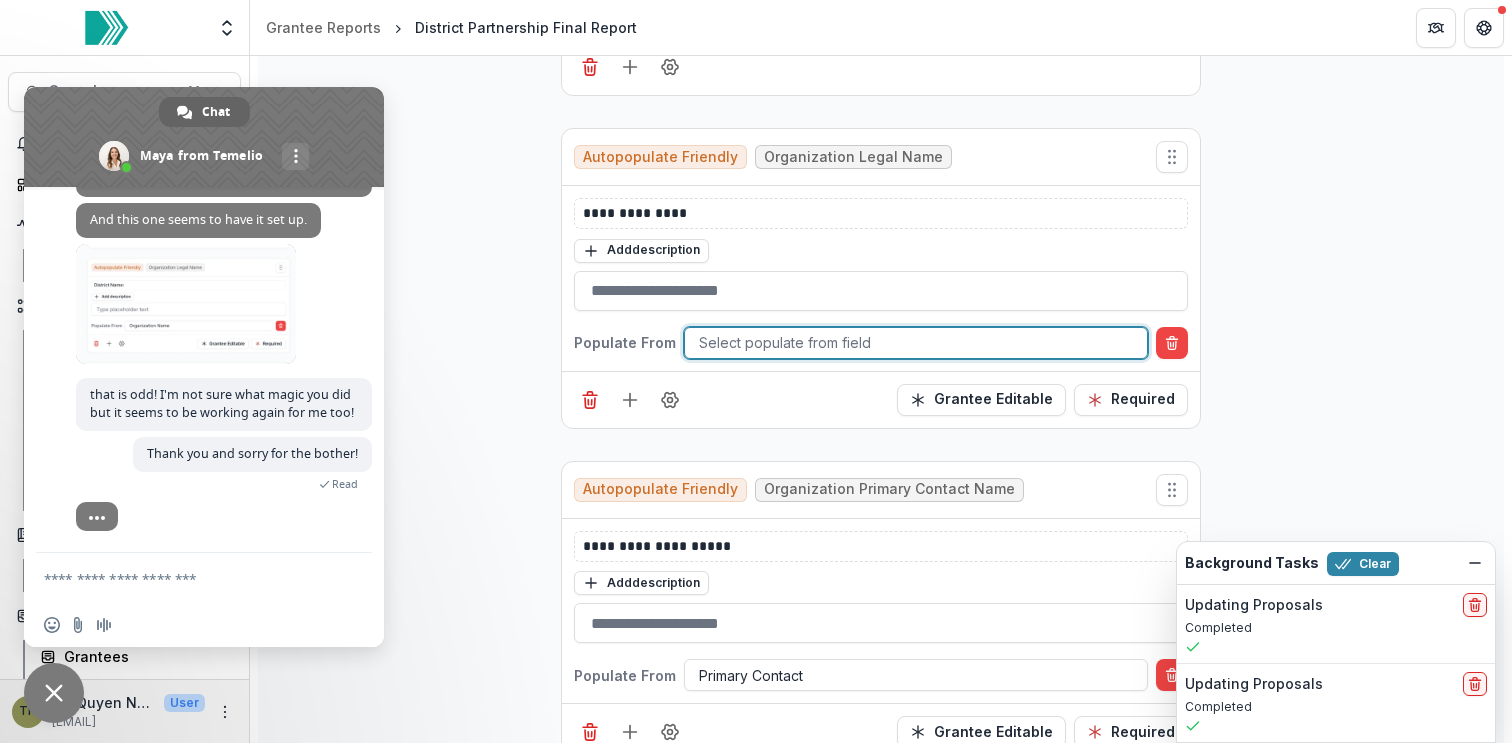 click at bounding box center (916, 342) 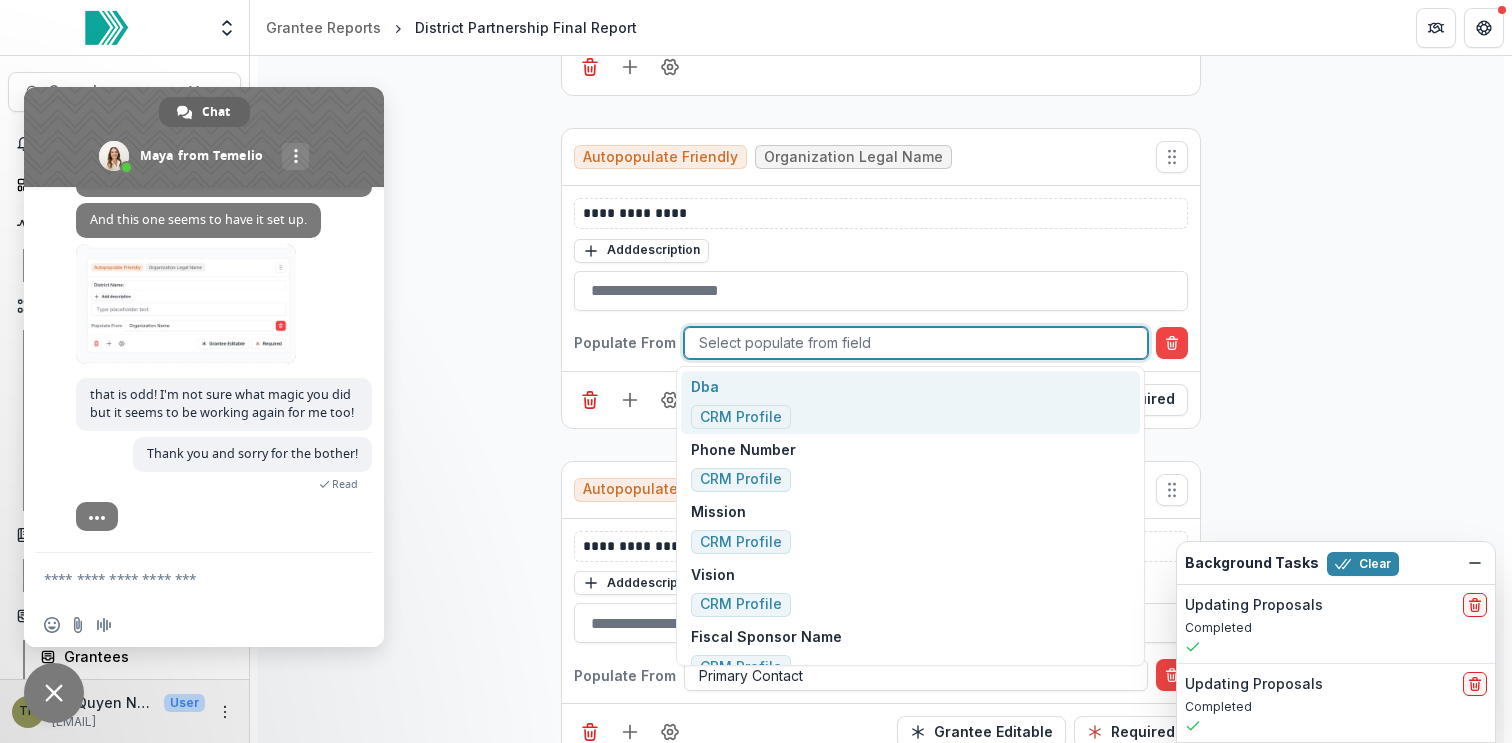 click at bounding box center (916, 342) 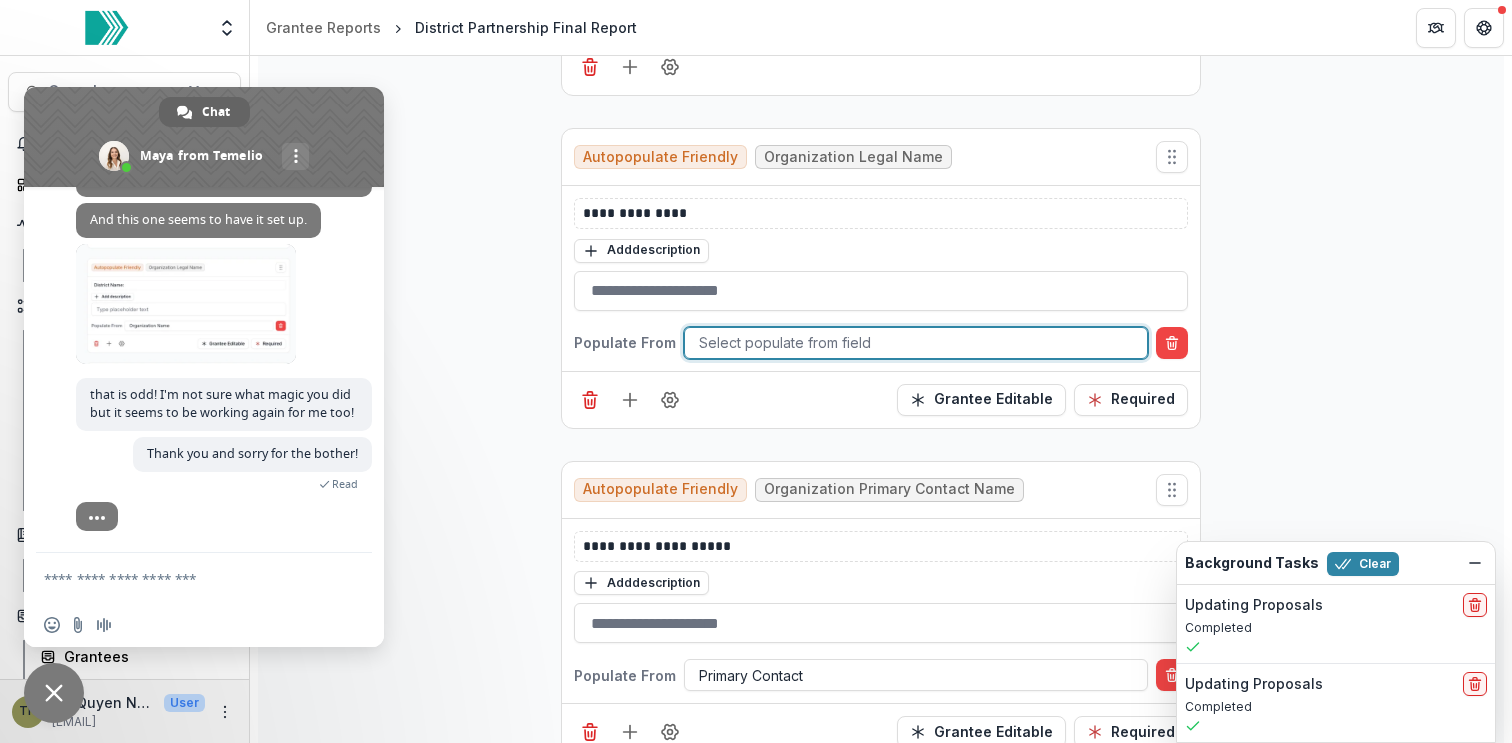 click at bounding box center (916, 342) 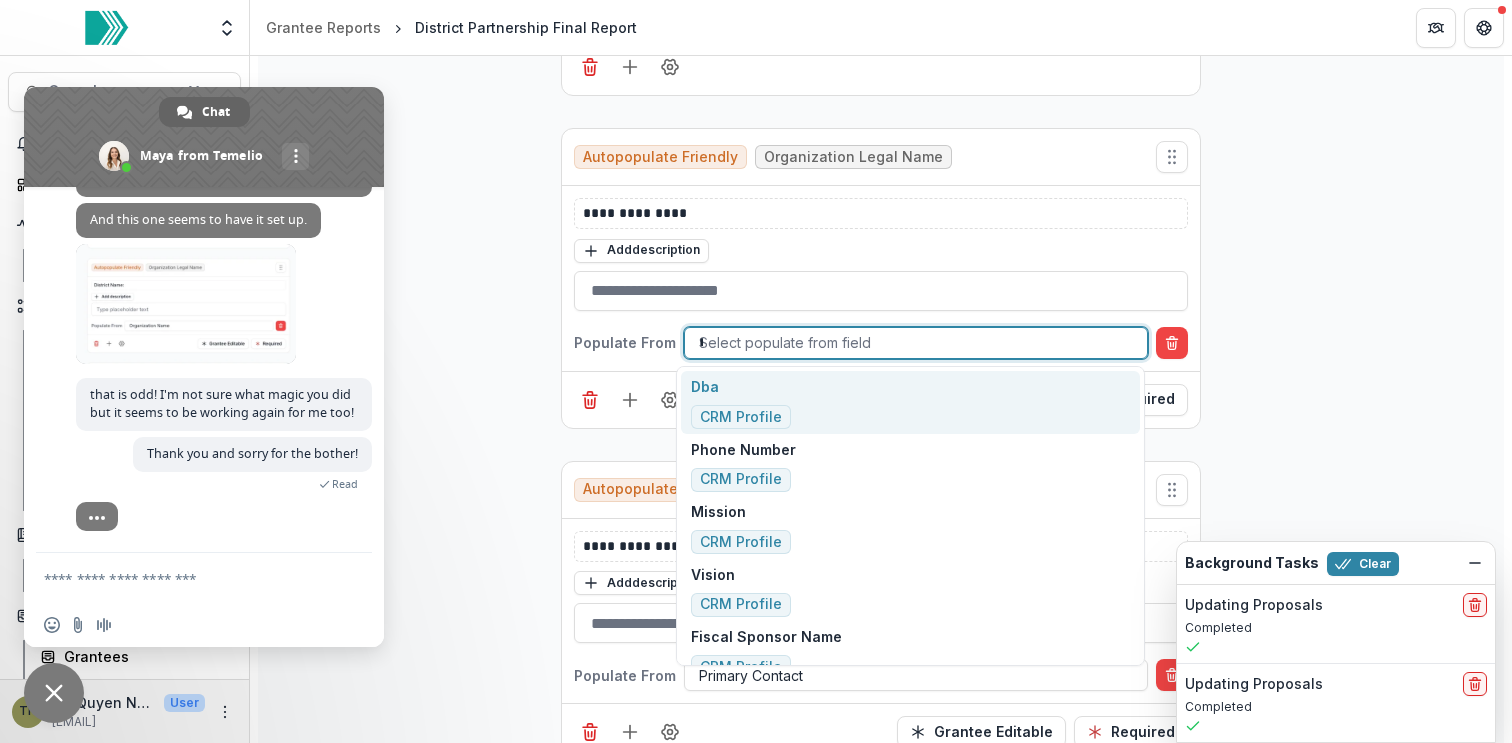 type on "***" 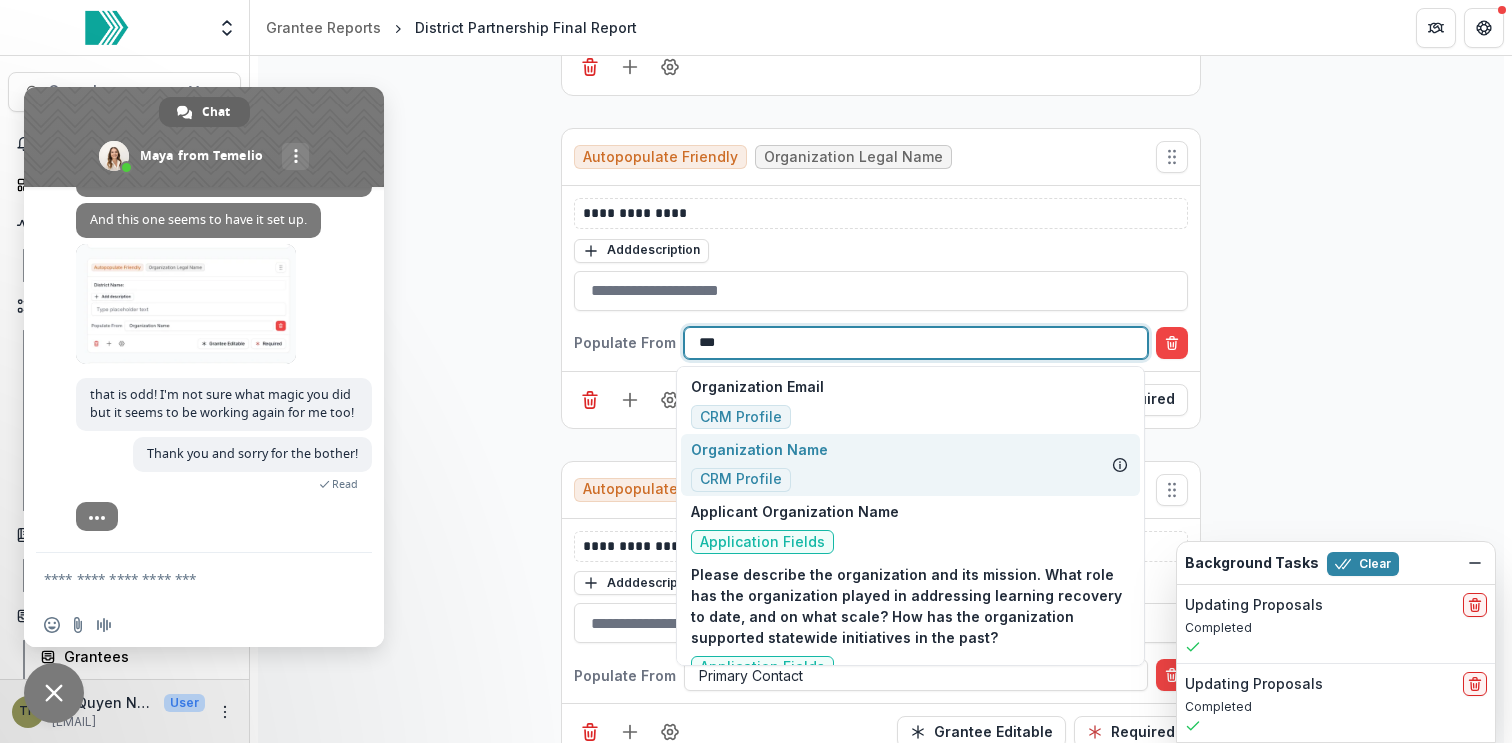 click on "Organization Name CRM Profile" at bounding box center (910, 465) 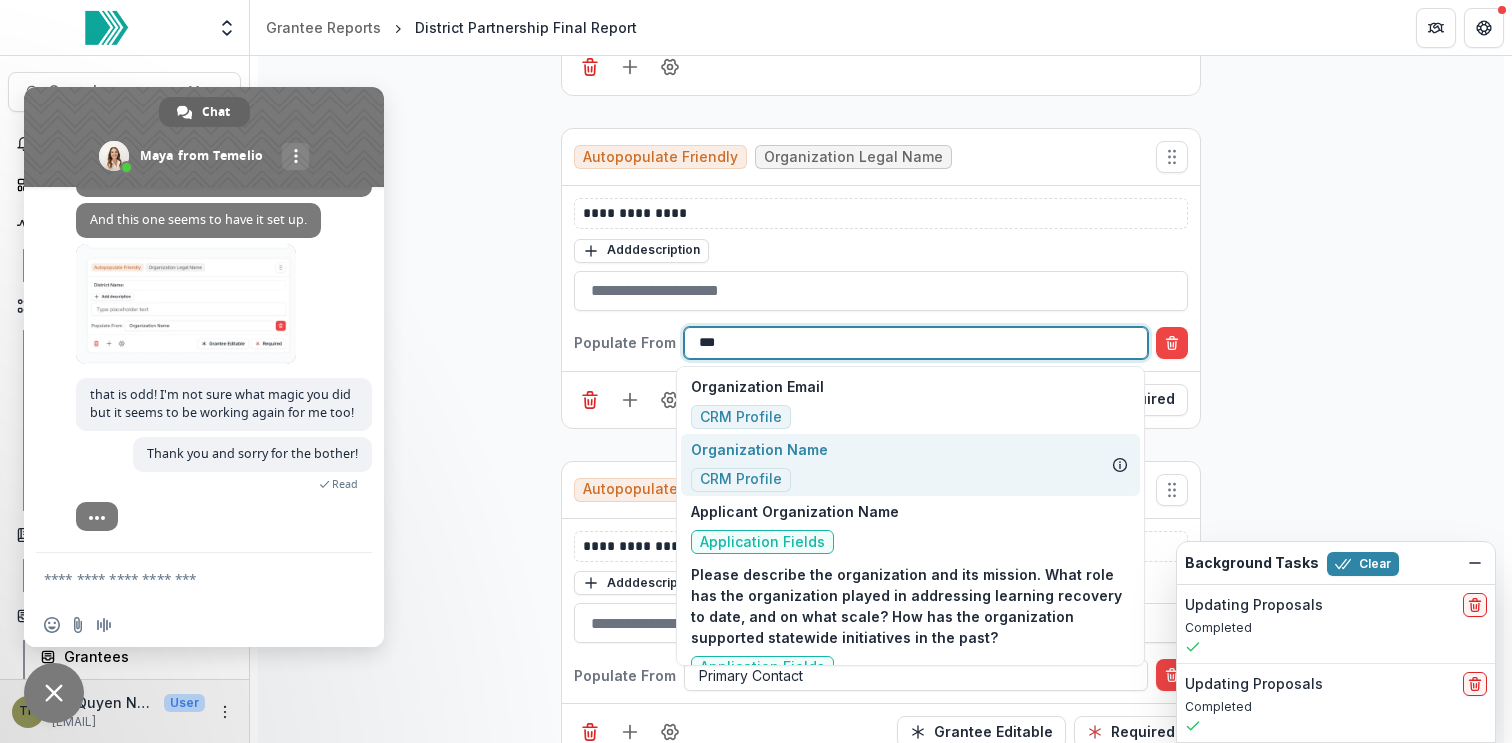 type 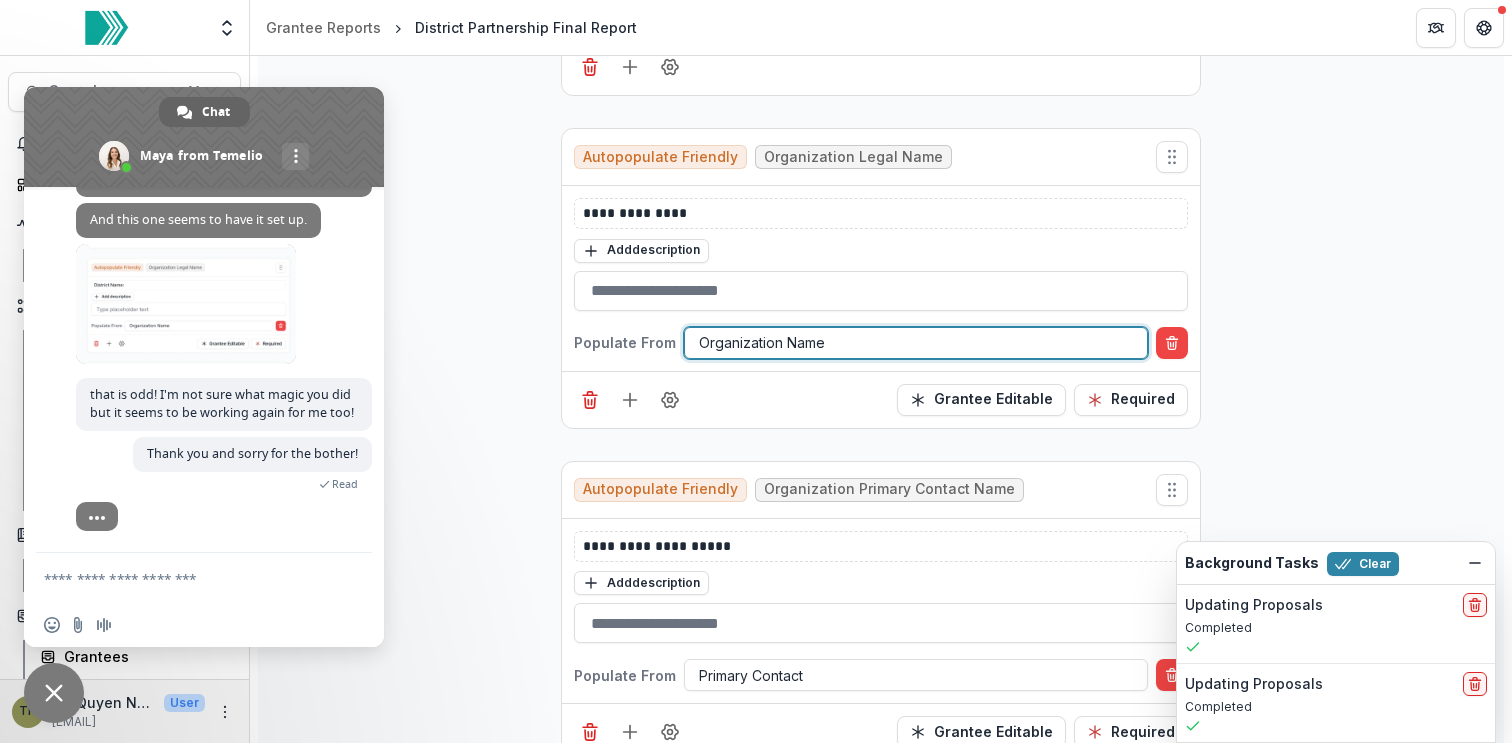 click on "**********" at bounding box center (881, 8032) 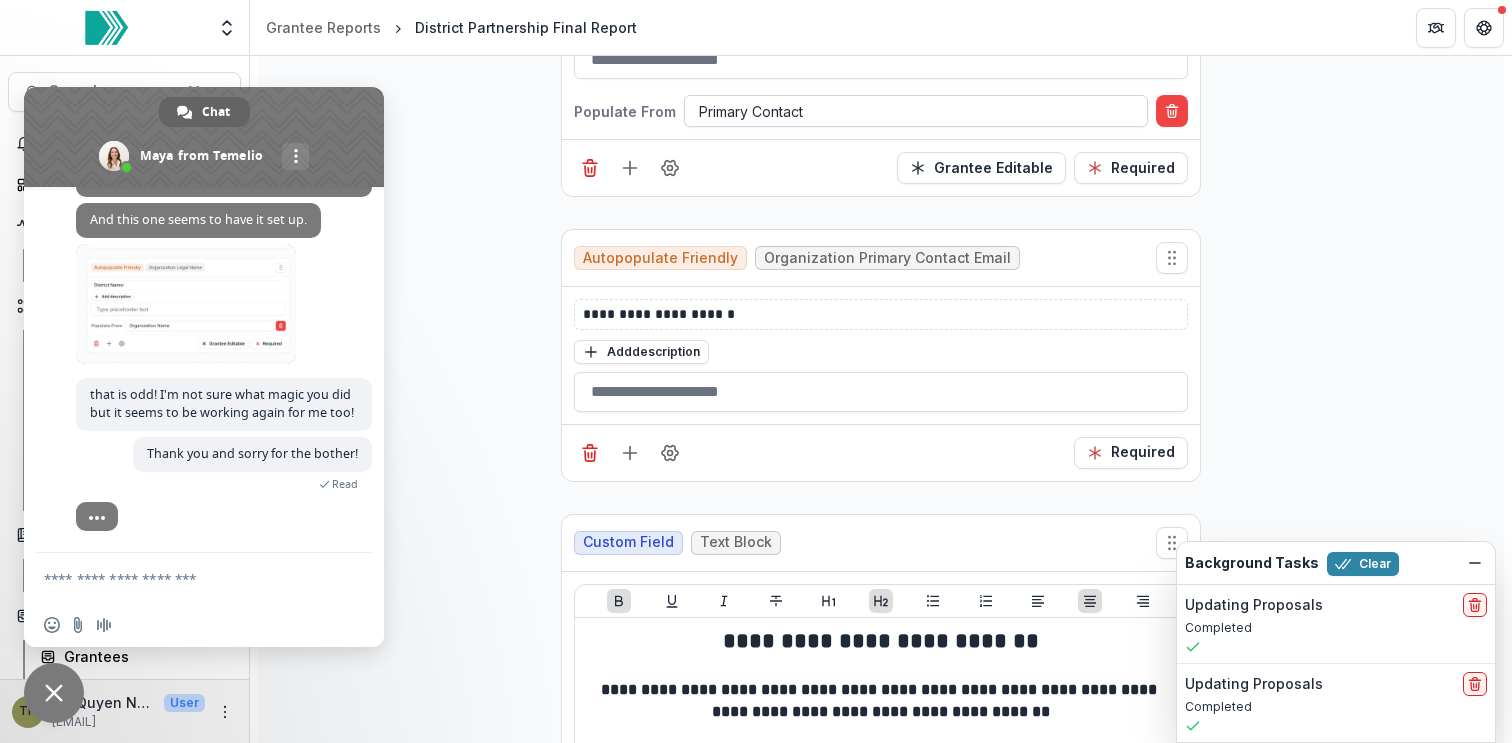 scroll, scrollTop: 1809, scrollLeft: 0, axis: vertical 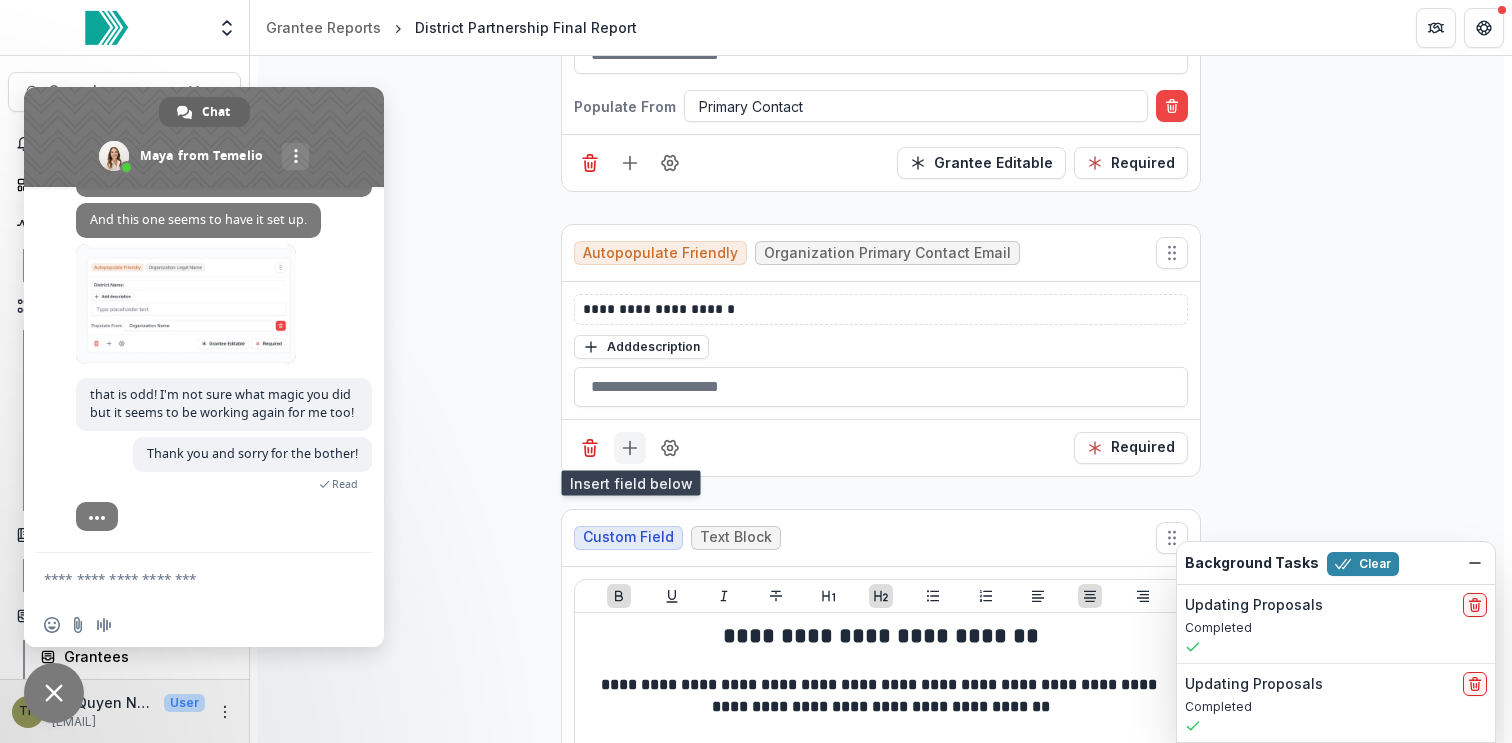 click 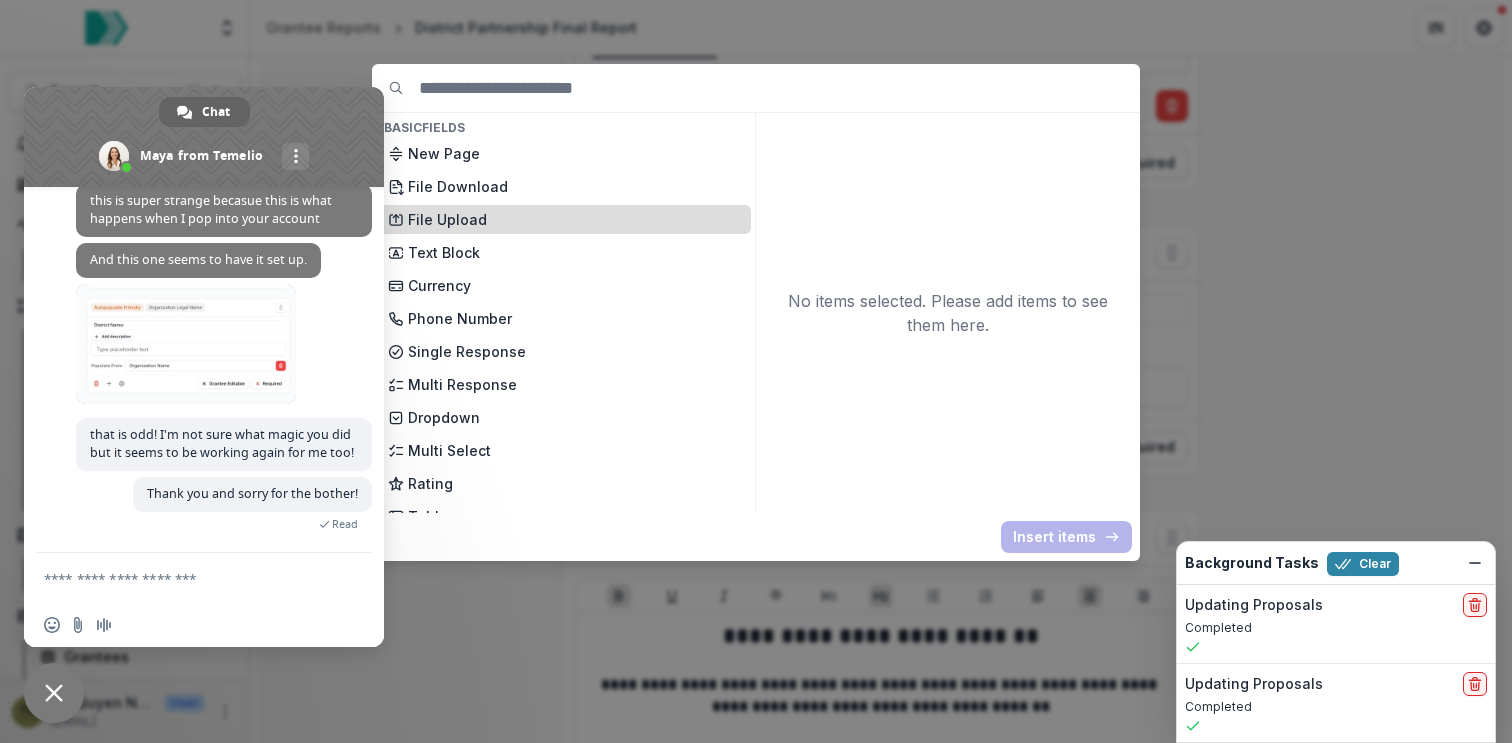 scroll, scrollTop: 976, scrollLeft: 0, axis: vertical 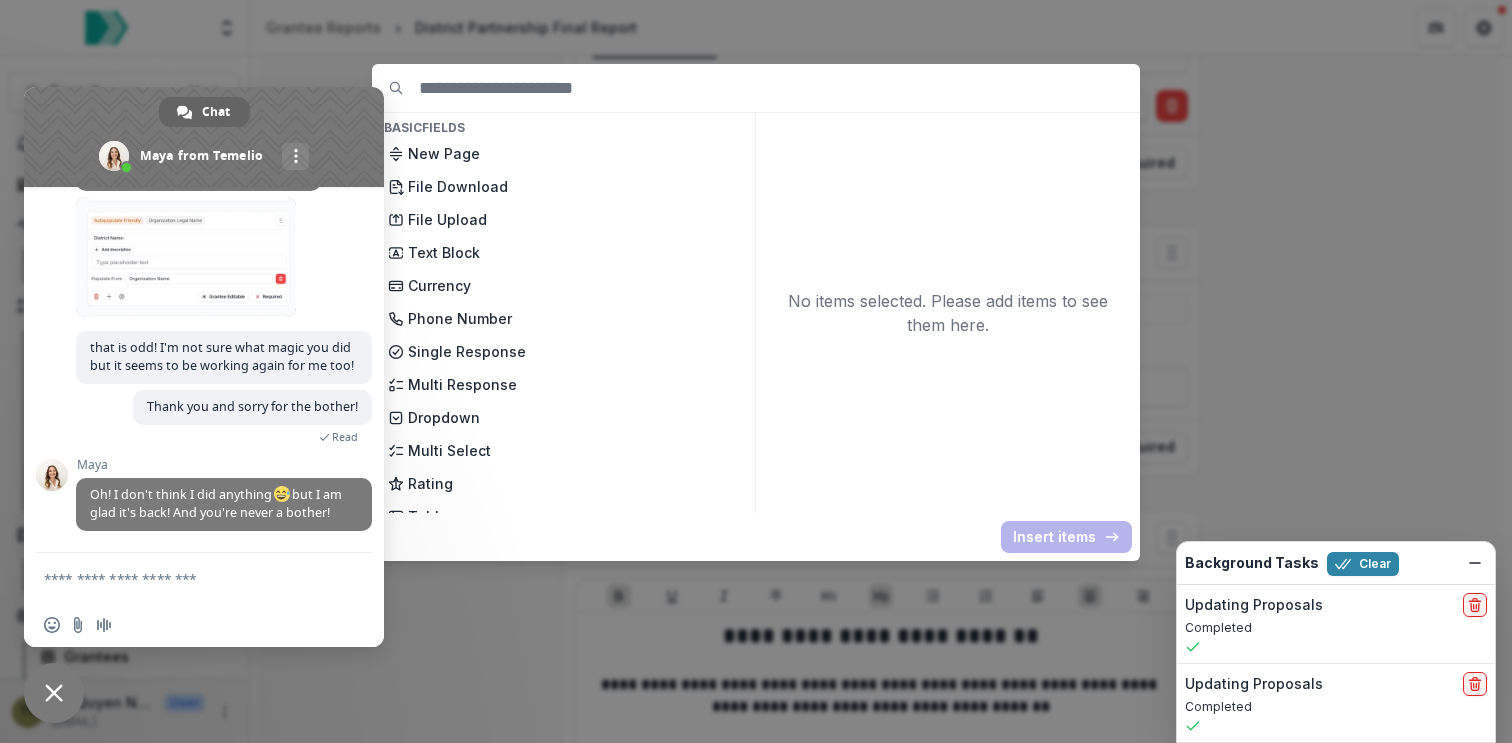 click on "Basic  Fields New Page File Download File Upload Text Block Currency Phone Number Single Response Multi Response Dropdown Multi Select Rating Table Short Answer Number Date Long answer Formatted Text Conditional Dropdown Spreadsheet Temelio  Fields External References Score Card Formula Foundation Users Foundation Tags Foundation Program Areas Grant Types Pre-Analysis Plan (RCT)  Fields Text Block Title of Project Researchers name Researchers Title Researcher Institution External partner institutions Research Questions Project summary Describe the project deliverables What are the study’s primary outcomes? Please describe the outcome(s) of interest in as much detail as possible Will the proposed study examine any secondary or exploratory outcomes?  If, so please describe. In addition to the outcome variables, what other variables will be collected? What is the unit of analysis (e.g., student, school, district) for each variable? How will data quality be assured and data be secured? Grantee Media Form" at bounding box center (756, 371) 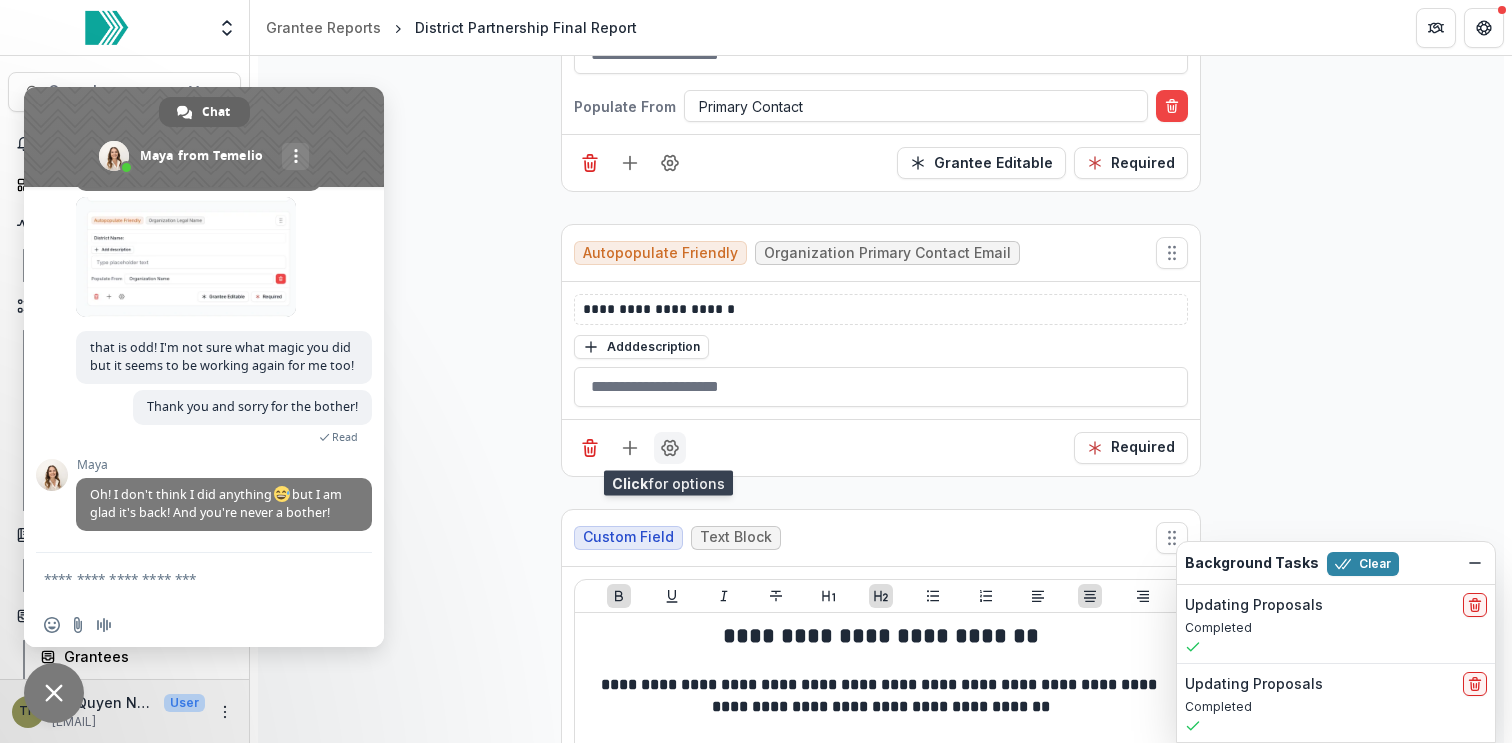 click 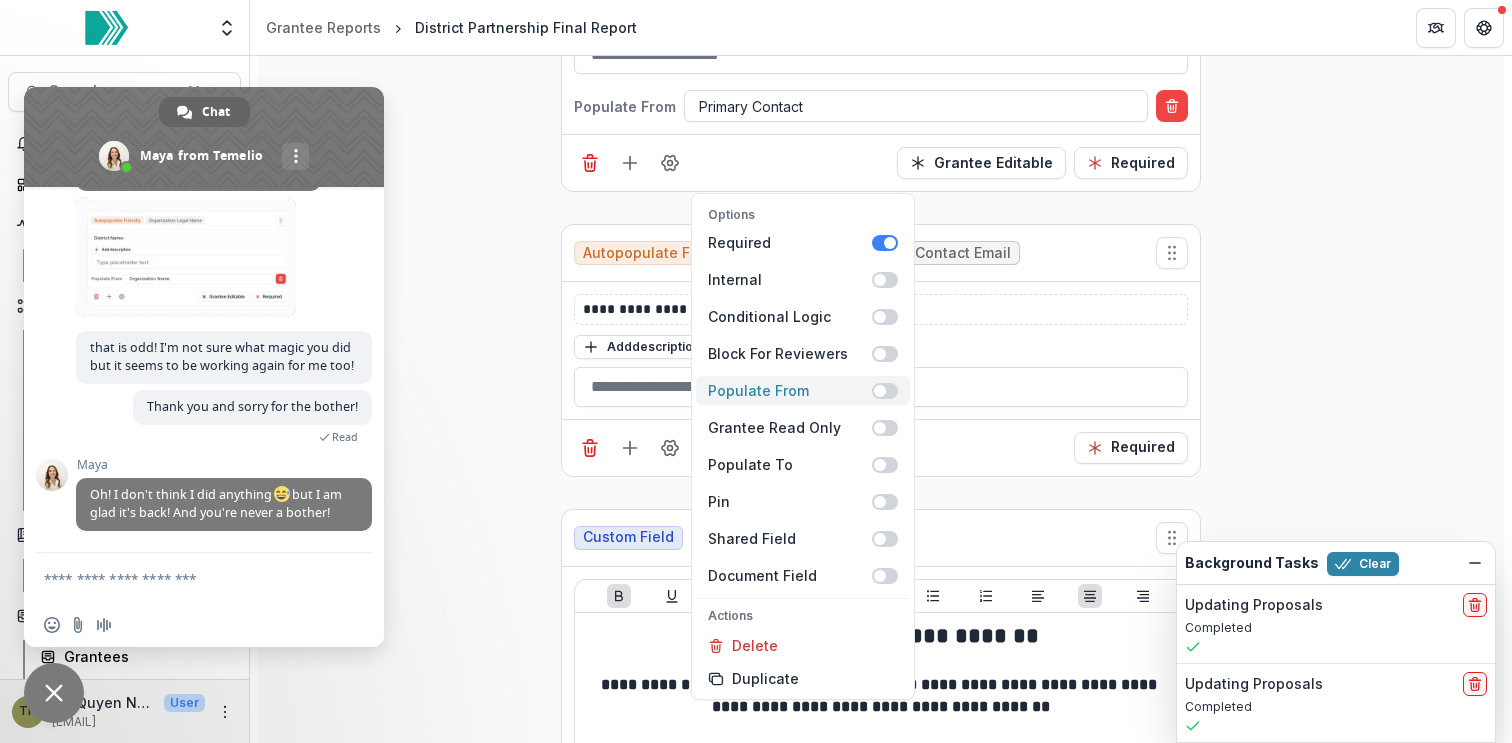 click at bounding box center [880, 391] 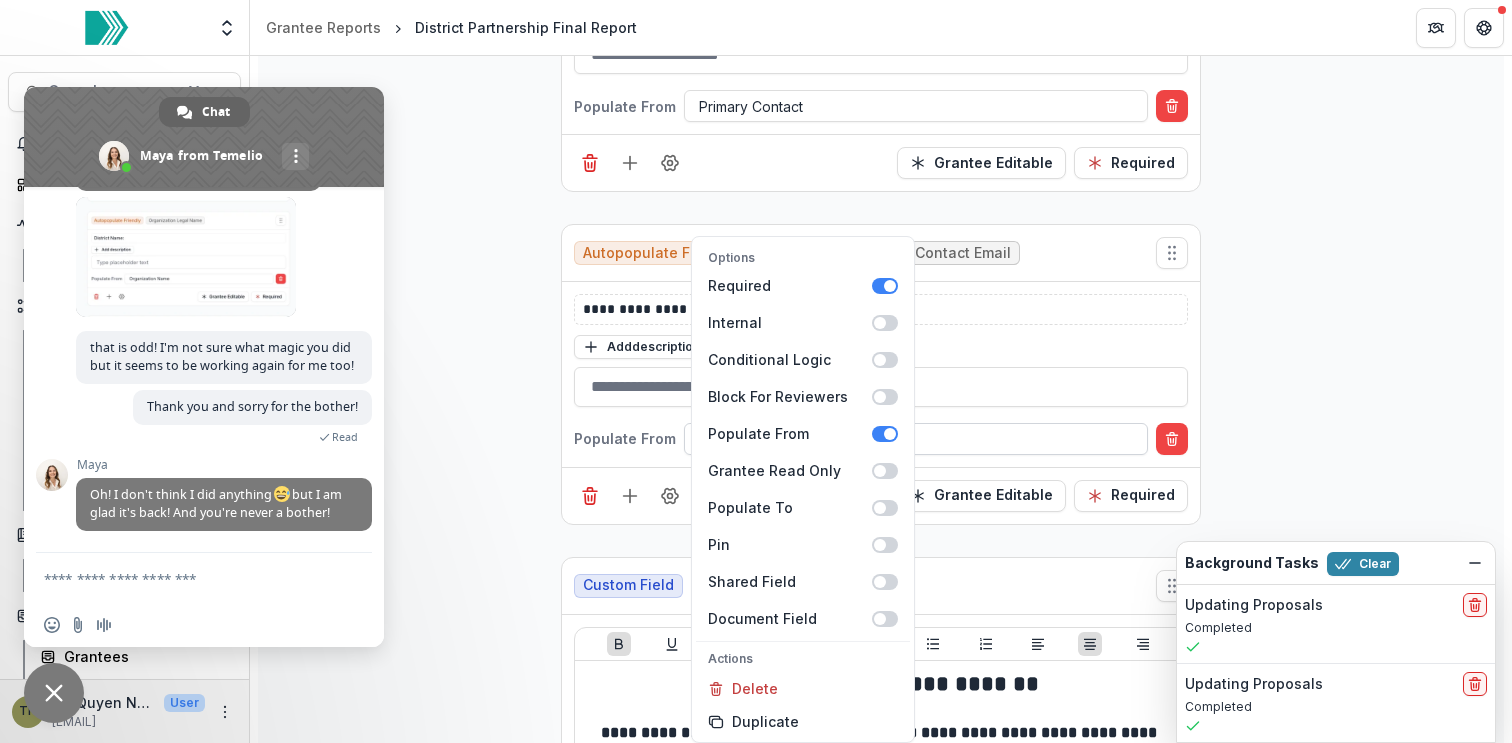 click at bounding box center [916, 438] 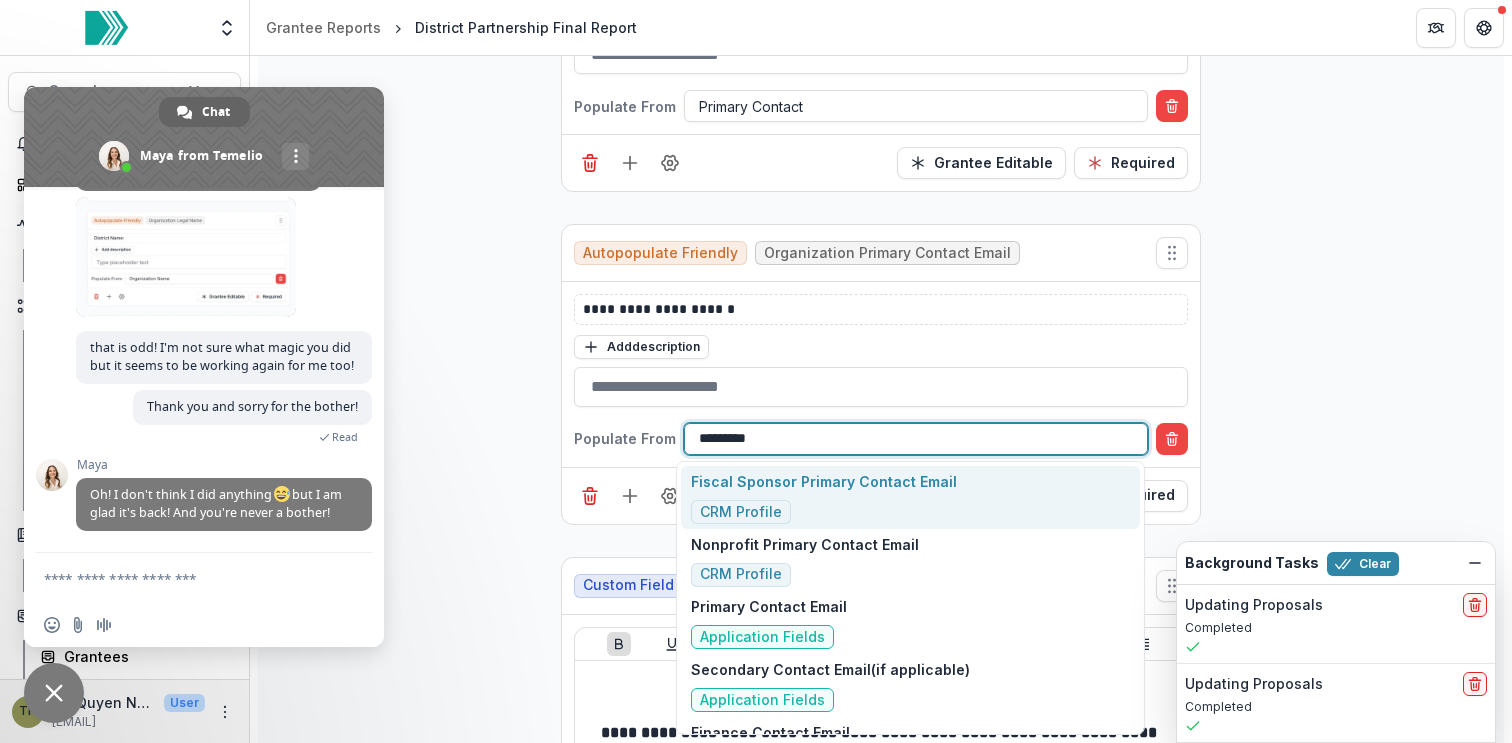 type on "**********" 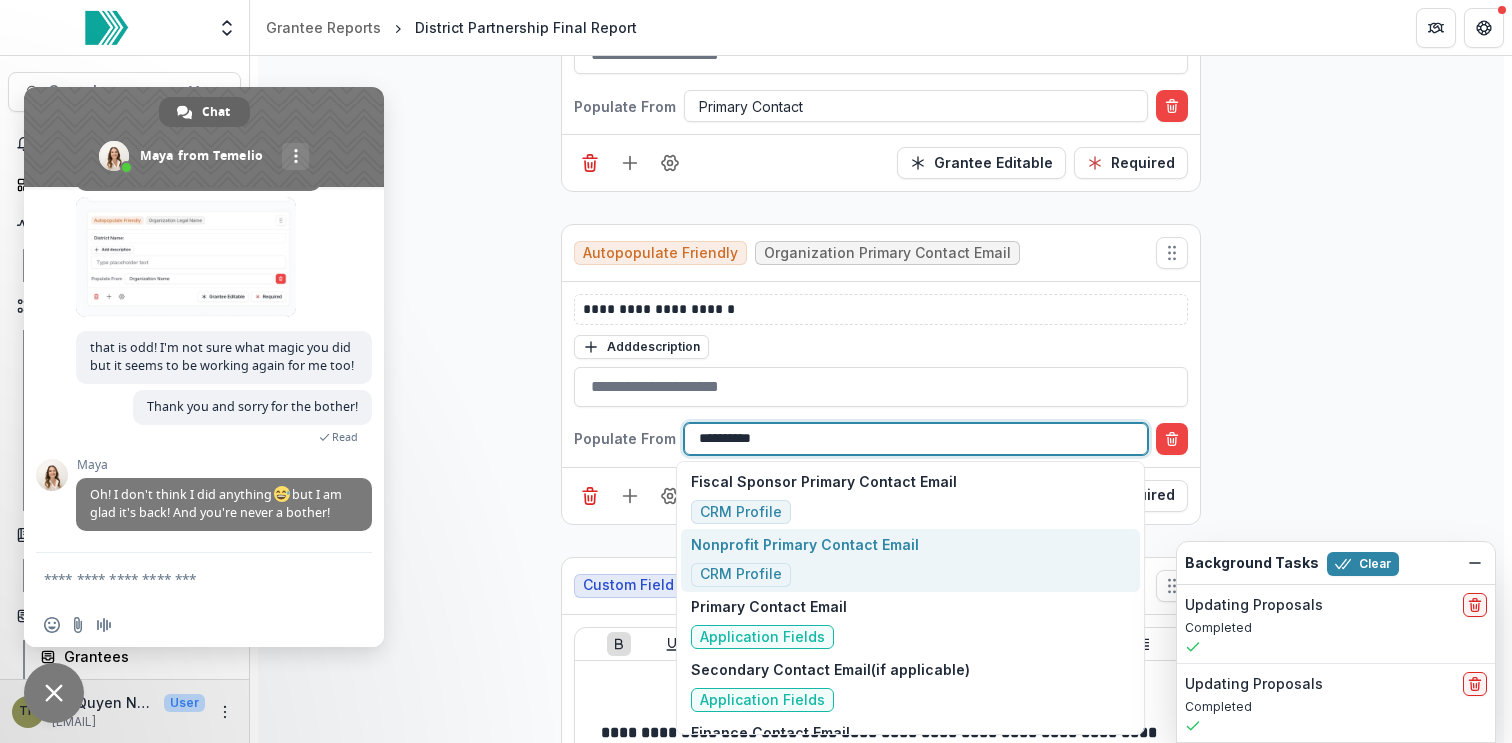 click on "Nonprofit Primary Contact Email CRM Profile" at bounding box center (805, 560) 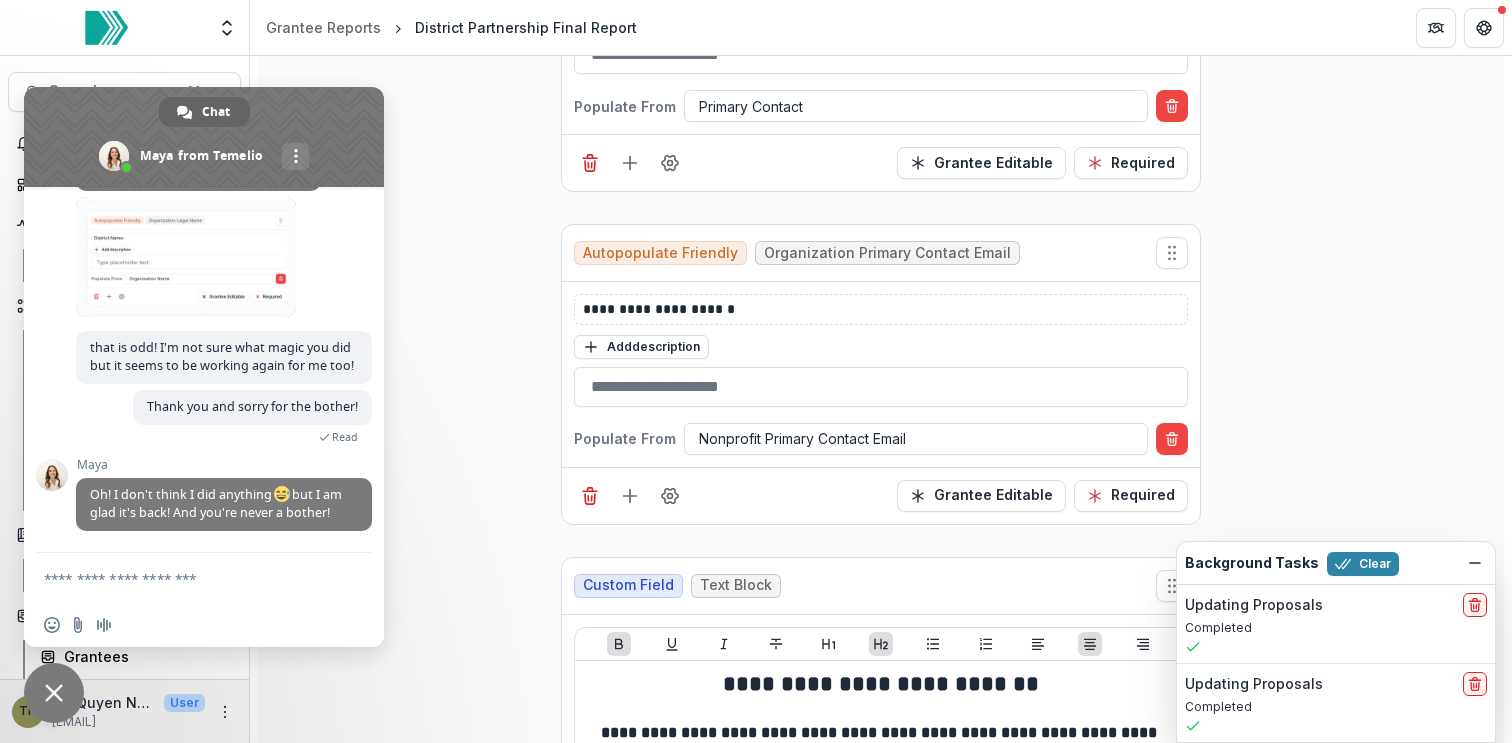 click on "**********" at bounding box center [881, 7487] 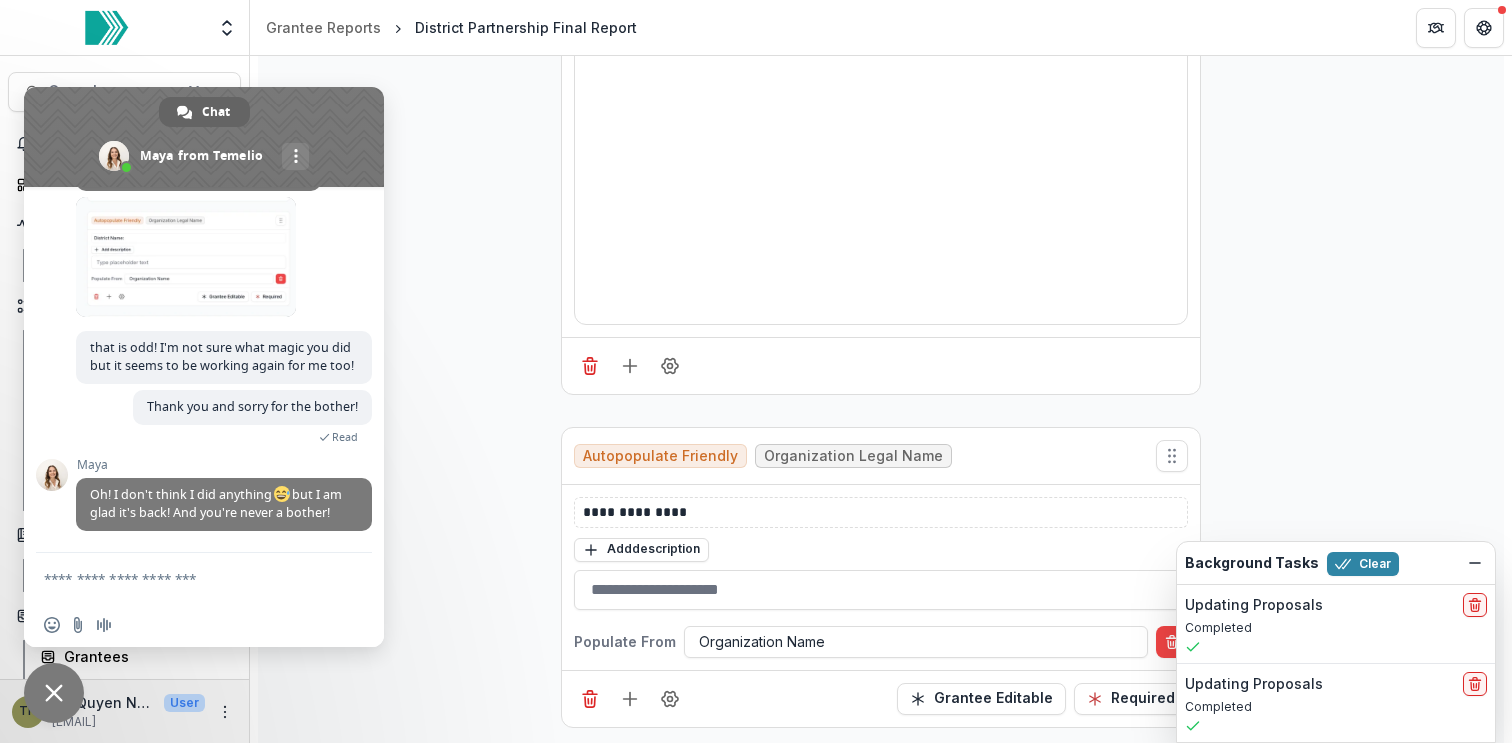 scroll, scrollTop: 0, scrollLeft: 0, axis: both 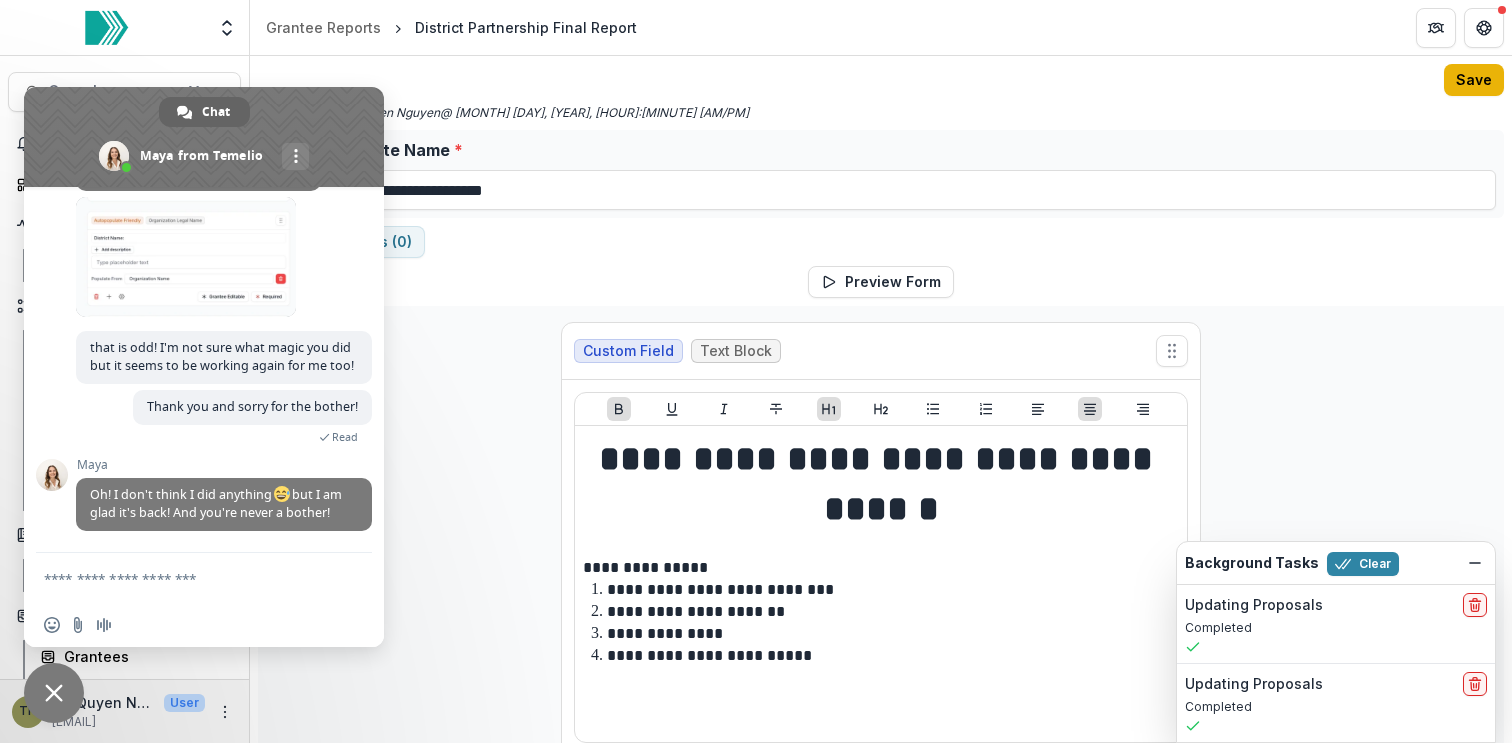 click on "Save" at bounding box center [1474, 80] 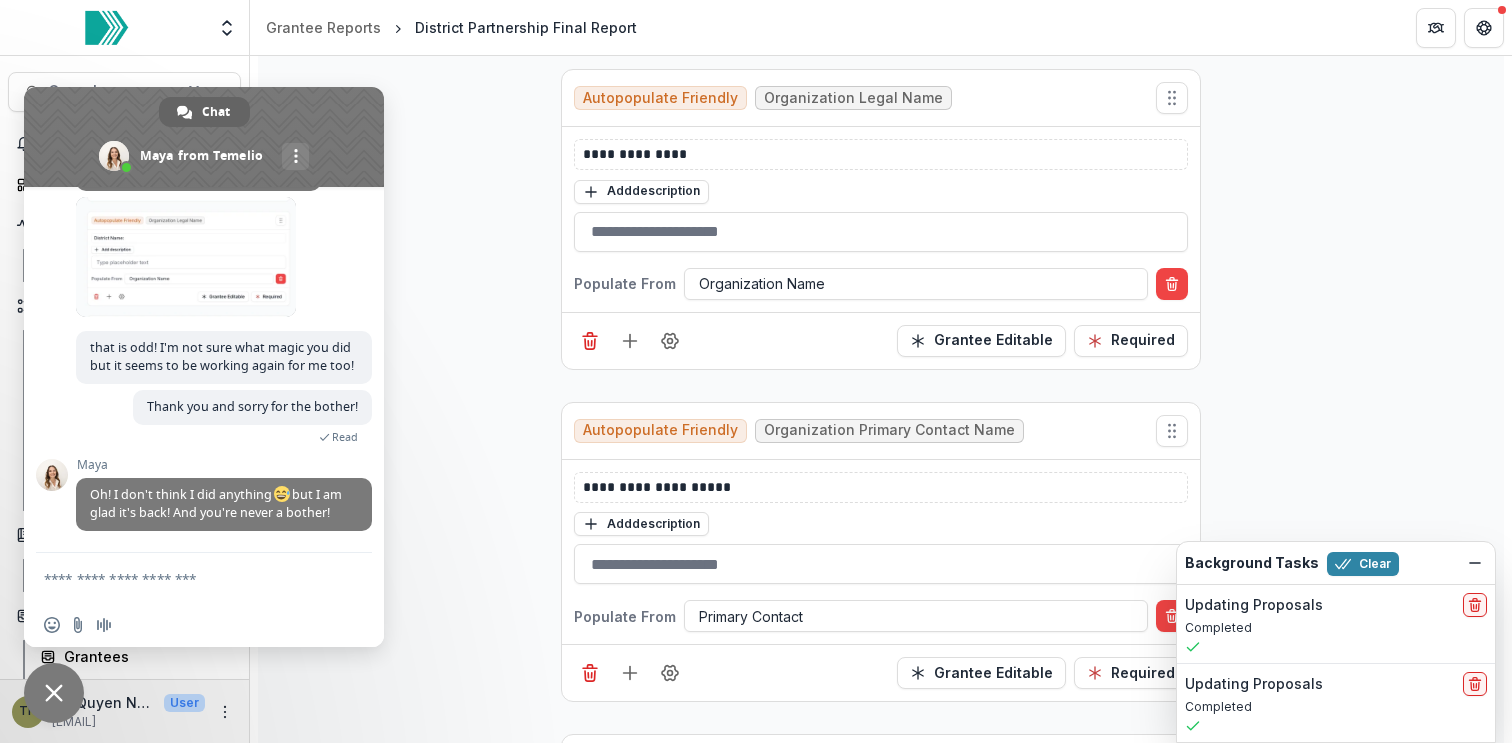 scroll, scrollTop: 1303, scrollLeft: 0, axis: vertical 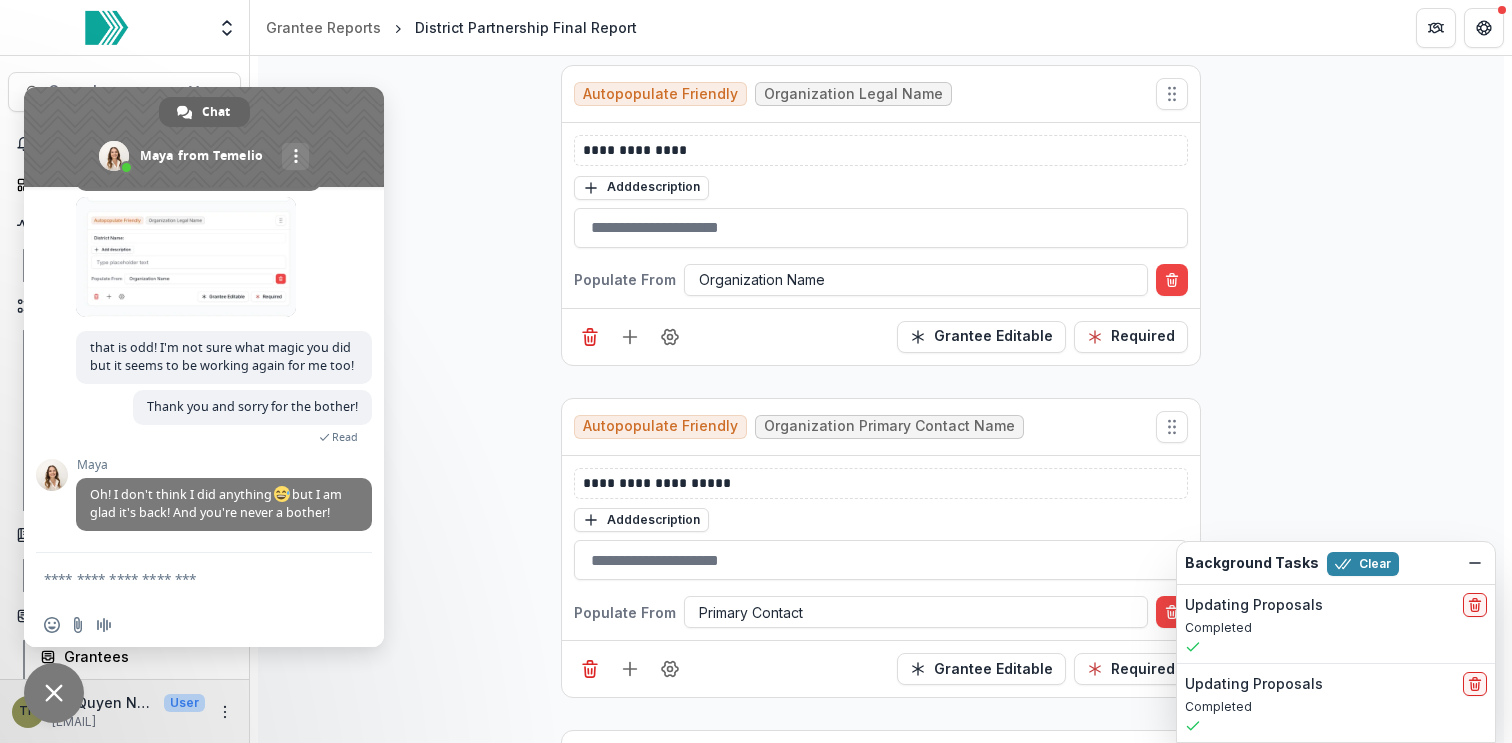 click at bounding box center (204, 137) 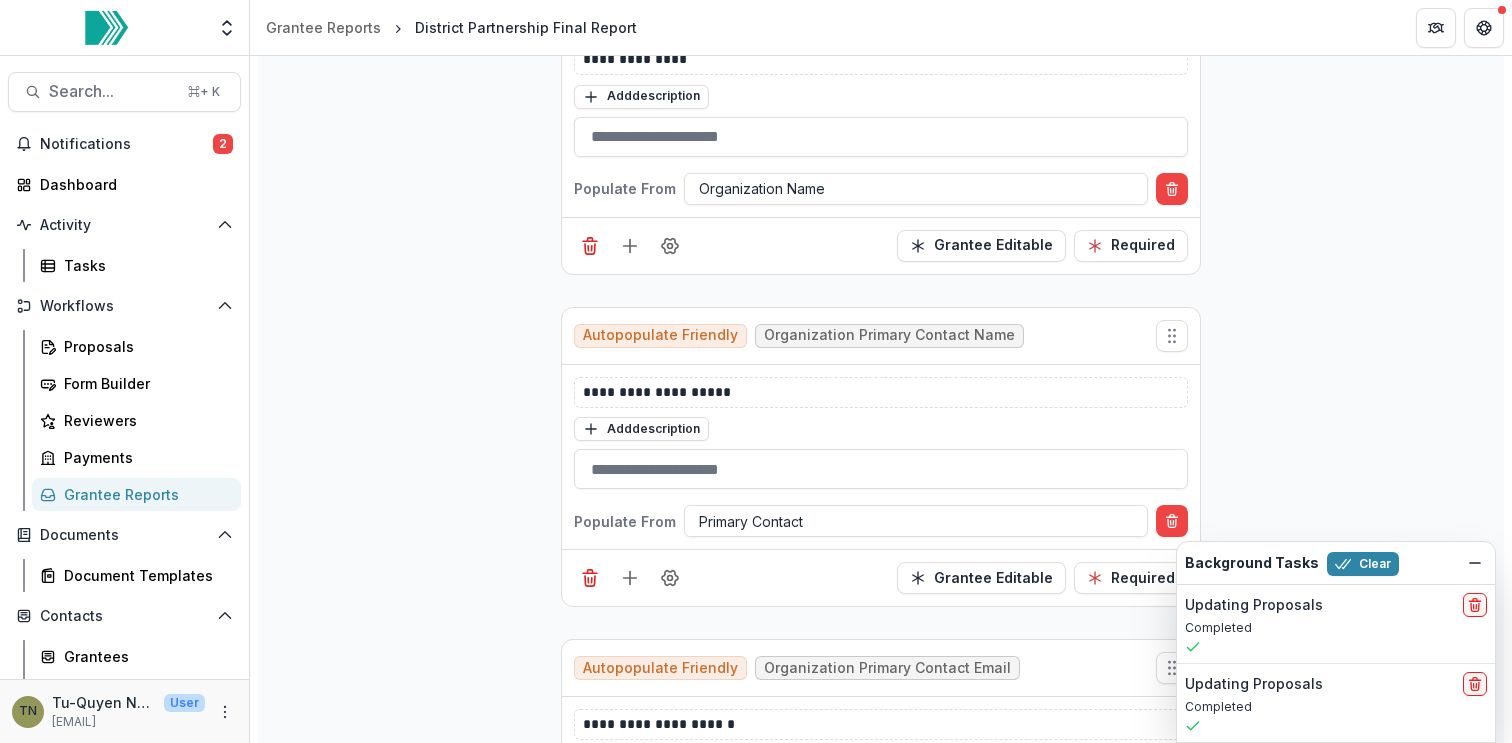 scroll, scrollTop: 1352, scrollLeft: 0, axis: vertical 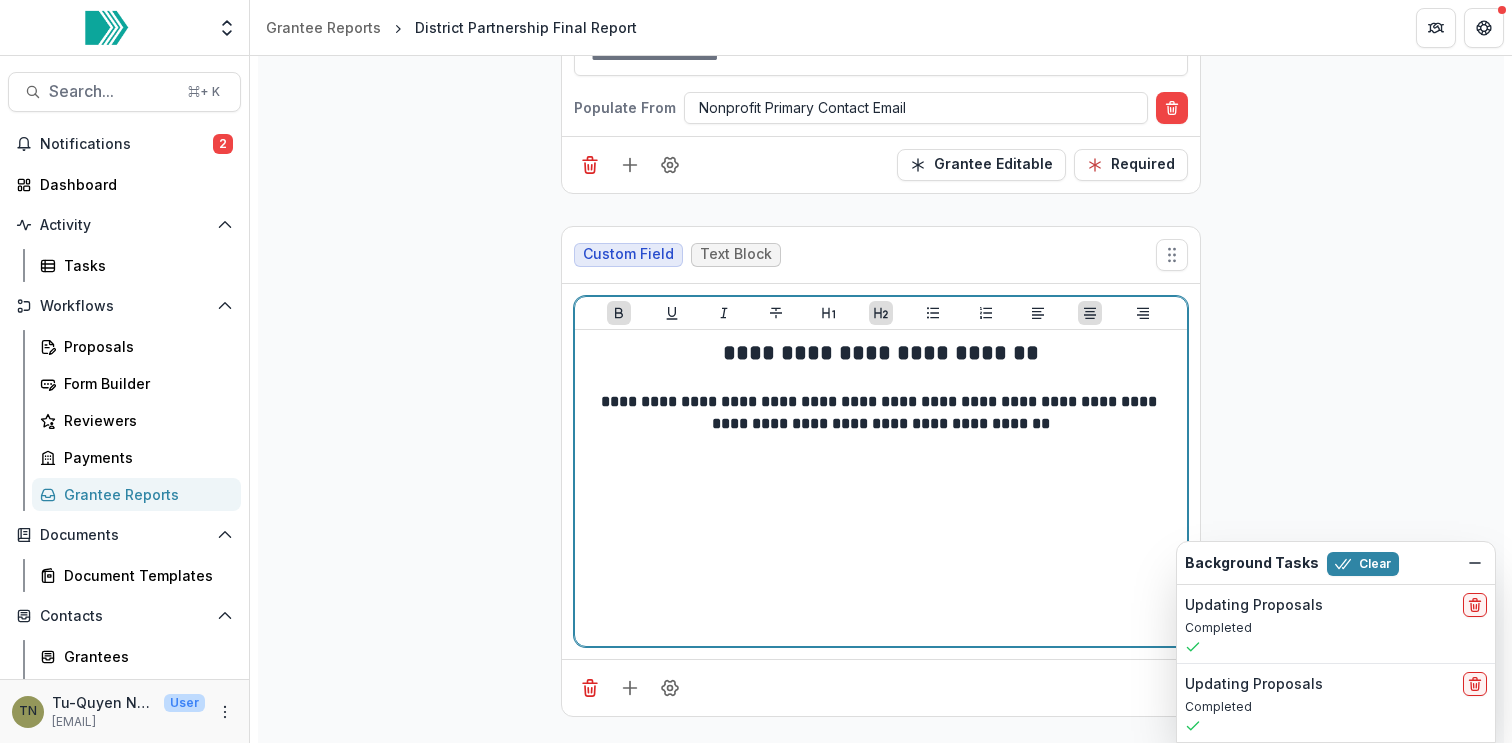 click on "**********" at bounding box center [881, 353] 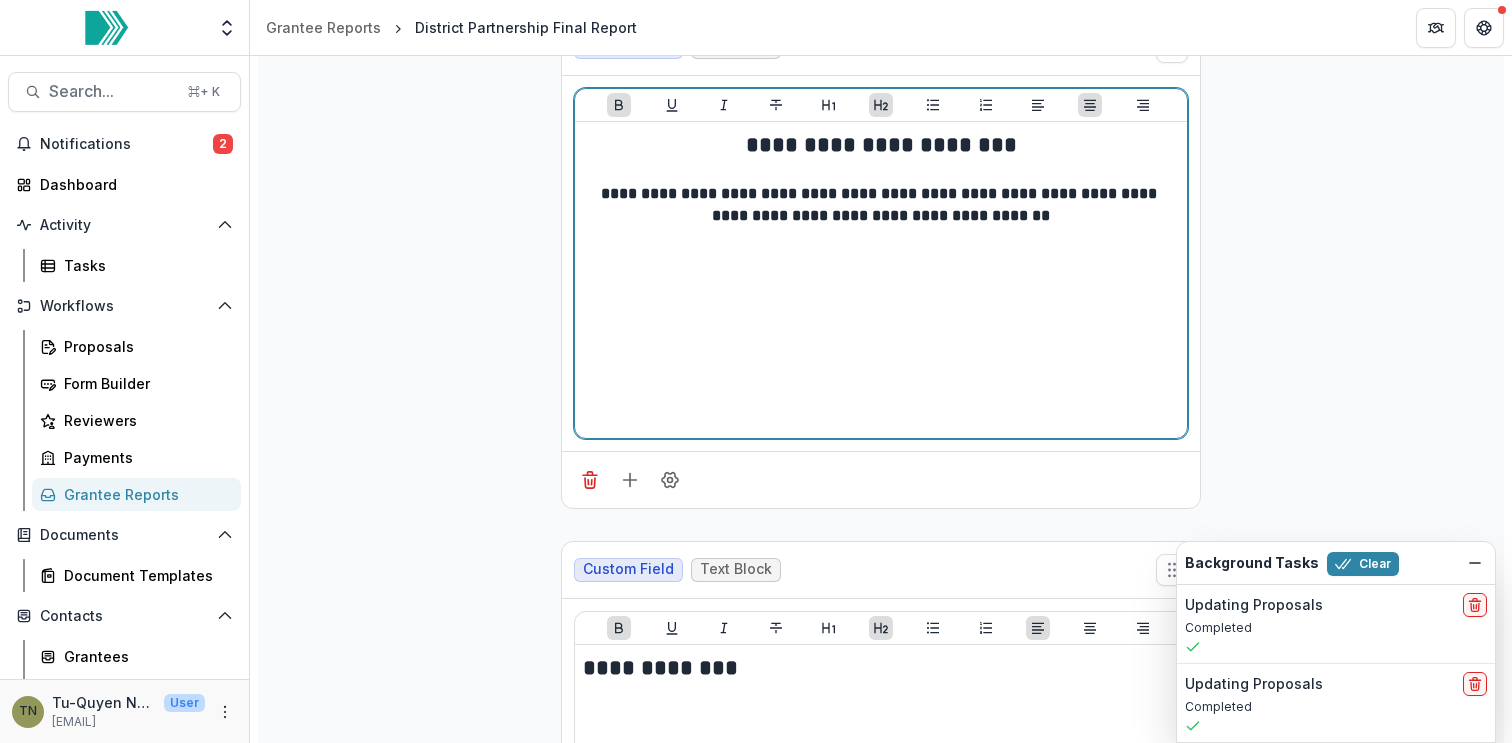 scroll, scrollTop: 2358, scrollLeft: 0, axis: vertical 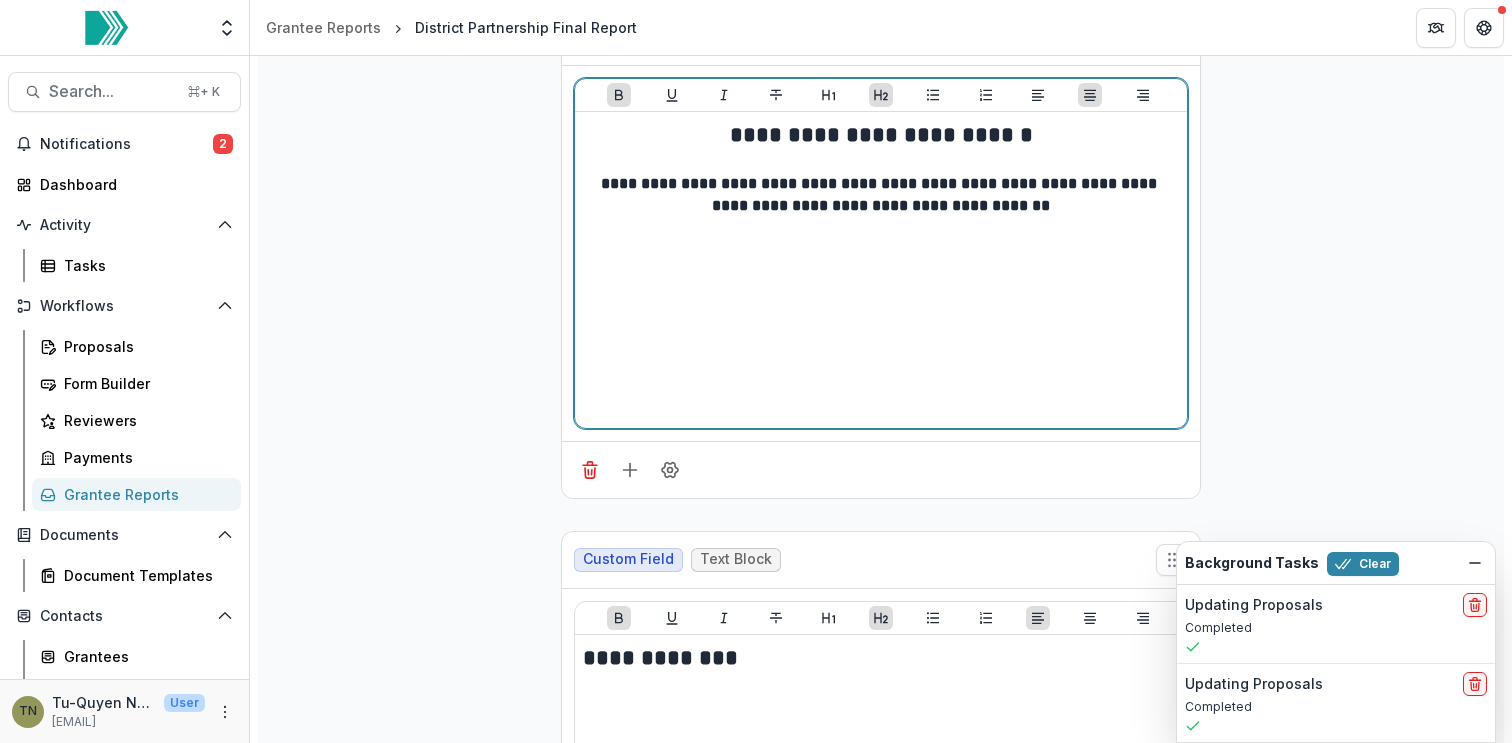 click on "**********" at bounding box center [881, 135] 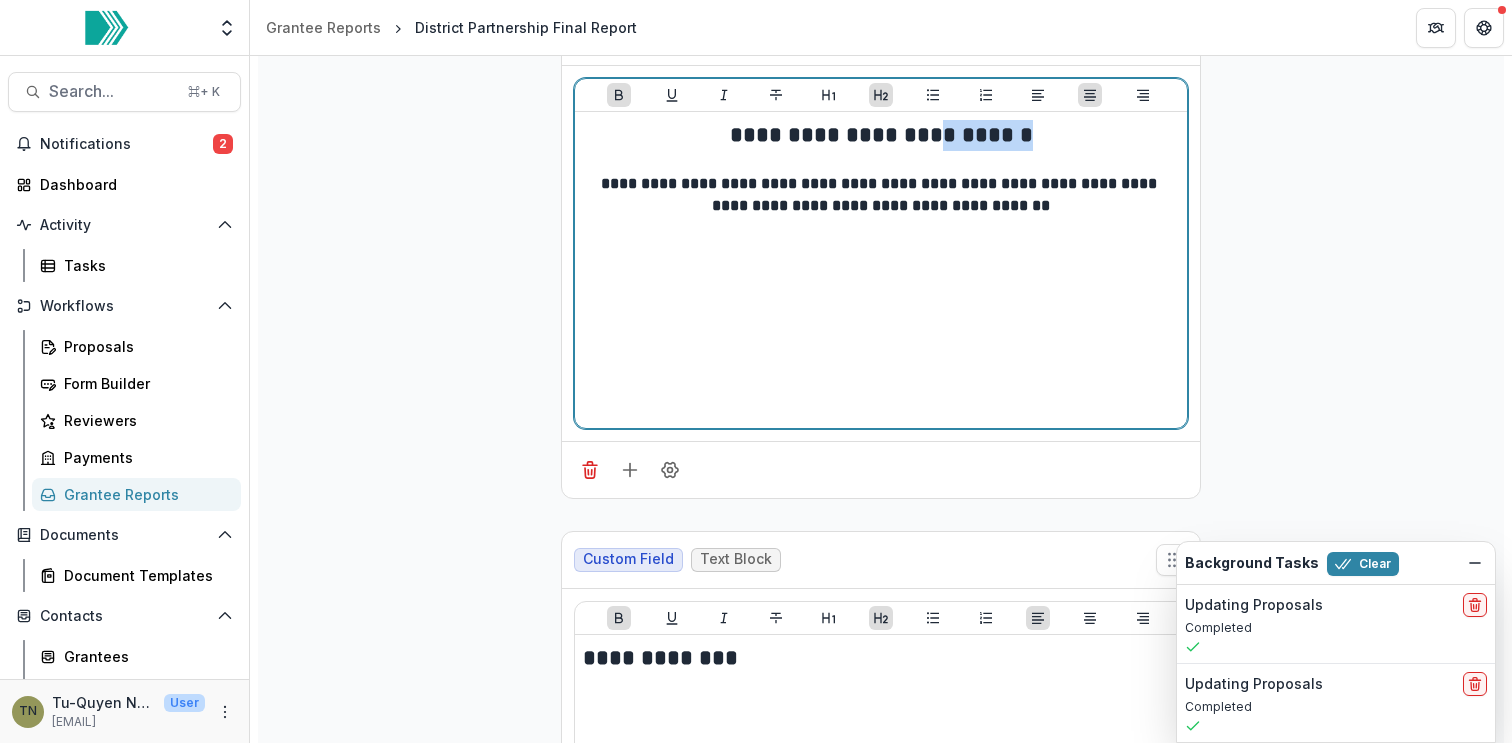 click on "**********" at bounding box center [881, 135] 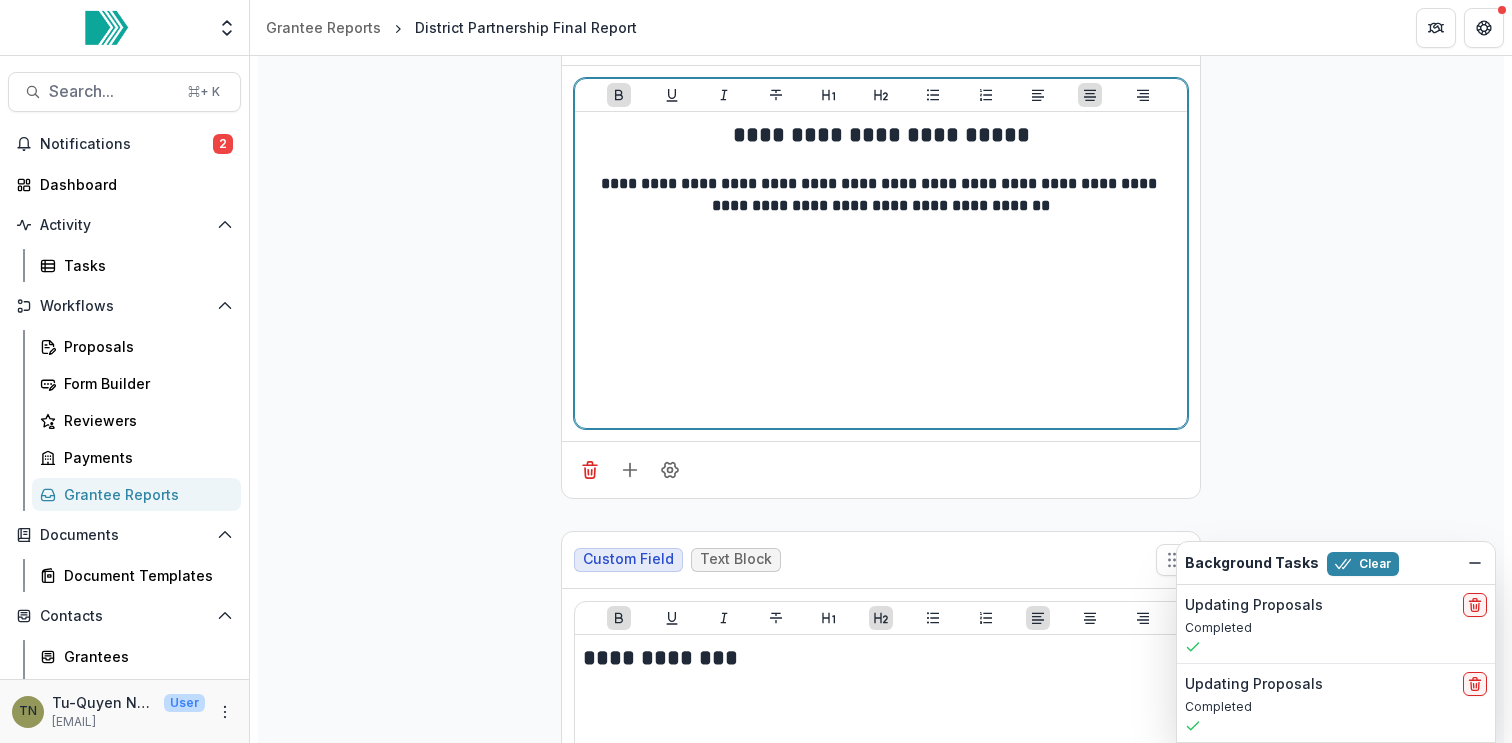 click on "**********" at bounding box center (881, 194) 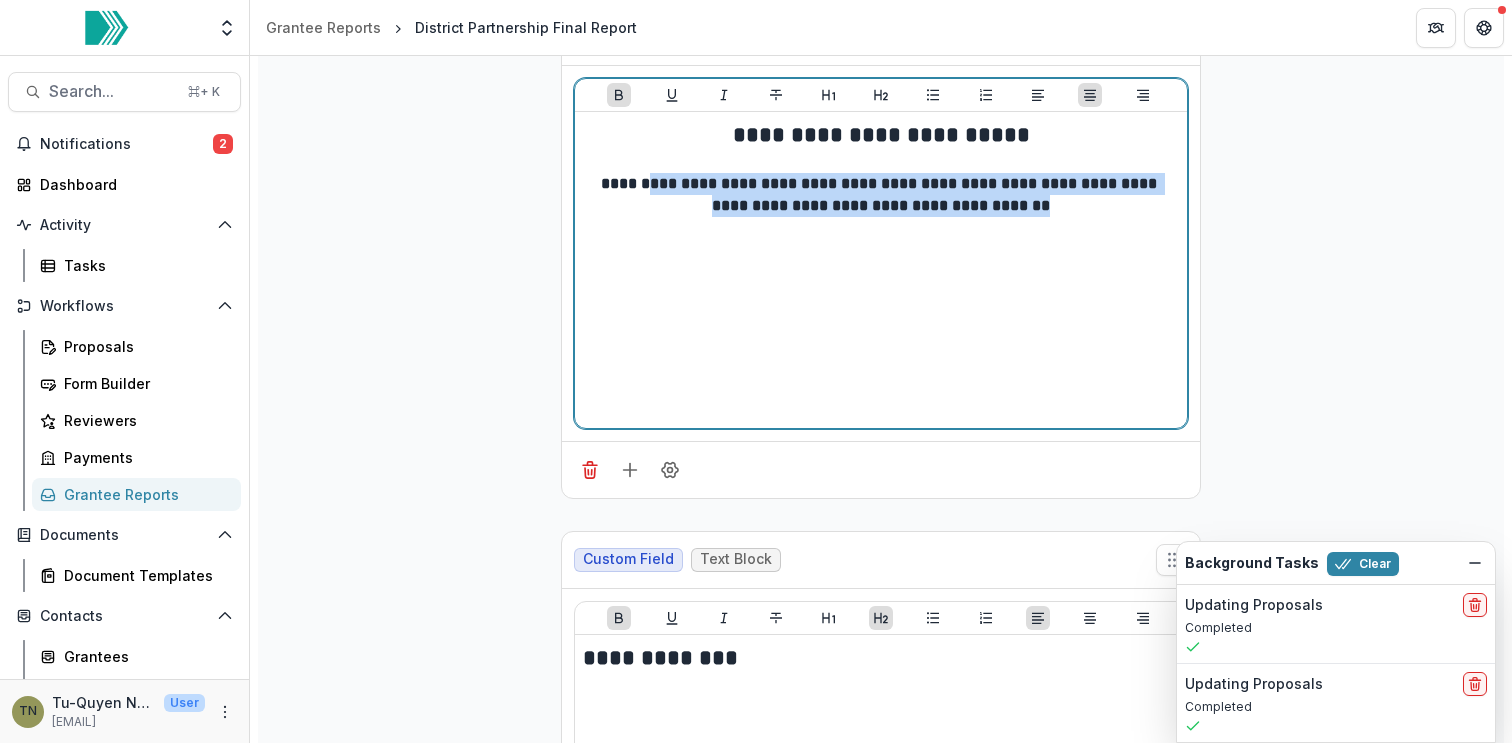 drag, startPoint x: 1044, startPoint y: 199, endPoint x: 651, endPoint y: 182, distance: 393.36752 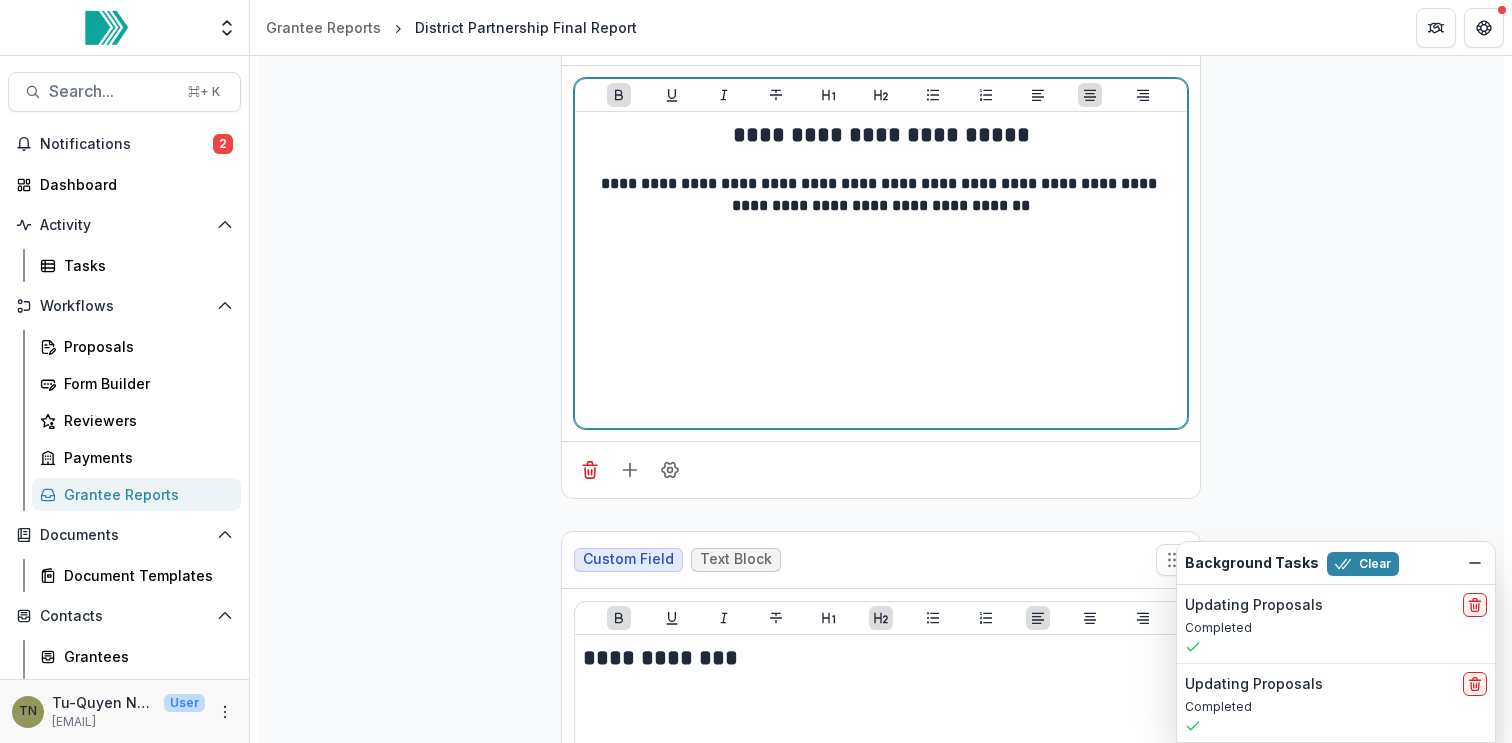 click on "**********" at bounding box center [881, 270] 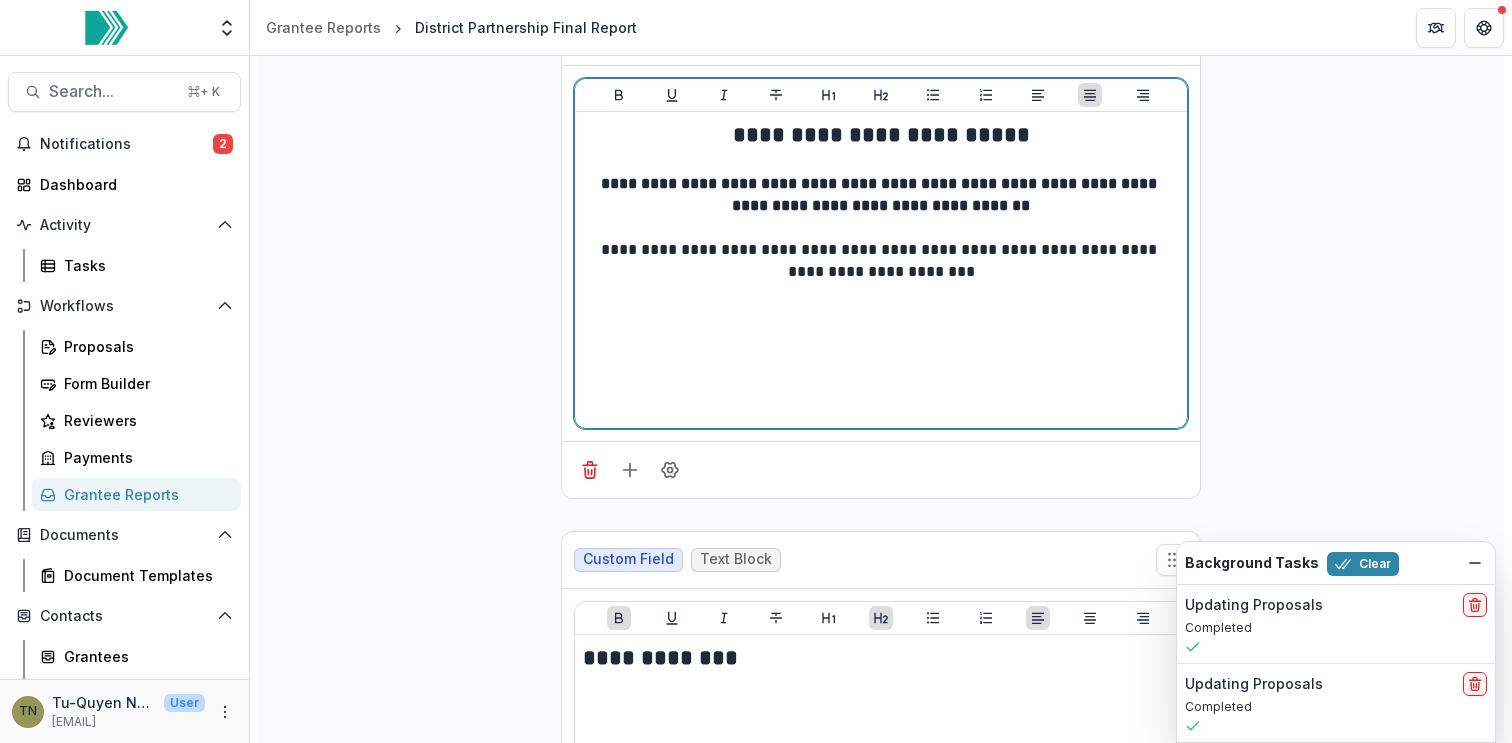 click on "**********" at bounding box center [881, 270] 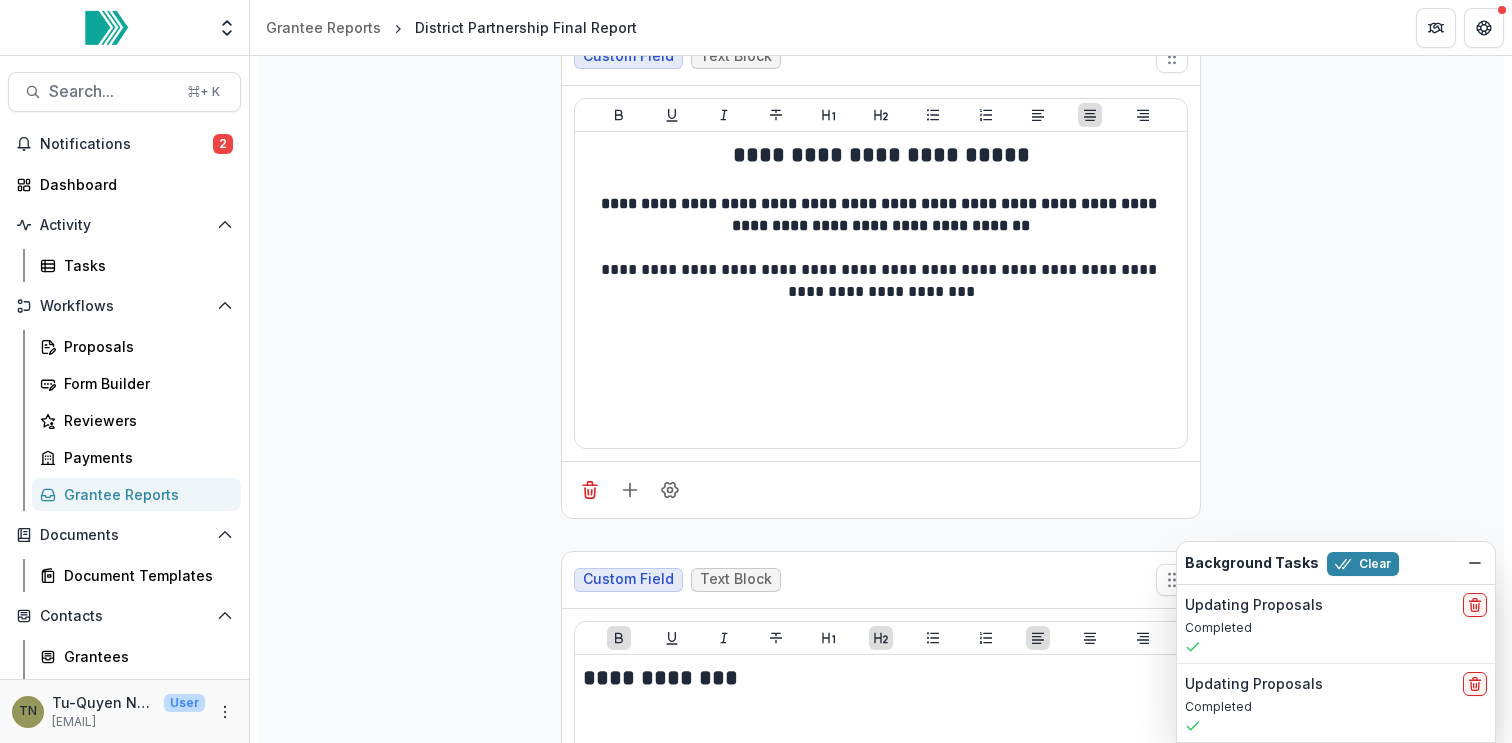scroll, scrollTop: 2436, scrollLeft: 0, axis: vertical 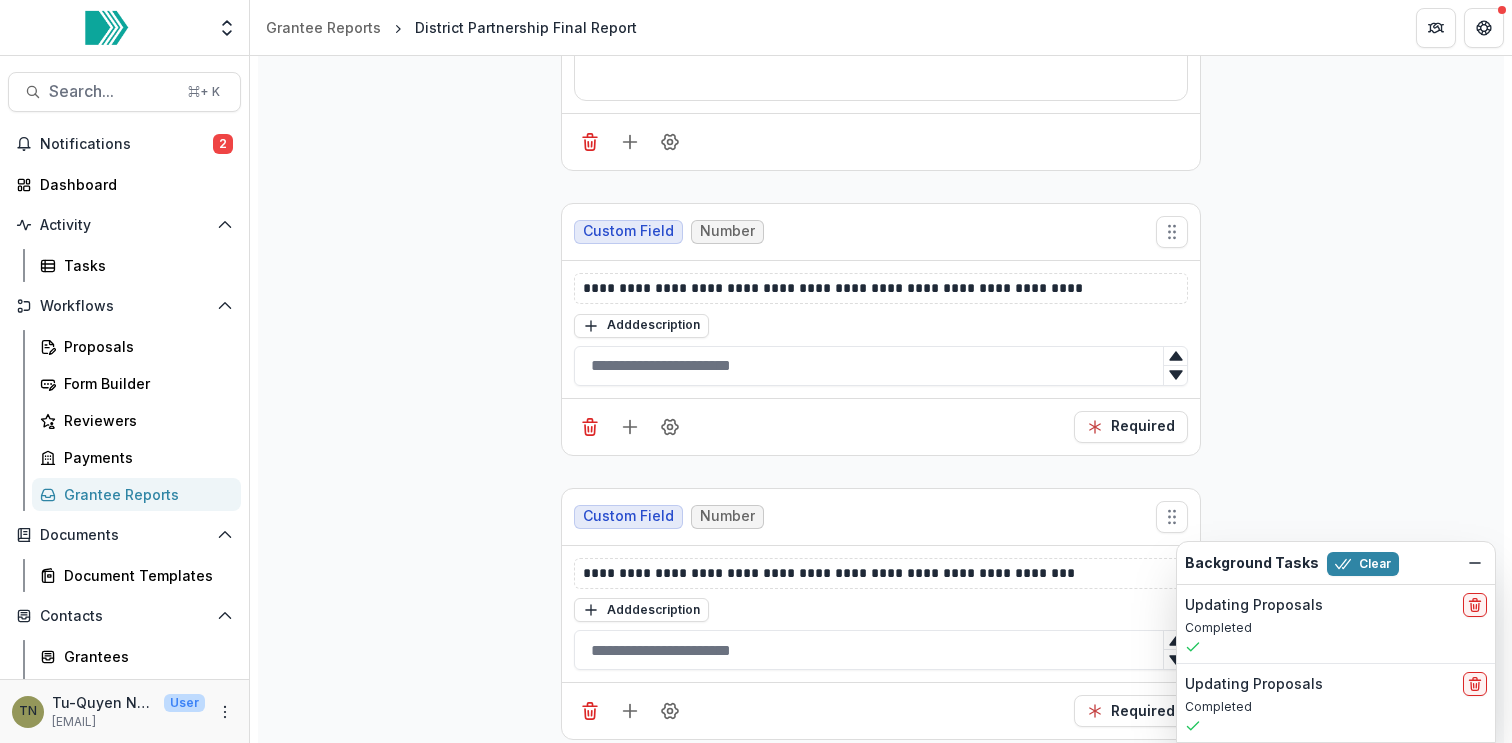 click on "Add  description" at bounding box center [881, 325] 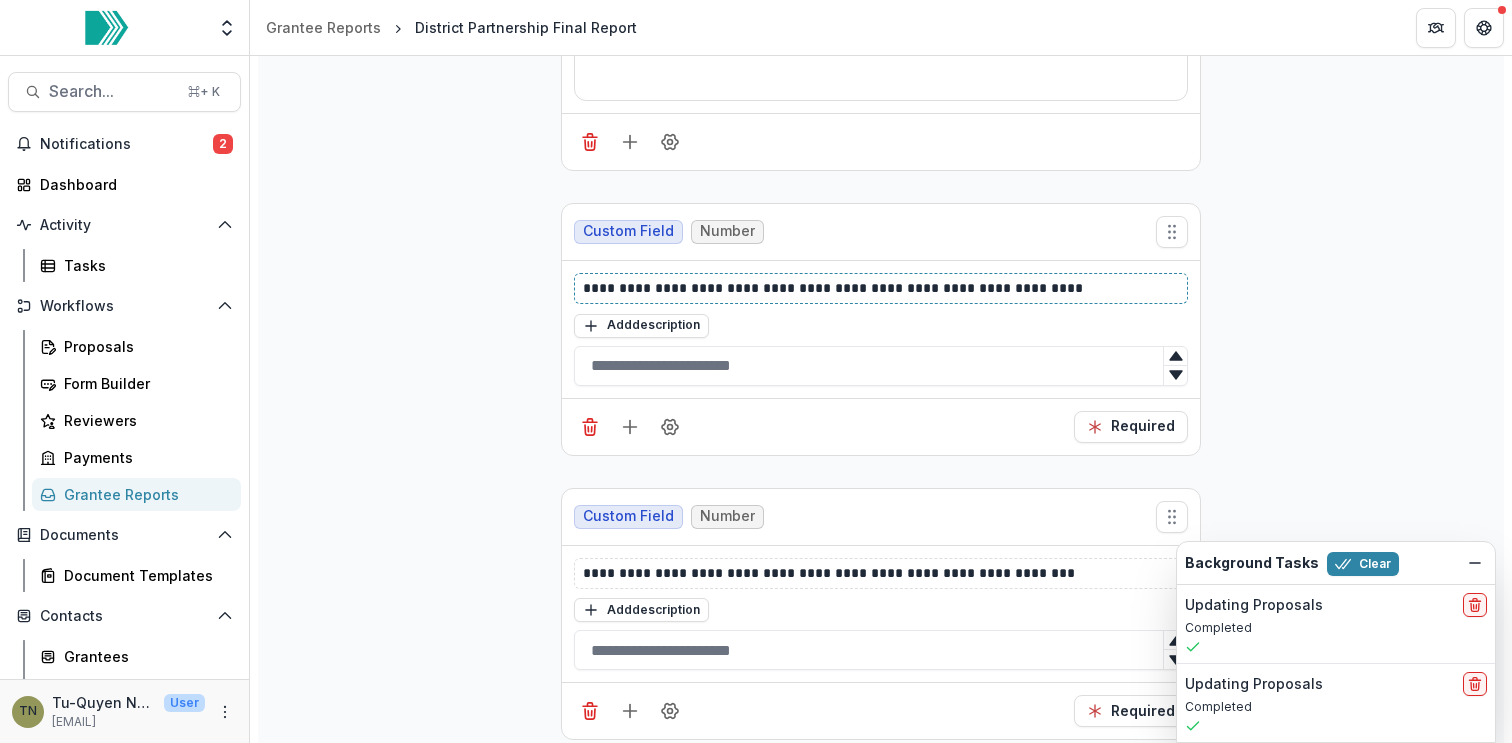 click on "**********" at bounding box center [881, 288] 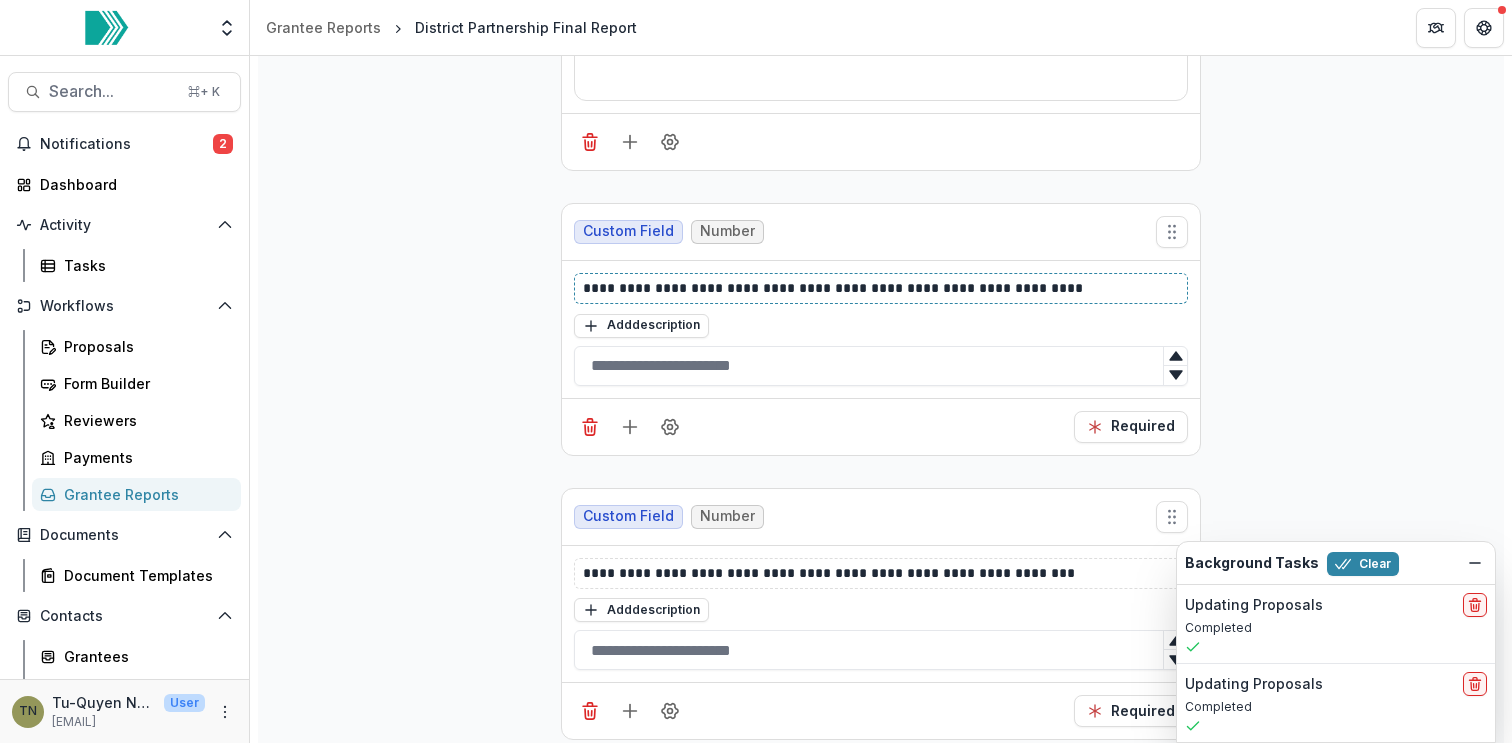 type 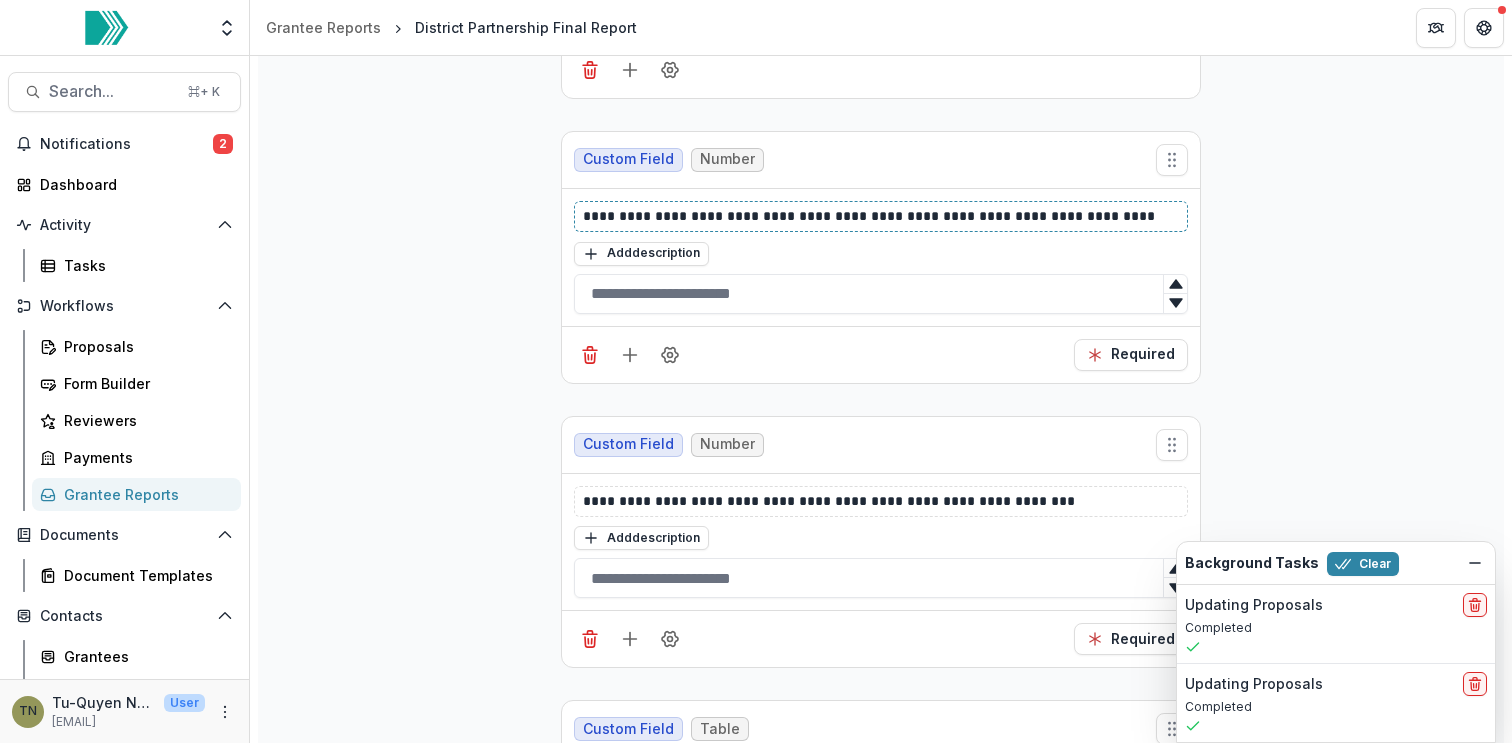 scroll, scrollTop: 3333, scrollLeft: 0, axis: vertical 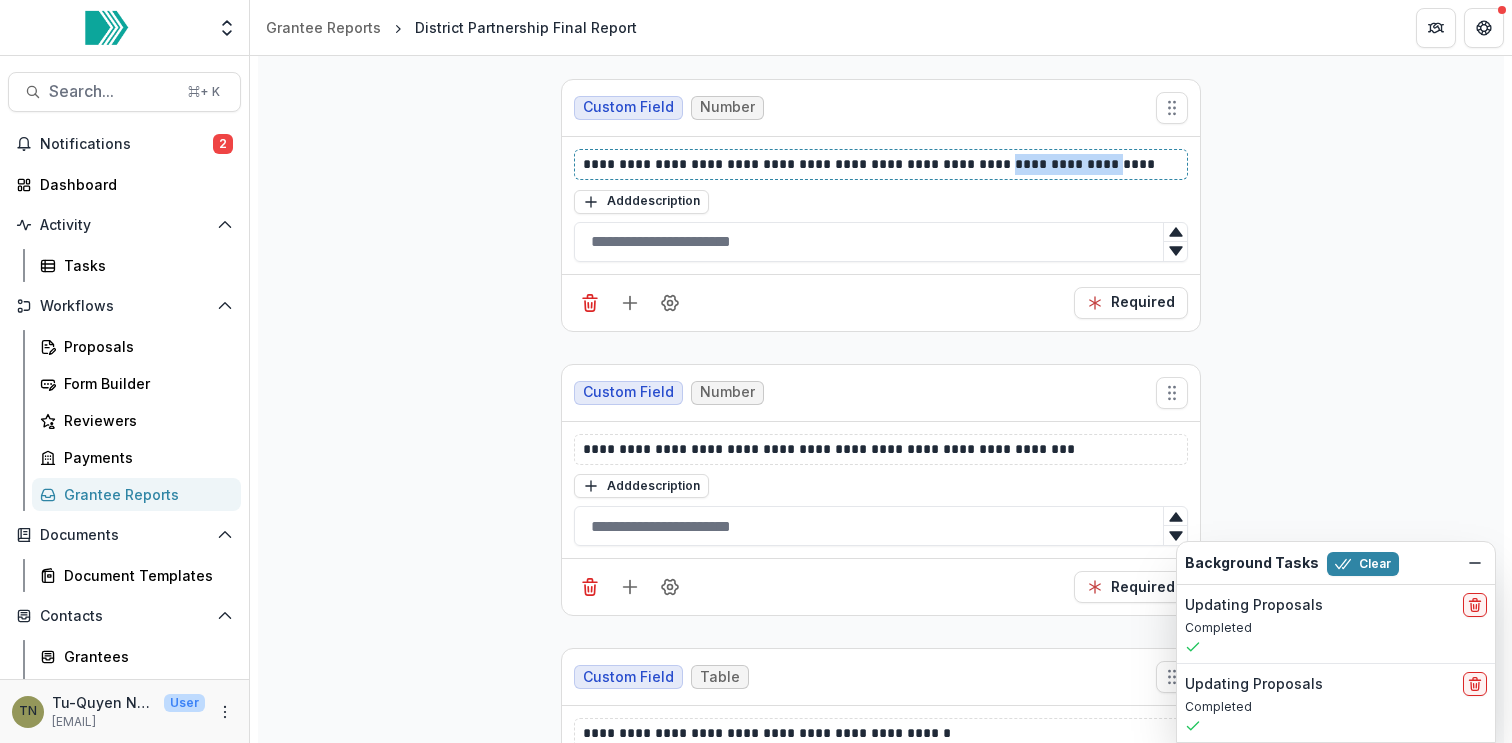 drag, startPoint x: 1074, startPoint y: 160, endPoint x: 964, endPoint y: 167, distance: 110.2225 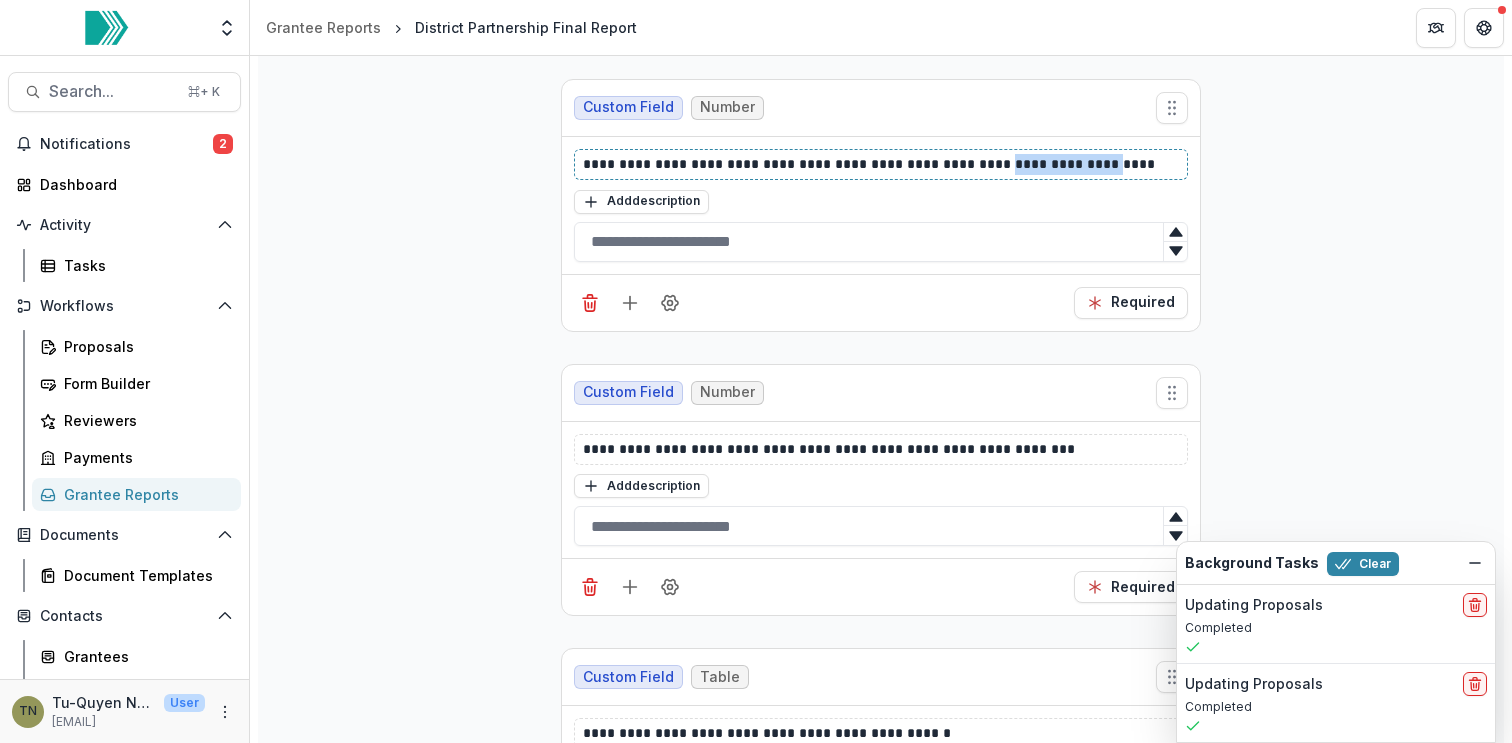 click on "**********" at bounding box center (881, 164) 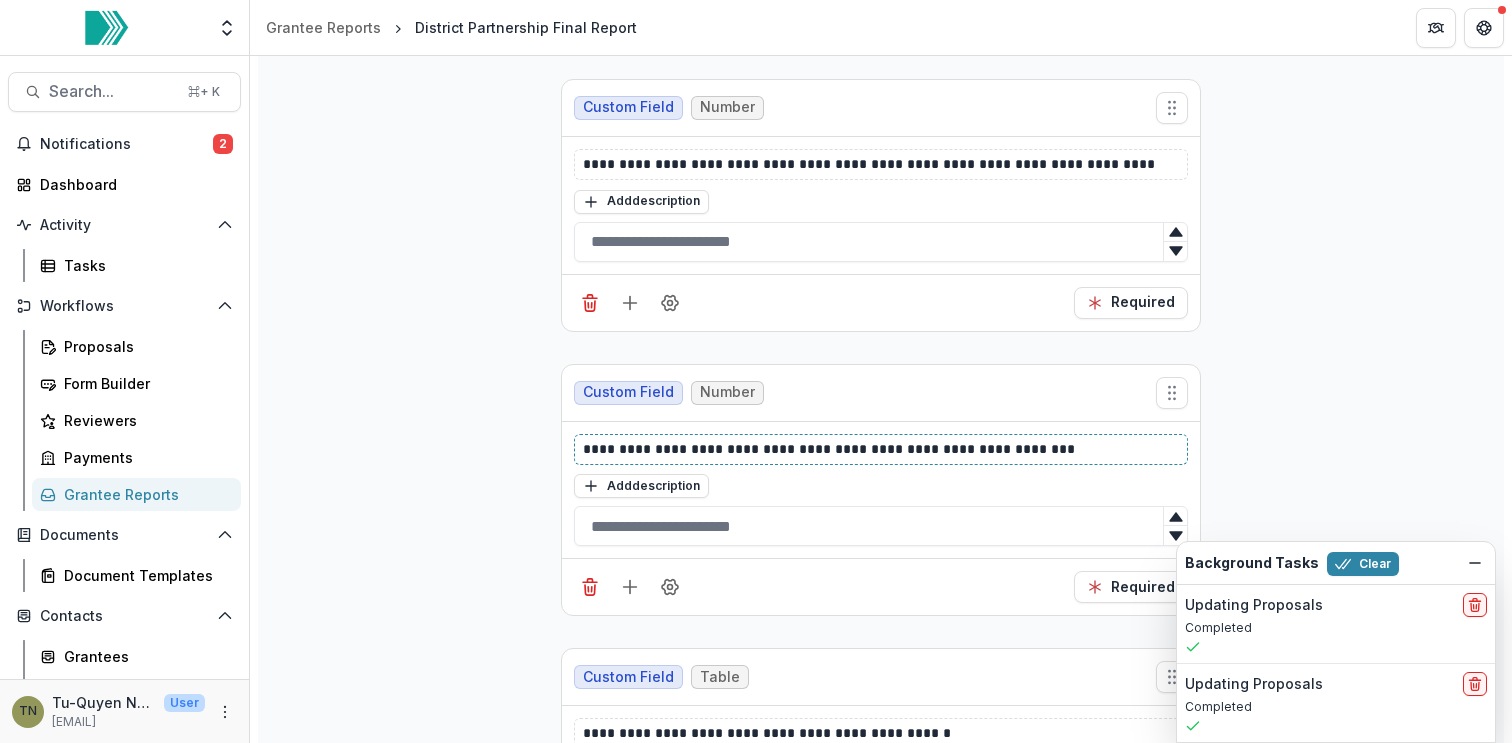 click on "**********" at bounding box center [881, 449] 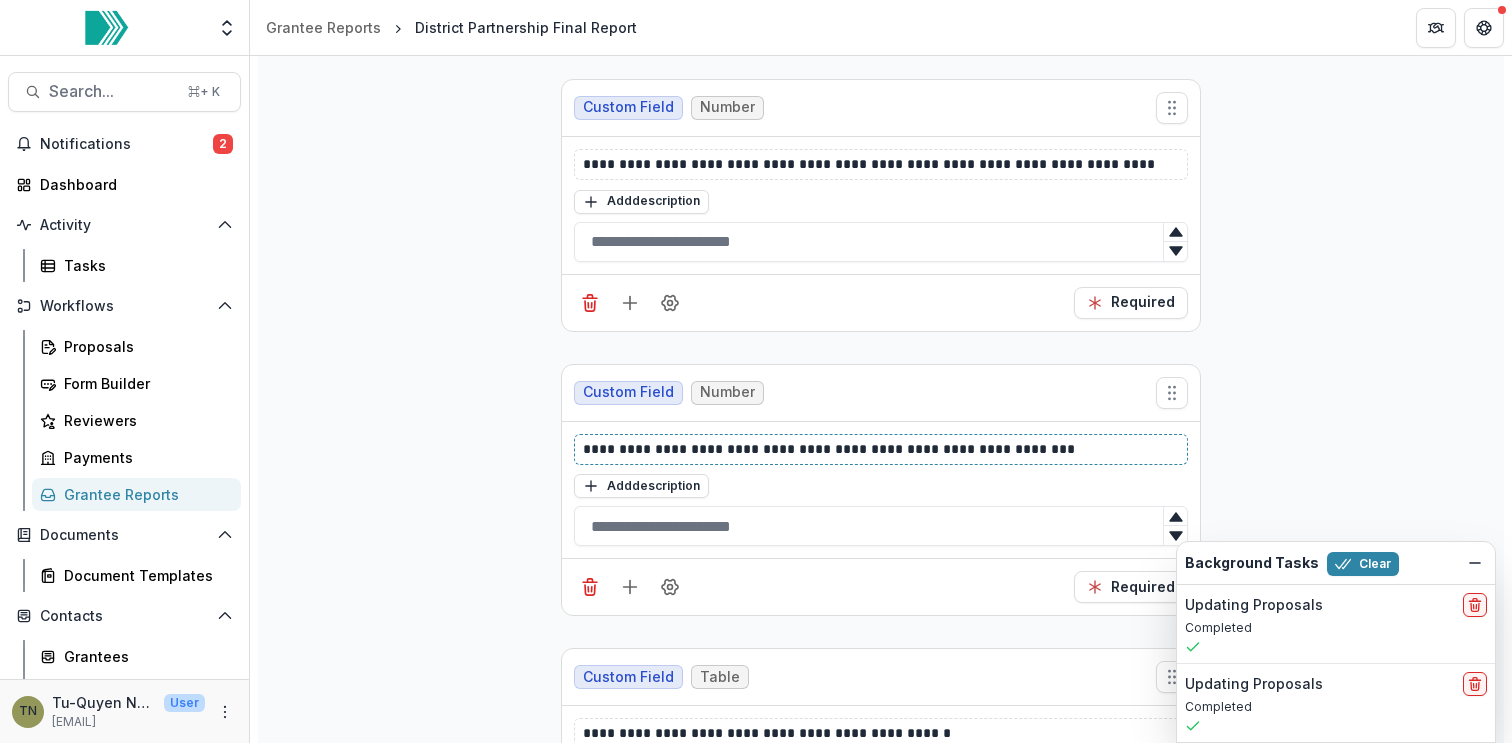 click on "**********" at bounding box center (881, 449) 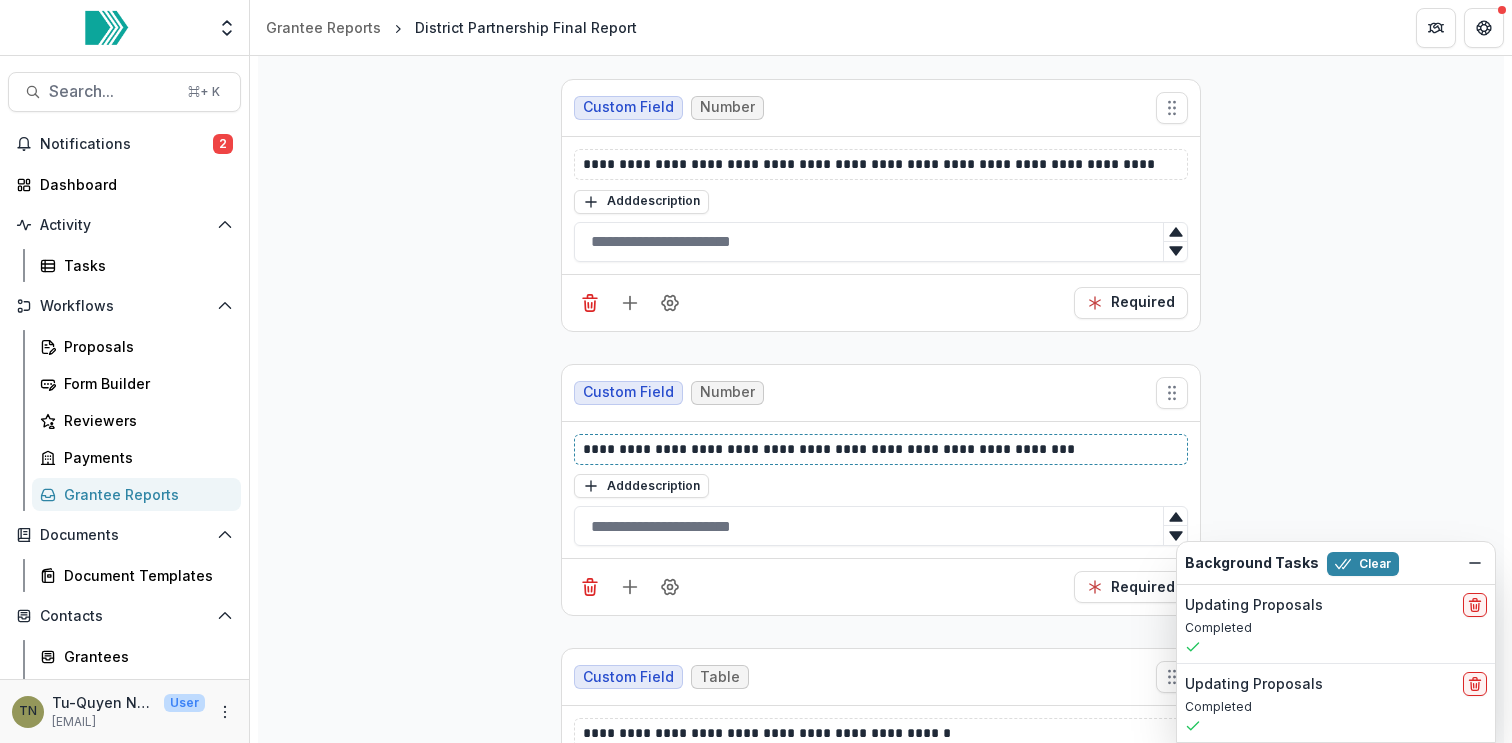 paste 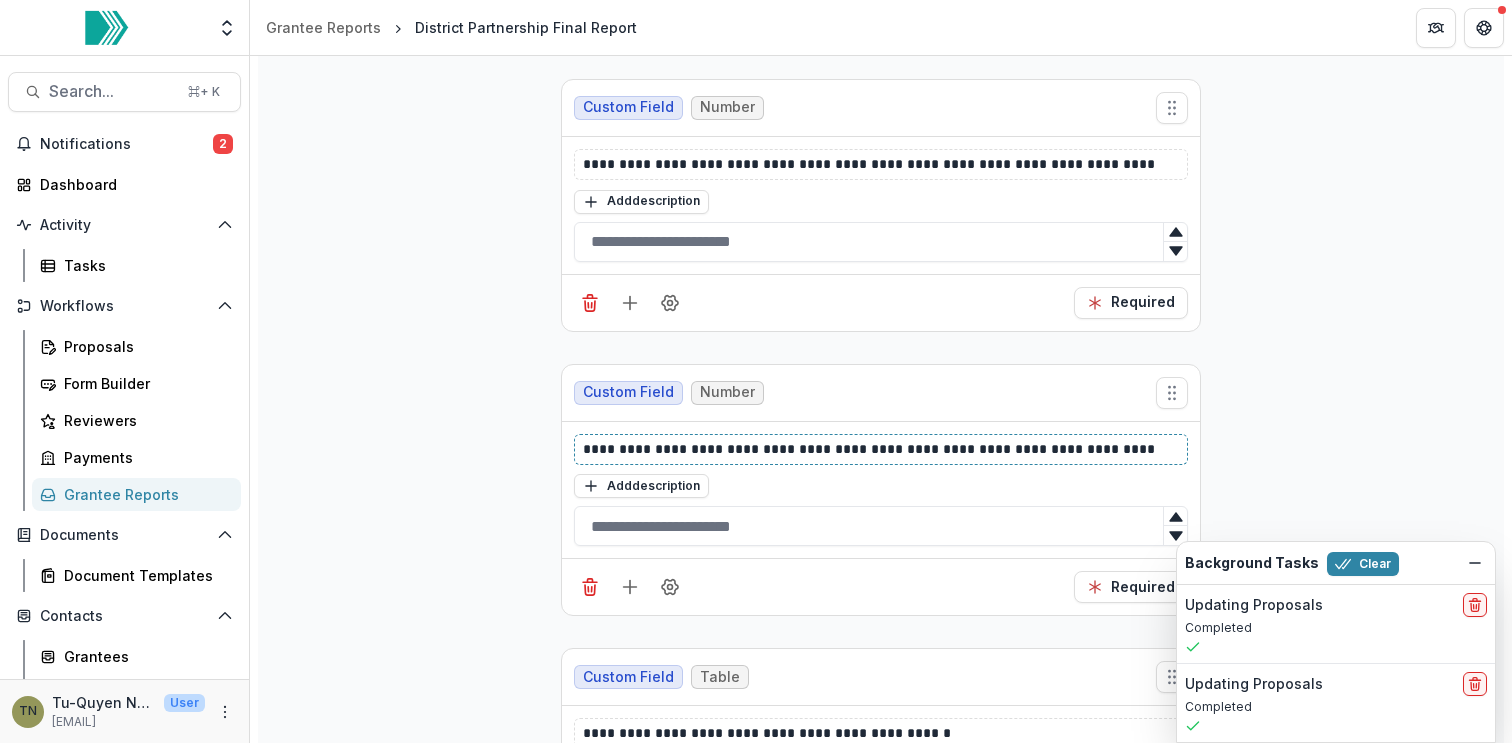 click on "**********" at bounding box center (881, 449) 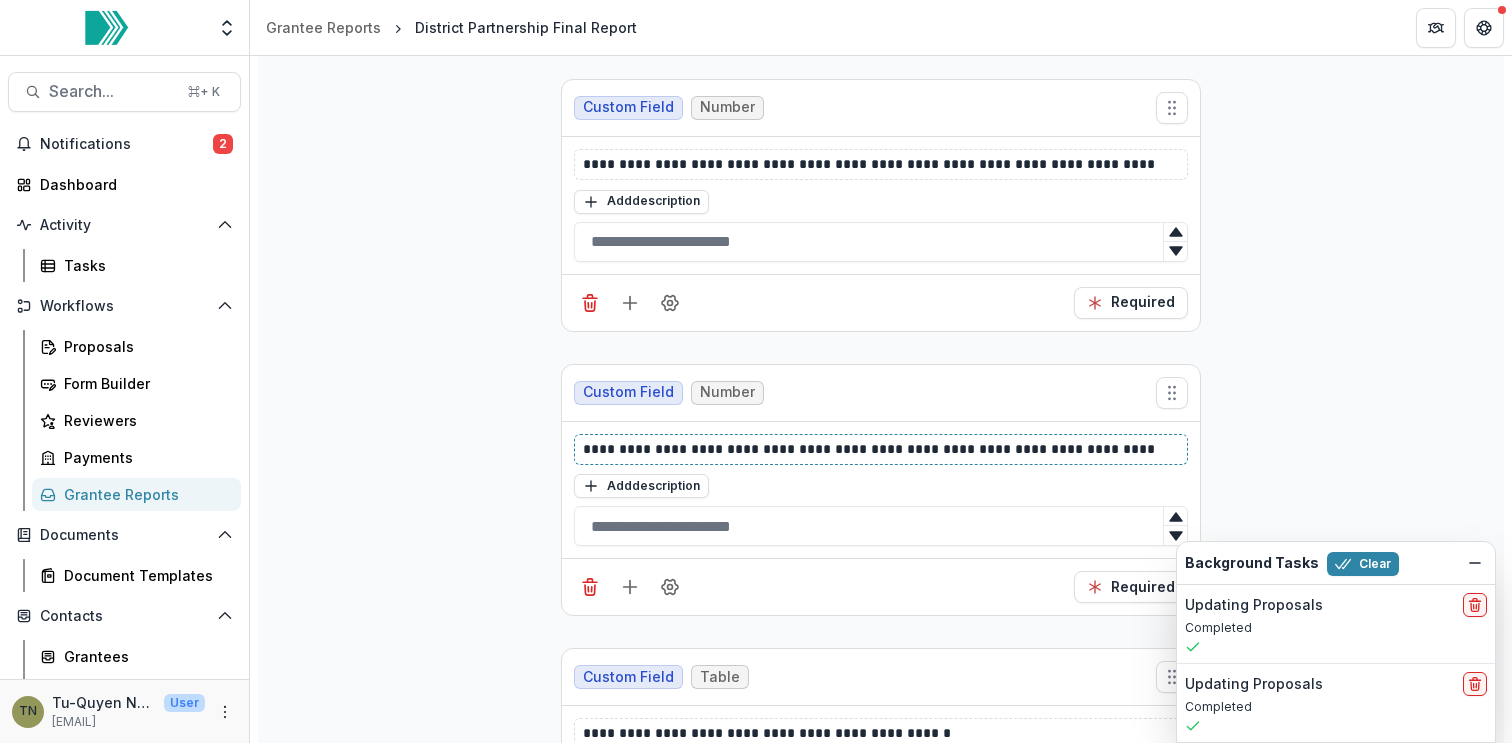 type 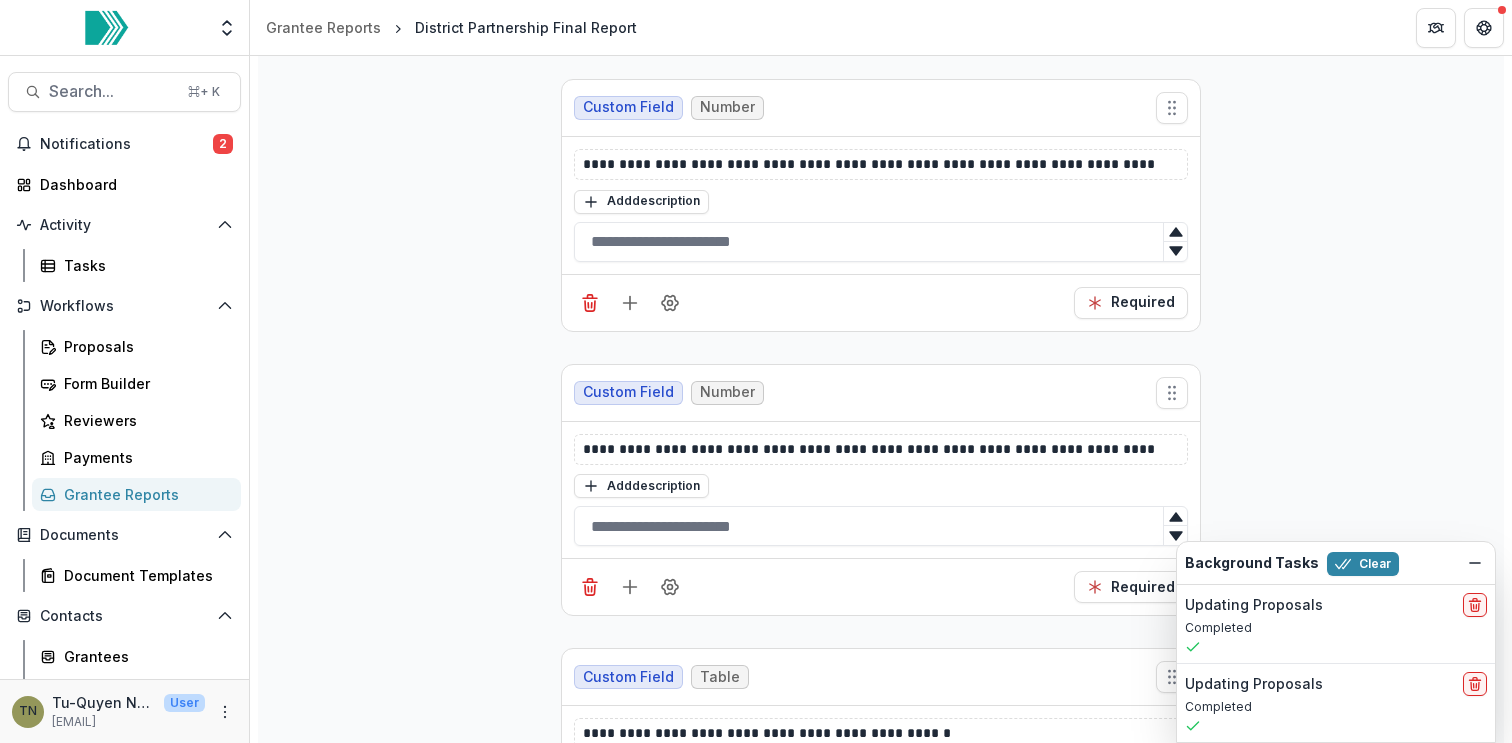 click on "Custom Field Number" at bounding box center (881, 393) 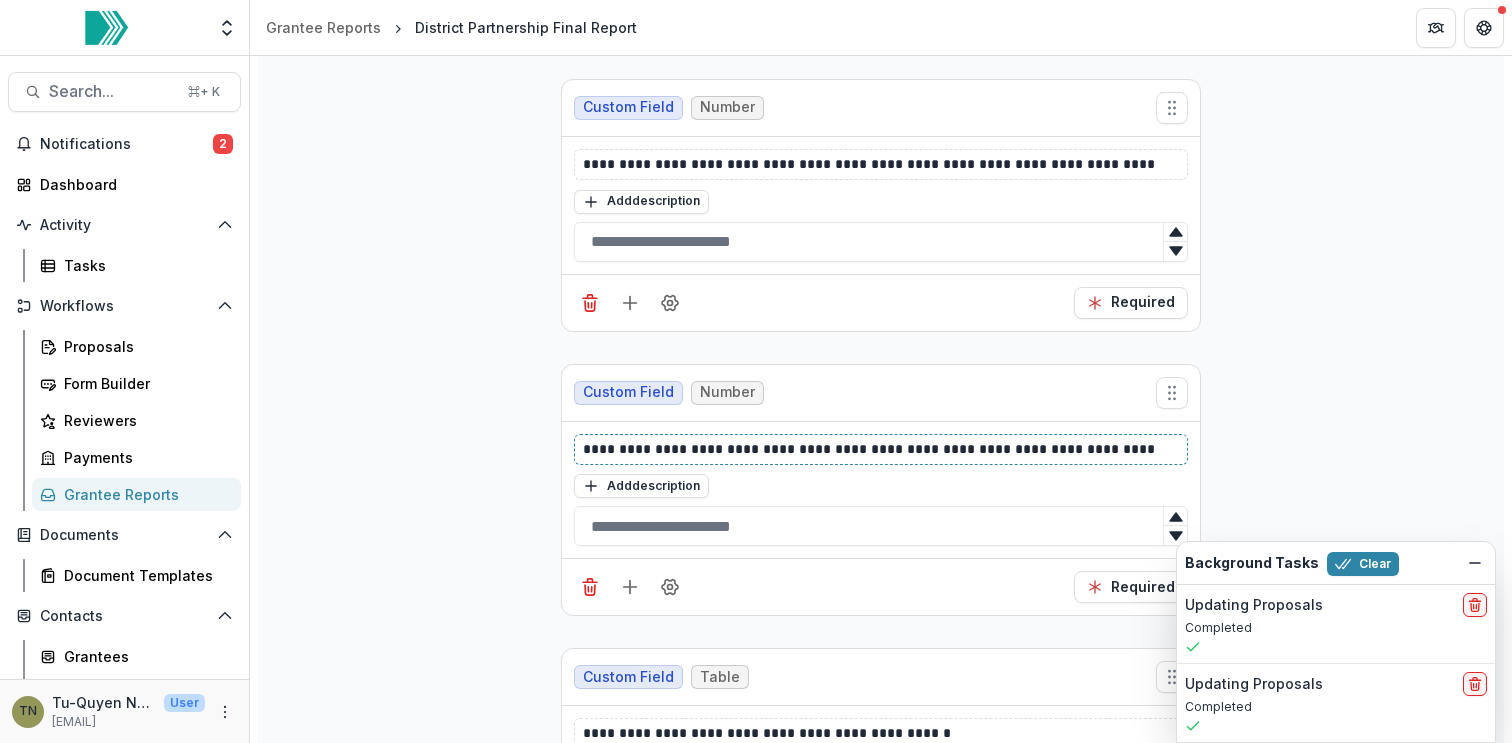 click on "**********" at bounding box center (881, 449) 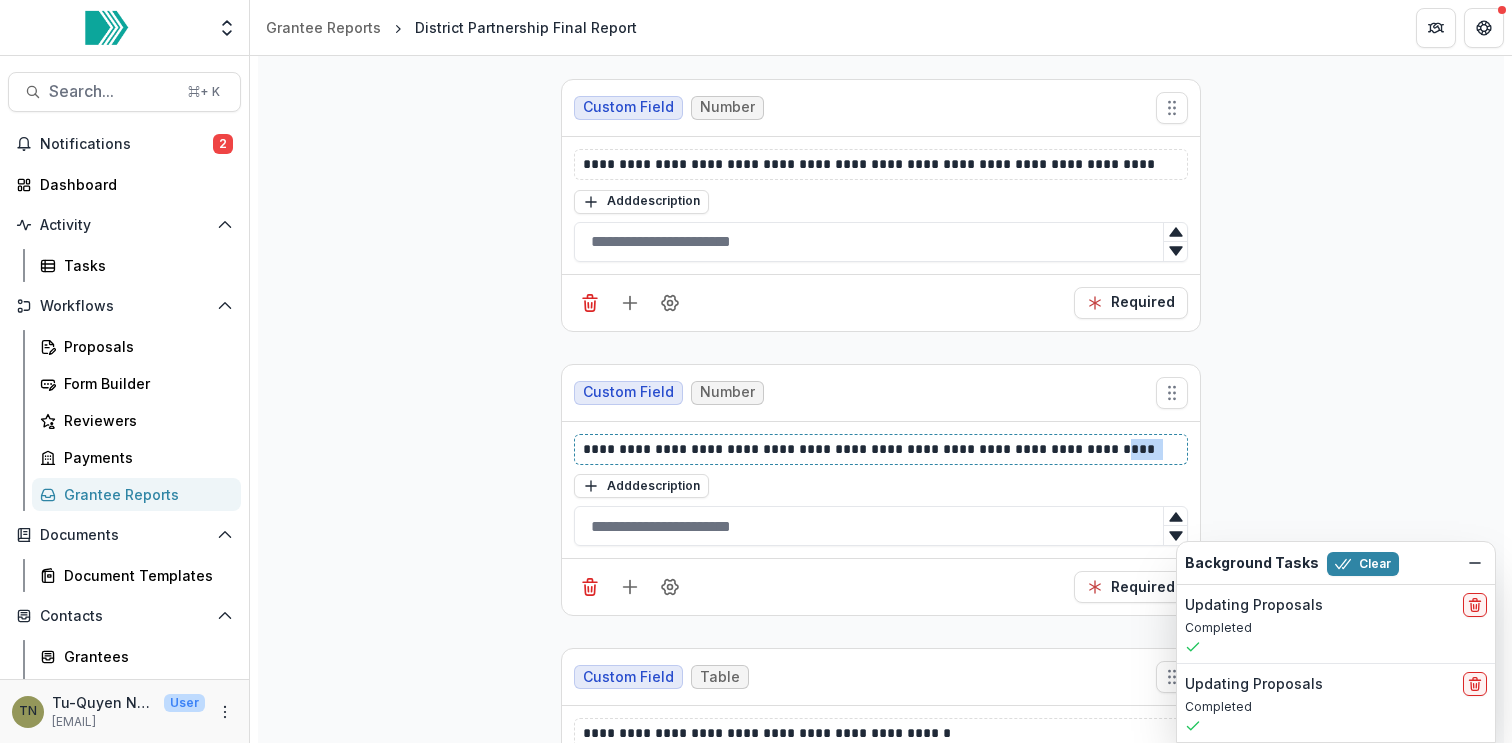 click on "**********" at bounding box center (881, 449) 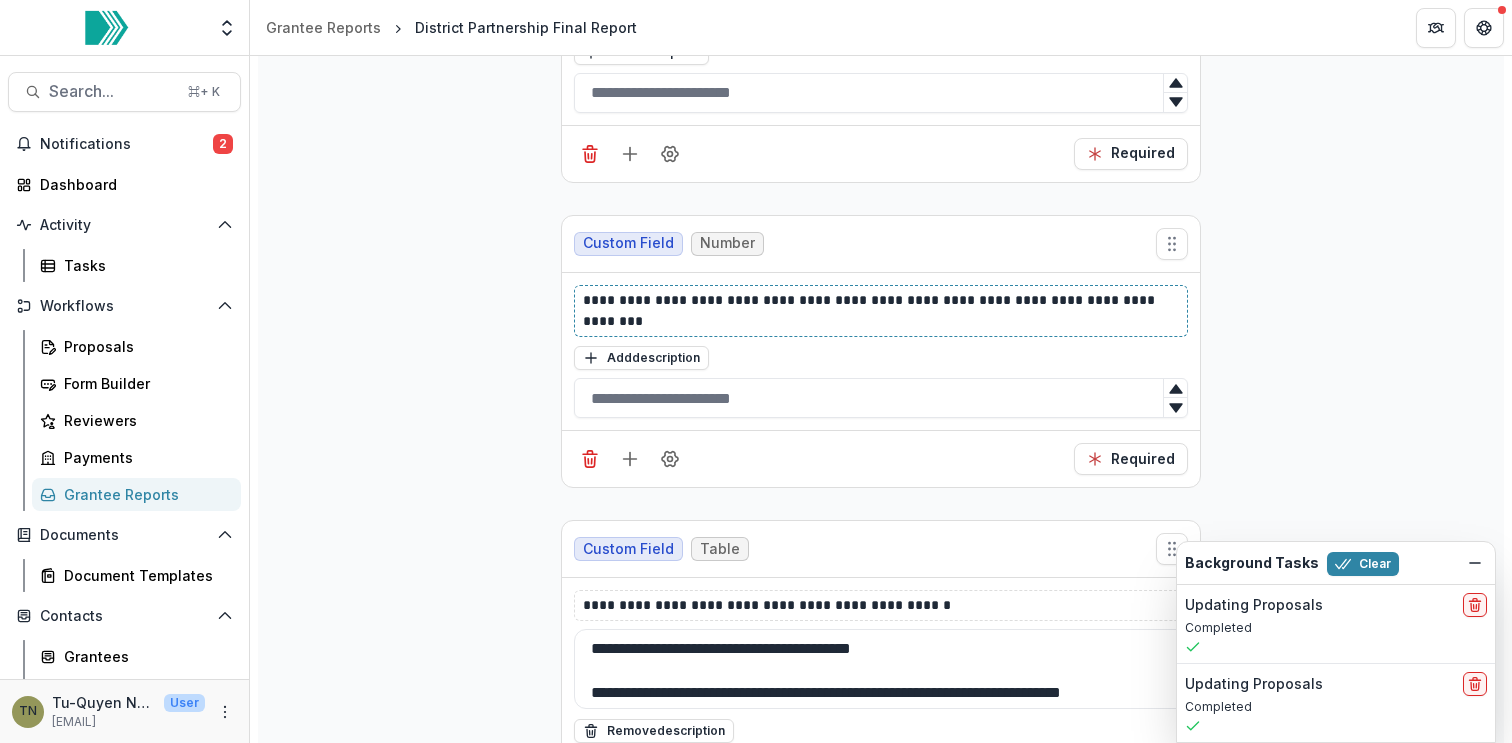 scroll, scrollTop: 3493, scrollLeft: 0, axis: vertical 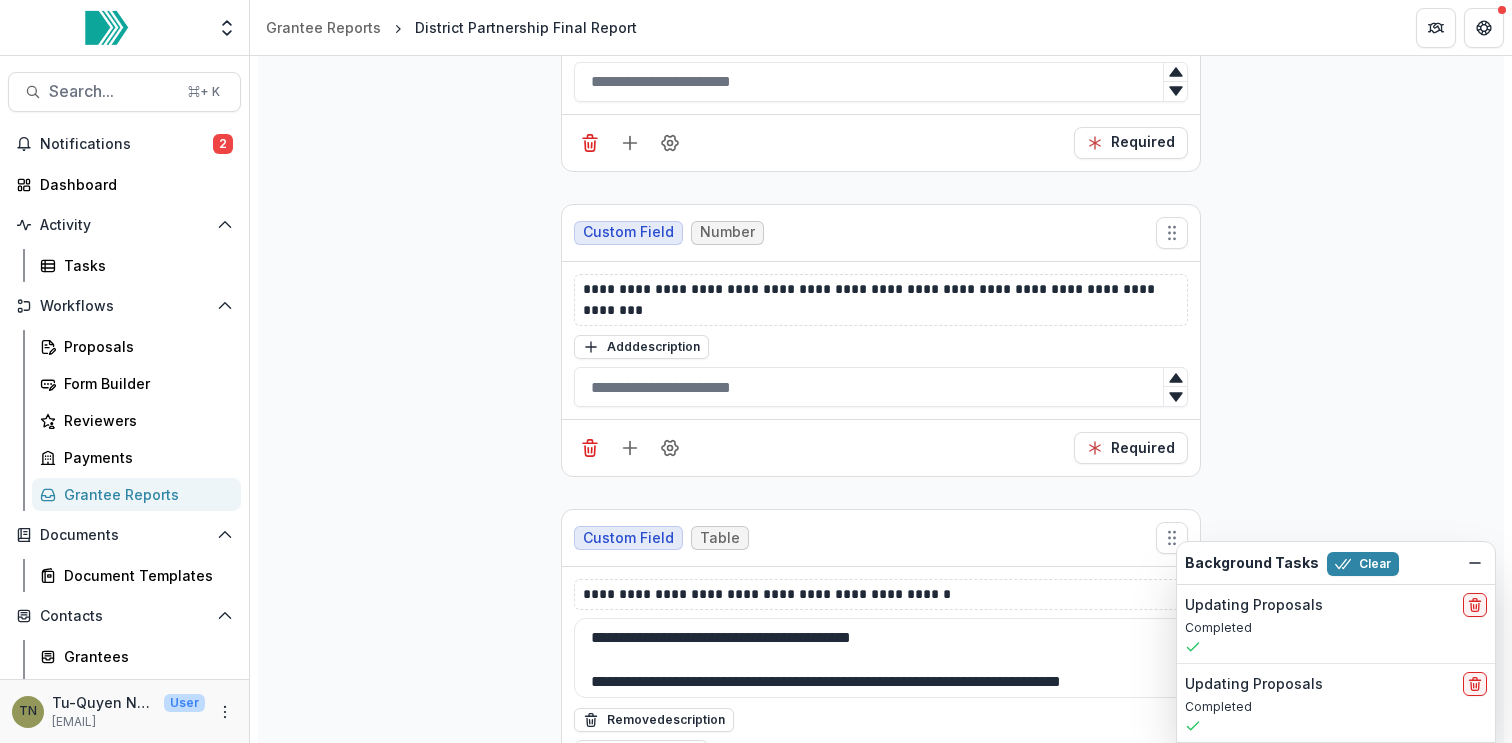 click on "Required" at bounding box center [881, 447] 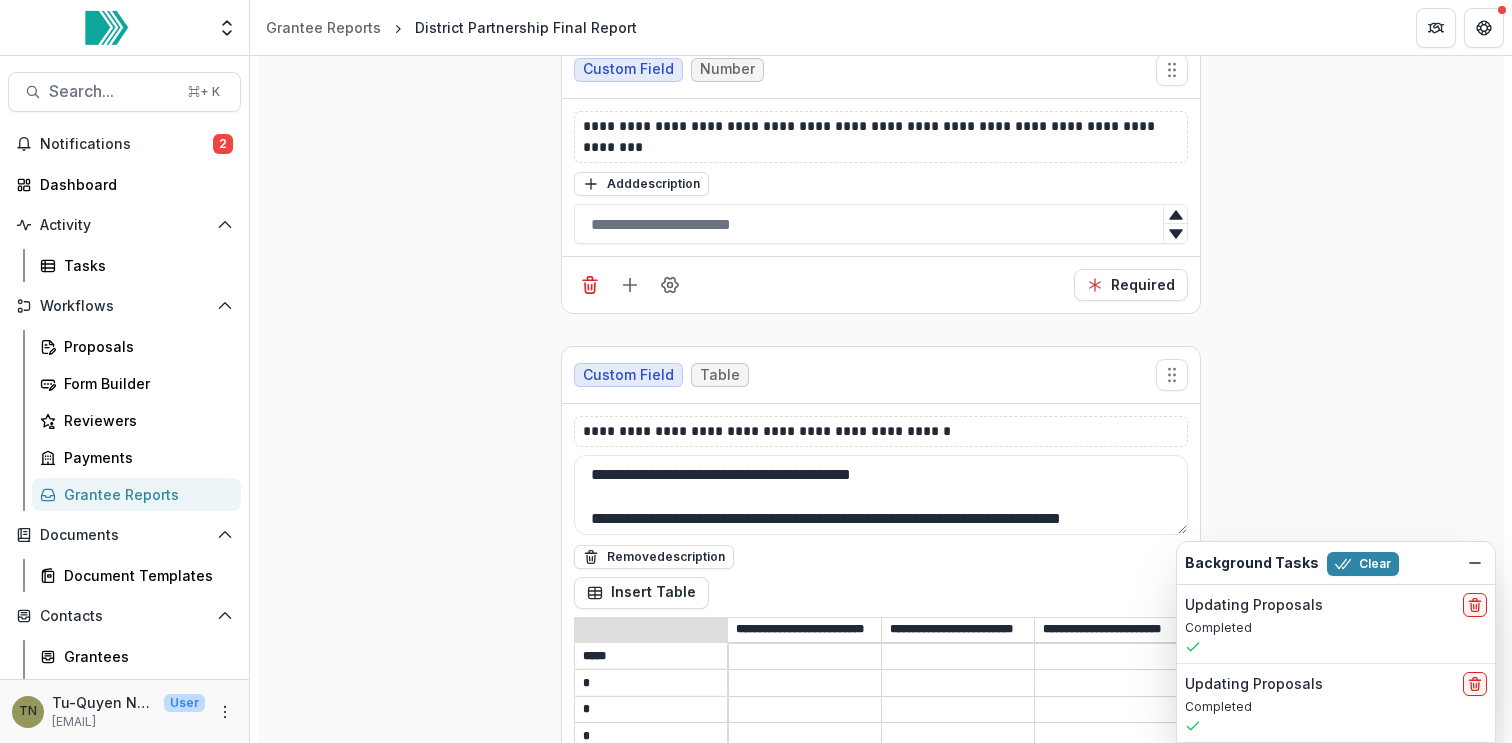 scroll, scrollTop: 3679, scrollLeft: 0, axis: vertical 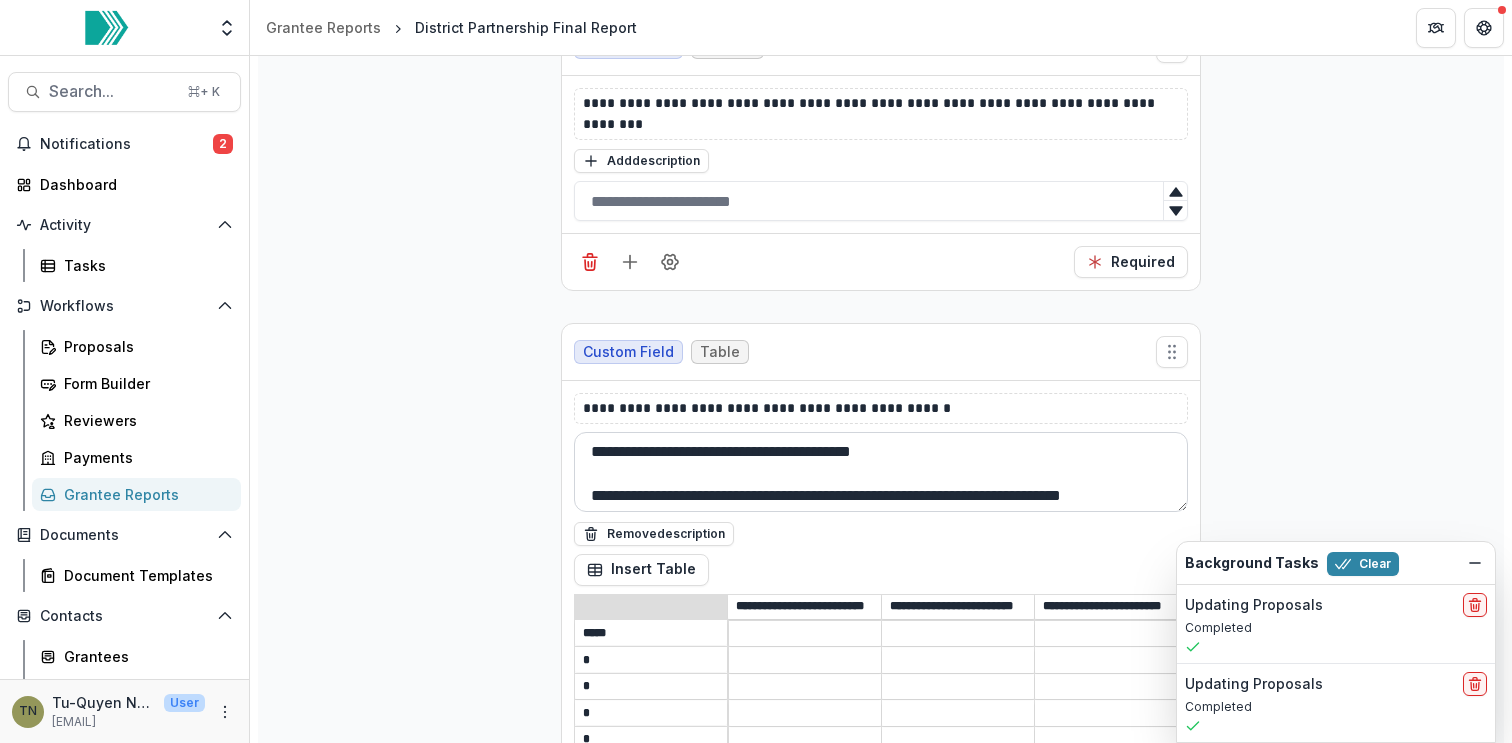 click on "**********" at bounding box center (881, 472) 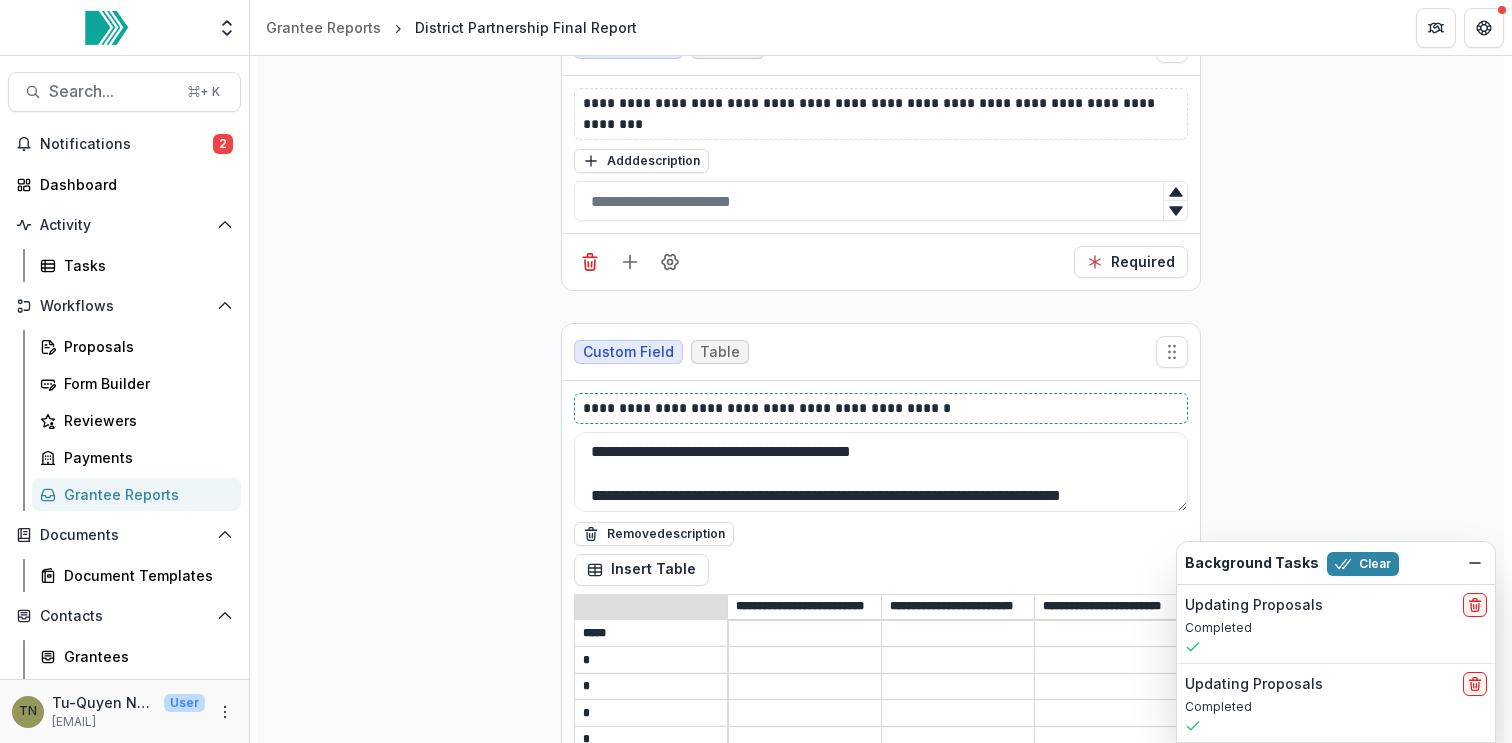 click on "**********" at bounding box center [881, 408] 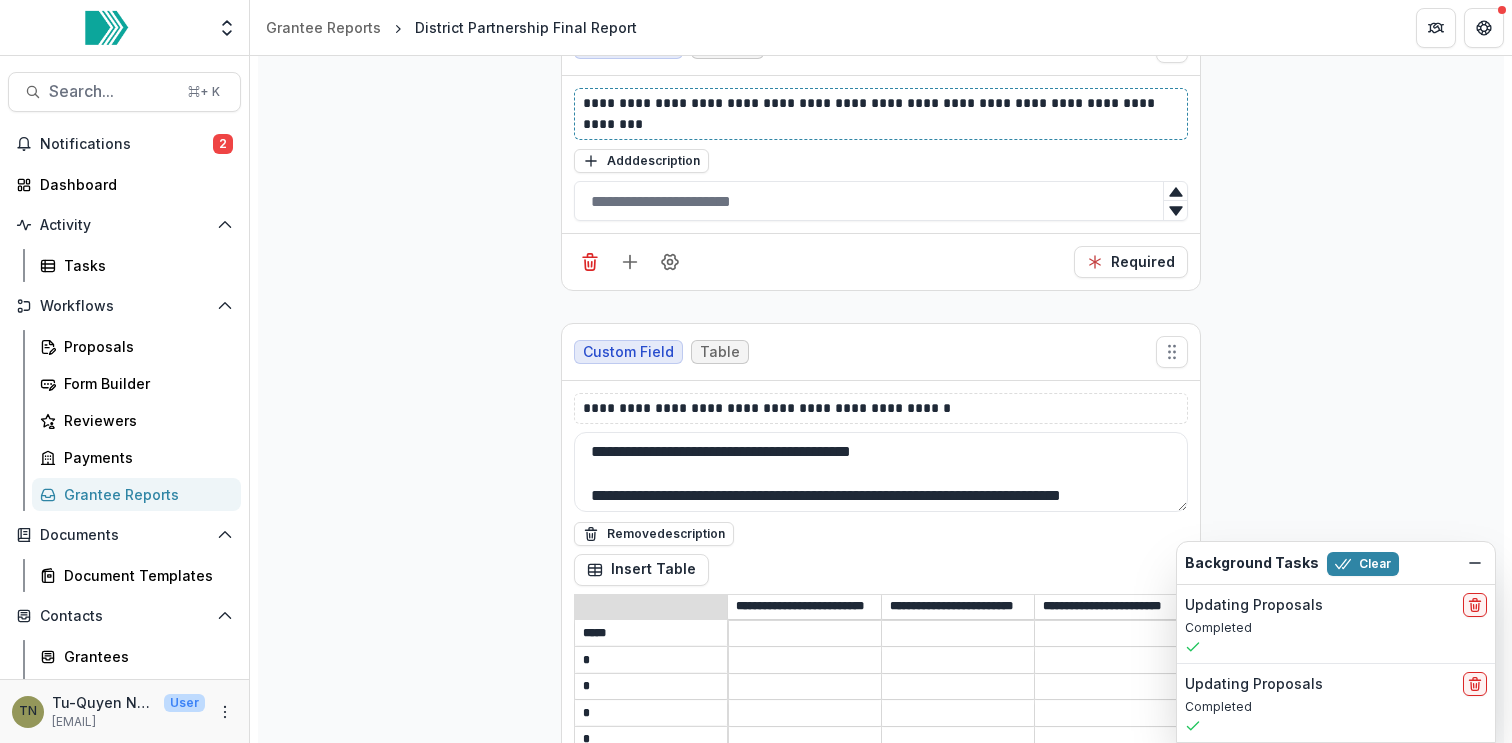 click on "**********" at bounding box center [881, 114] 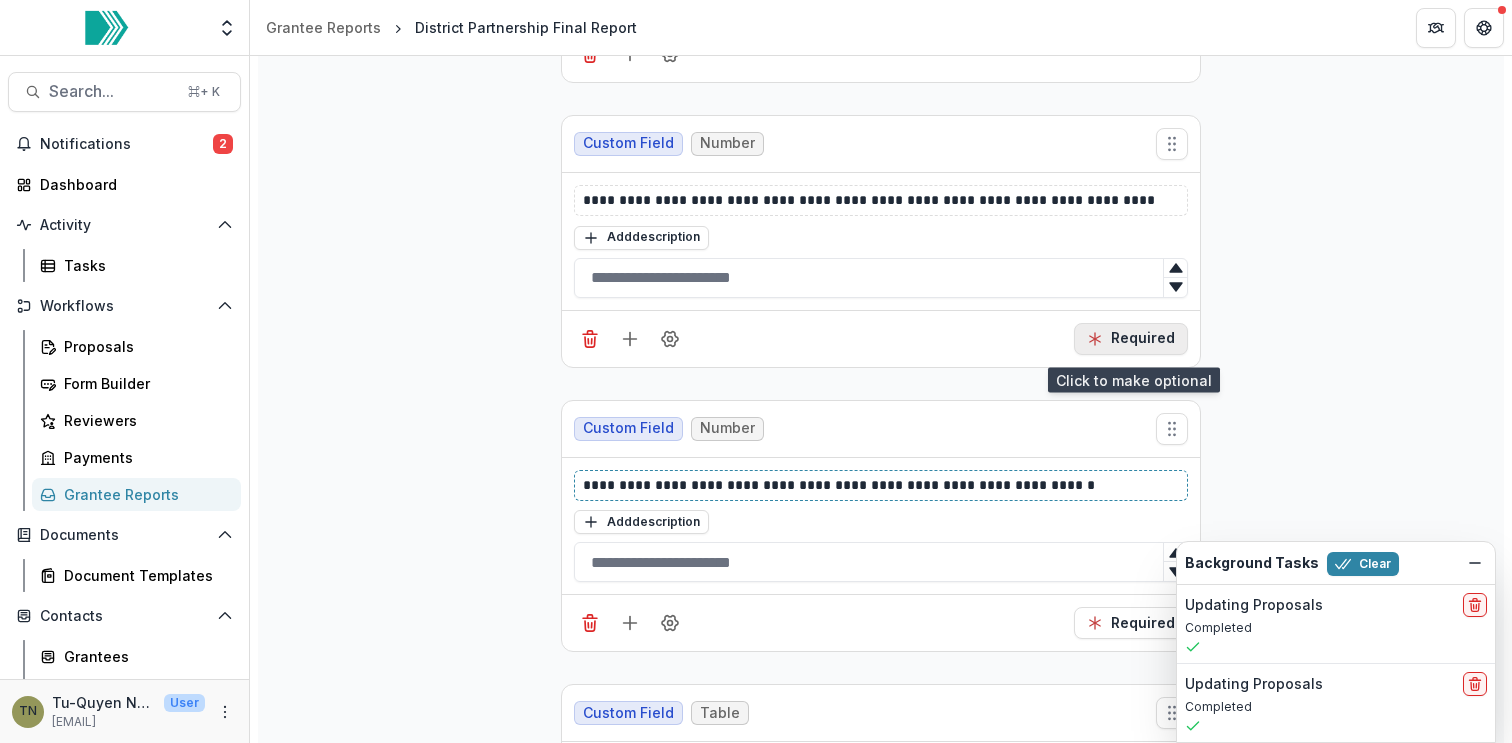 scroll, scrollTop: 3277, scrollLeft: 0, axis: vertical 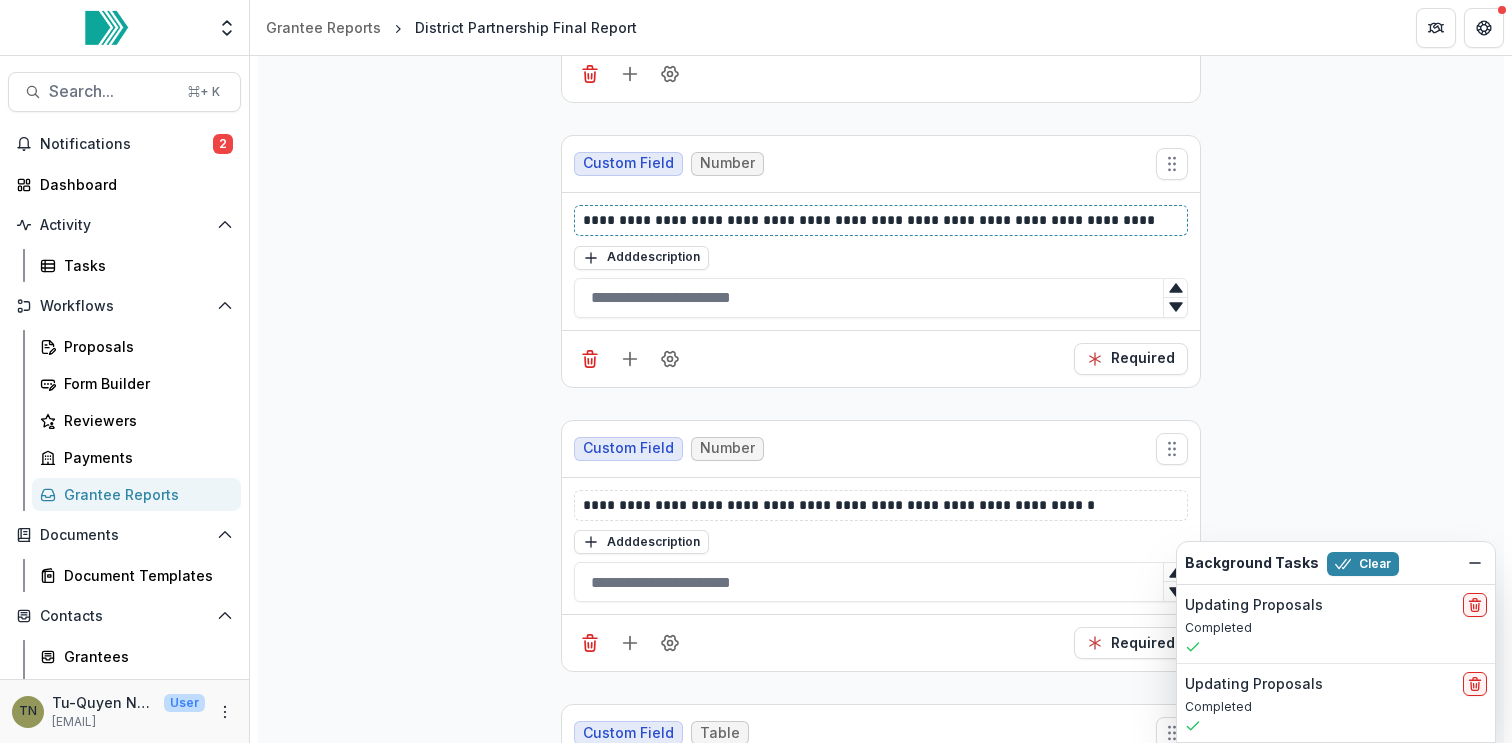 click on "**********" at bounding box center (881, 220) 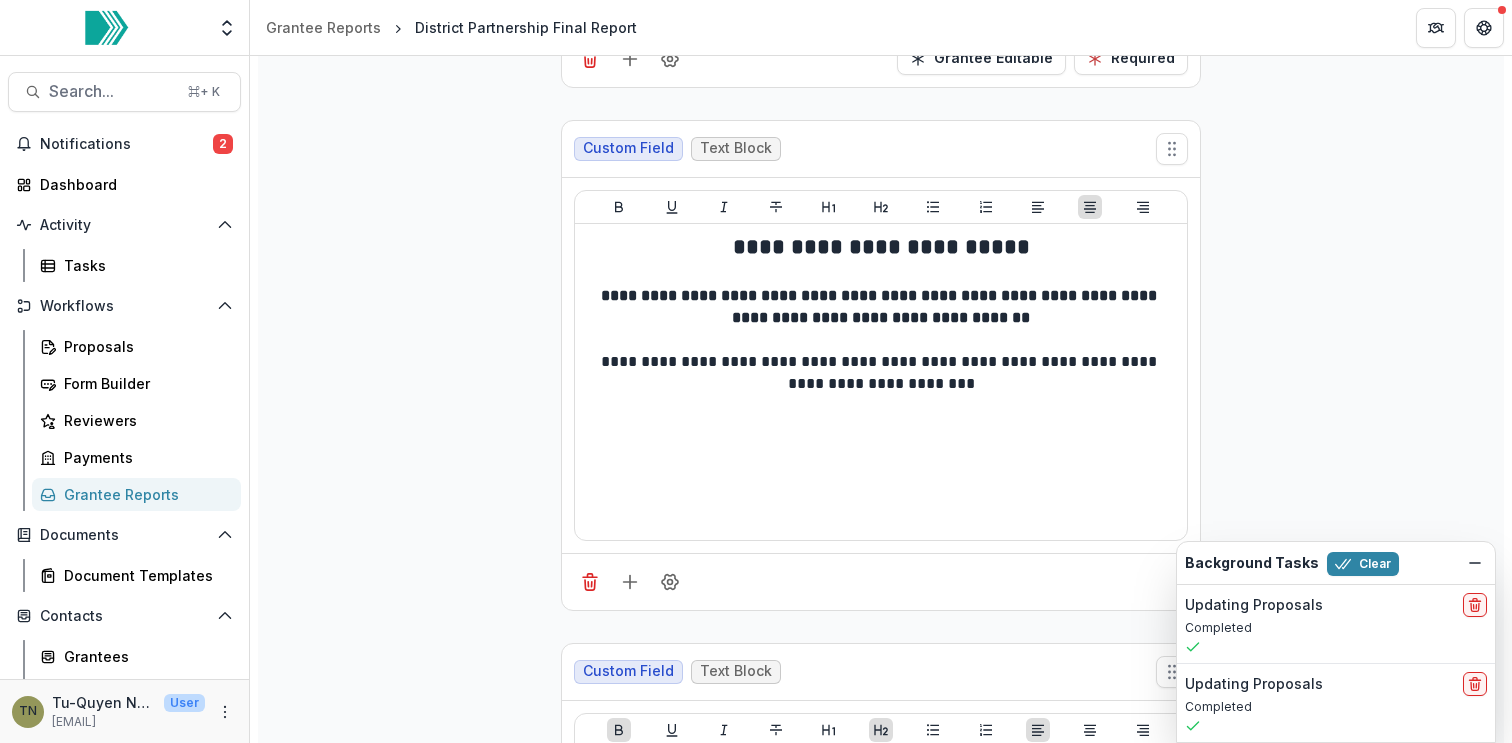 scroll, scrollTop: 2125, scrollLeft: 0, axis: vertical 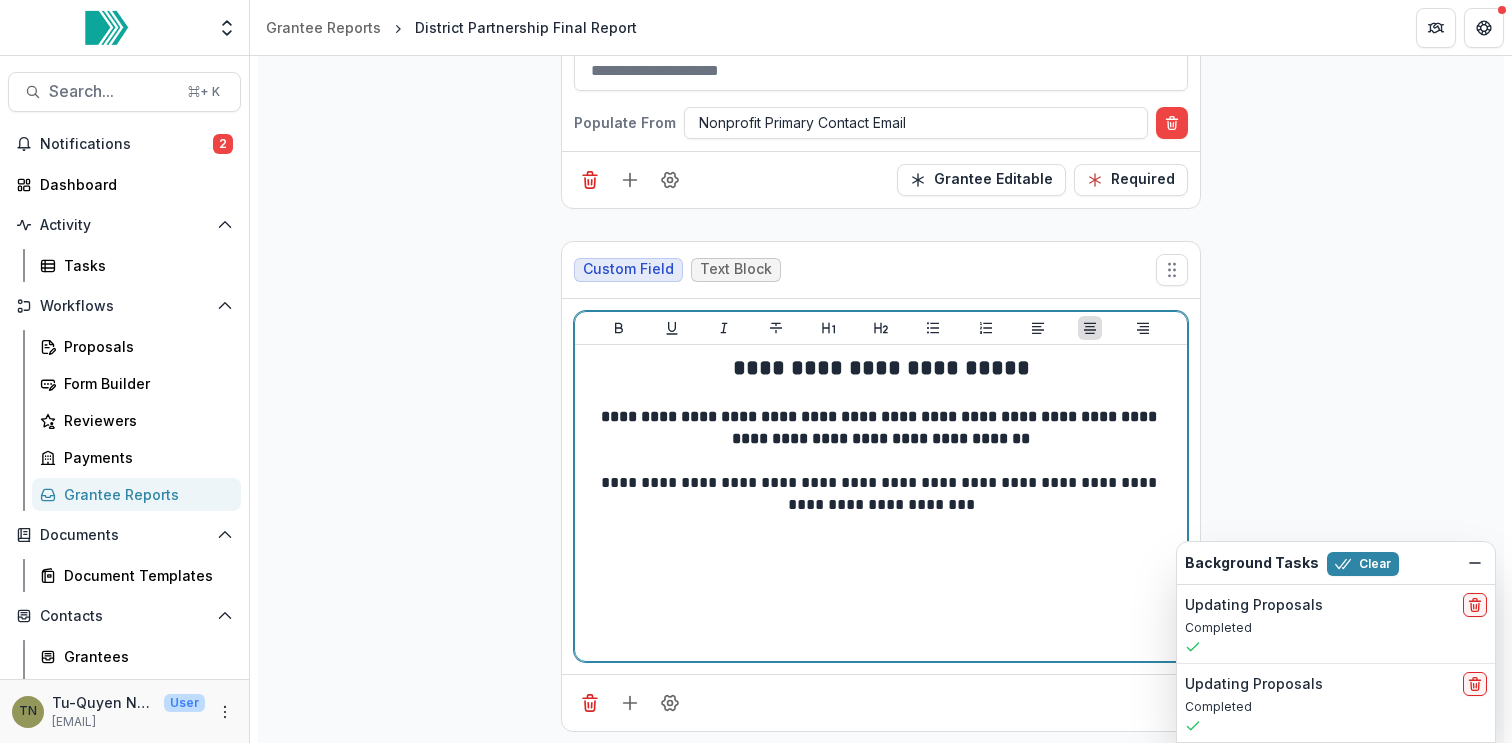 click on "**********" at bounding box center (881, 428) 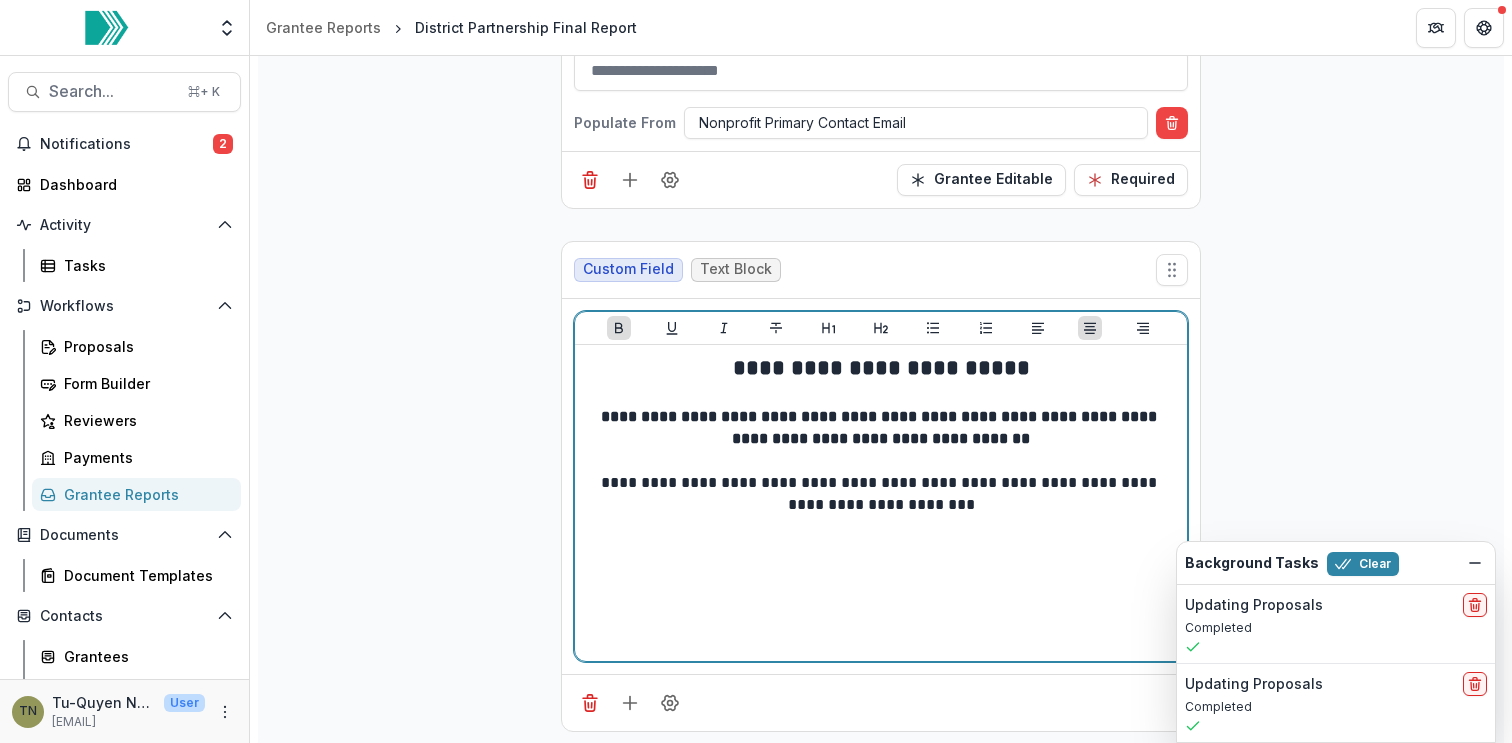 click on "**********" at bounding box center [881, 428] 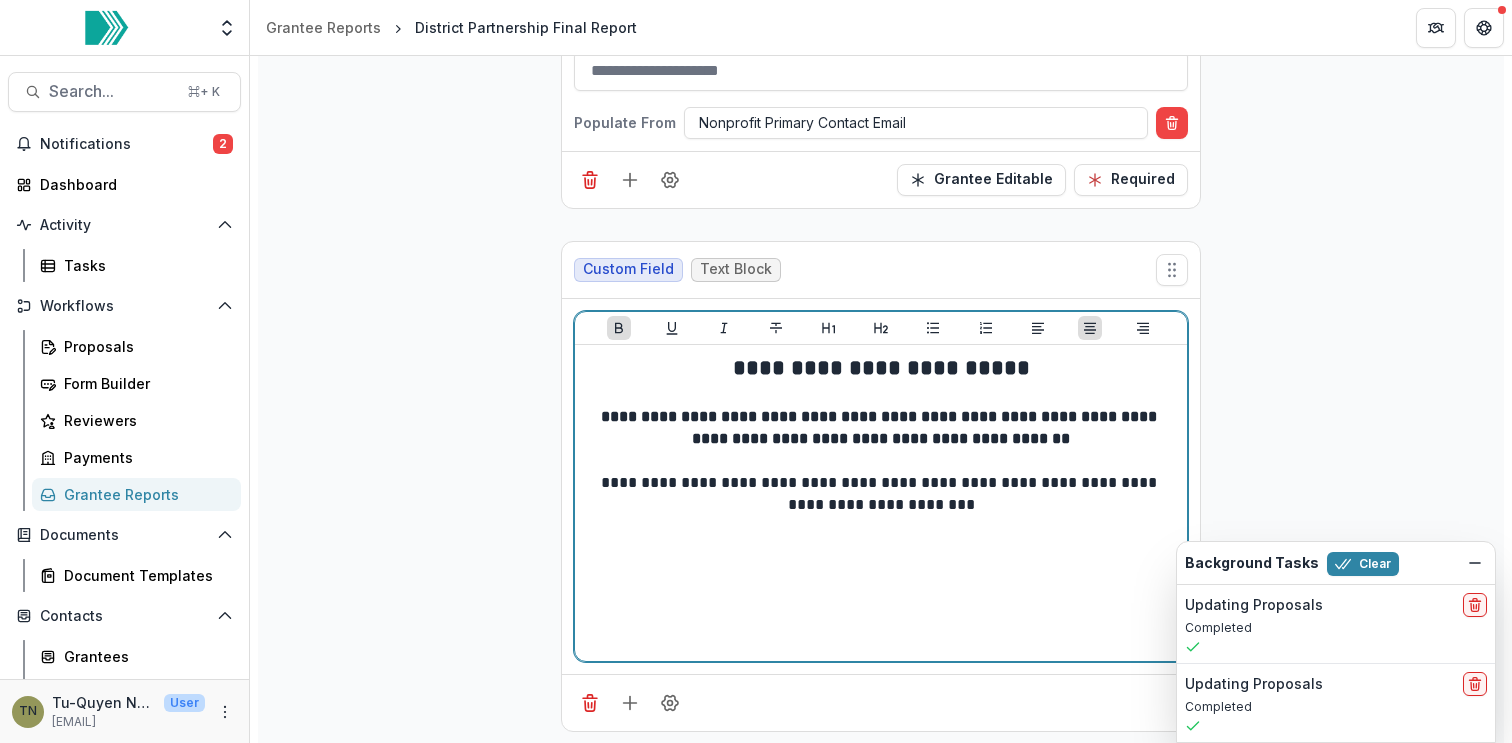 click on "**********" at bounding box center (881, 427) 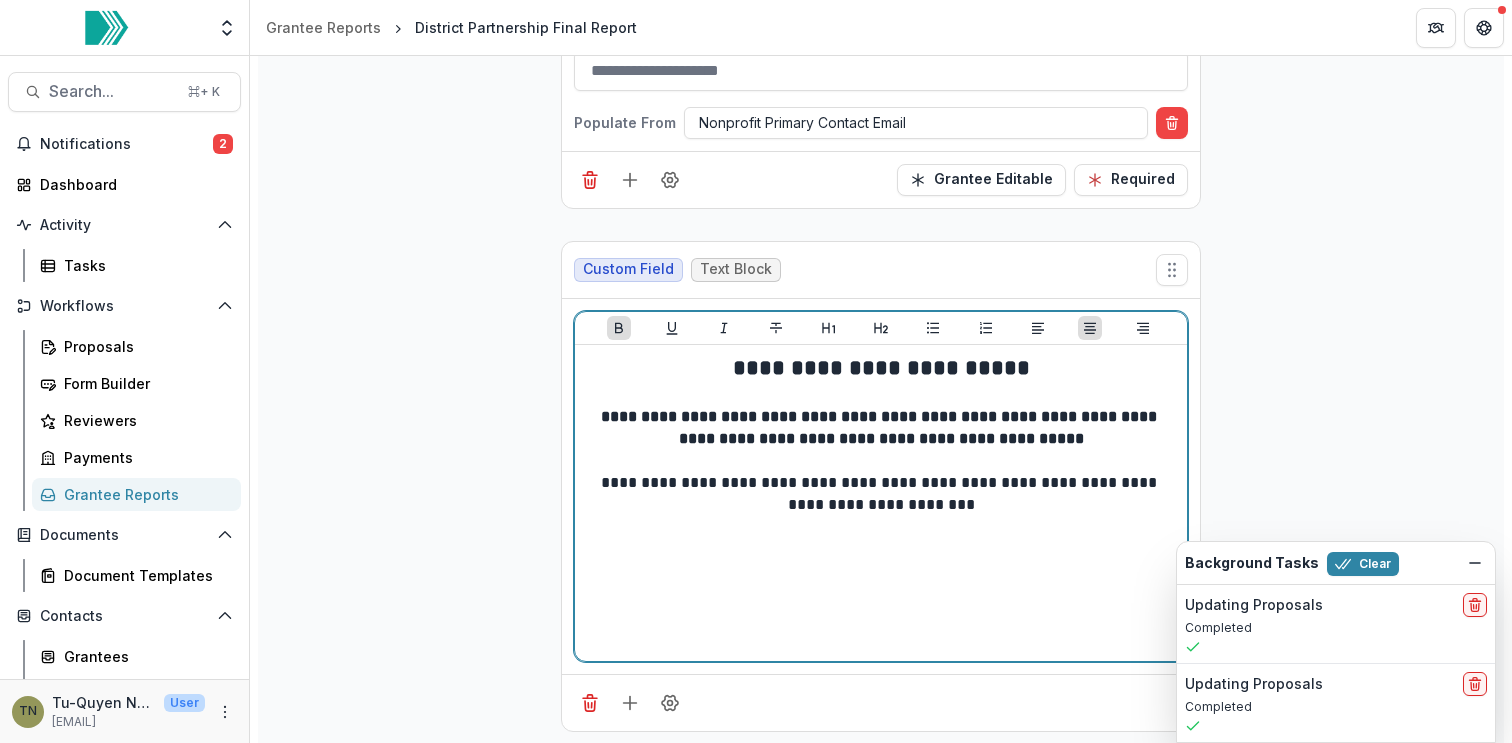 click on "**********" at bounding box center [881, 503] 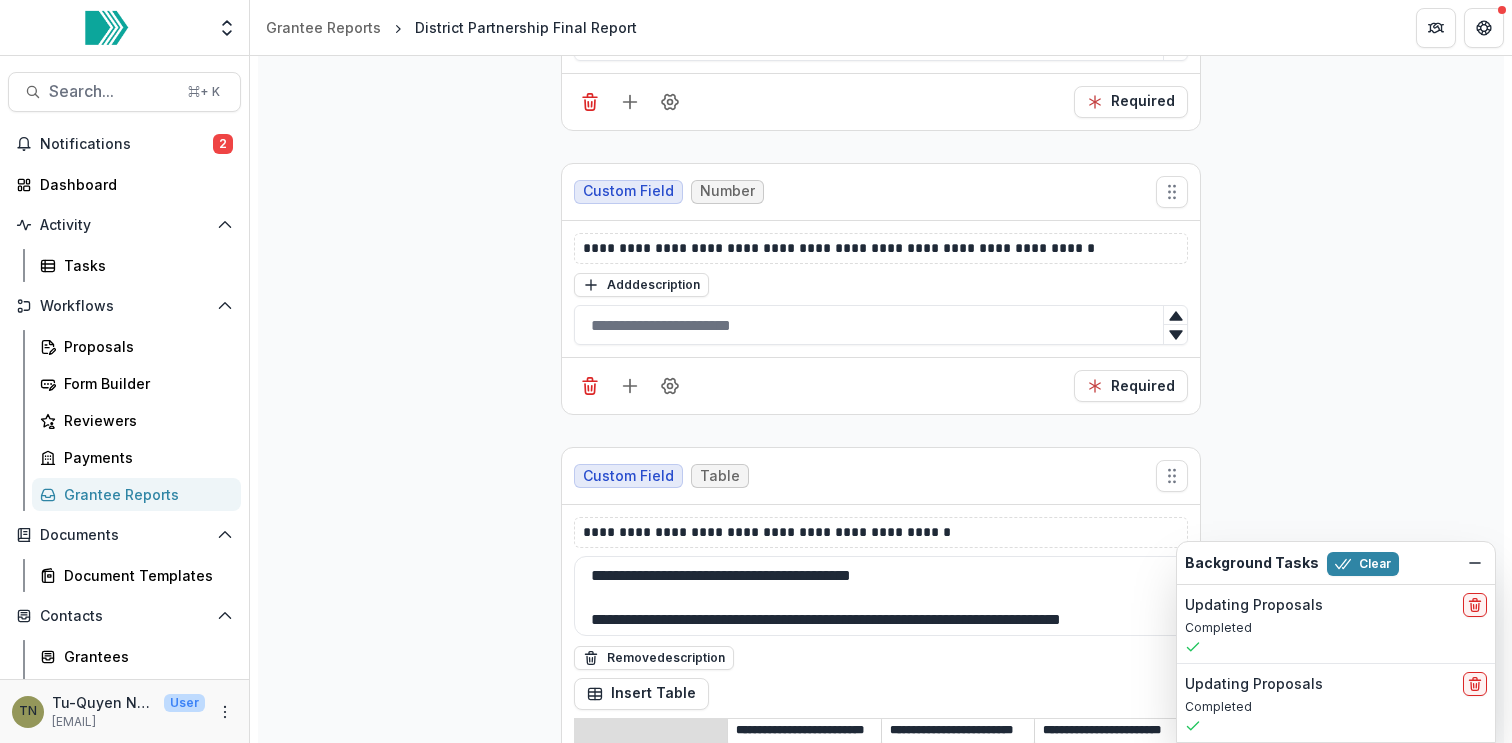 scroll, scrollTop: 3544, scrollLeft: 0, axis: vertical 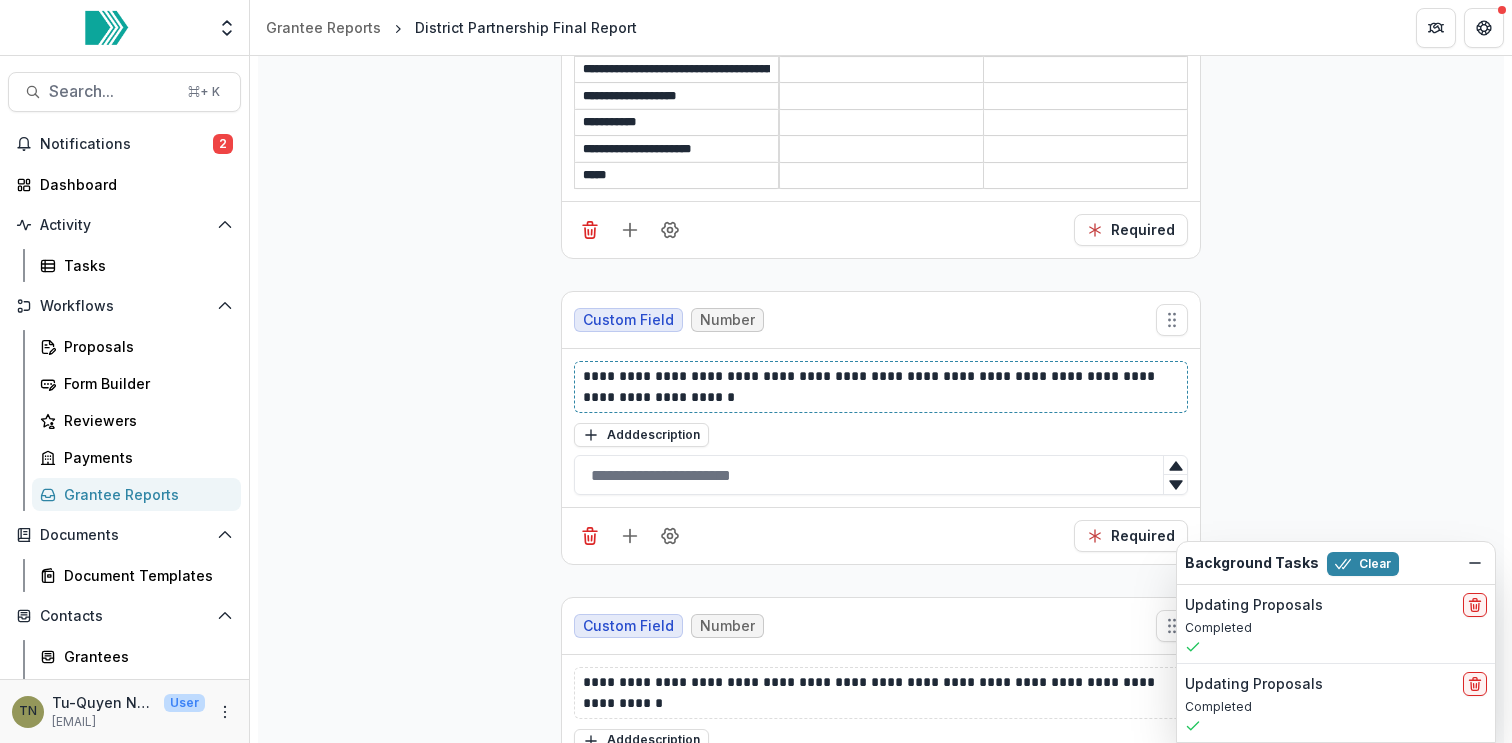 click on "**********" at bounding box center (881, 387) 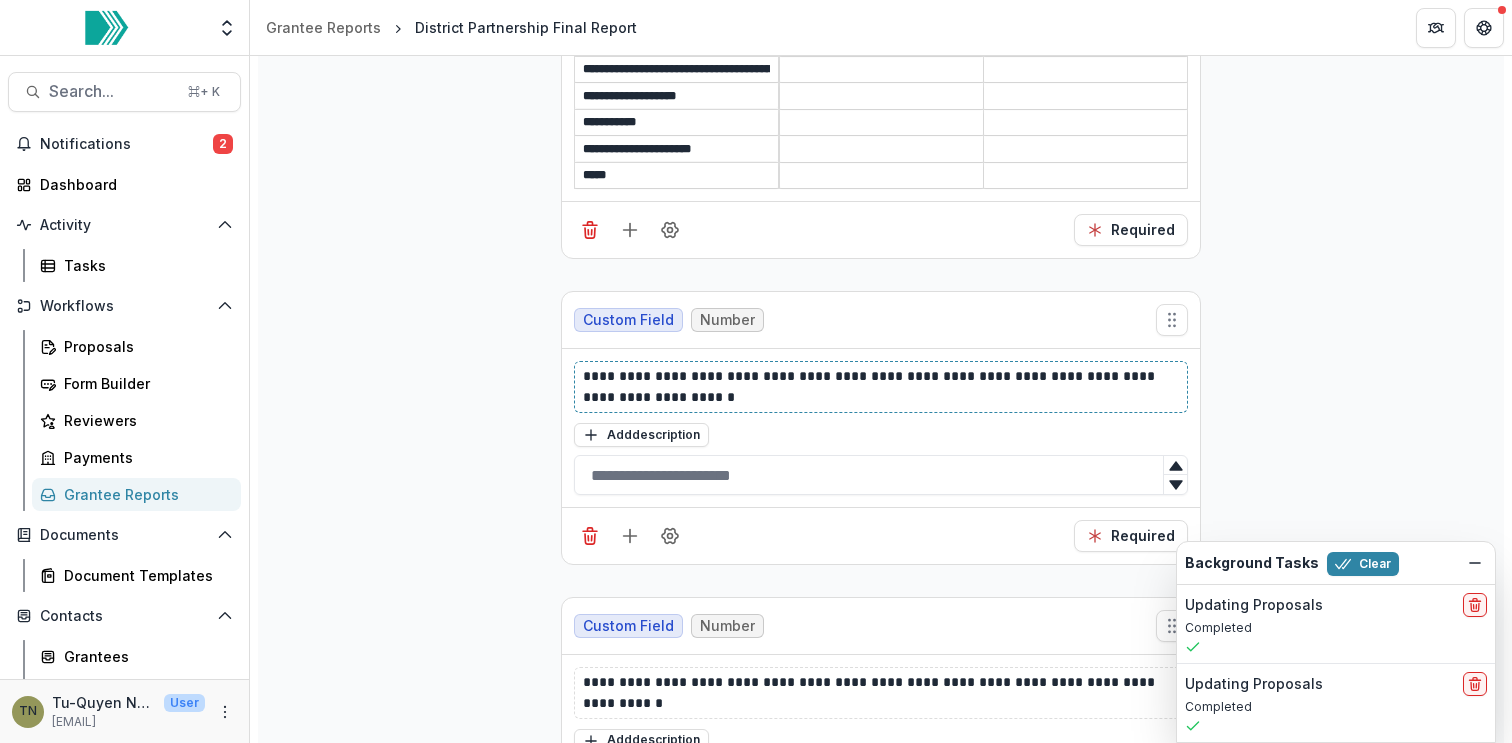 click on "**********" at bounding box center (881, 387) 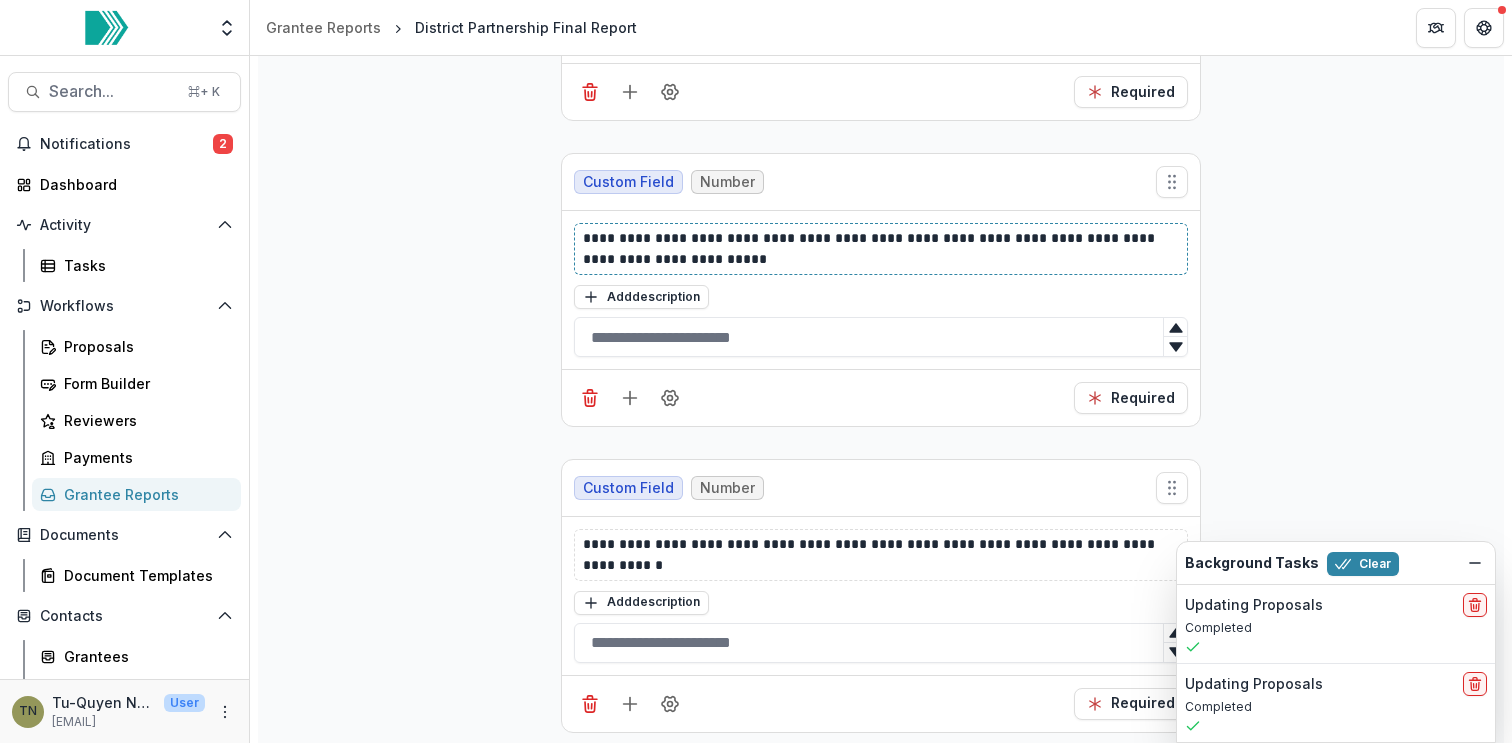 scroll, scrollTop: 5273, scrollLeft: 0, axis: vertical 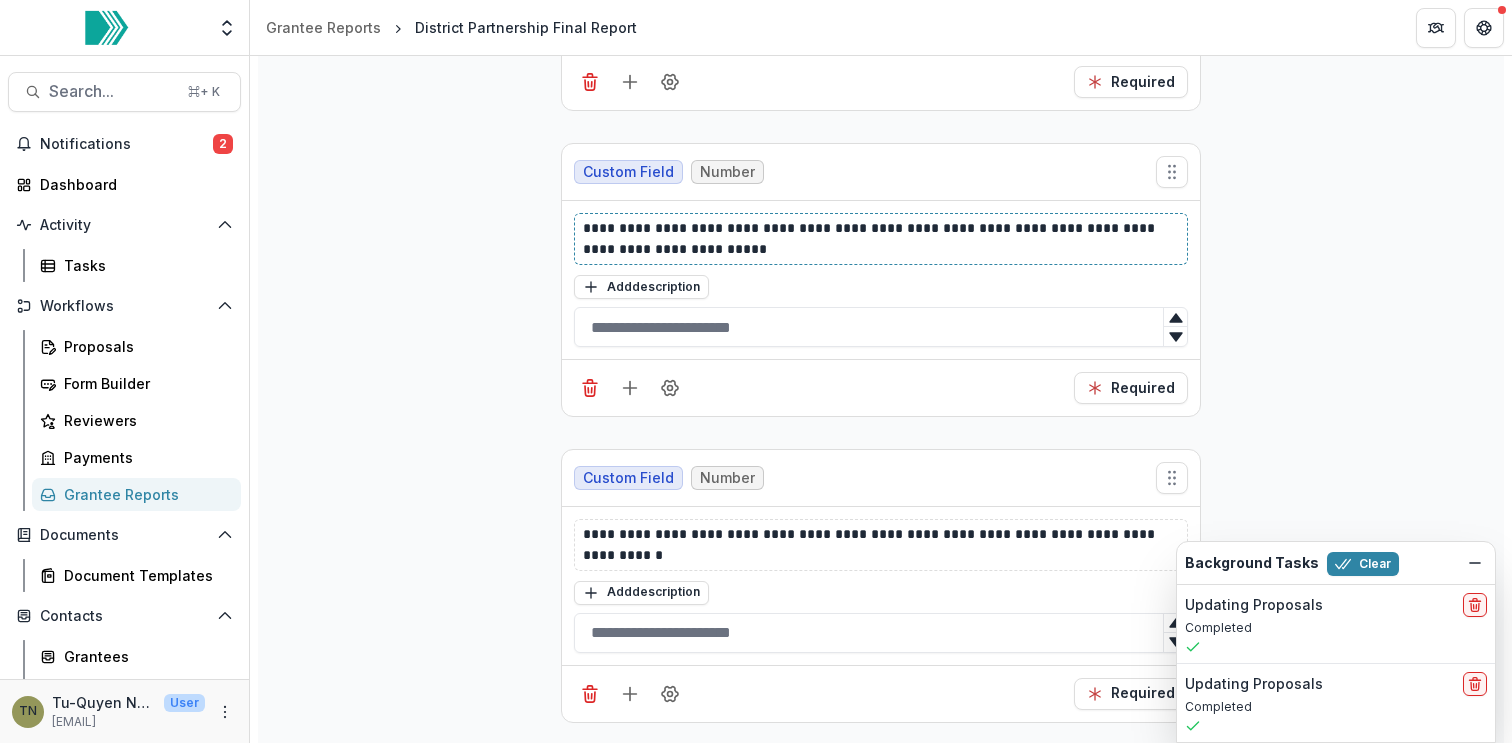 click on "**********" at bounding box center (881, 239) 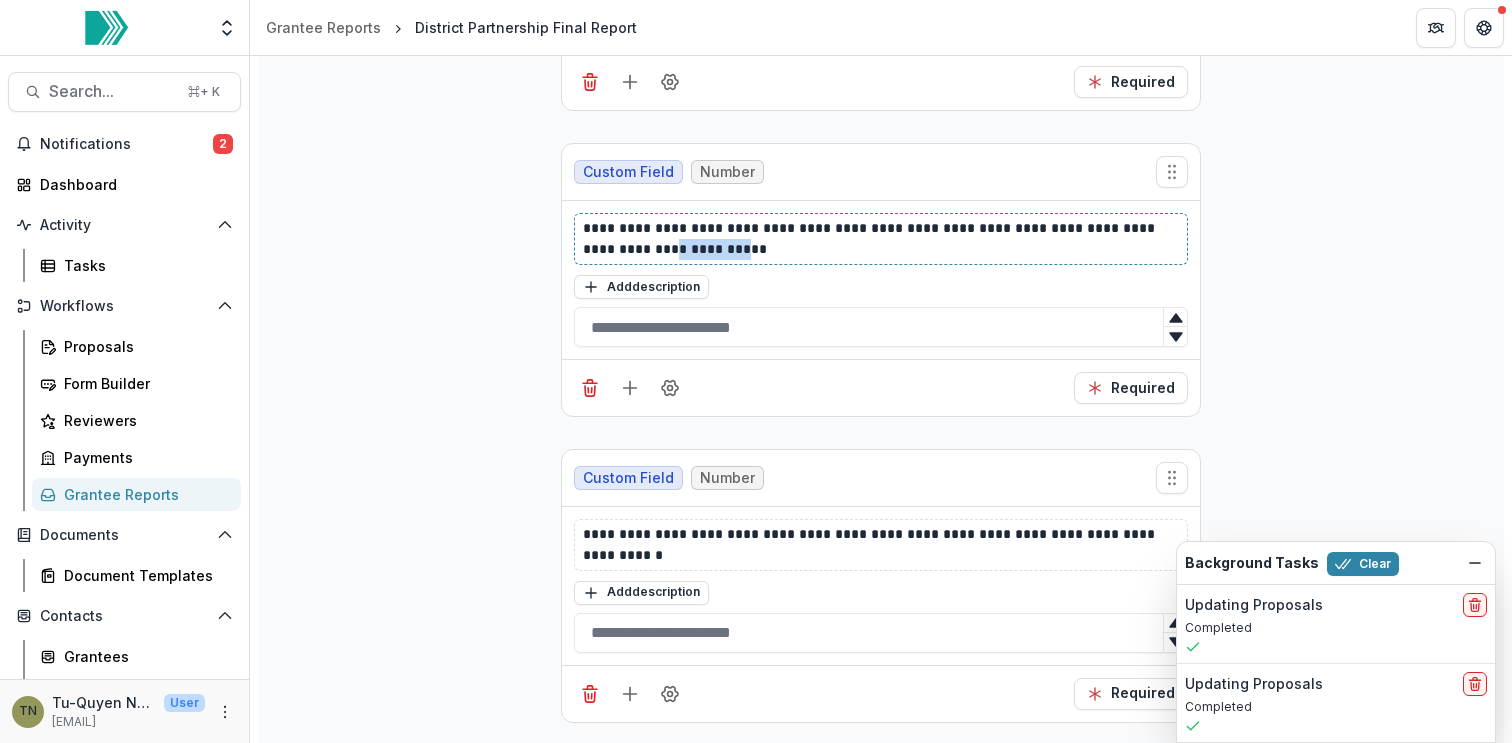click on "**********" at bounding box center [881, 239] 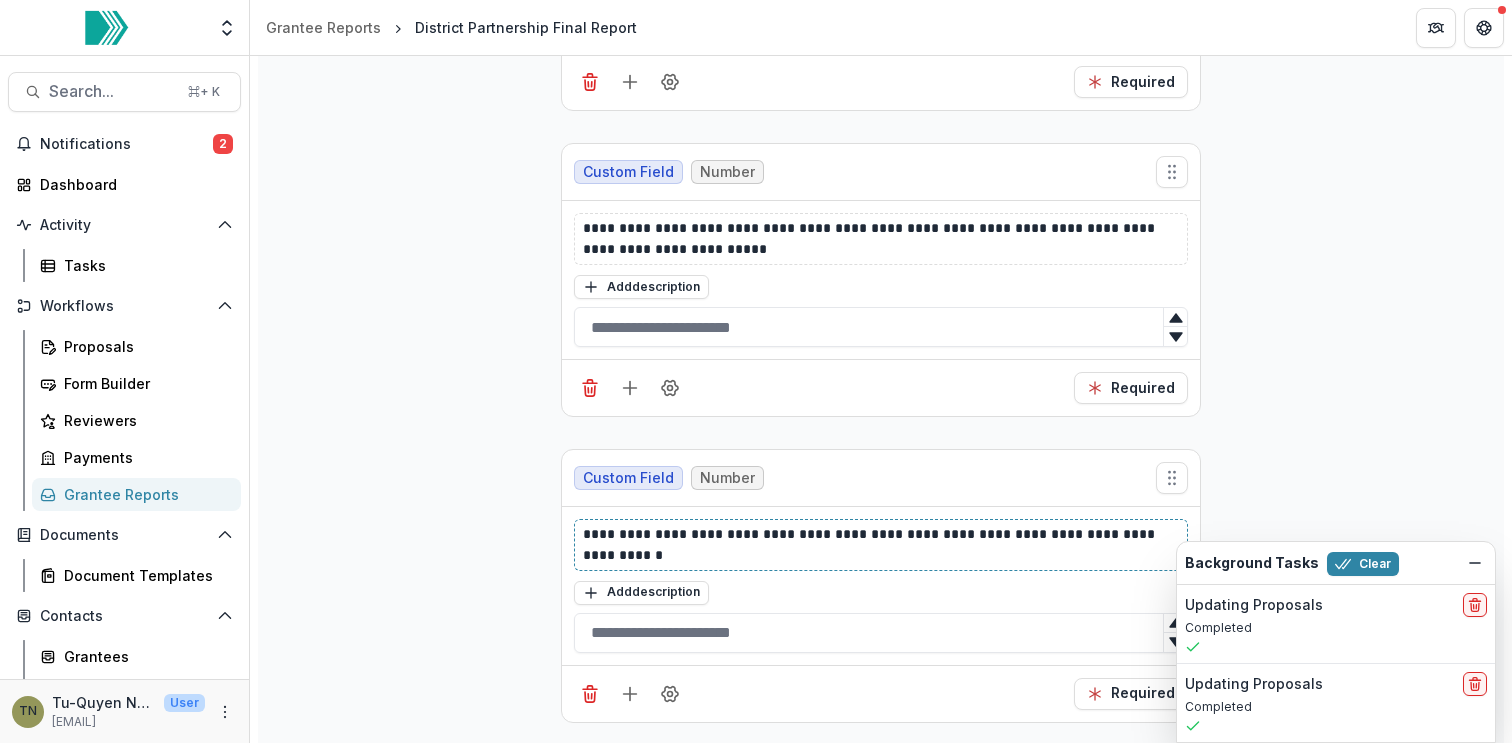 click on "**********" at bounding box center (881, 545) 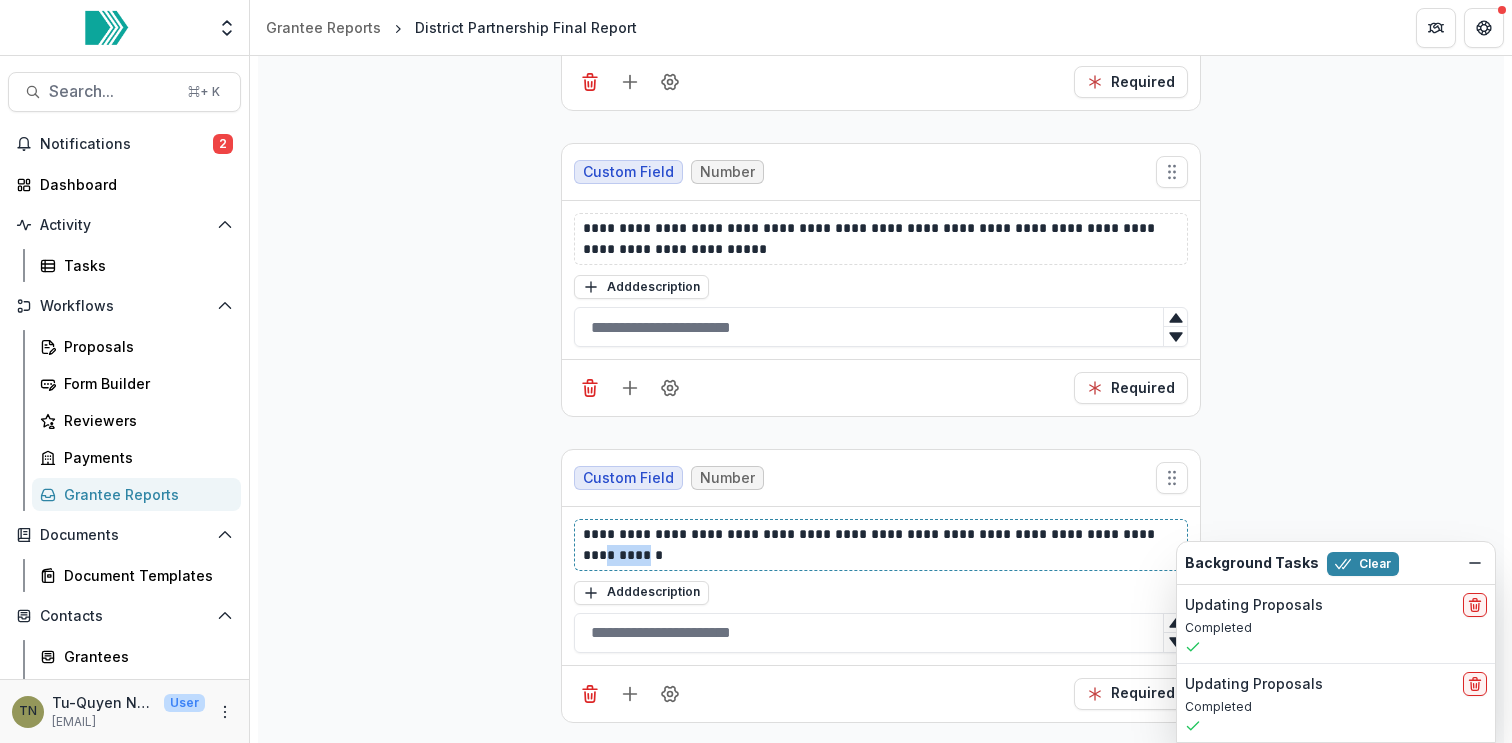 click on "**********" at bounding box center [881, 545] 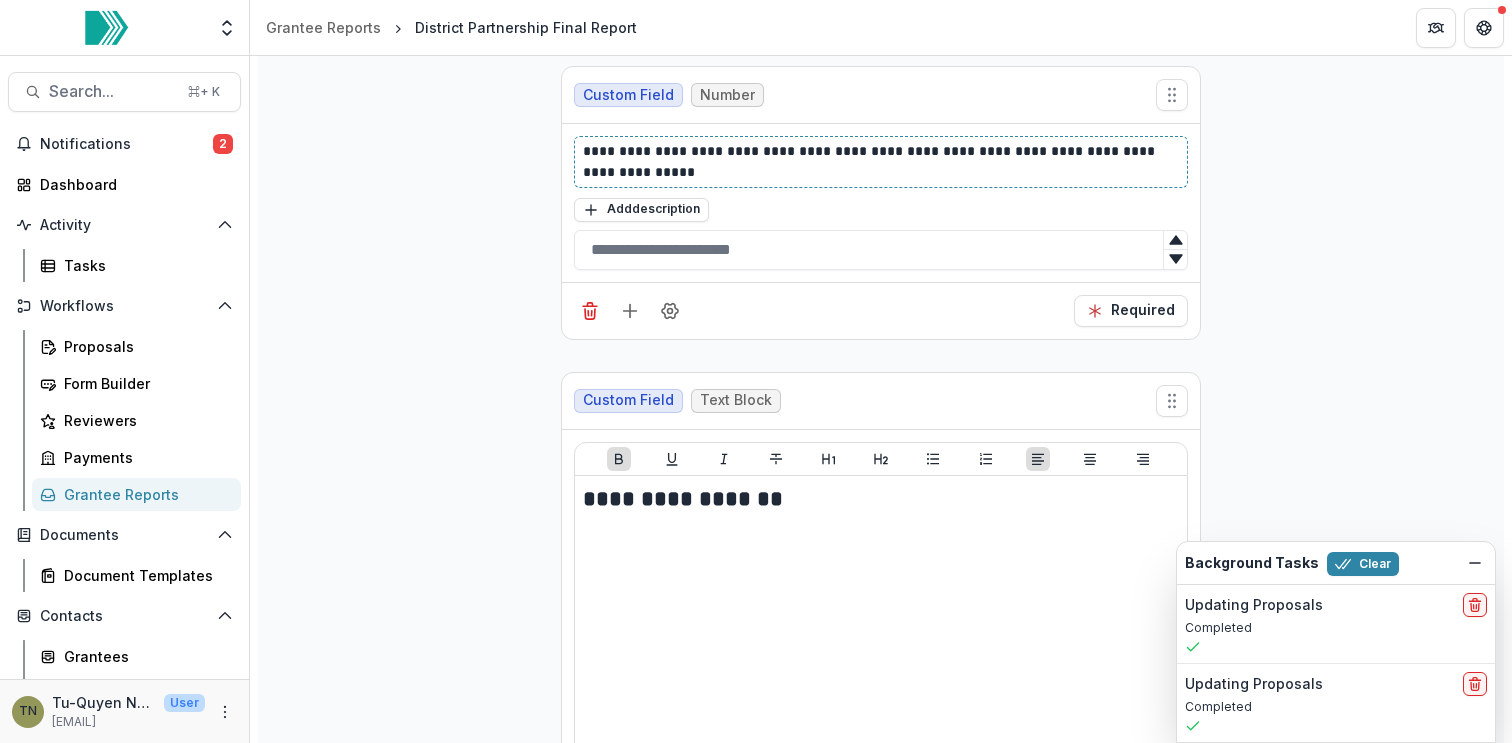 scroll, scrollTop: 5662, scrollLeft: 0, axis: vertical 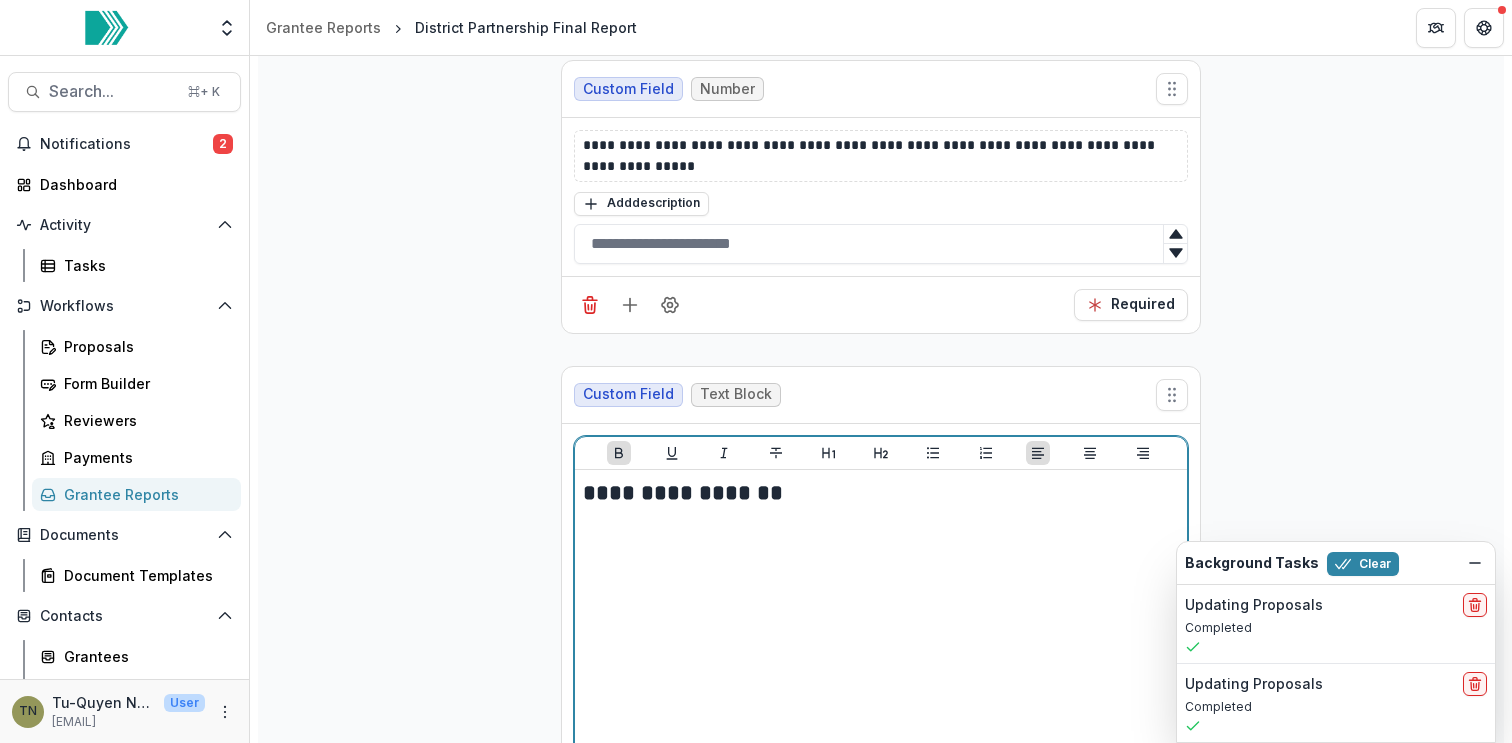 click on "**********" at bounding box center [881, 628] 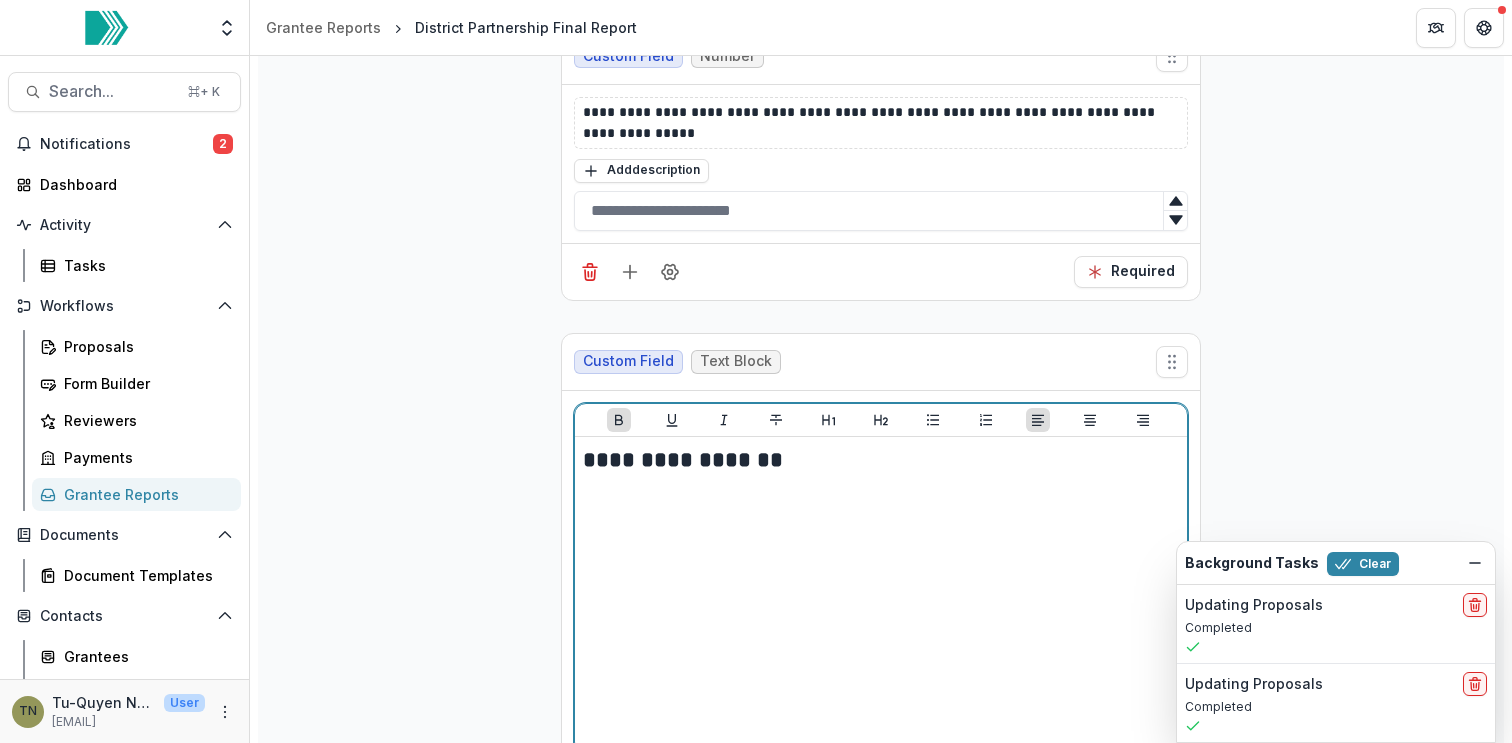 scroll, scrollTop: 5699, scrollLeft: 0, axis: vertical 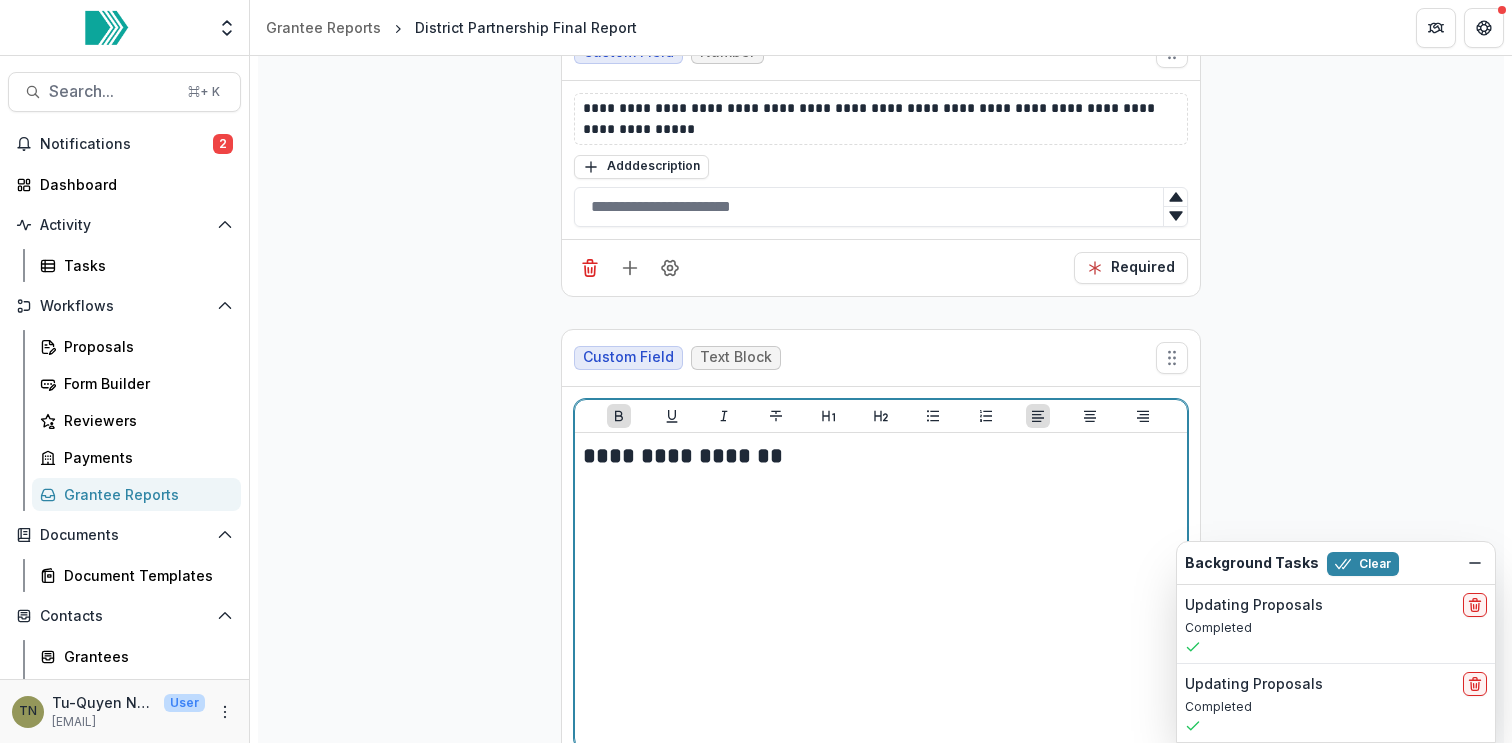 click on "**********" at bounding box center [881, 456] 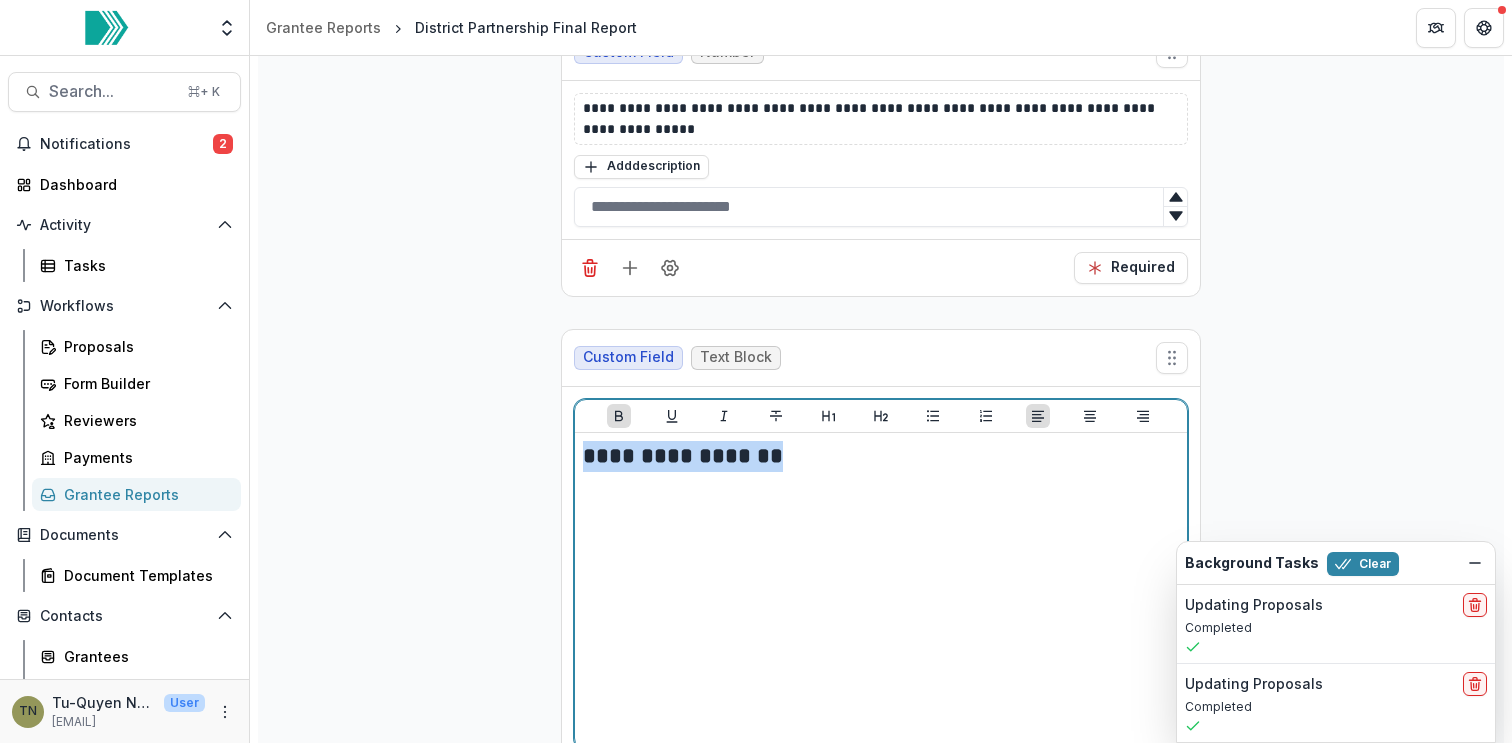 drag, startPoint x: 804, startPoint y: 416, endPoint x: 563, endPoint y: 395, distance: 241.91321 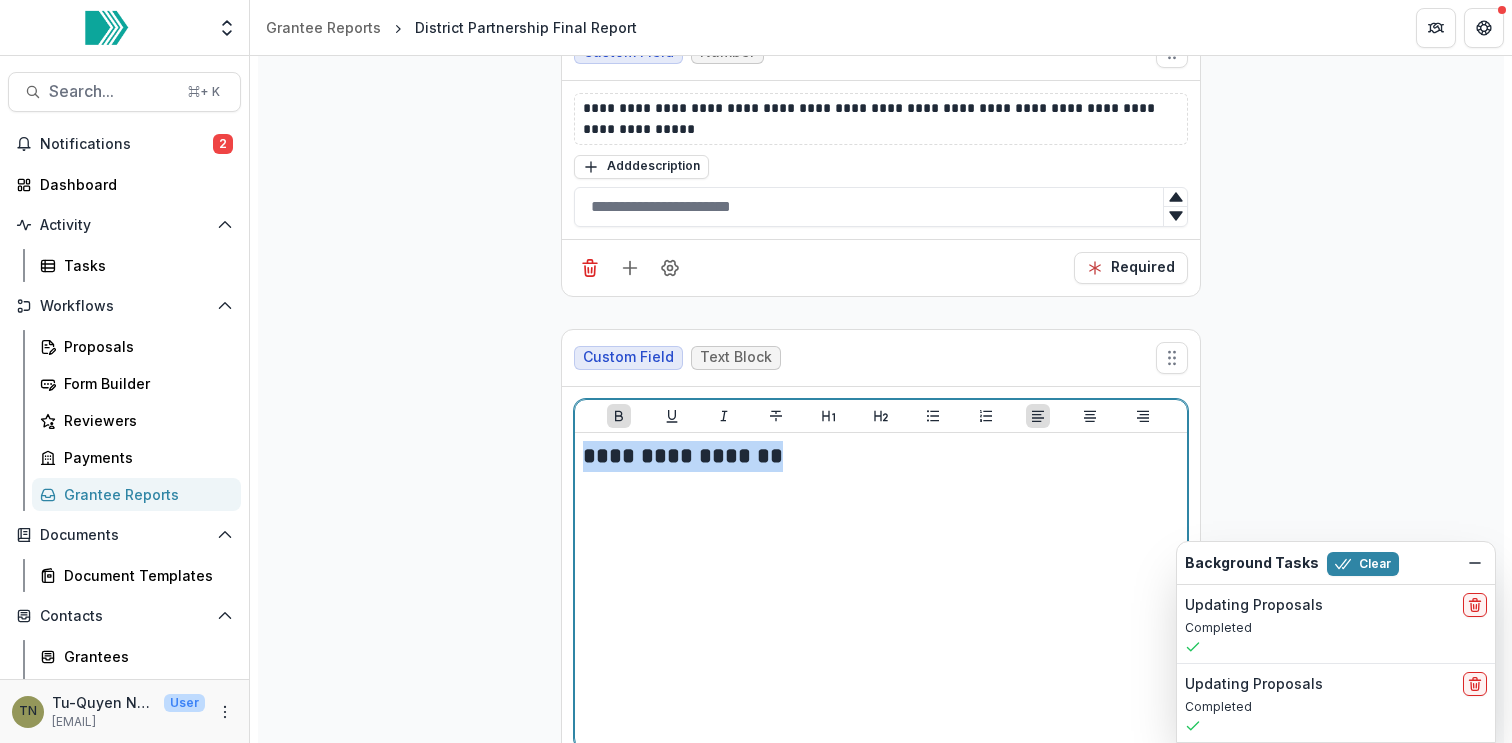 type 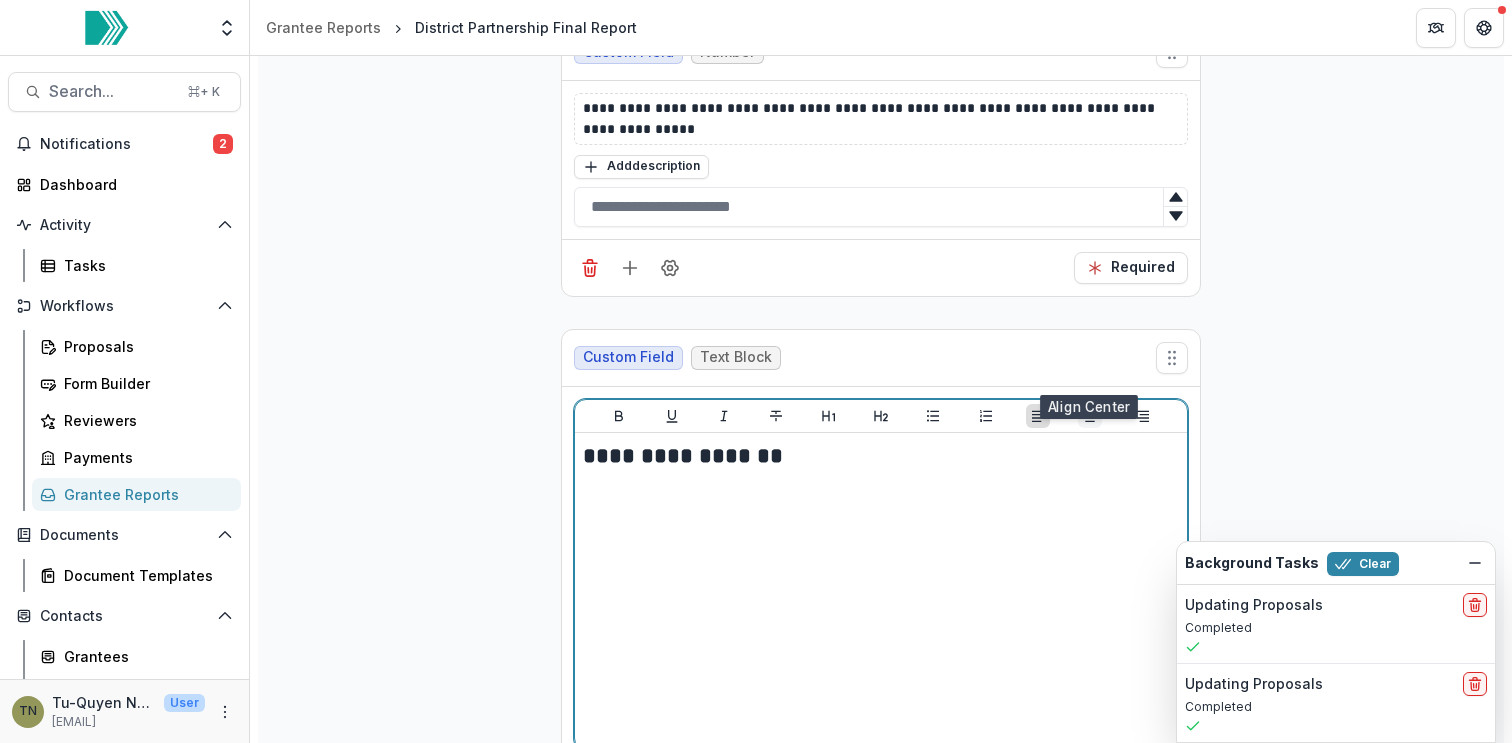 click 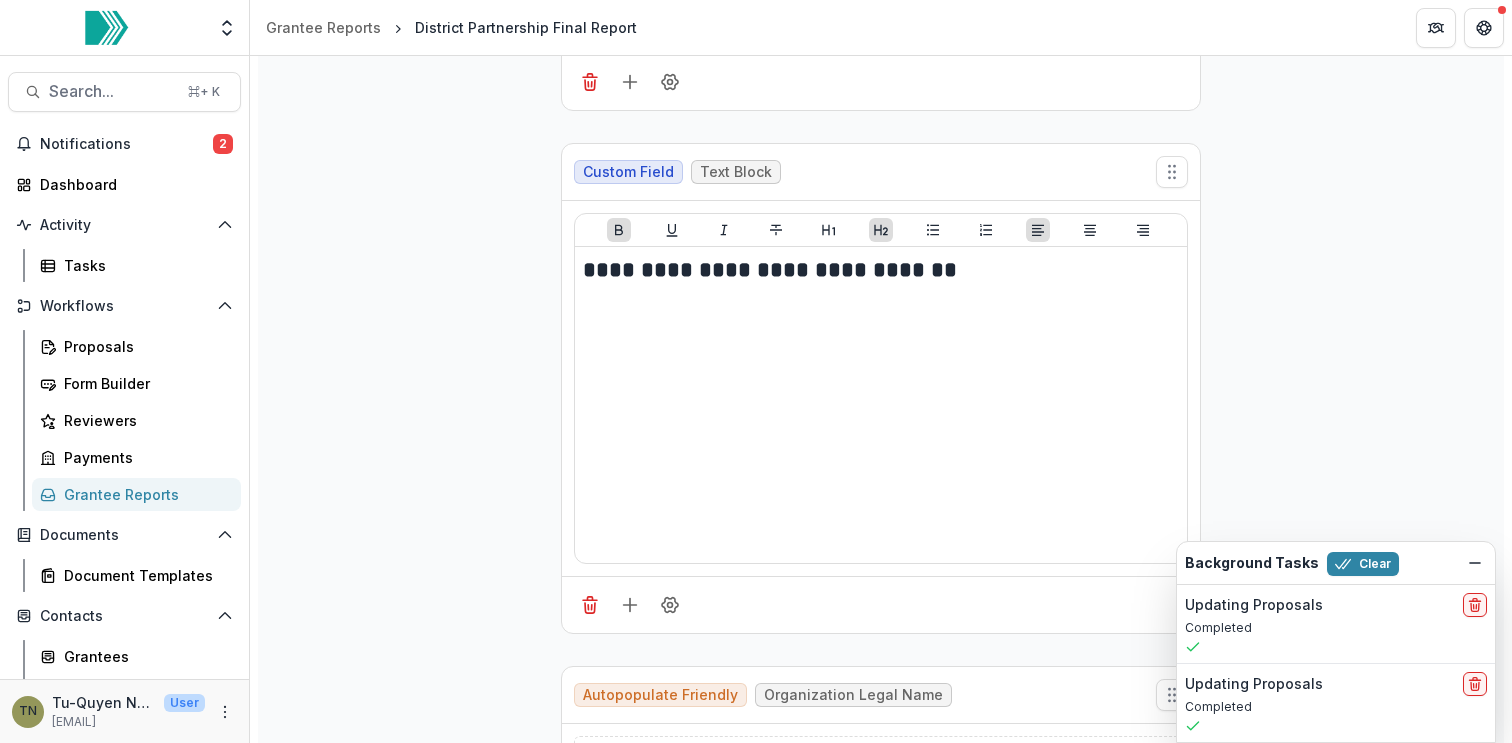scroll, scrollTop: 602, scrollLeft: 0, axis: vertical 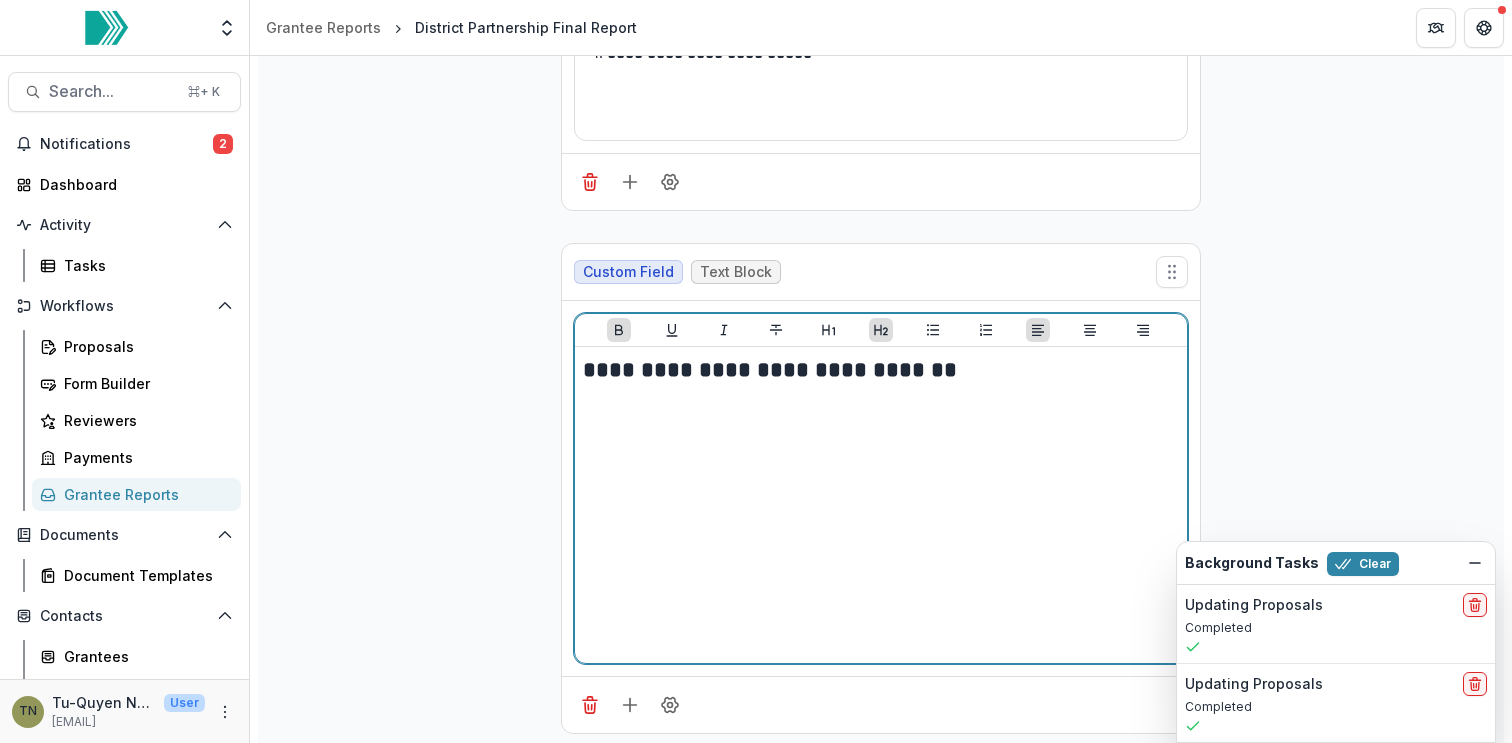 click on "**********" at bounding box center [770, 370] 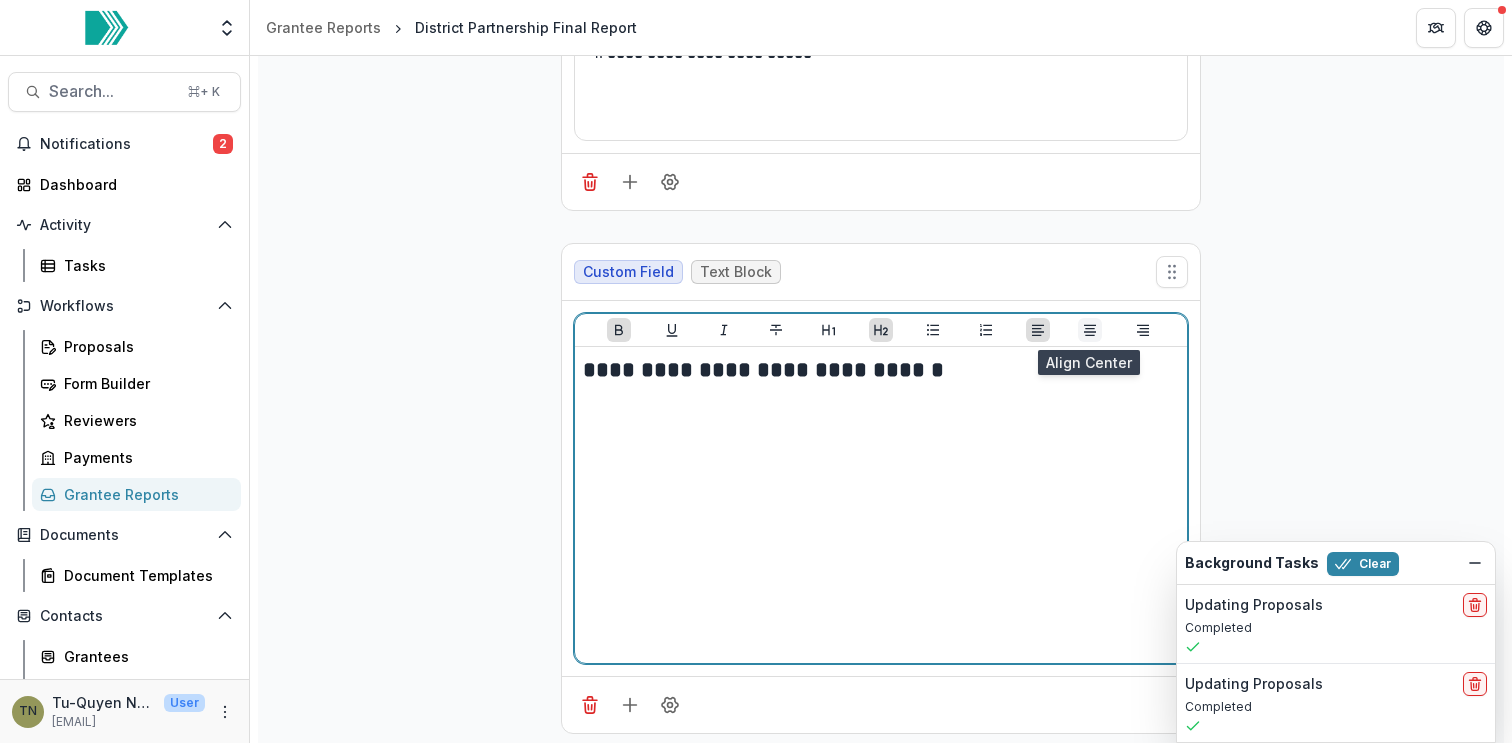 click 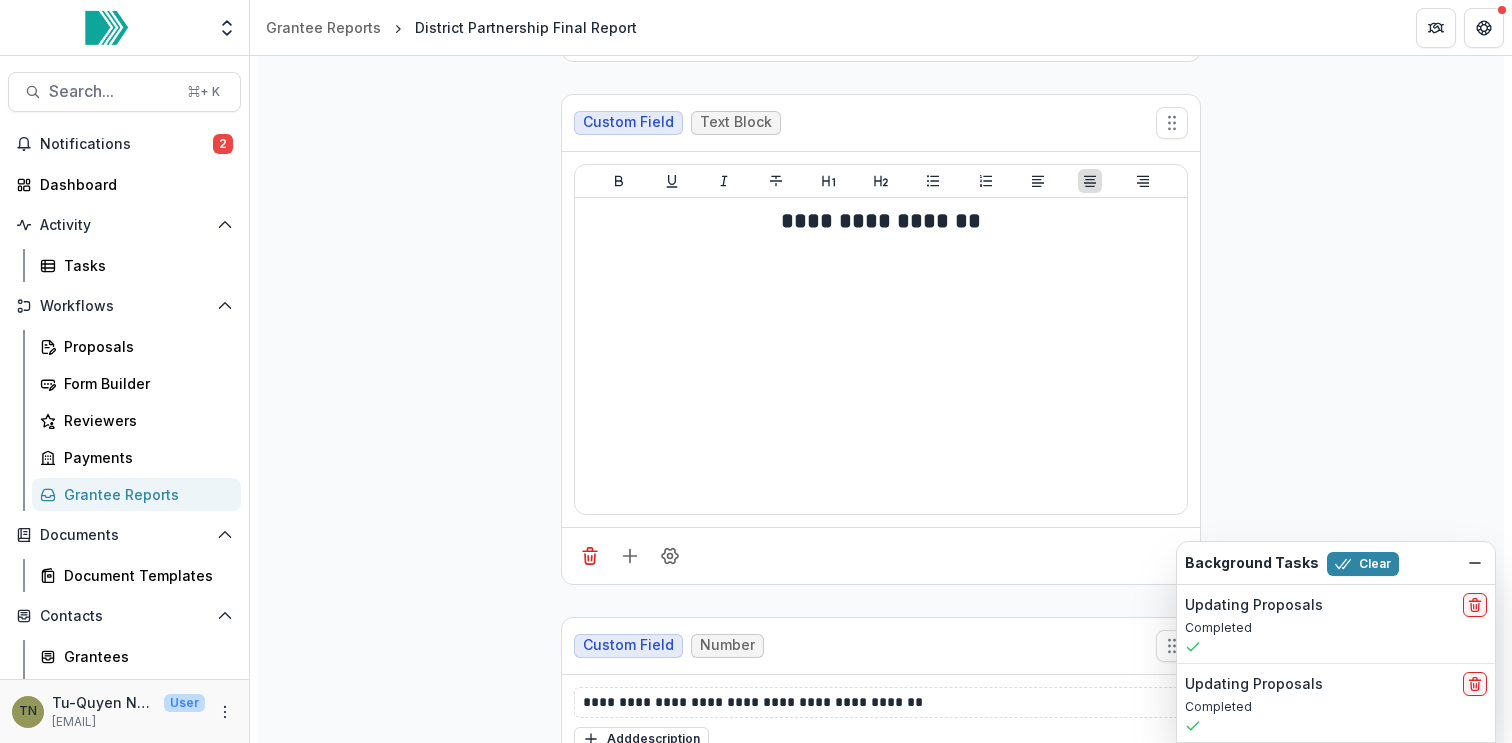 scroll, scrollTop: 5929, scrollLeft: 0, axis: vertical 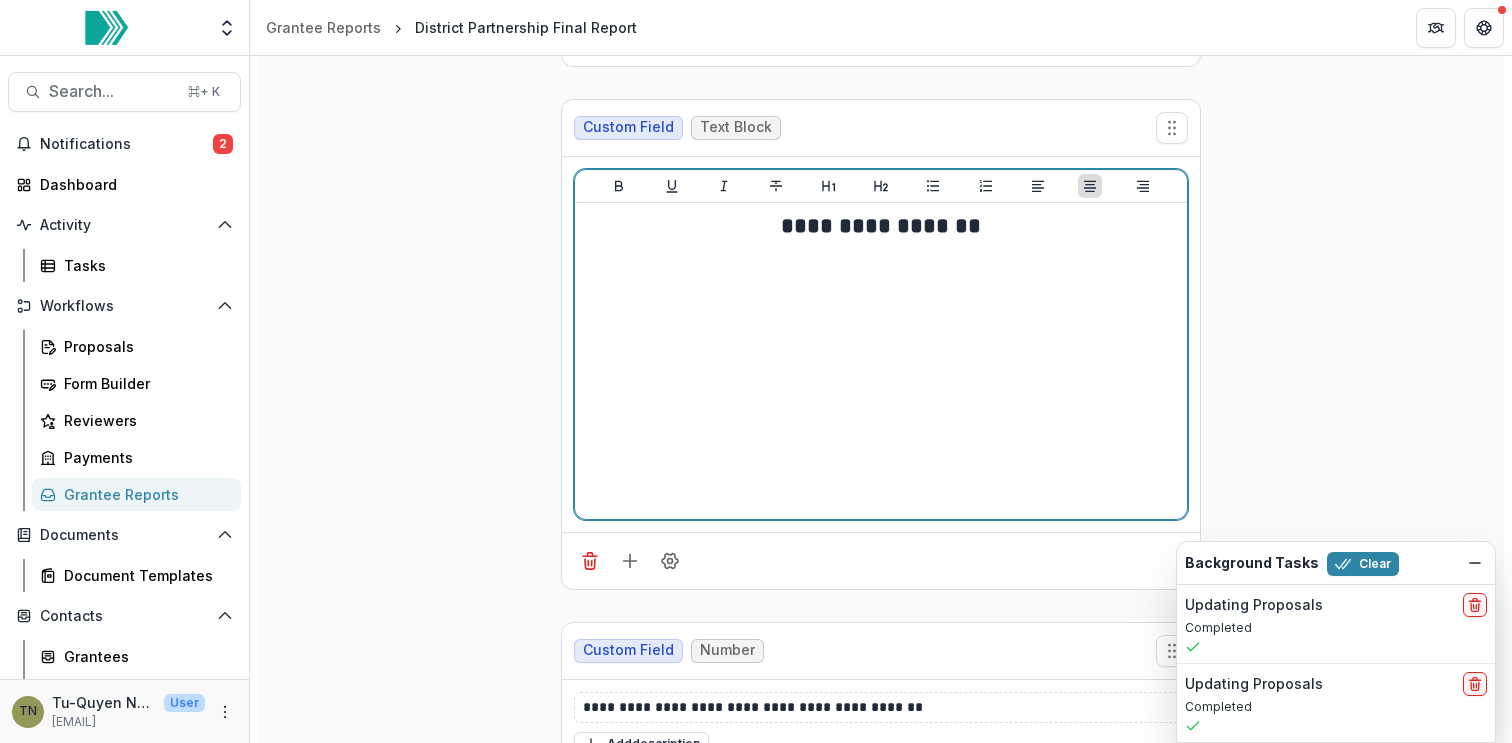 click on "**********" at bounding box center (881, 226) 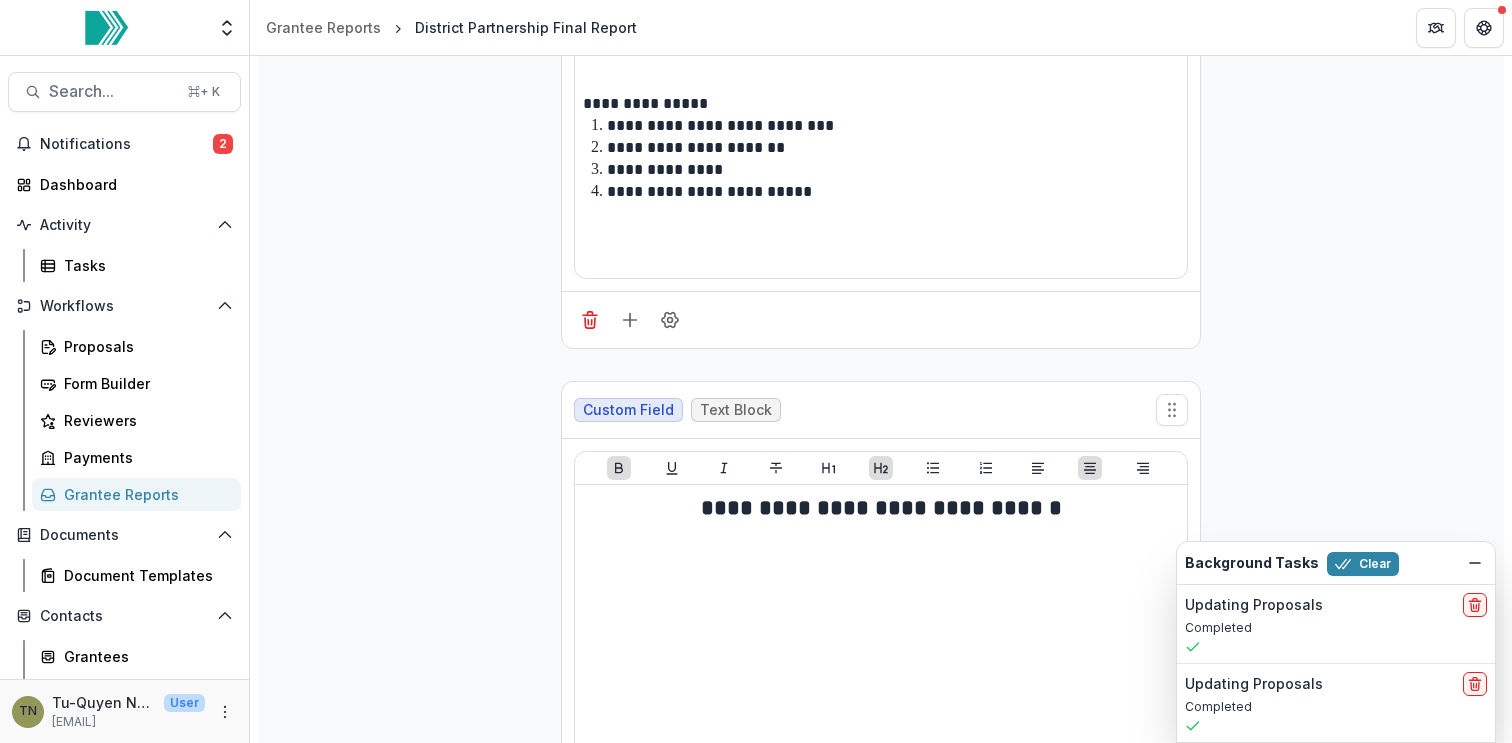 scroll, scrollTop: 0, scrollLeft: 0, axis: both 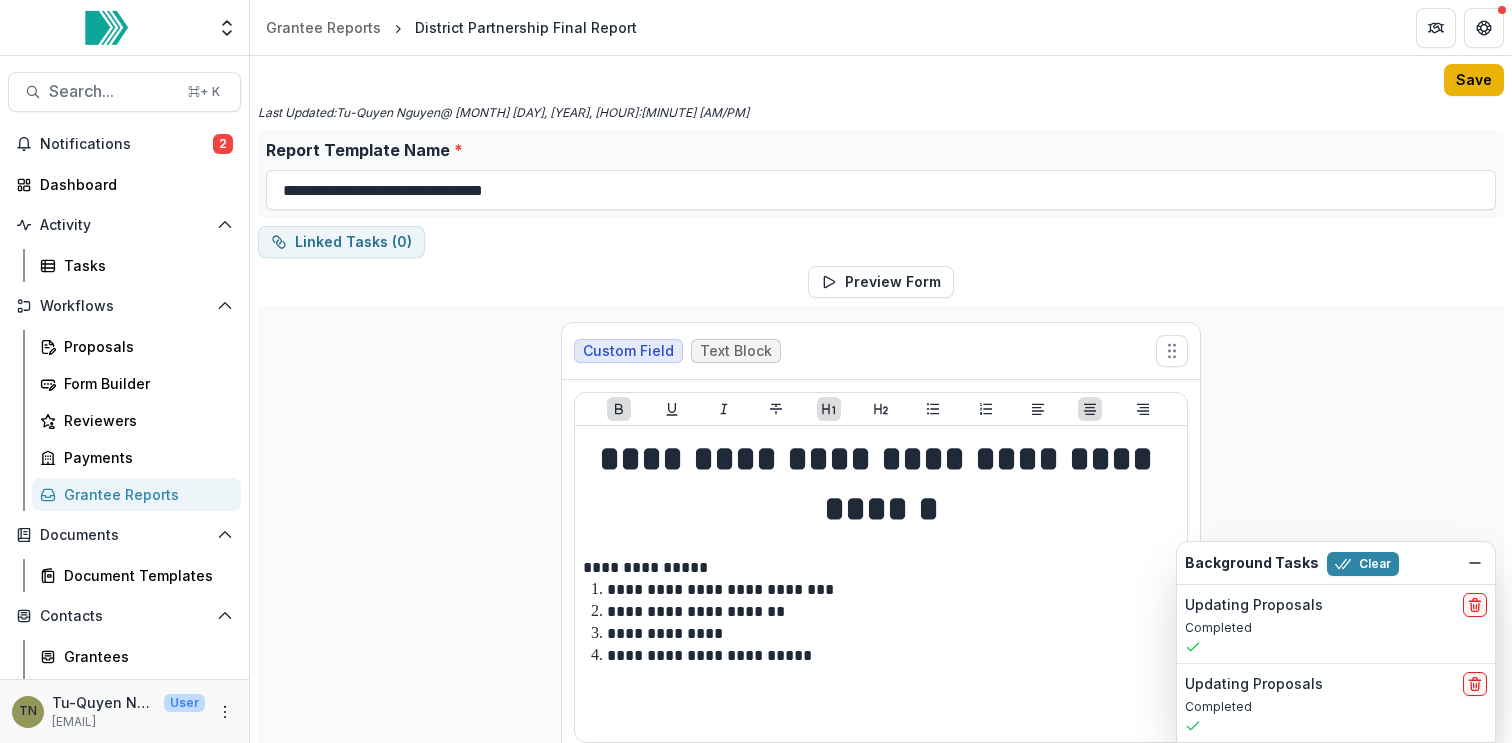 click on "Save" at bounding box center (1474, 80) 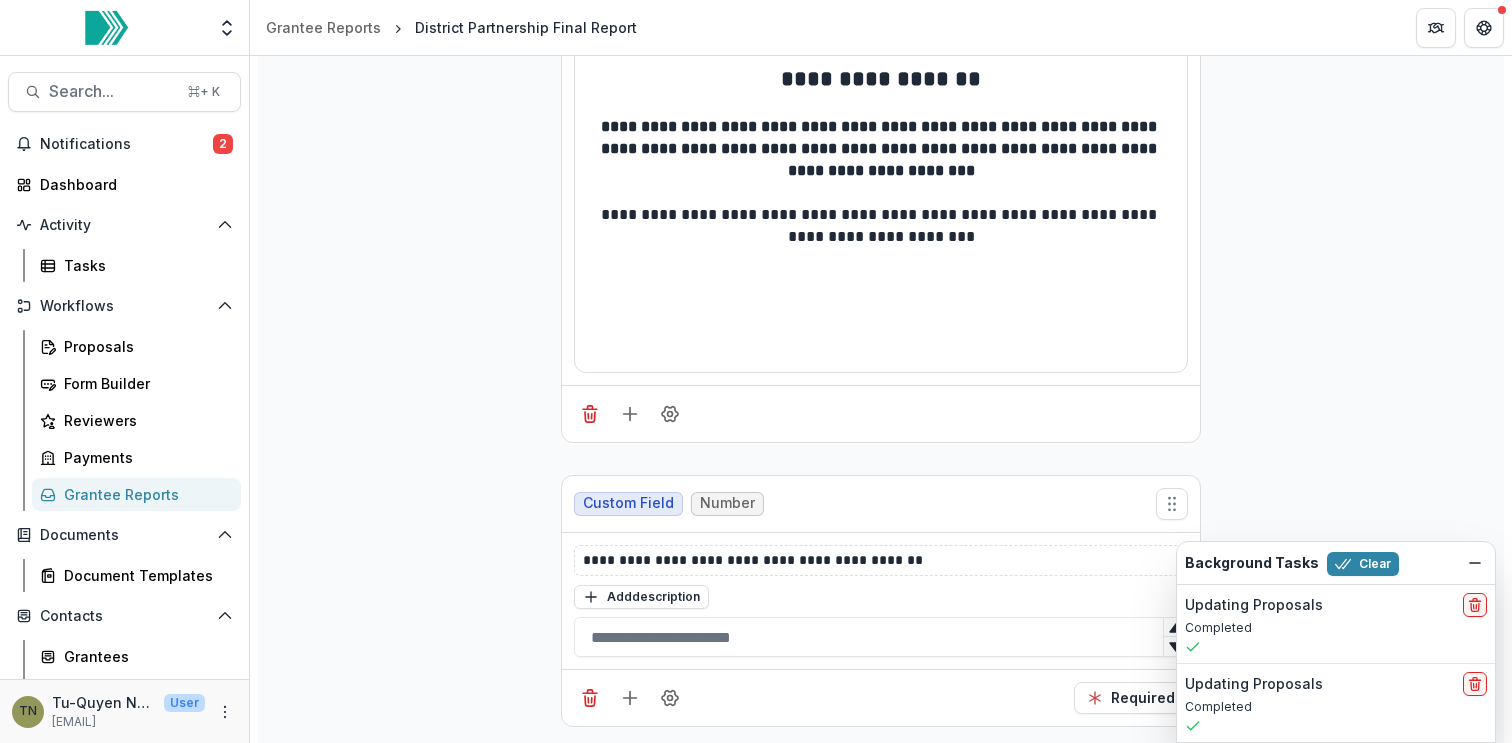scroll, scrollTop: 6086, scrollLeft: 0, axis: vertical 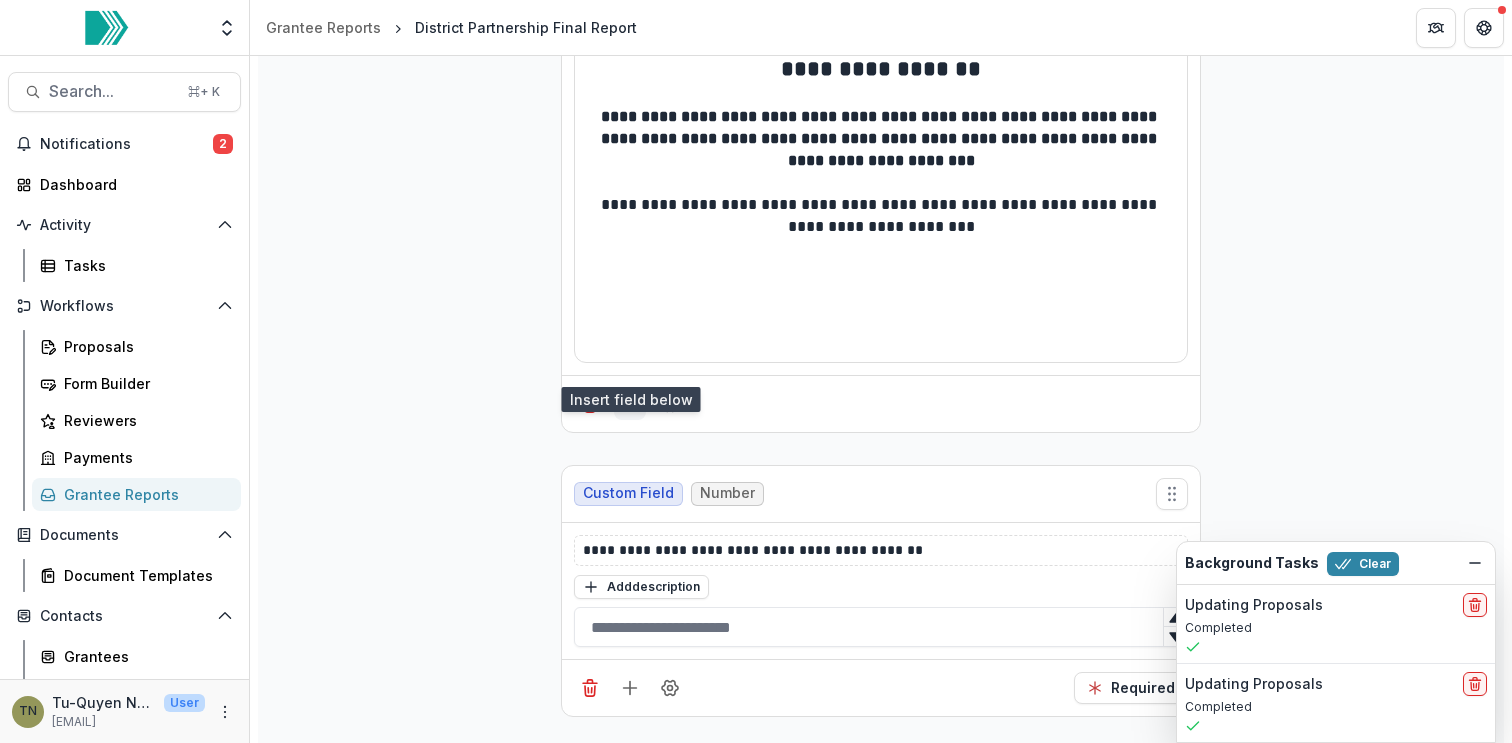 click 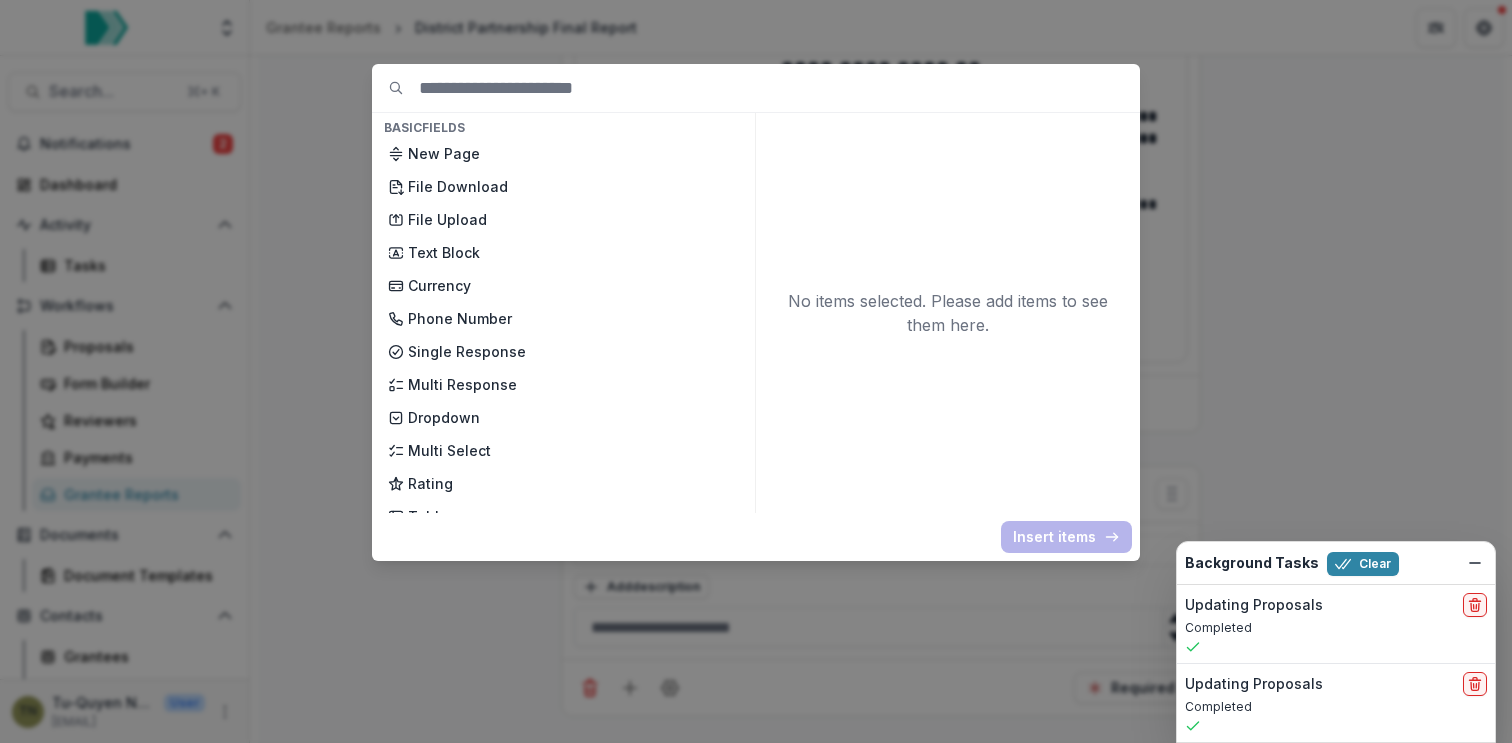 click on "Basic  Fields New Page File Download File Upload Text Block Currency Phone Number Single Response Multi Response Dropdown Multi Select Rating Table Short Answer Number Date Long answer Formatted Text Conditional Dropdown Spreadsheet Temelio  Fields External References Score Card Formula Foundation Users Foundation Tags Foundation Program Areas Grant Types Pre-Analysis Plan (RCT)  Fields Text Block Title of Project Researchers name Researchers Title Researcher Institution External partner institutions Research Questions Project summary Describe the project deliverables What are the study’s primary outcomes? Please describe the outcome(s) of interest in as much detail as possible Will the proposed study examine any secondary or exploratory outcomes?  If, so please describe. In addition to the outcome variables, what other variables will be collected? What is the unit of analysis (e.g., student, school, district) for each variable? How will data quality be assured and data be secured? Grantee Media Form" at bounding box center (756, 371) 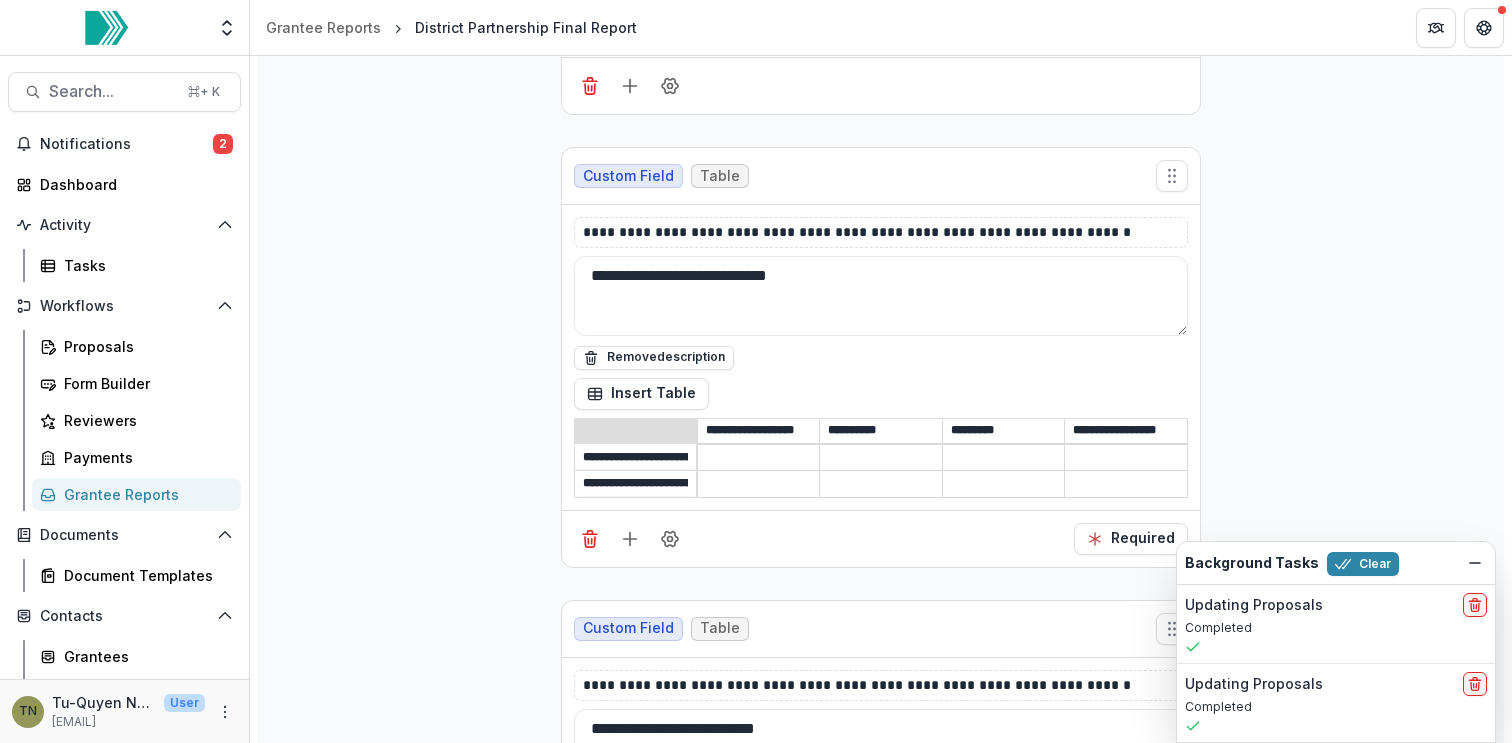 scroll, scrollTop: 10539, scrollLeft: 0, axis: vertical 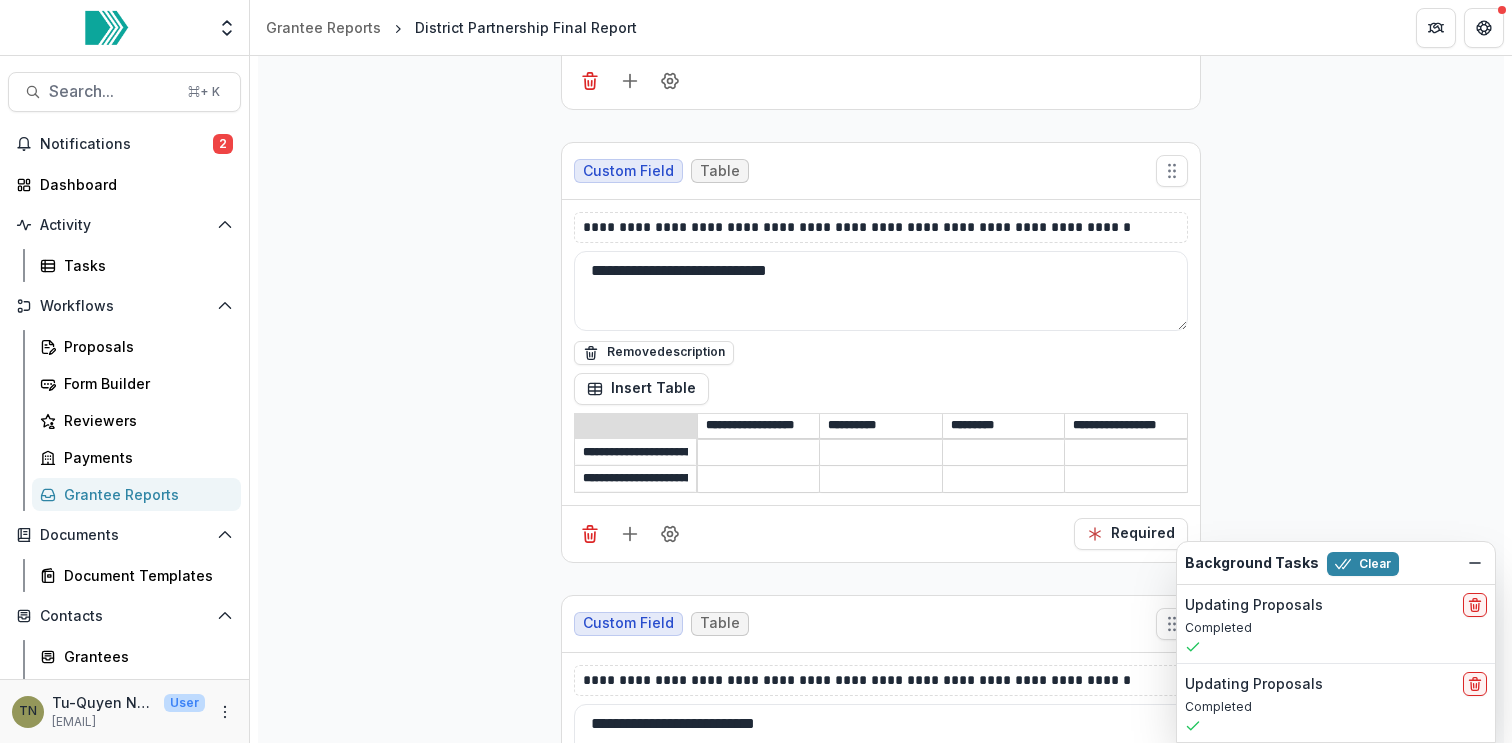 click on "Custom Field Table" at bounding box center (881, 171) 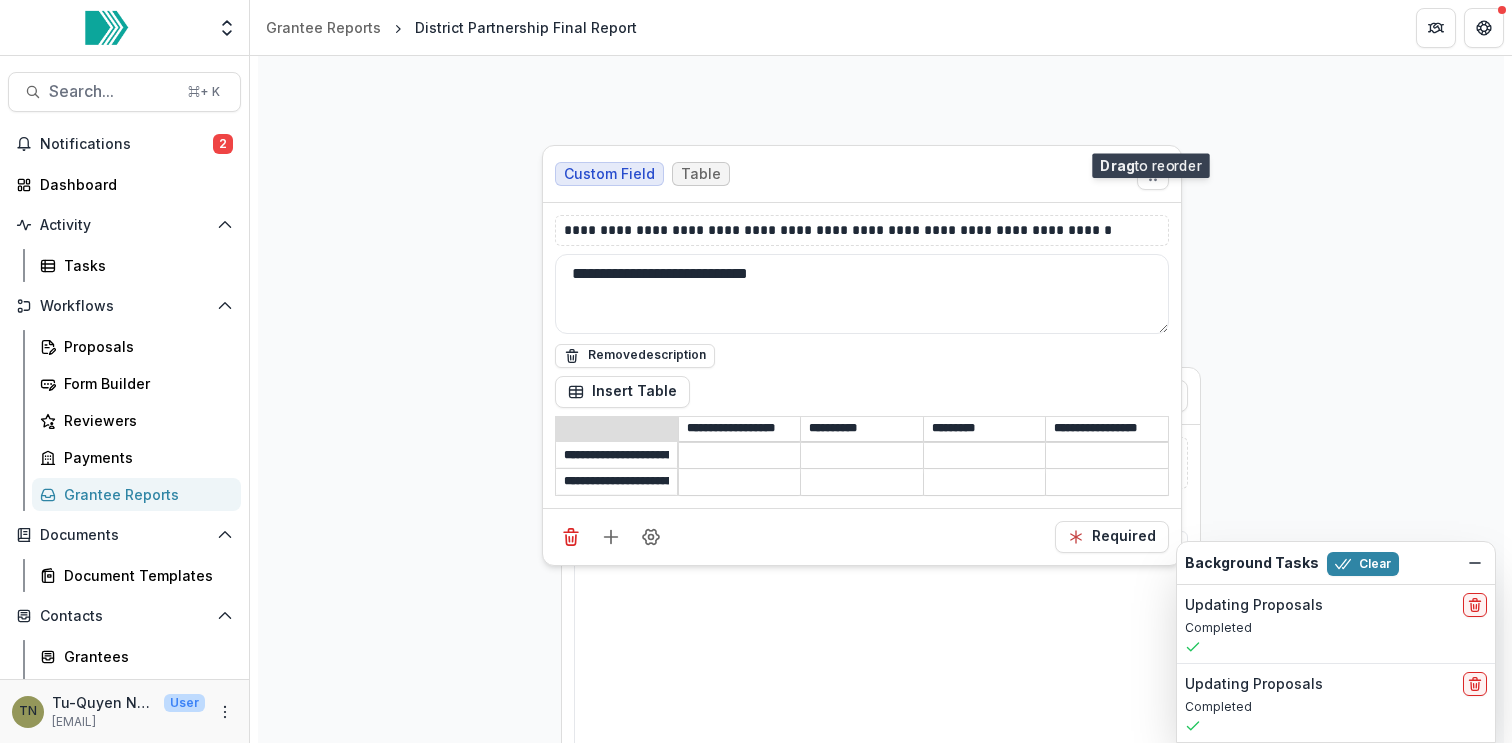 scroll, scrollTop: 9185, scrollLeft: 0, axis: vertical 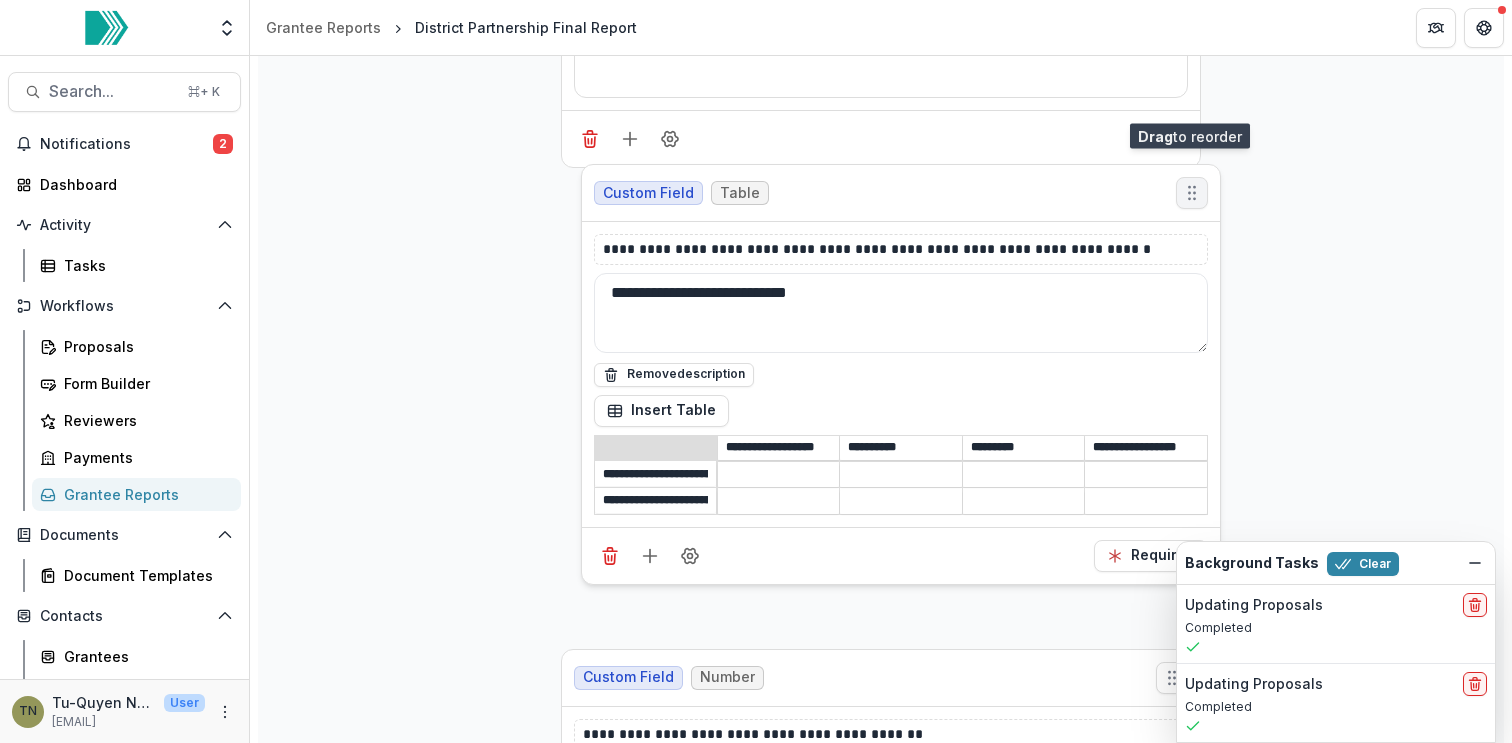 drag, startPoint x: 1166, startPoint y: 125, endPoint x: 1185, endPoint y: 97, distance: 33.83785 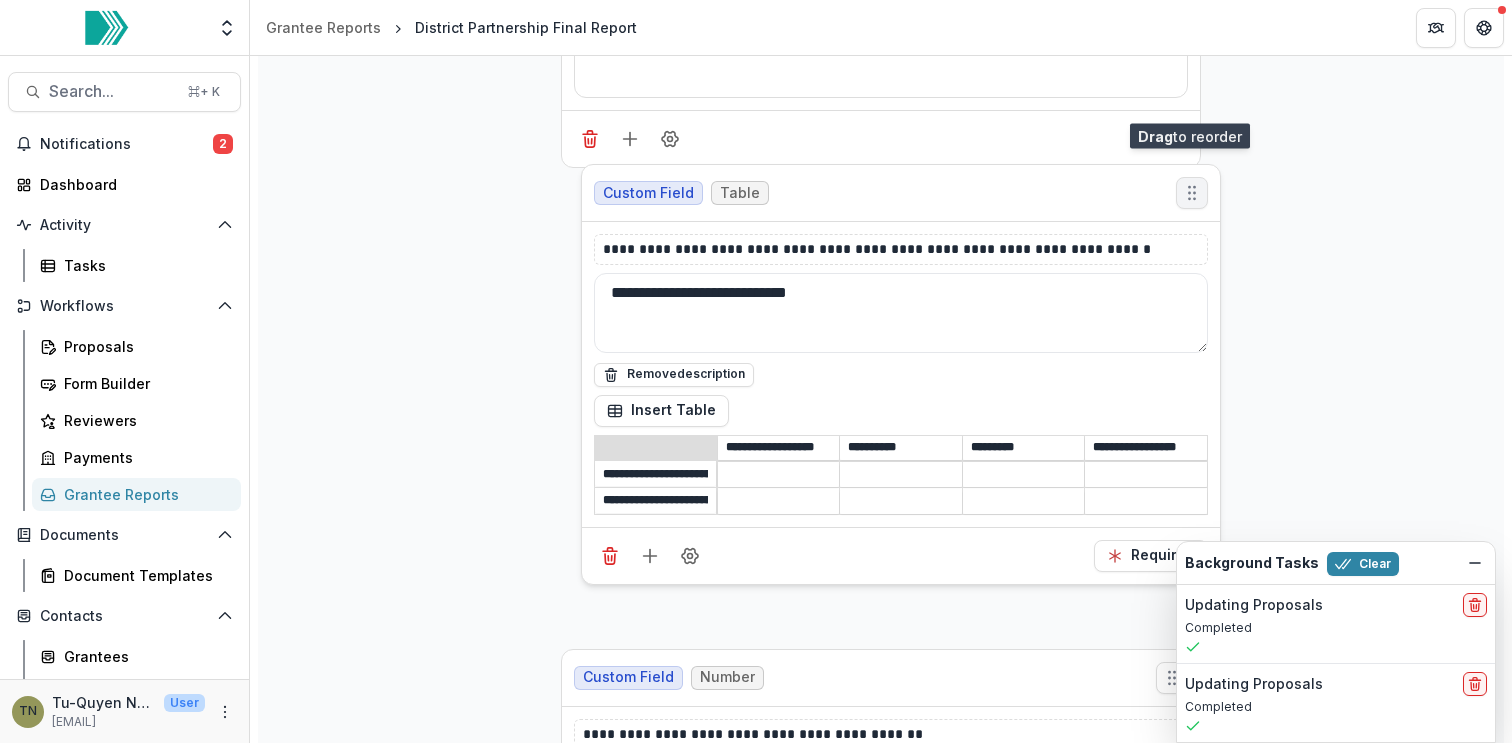 click 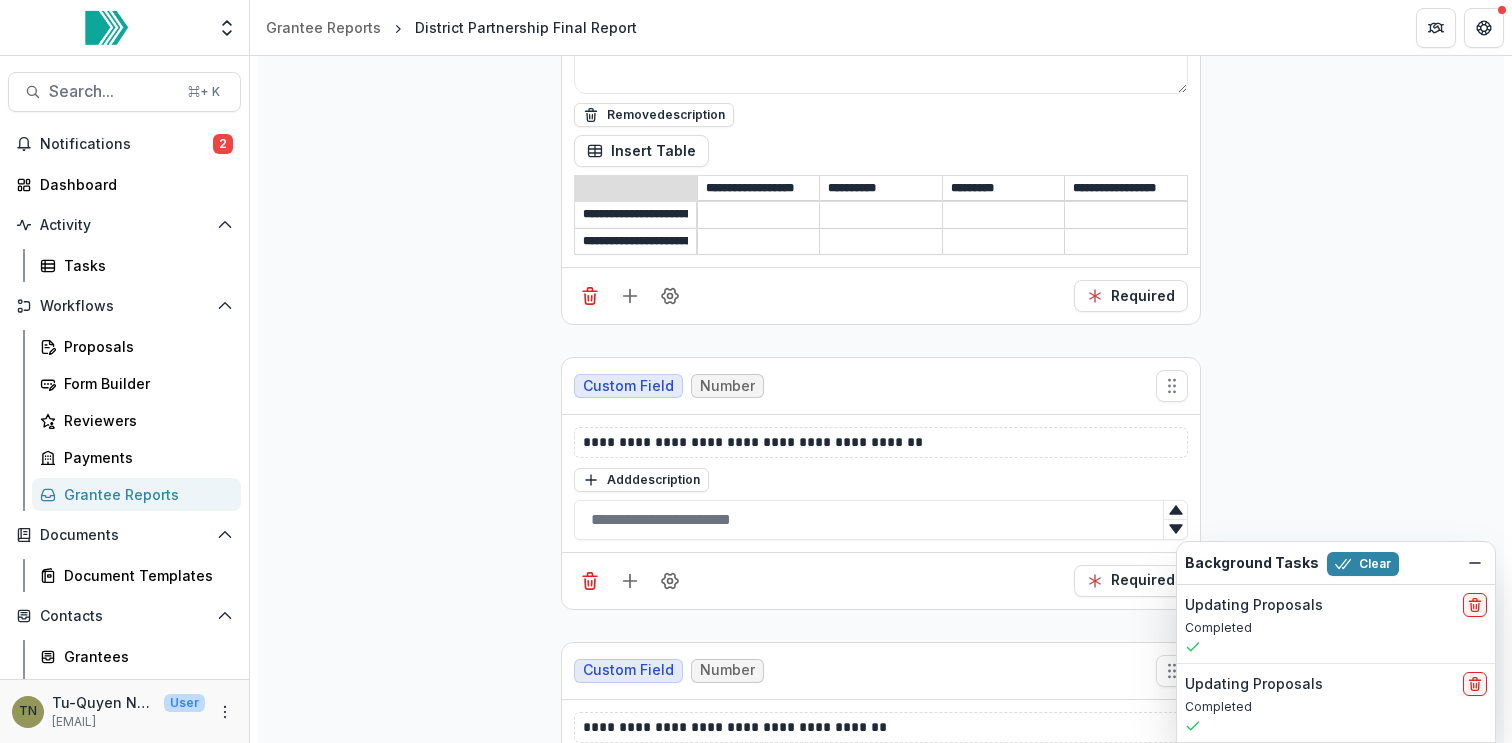 scroll, scrollTop: 6675, scrollLeft: 0, axis: vertical 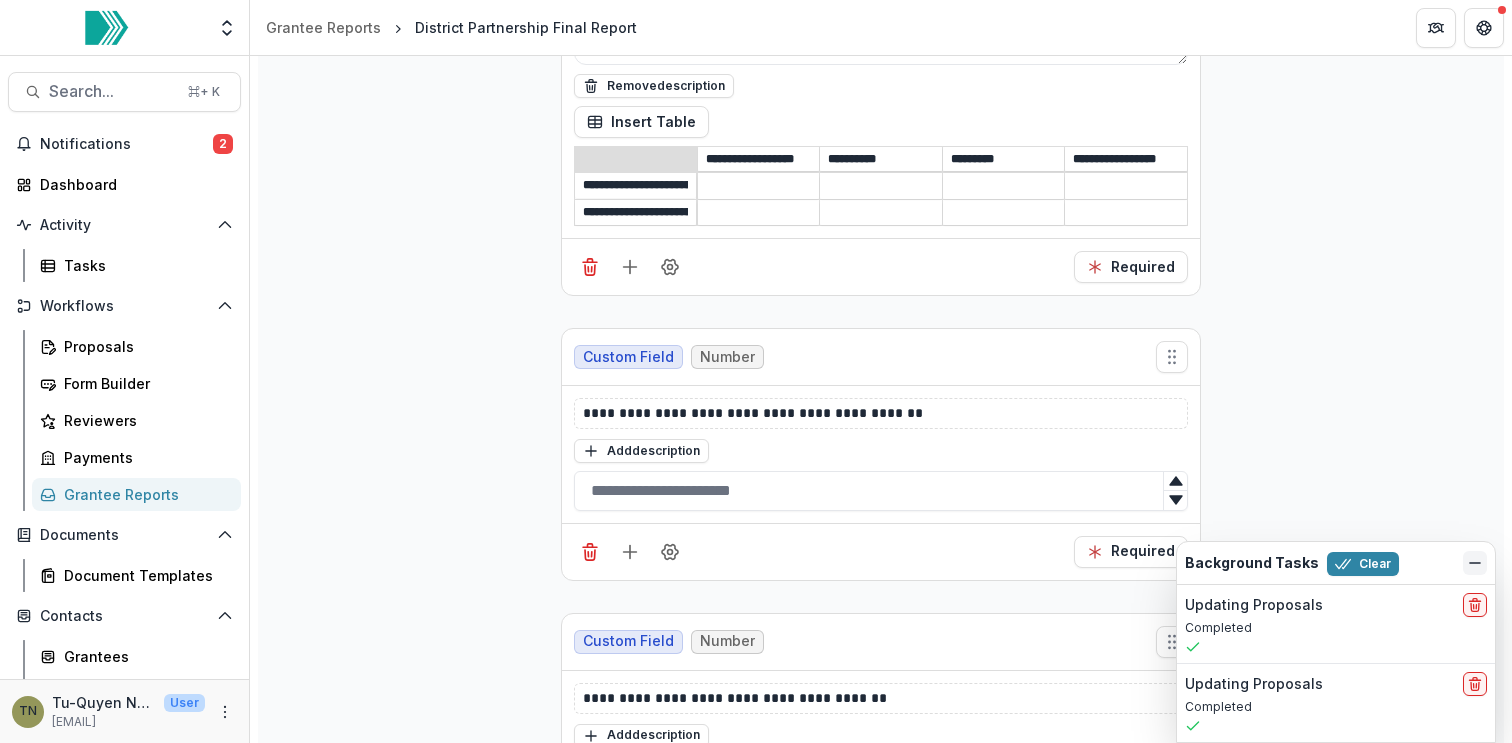 click 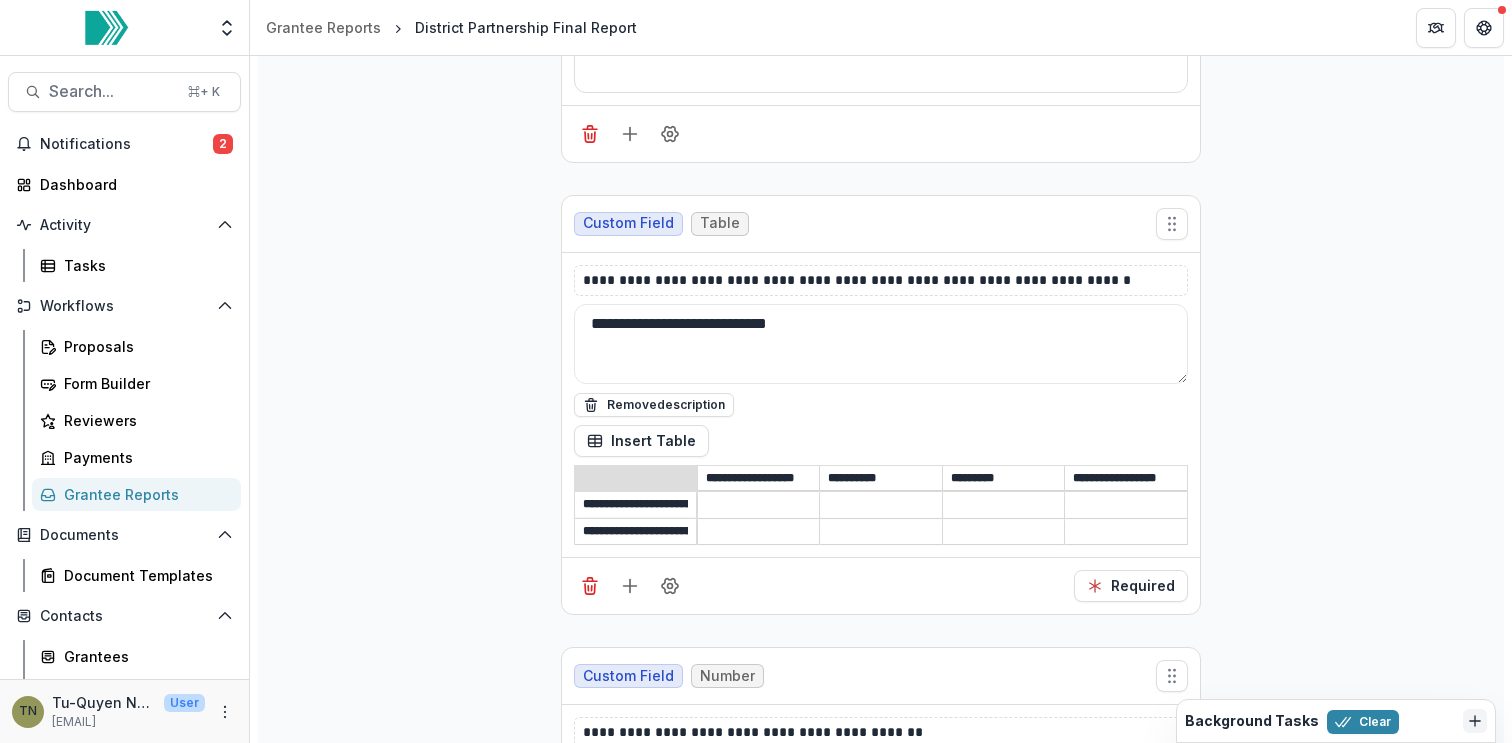 scroll, scrollTop: 6320, scrollLeft: 0, axis: vertical 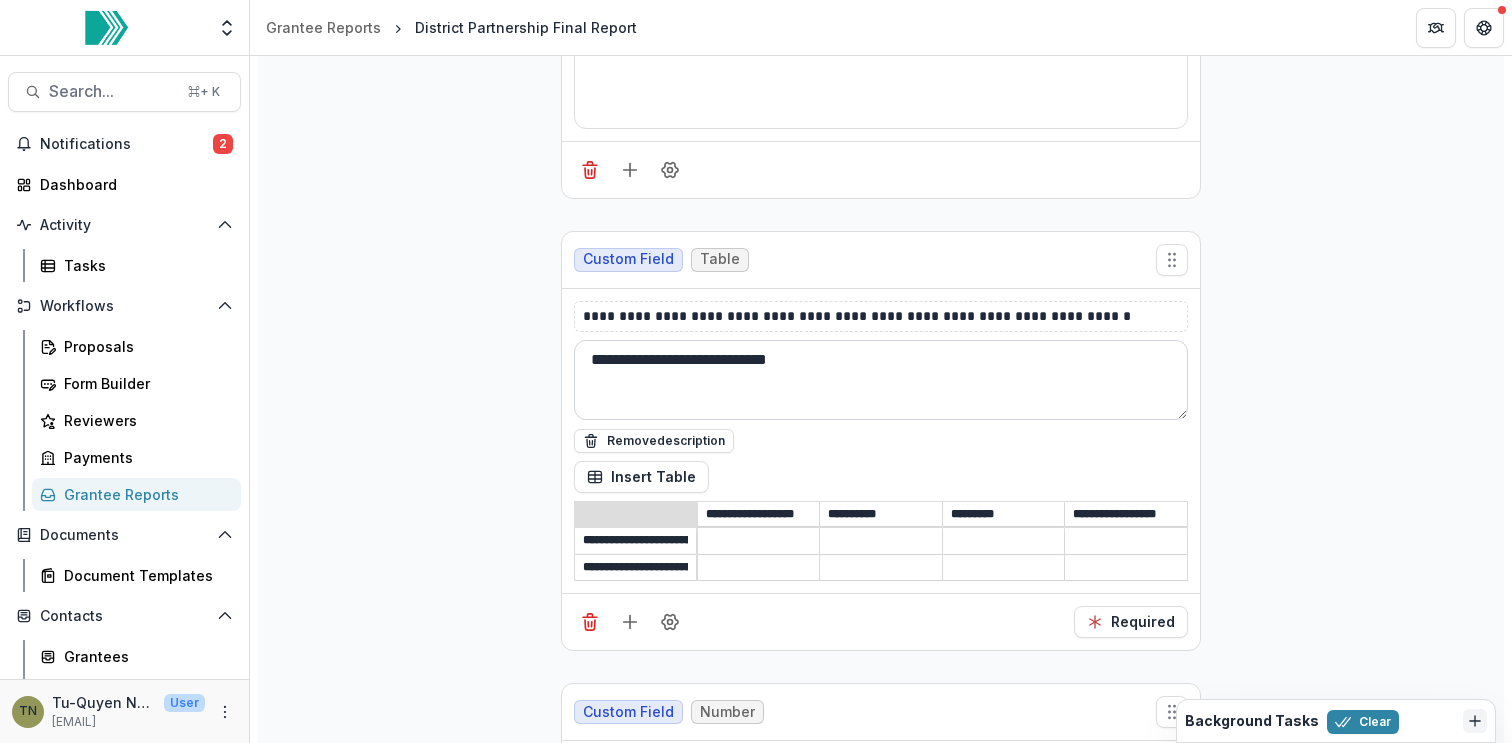 click on "**********" at bounding box center [881, 380] 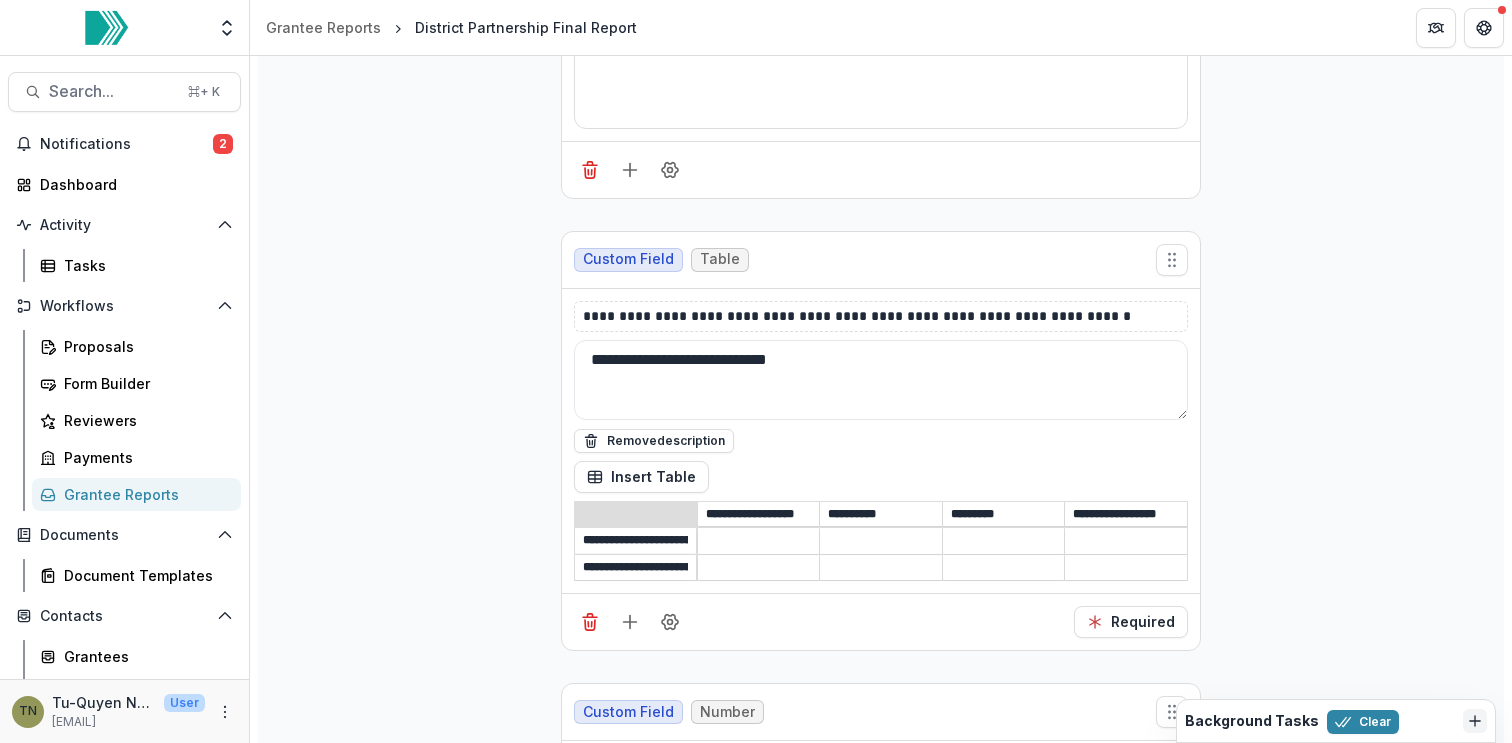 click on "**********" at bounding box center [635, 541] 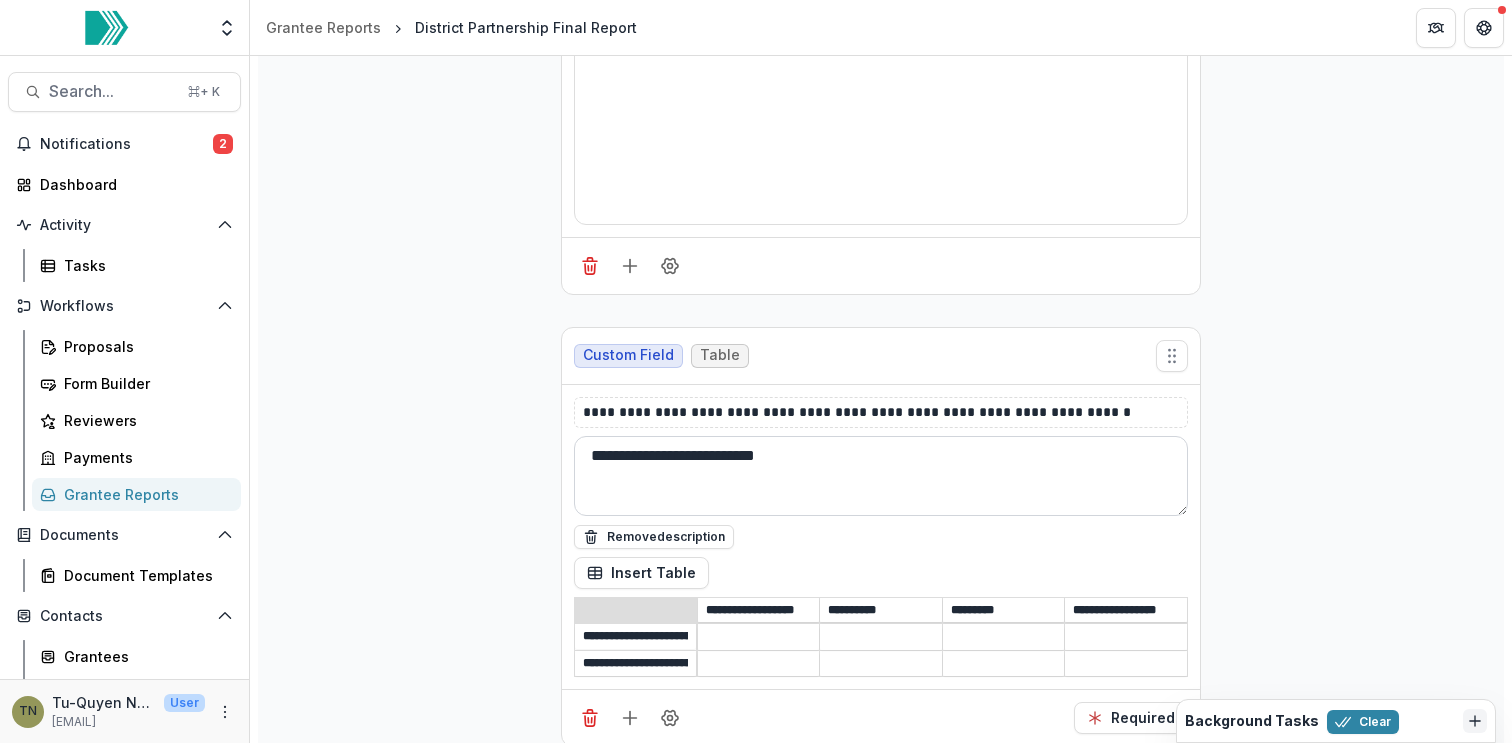 scroll, scrollTop: 10780, scrollLeft: 0, axis: vertical 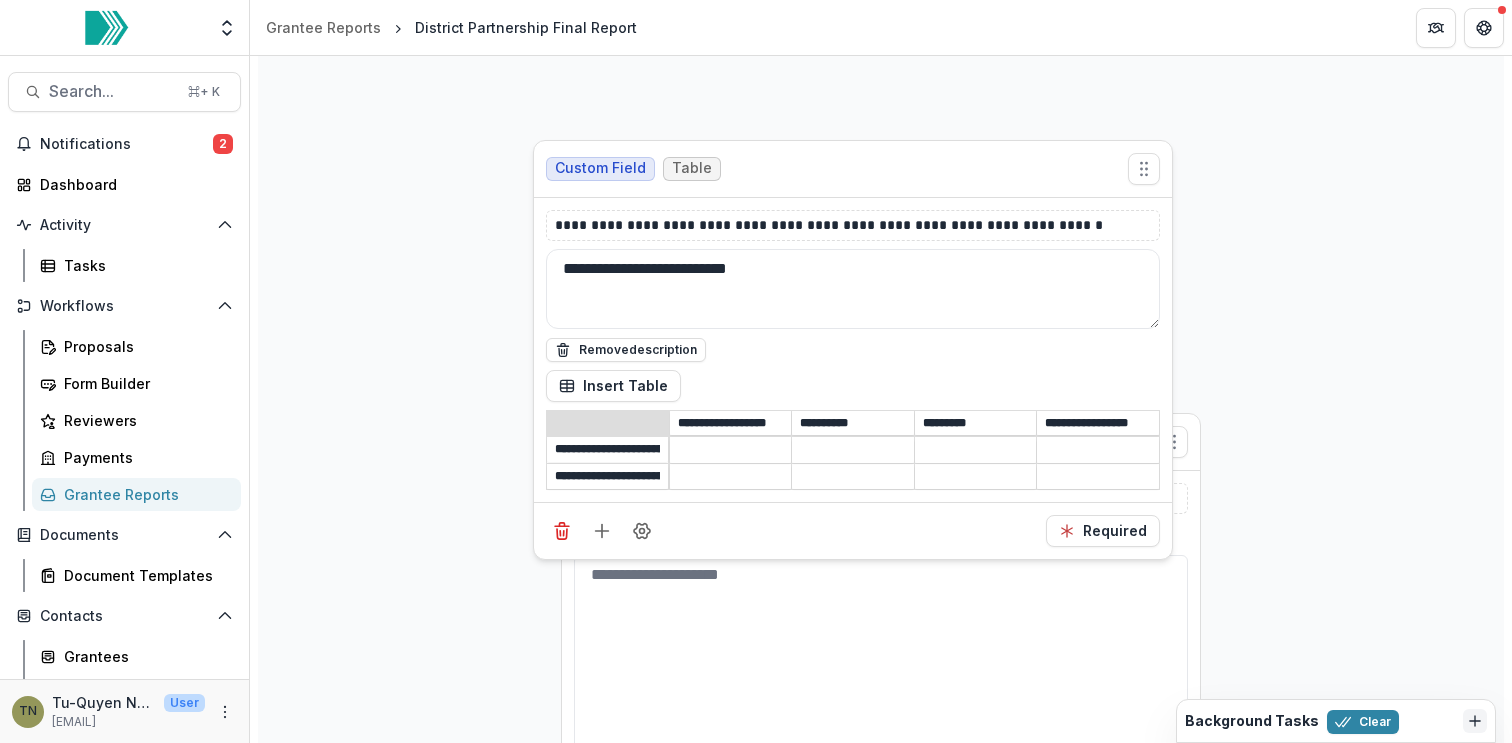drag, startPoint x: 1173, startPoint y: 341, endPoint x: 1145, endPoint y: 37, distance: 305.28674 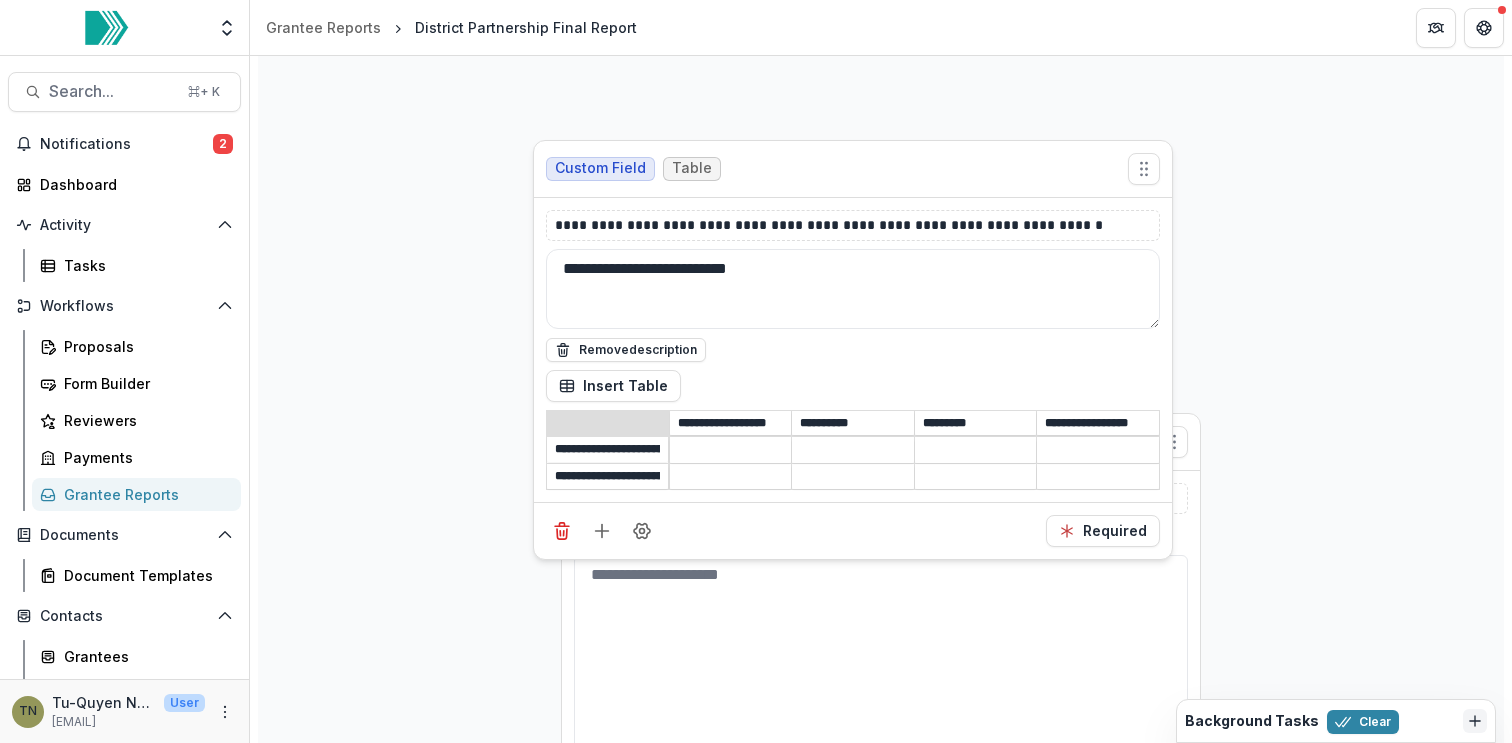 click on "**********" at bounding box center (756, 371) 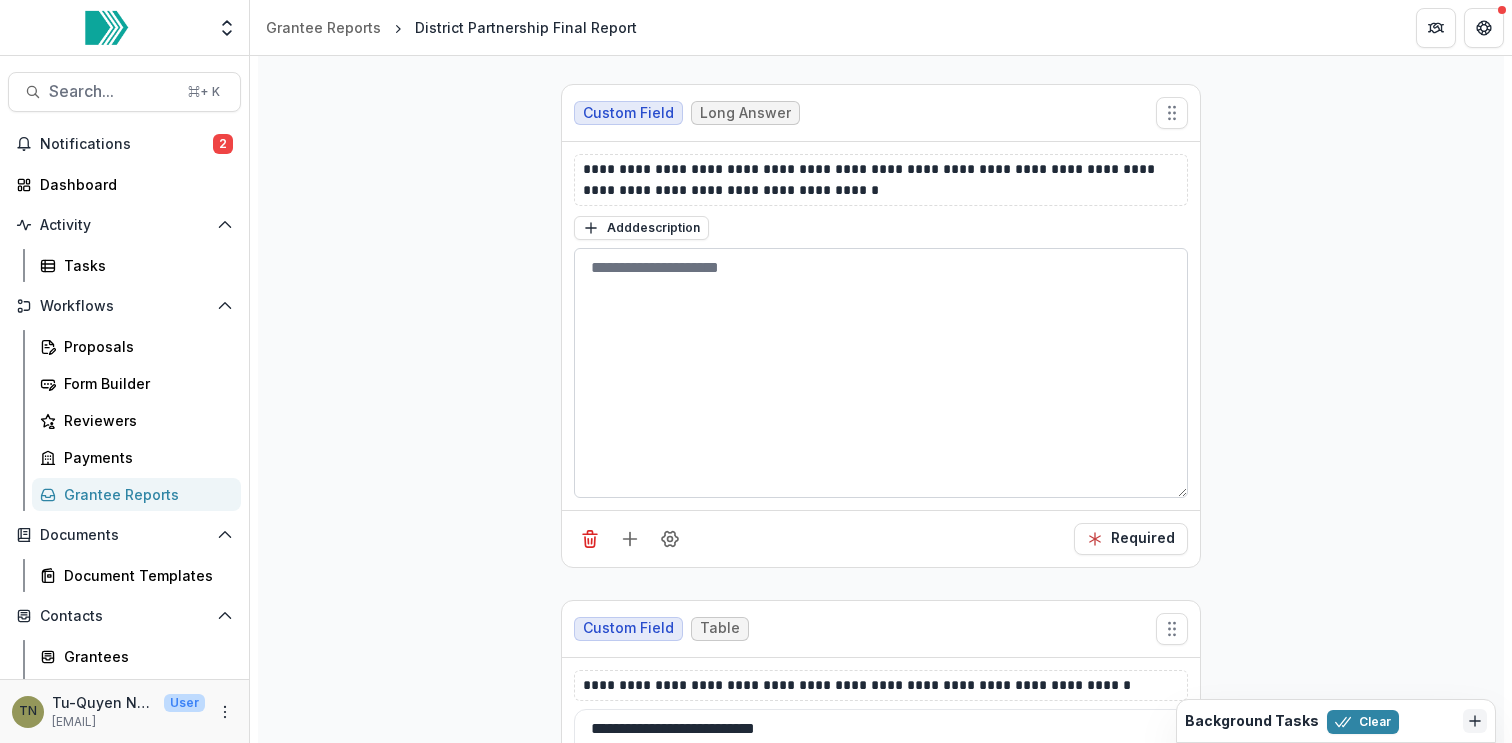 scroll, scrollTop: 8019, scrollLeft: 0, axis: vertical 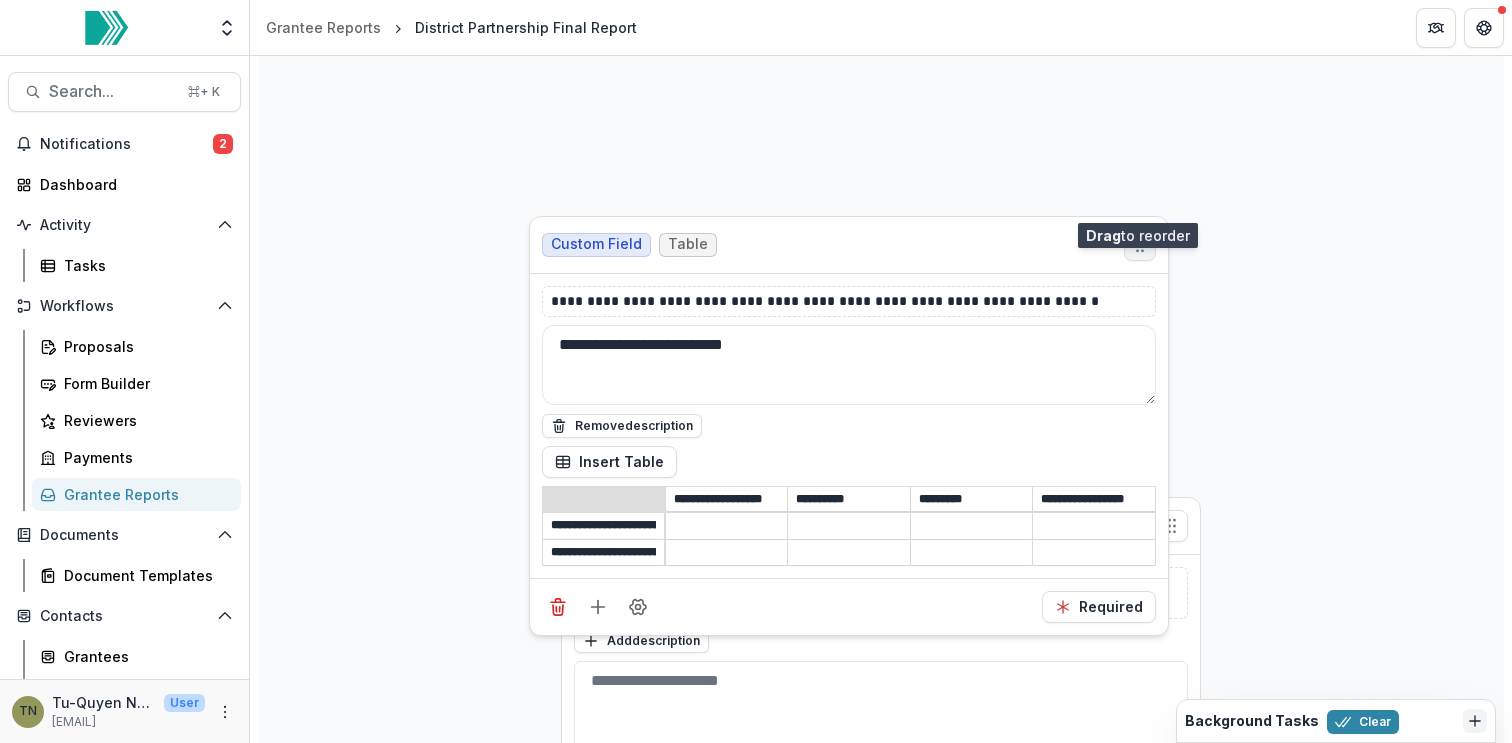 drag, startPoint x: 1171, startPoint y: 543, endPoint x: 1139, endPoint y: 196, distance: 348.47238 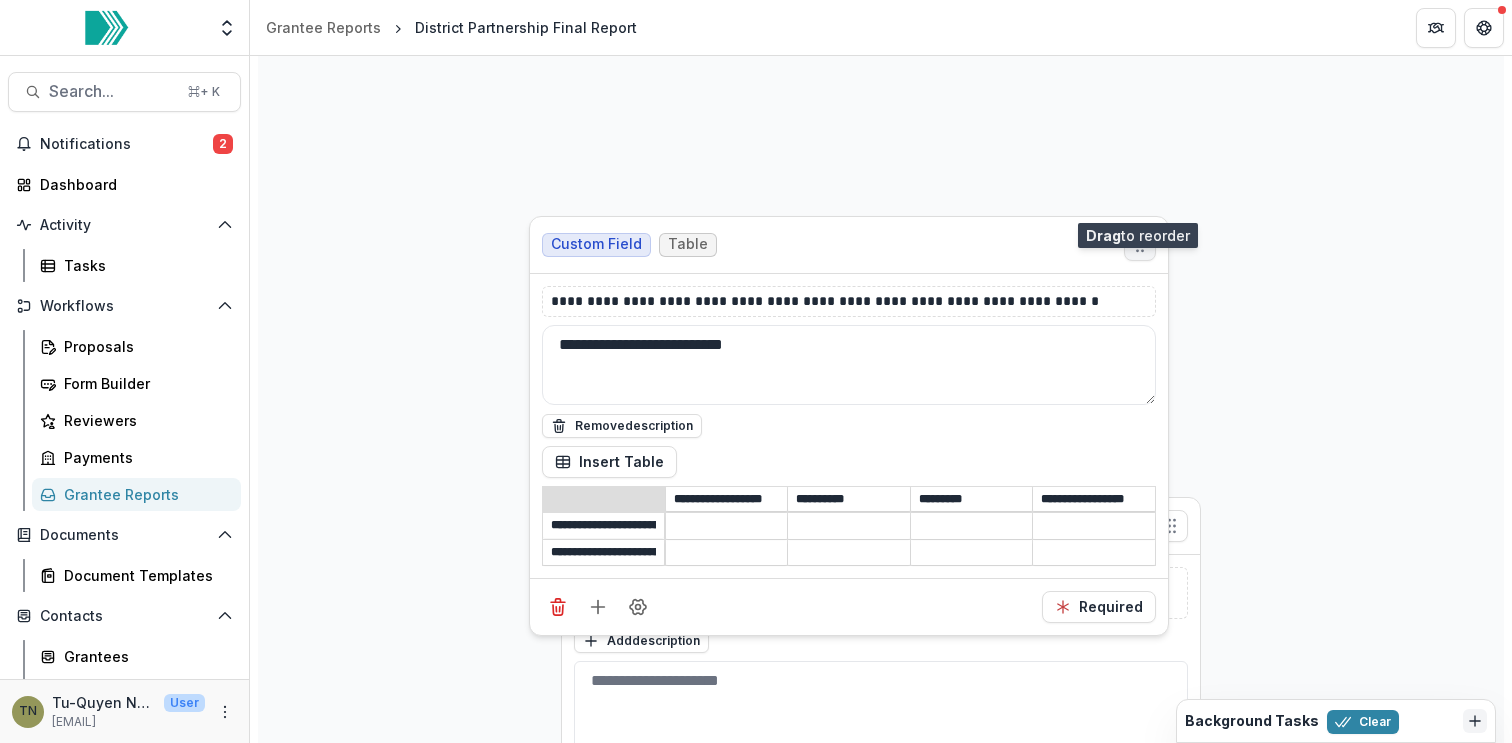 click 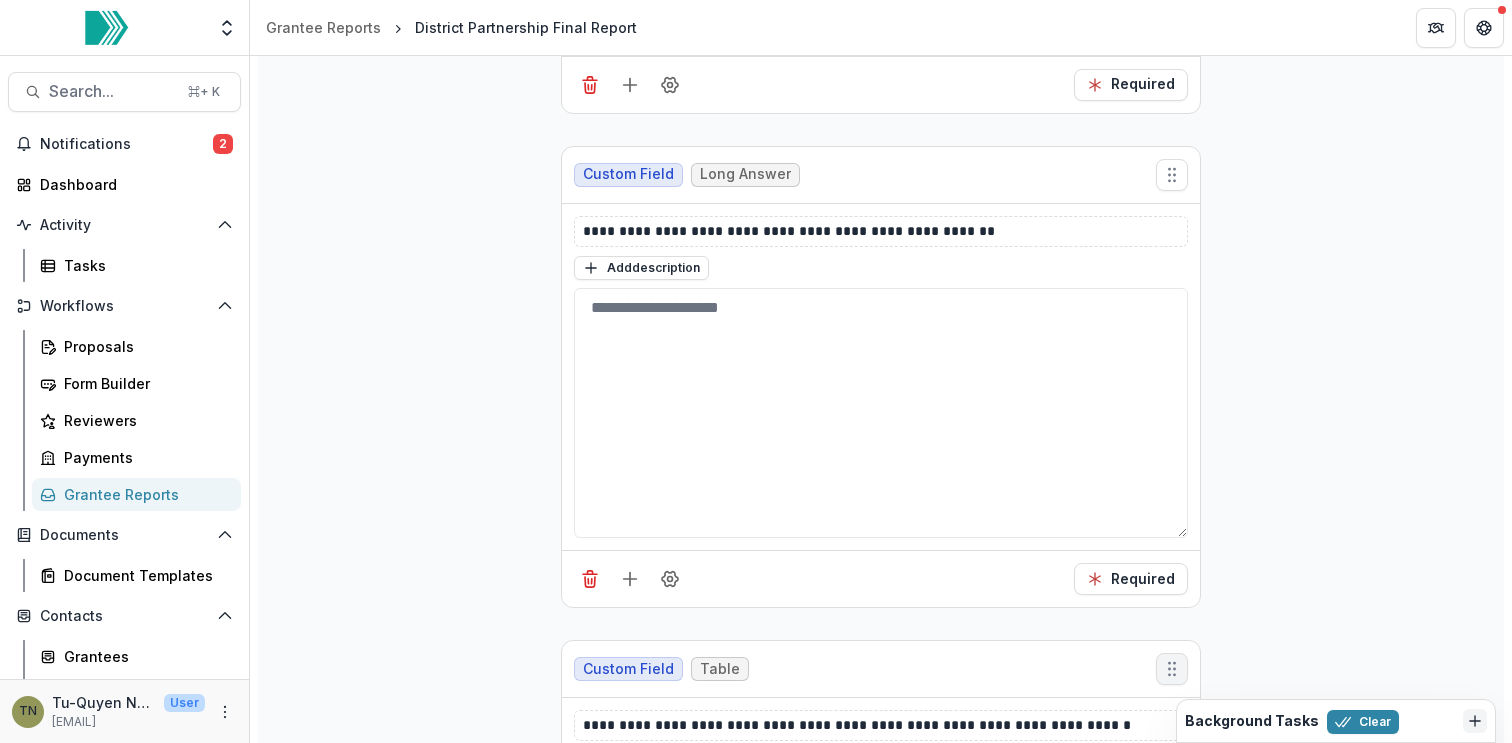 scroll, scrollTop: 7398, scrollLeft: 0, axis: vertical 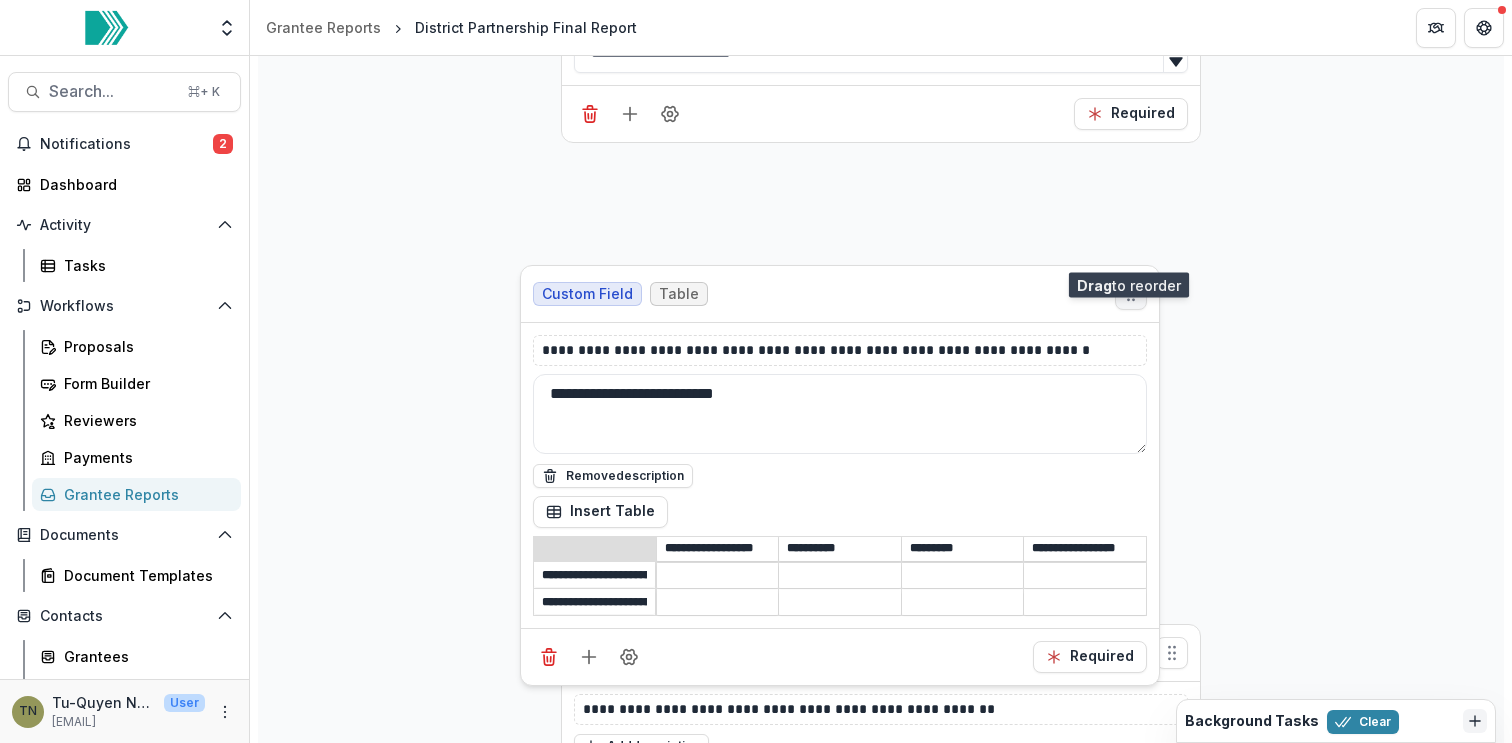 drag, startPoint x: 1170, startPoint y: 652, endPoint x: 1130, endPoint y: 248, distance: 405.97537 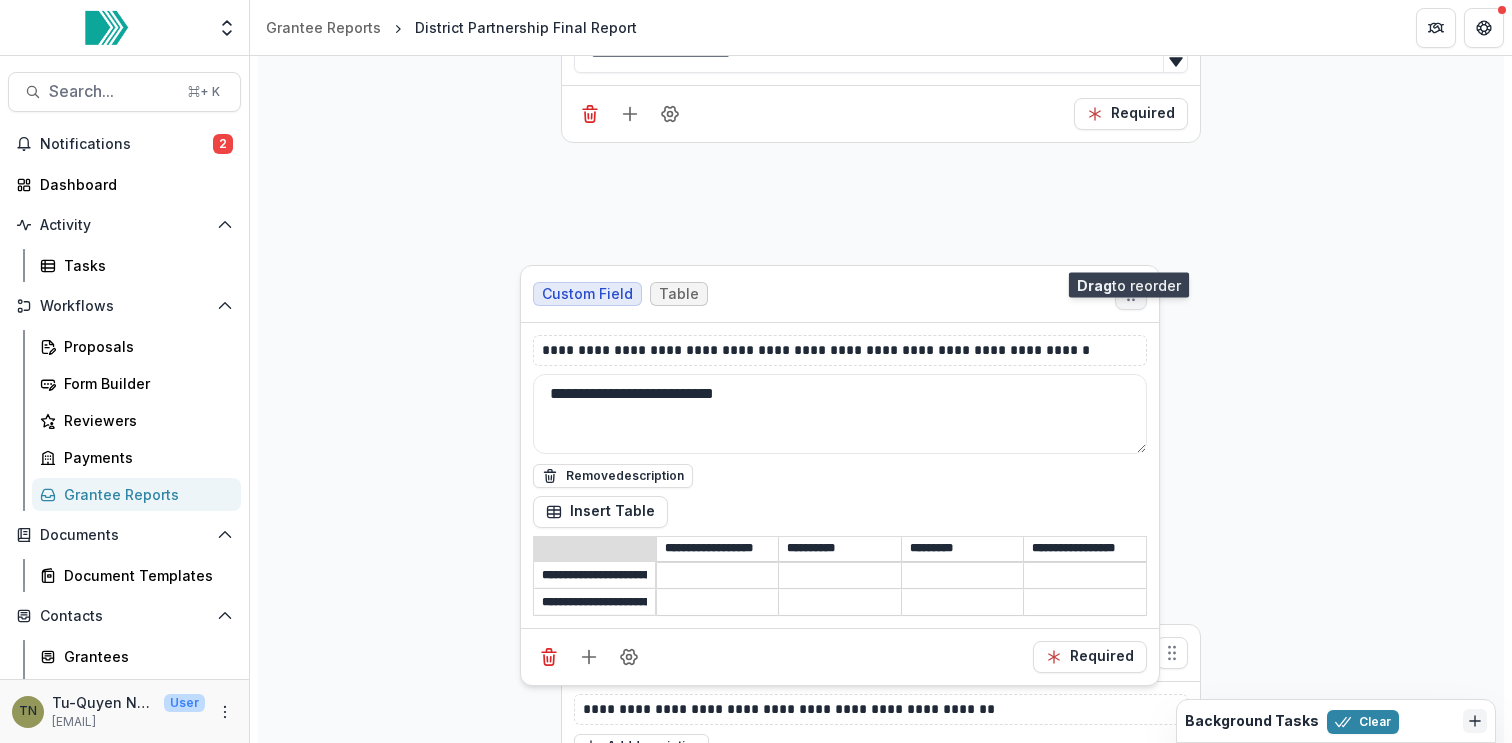 click 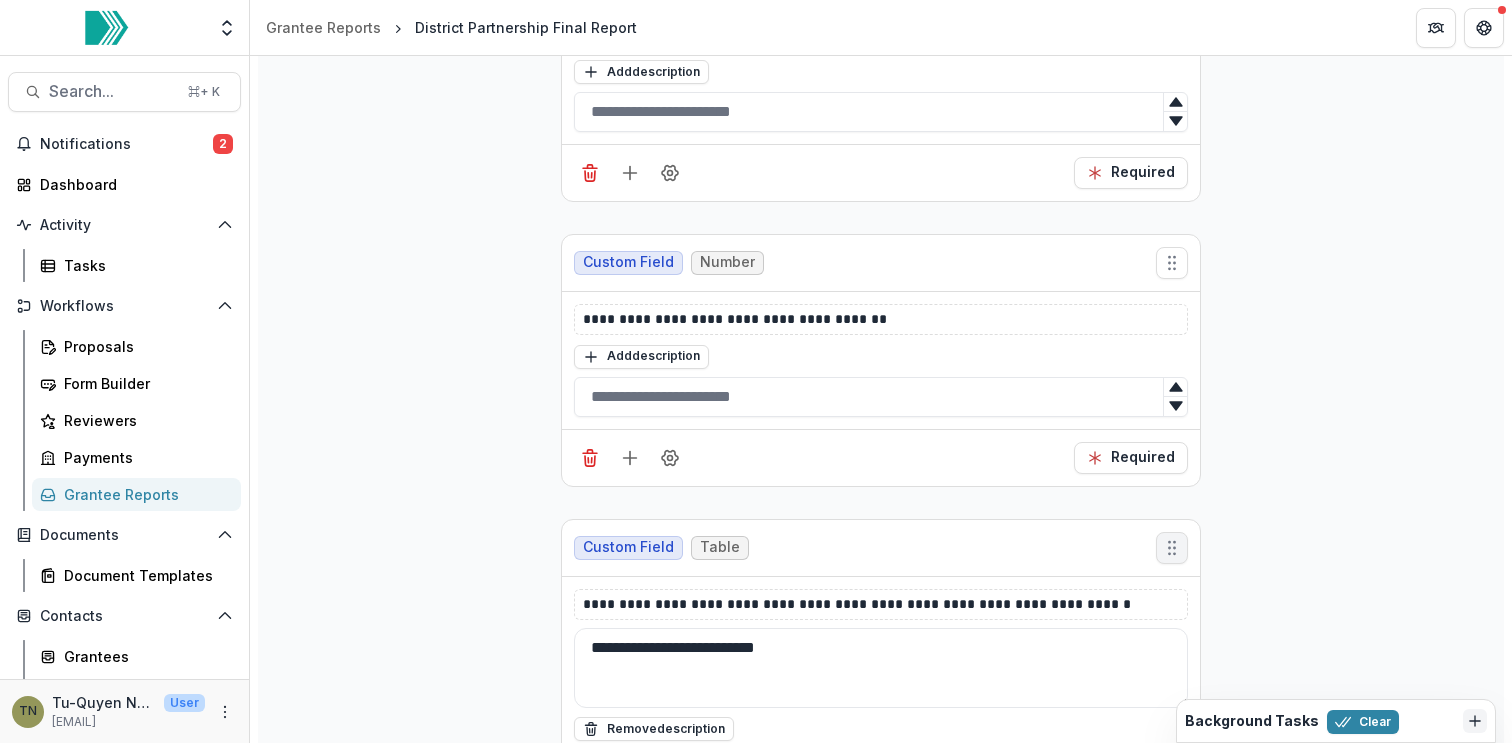 scroll, scrollTop: 7056, scrollLeft: 0, axis: vertical 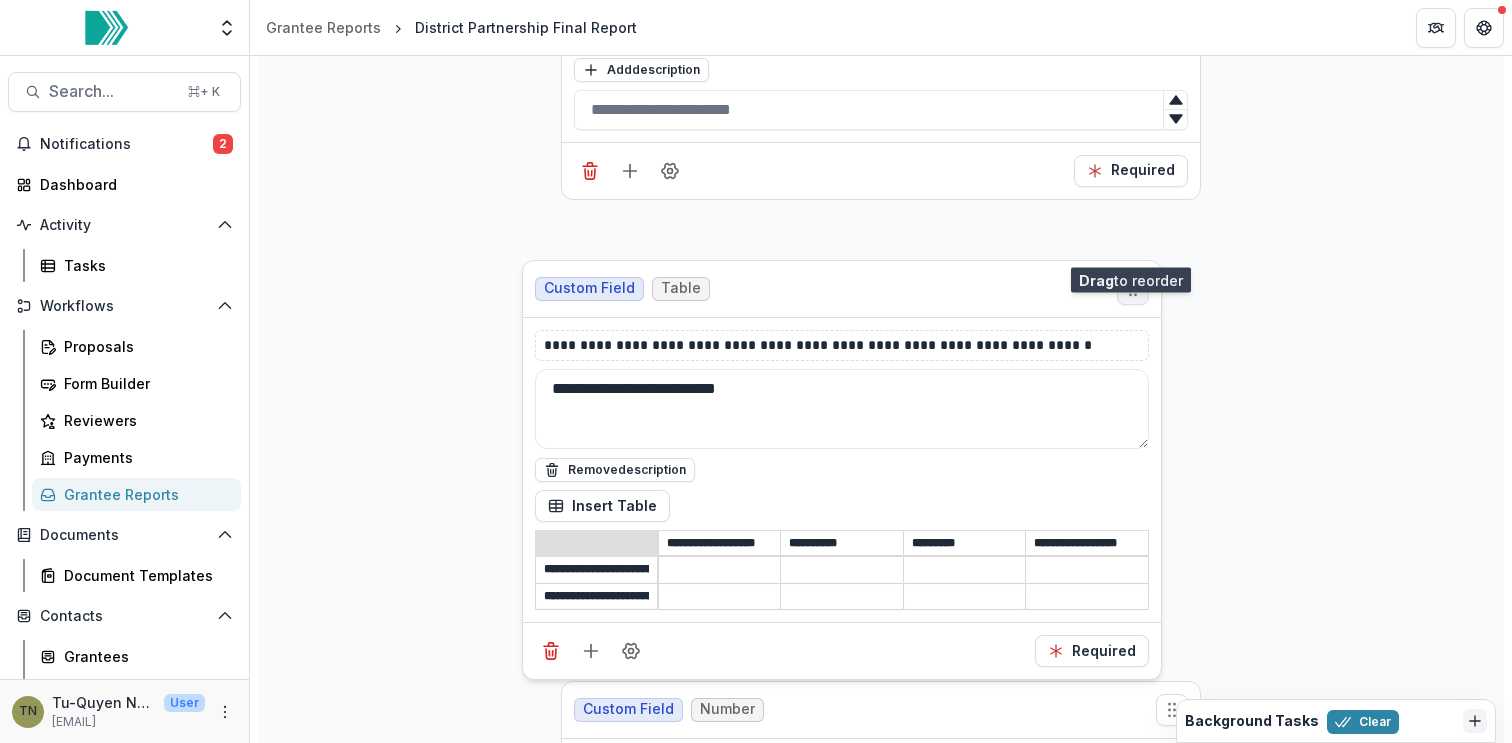drag, startPoint x: 1166, startPoint y: 498, endPoint x: 1128, endPoint y: 241, distance: 259.79416 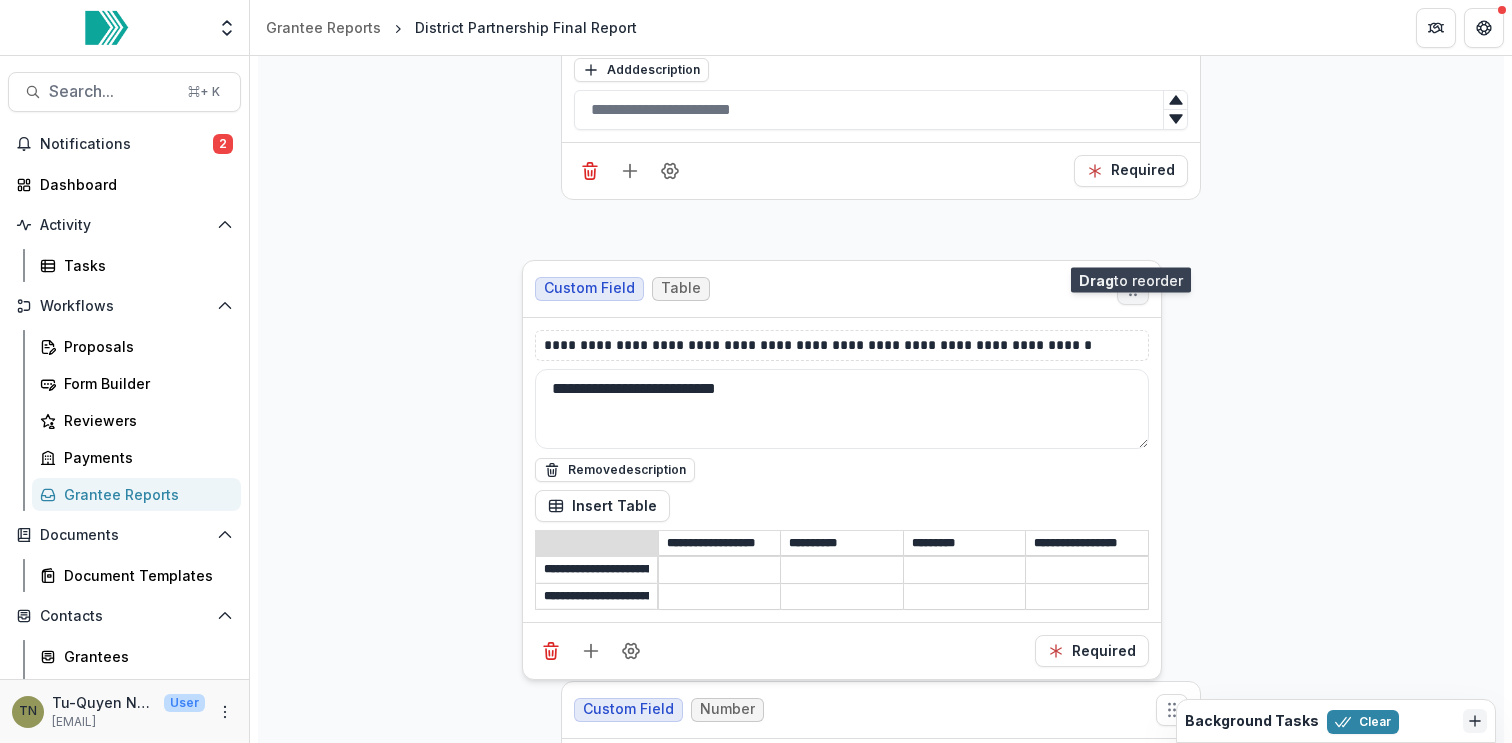 click 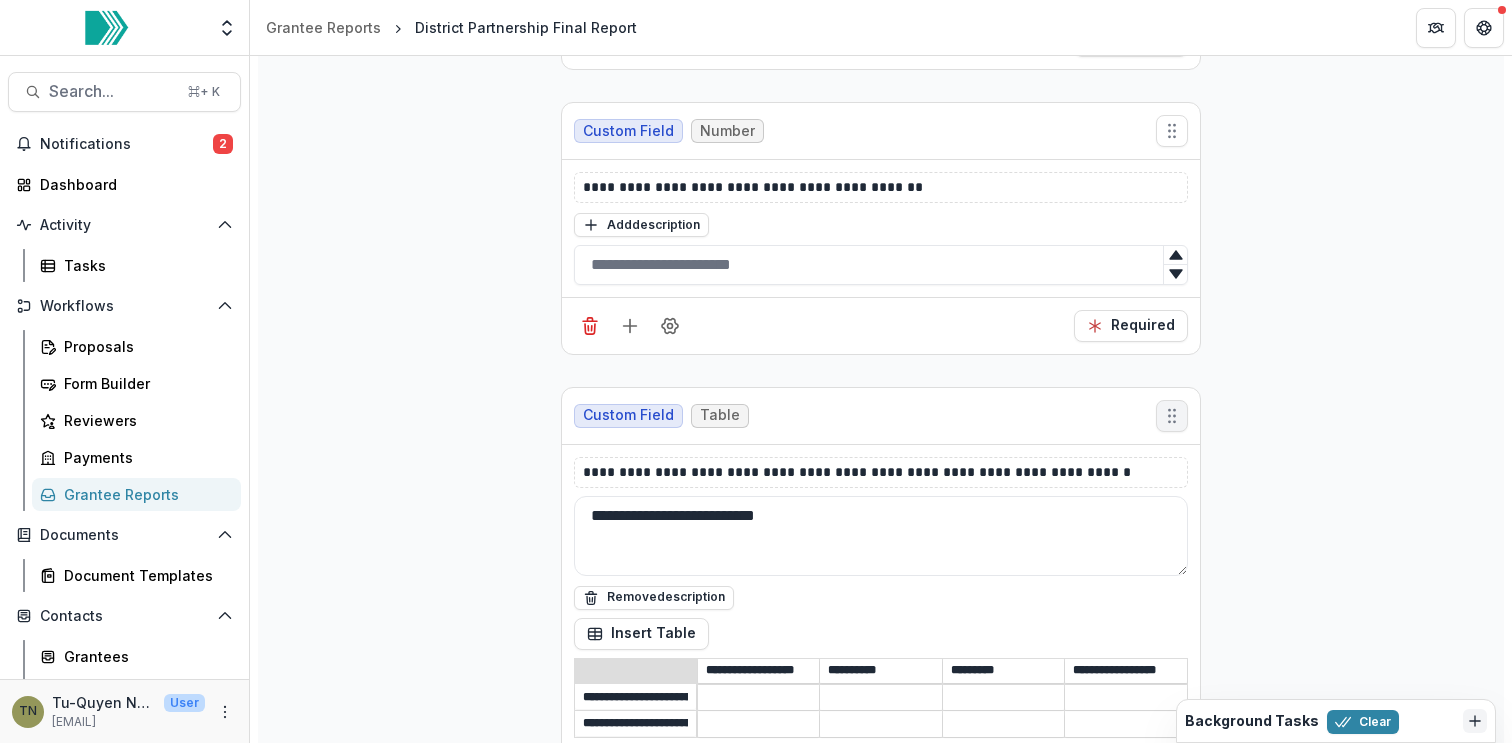 scroll, scrollTop: 6724, scrollLeft: 0, axis: vertical 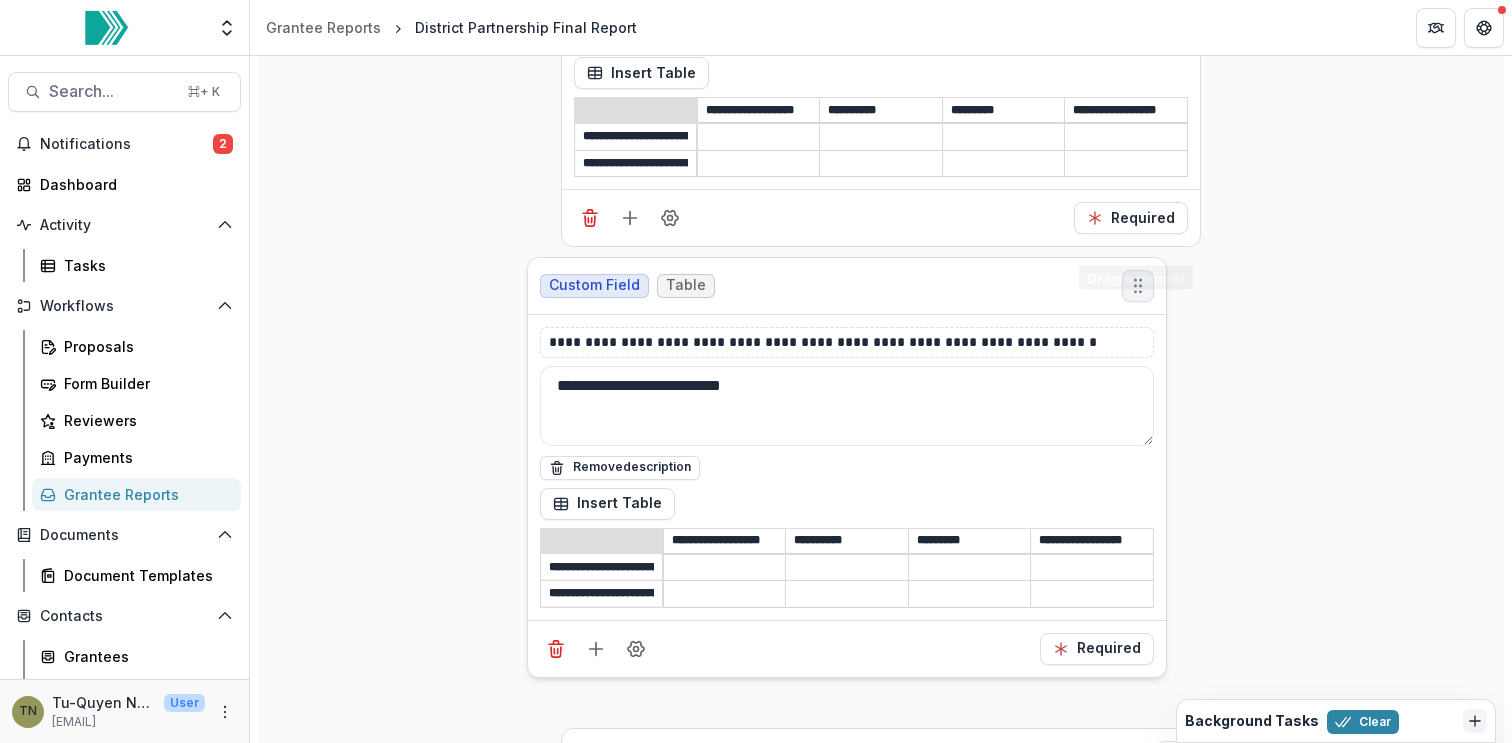 drag, startPoint x: 1173, startPoint y: 536, endPoint x: 1139, endPoint y: 225, distance: 312.853 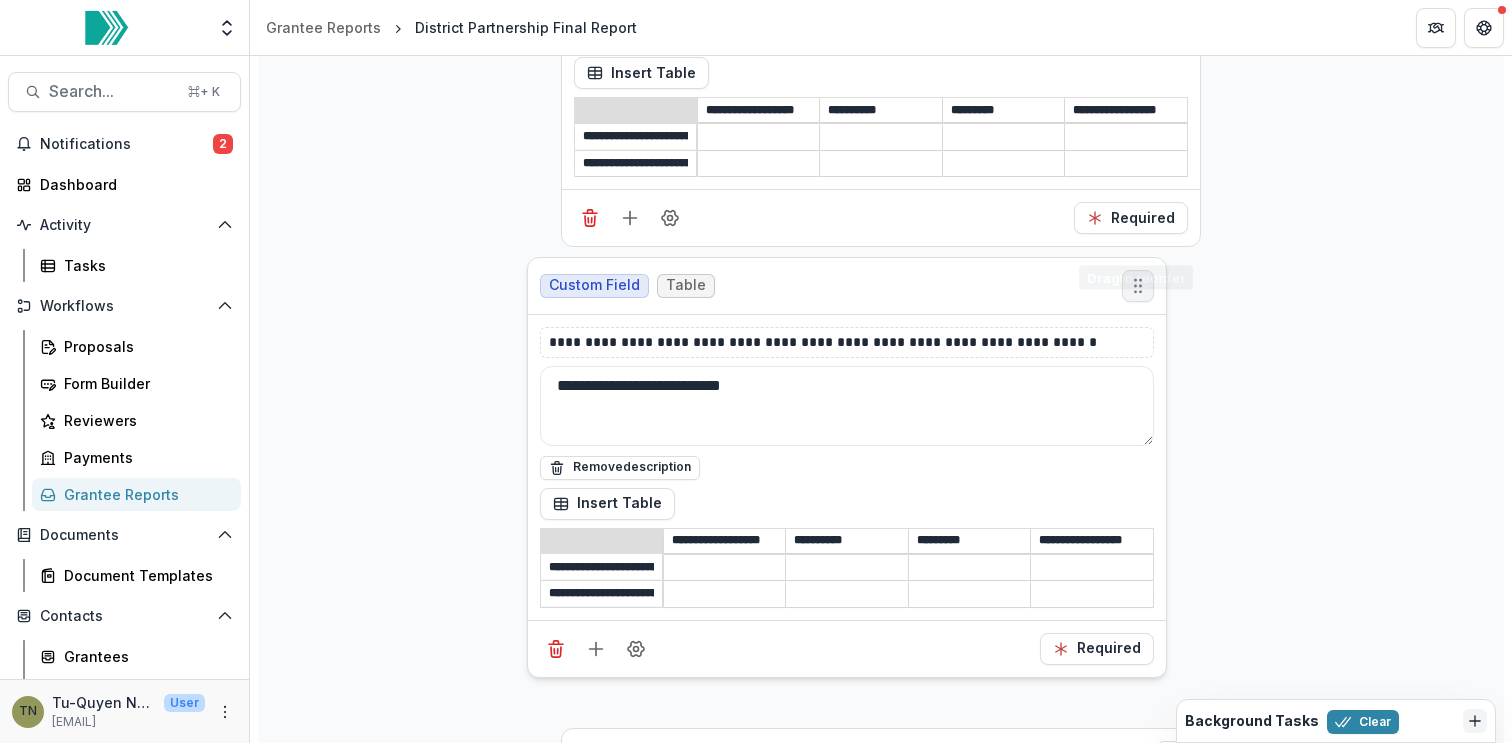 click at bounding box center (1138, 286) 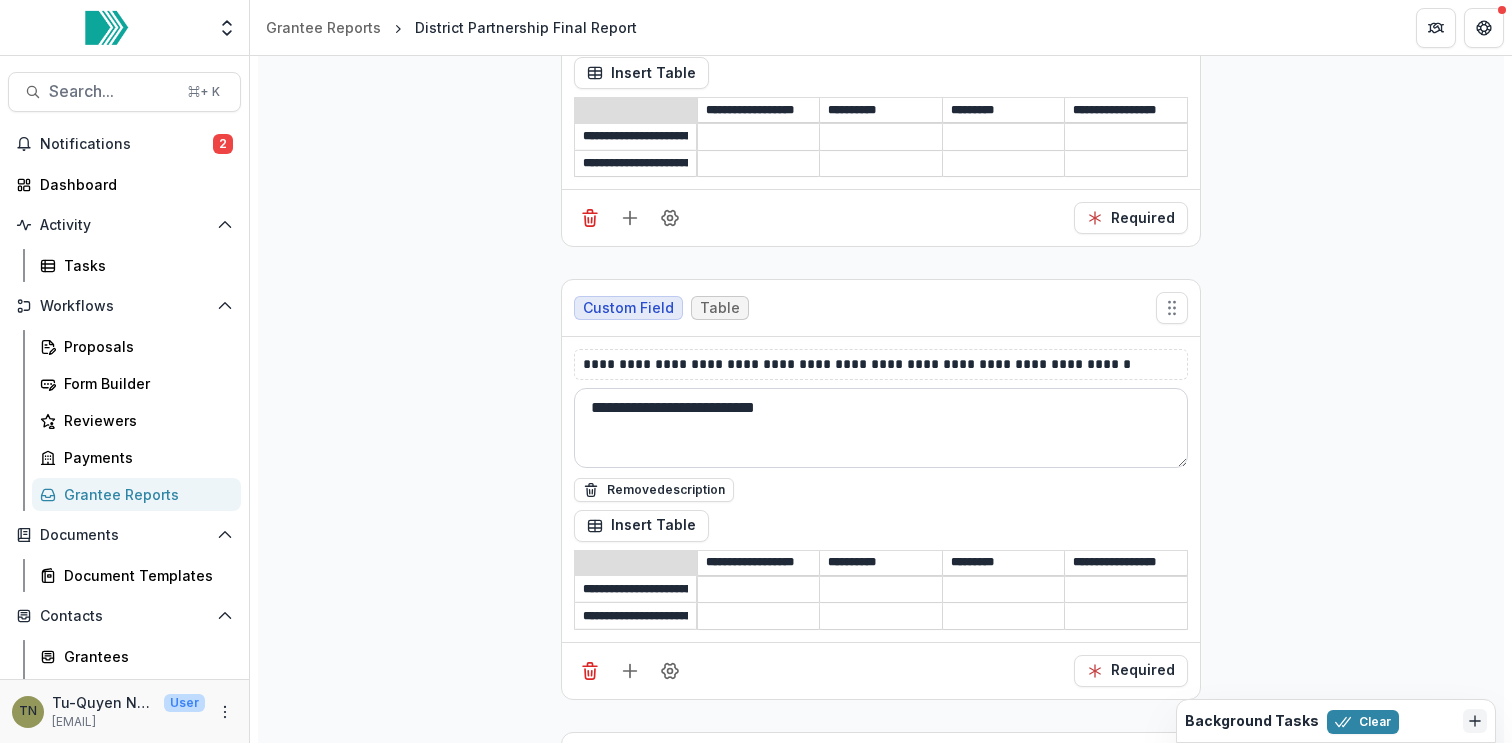click on "**********" at bounding box center (881, 428) 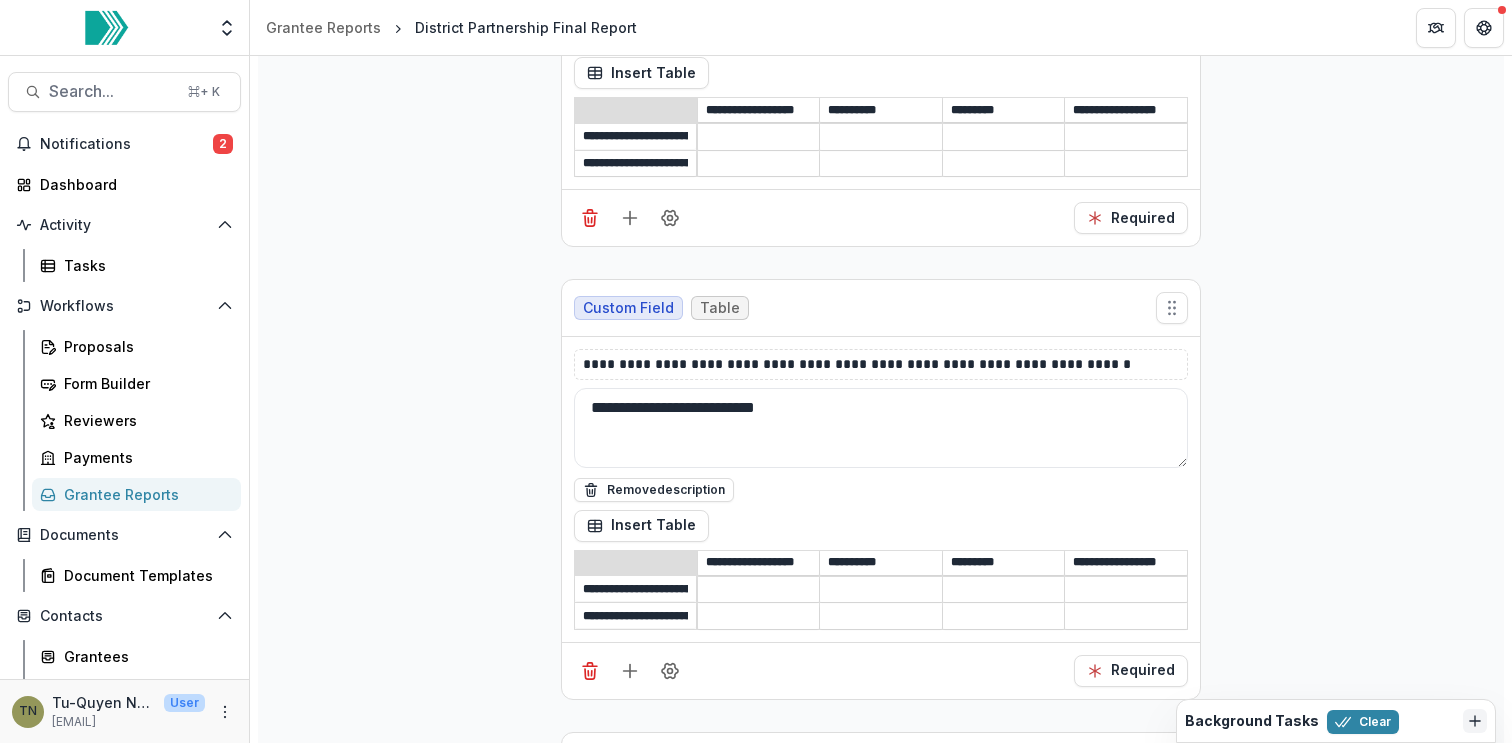 click on "**********" at bounding box center [881, 2572] 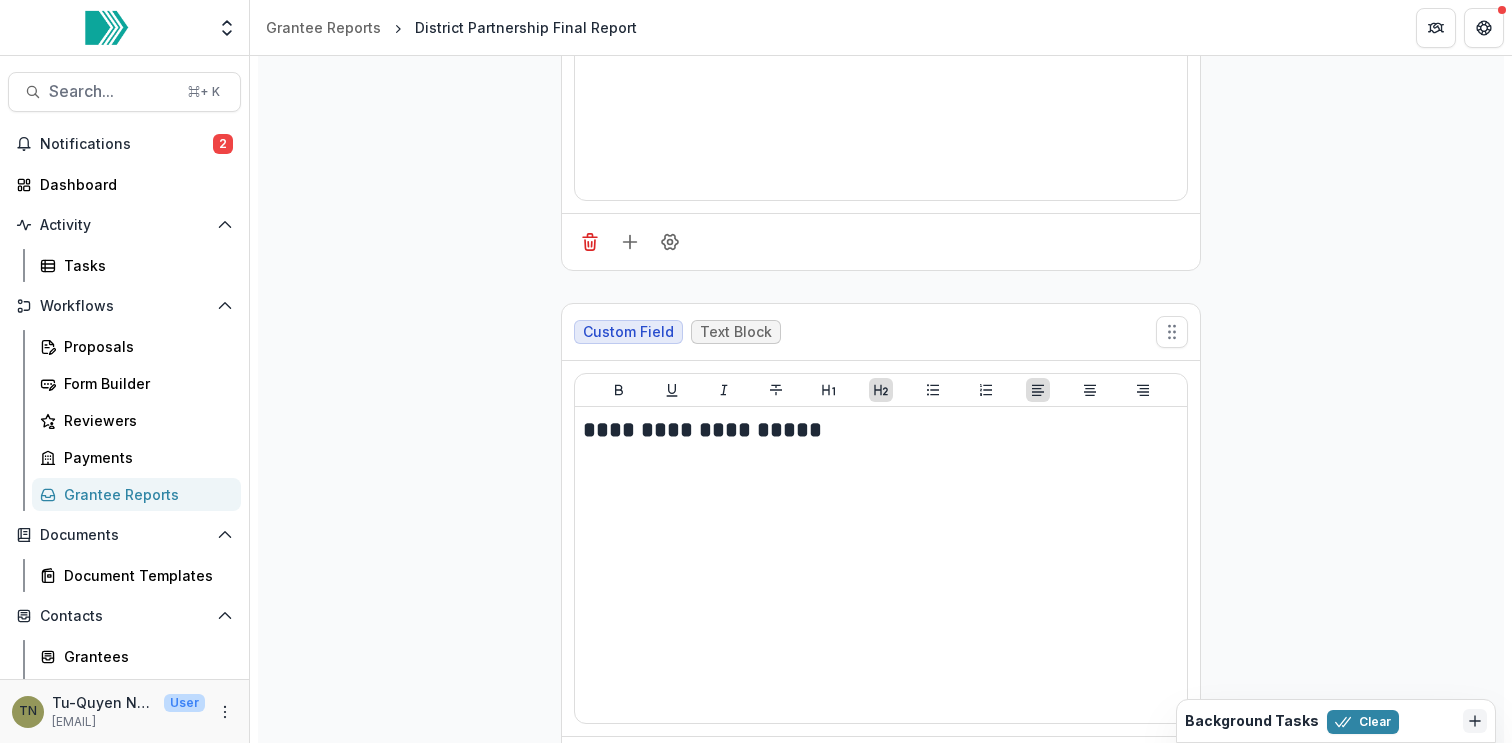 scroll, scrollTop: 10788, scrollLeft: 0, axis: vertical 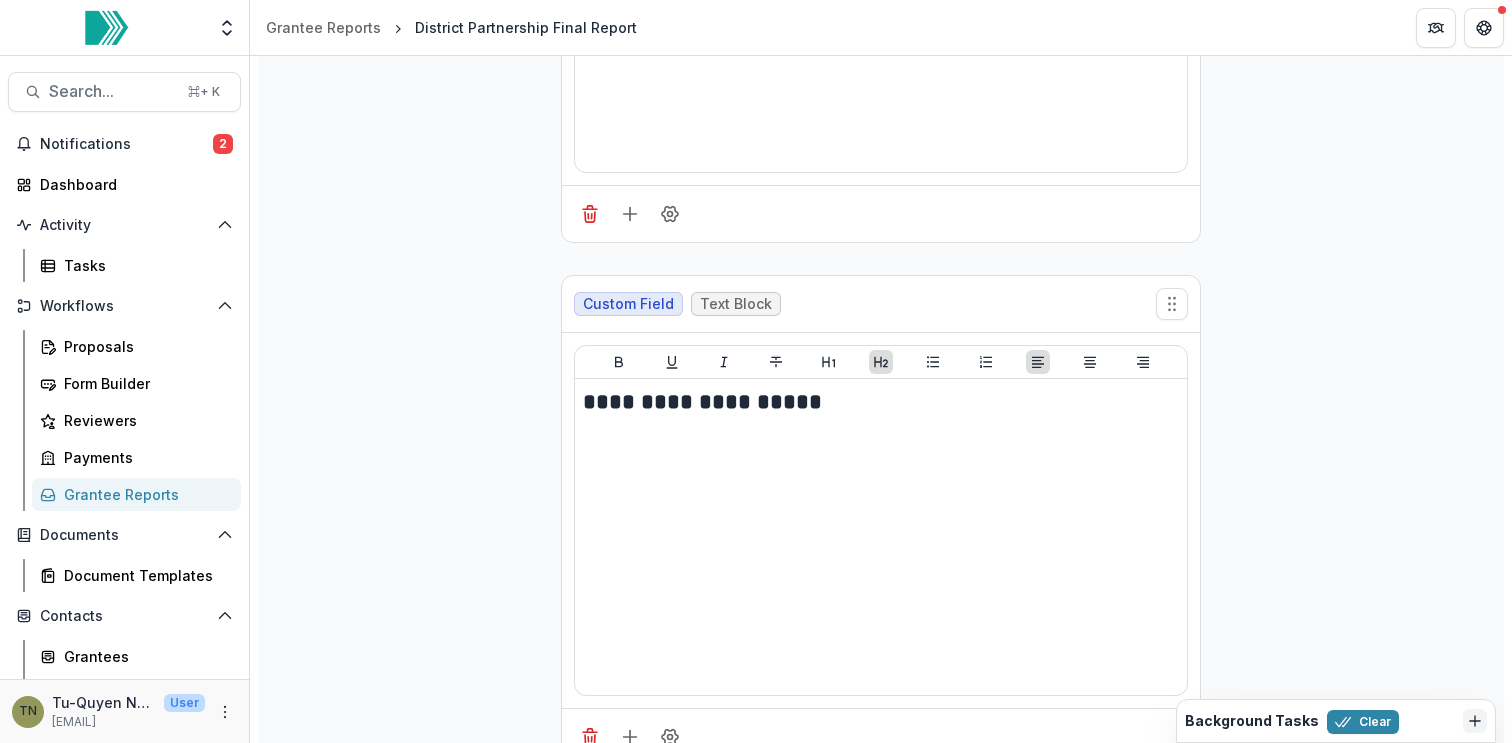 click on "Custom Field Text Block" at bounding box center (881, 304) 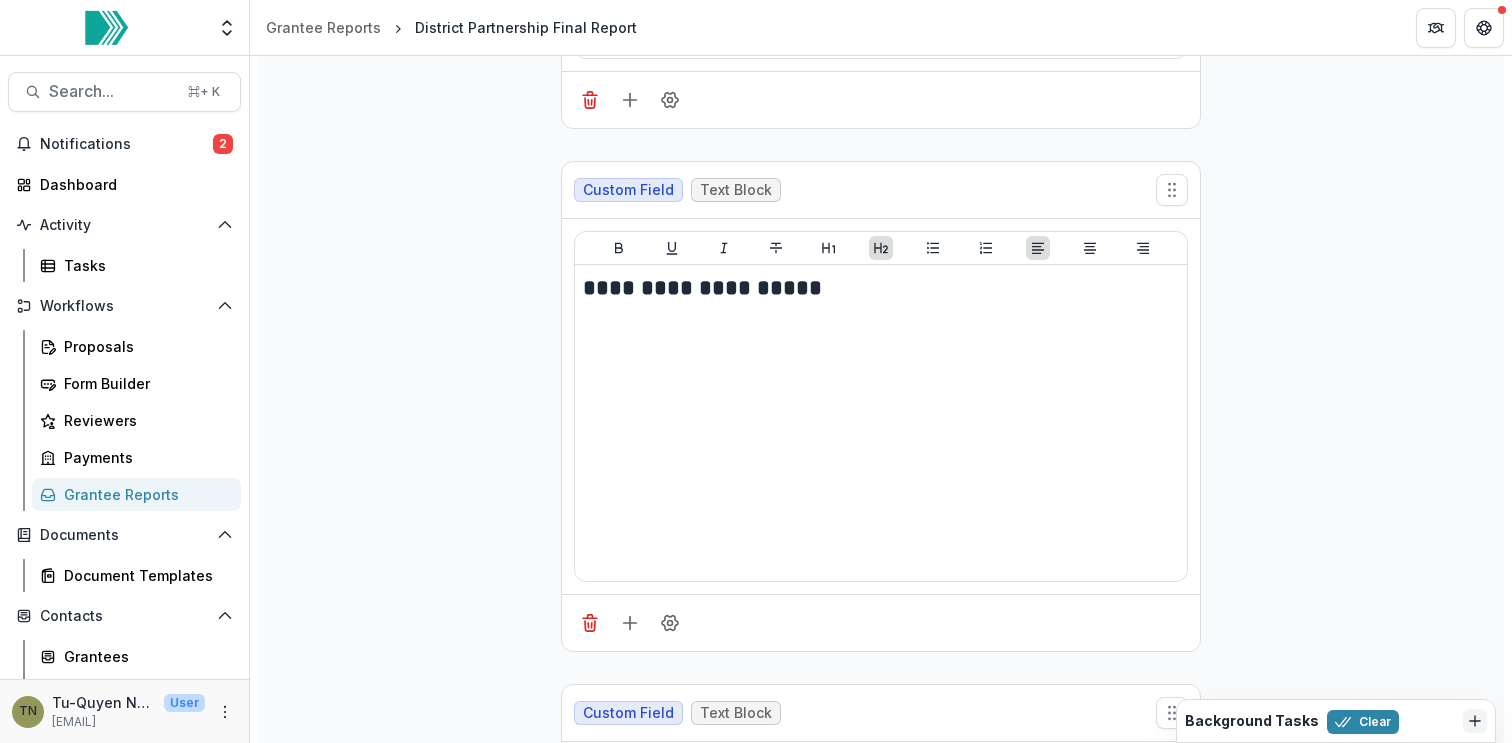 scroll, scrollTop: 10948, scrollLeft: 0, axis: vertical 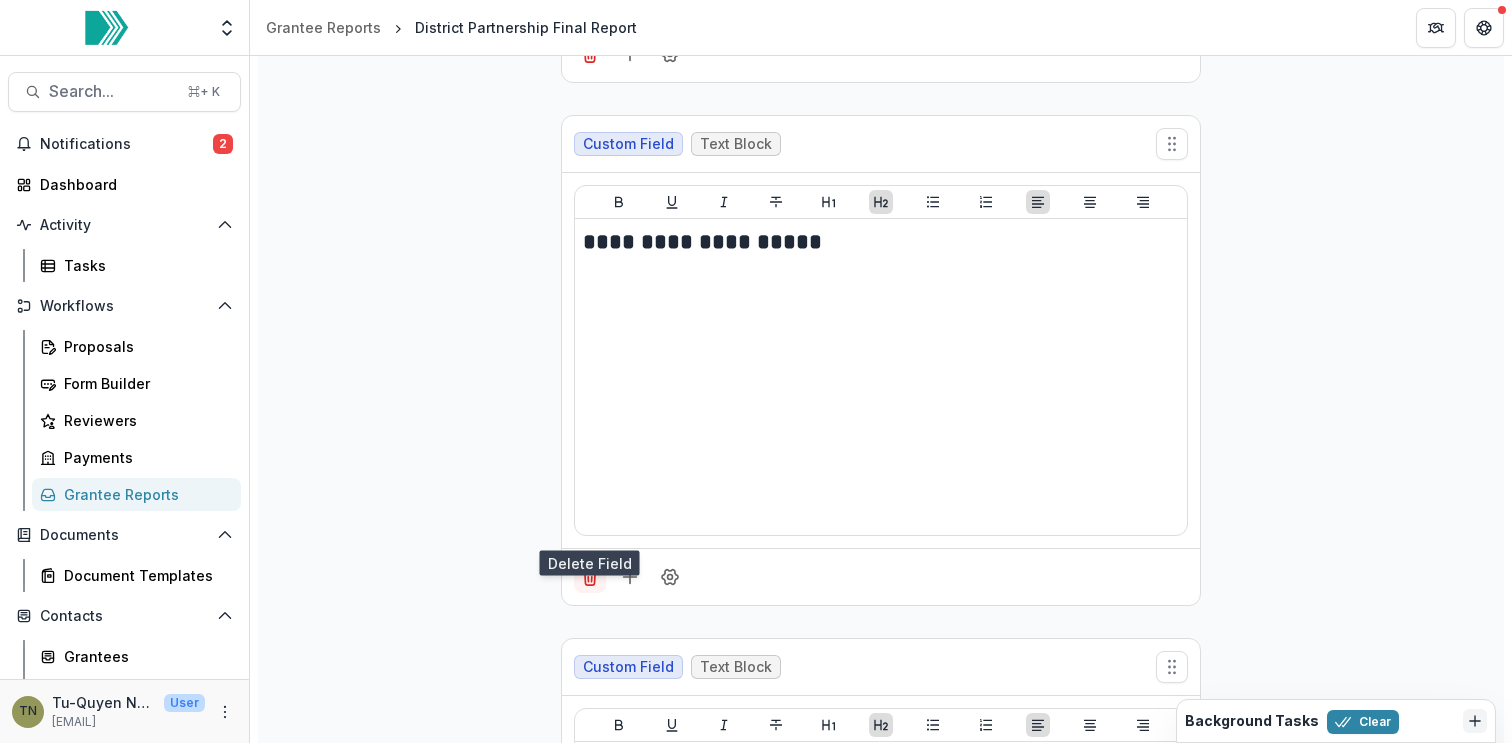 click 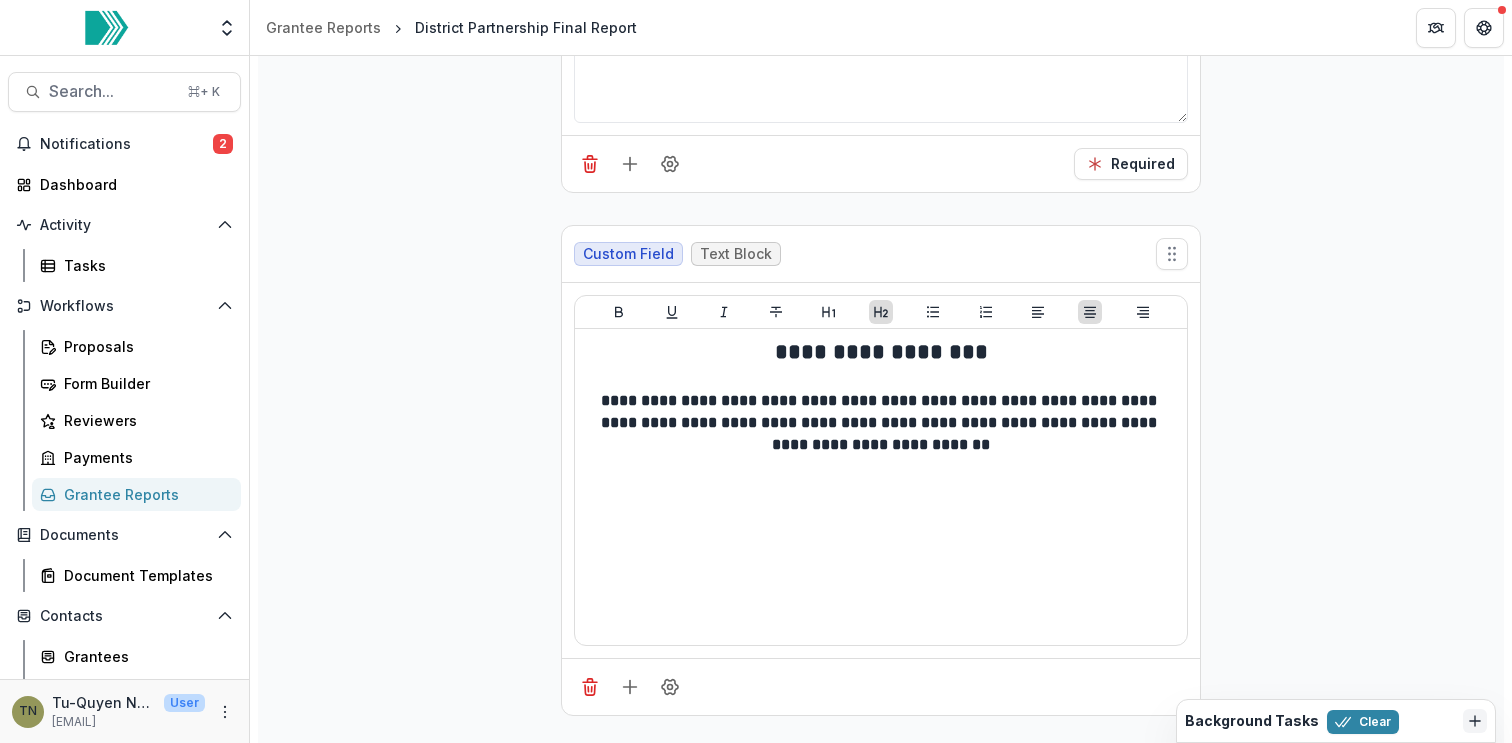 scroll, scrollTop: 10294, scrollLeft: 0, axis: vertical 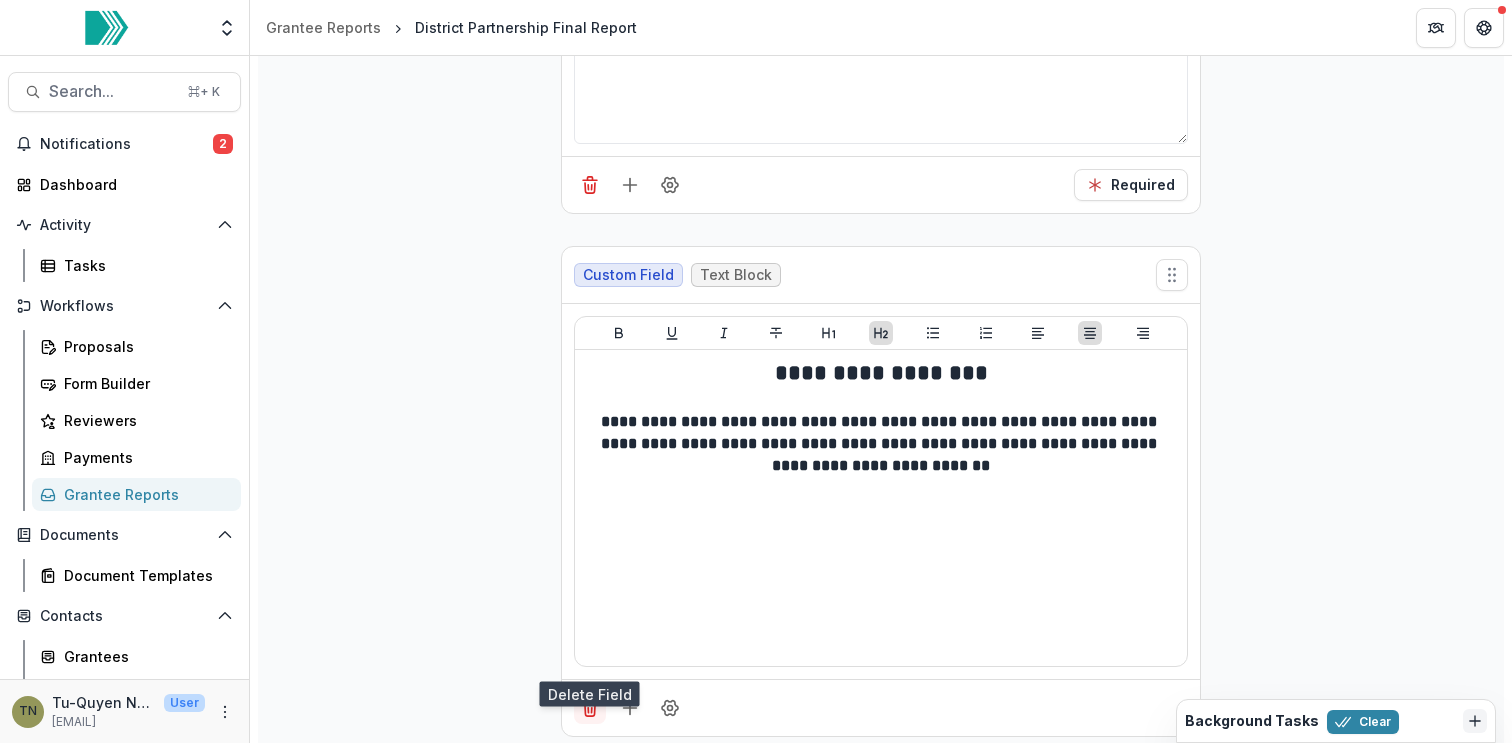 click 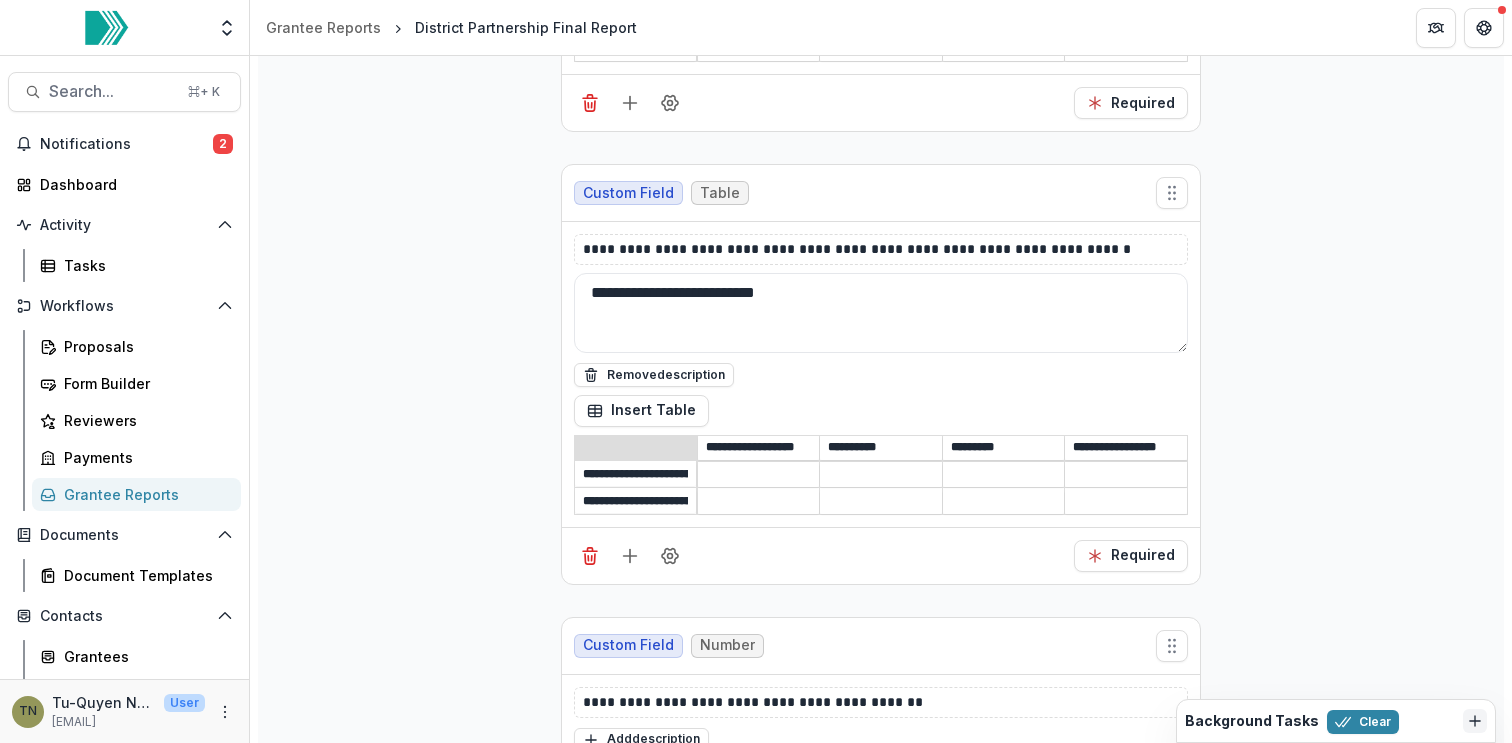 scroll, scrollTop: 6813, scrollLeft: 0, axis: vertical 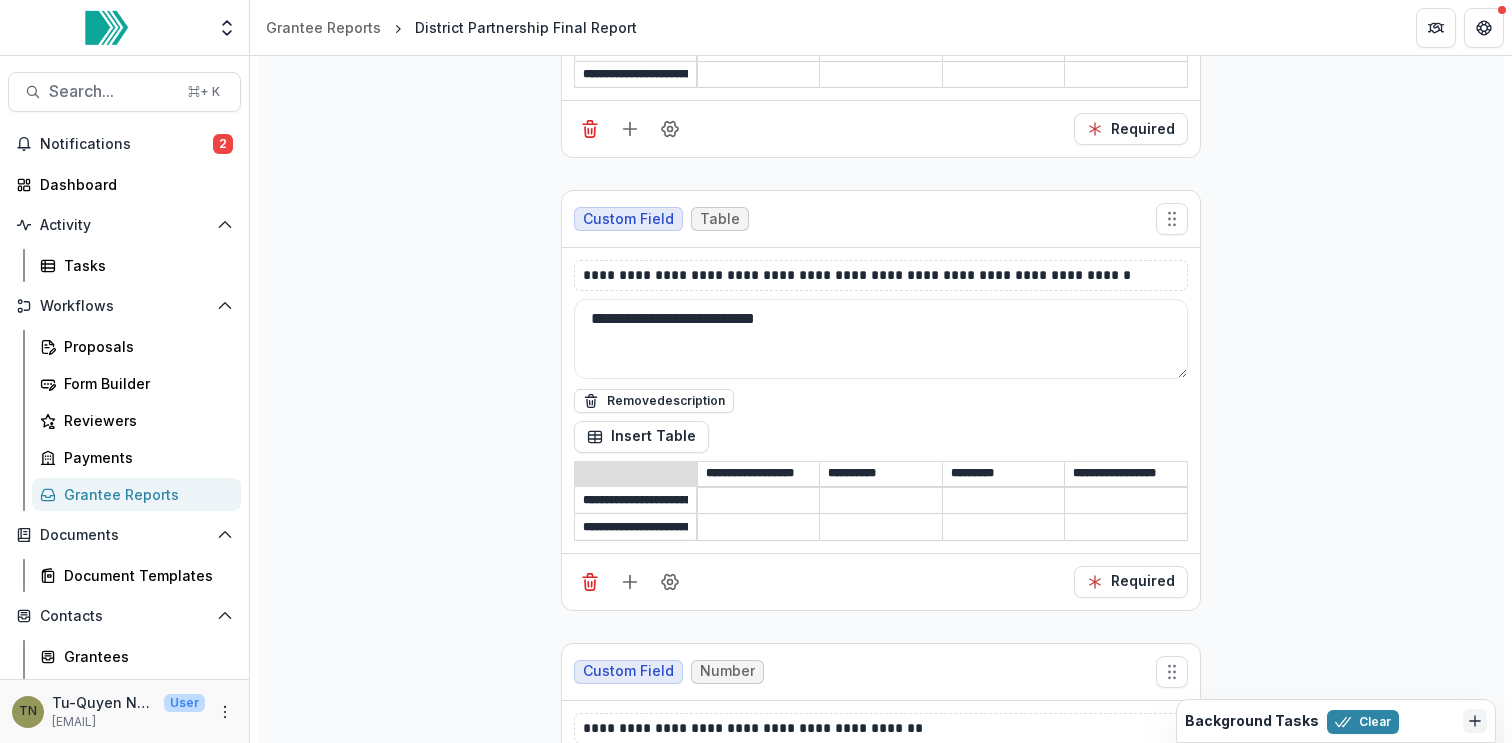 click on "Insert Table" at bounding box center [881, 437] 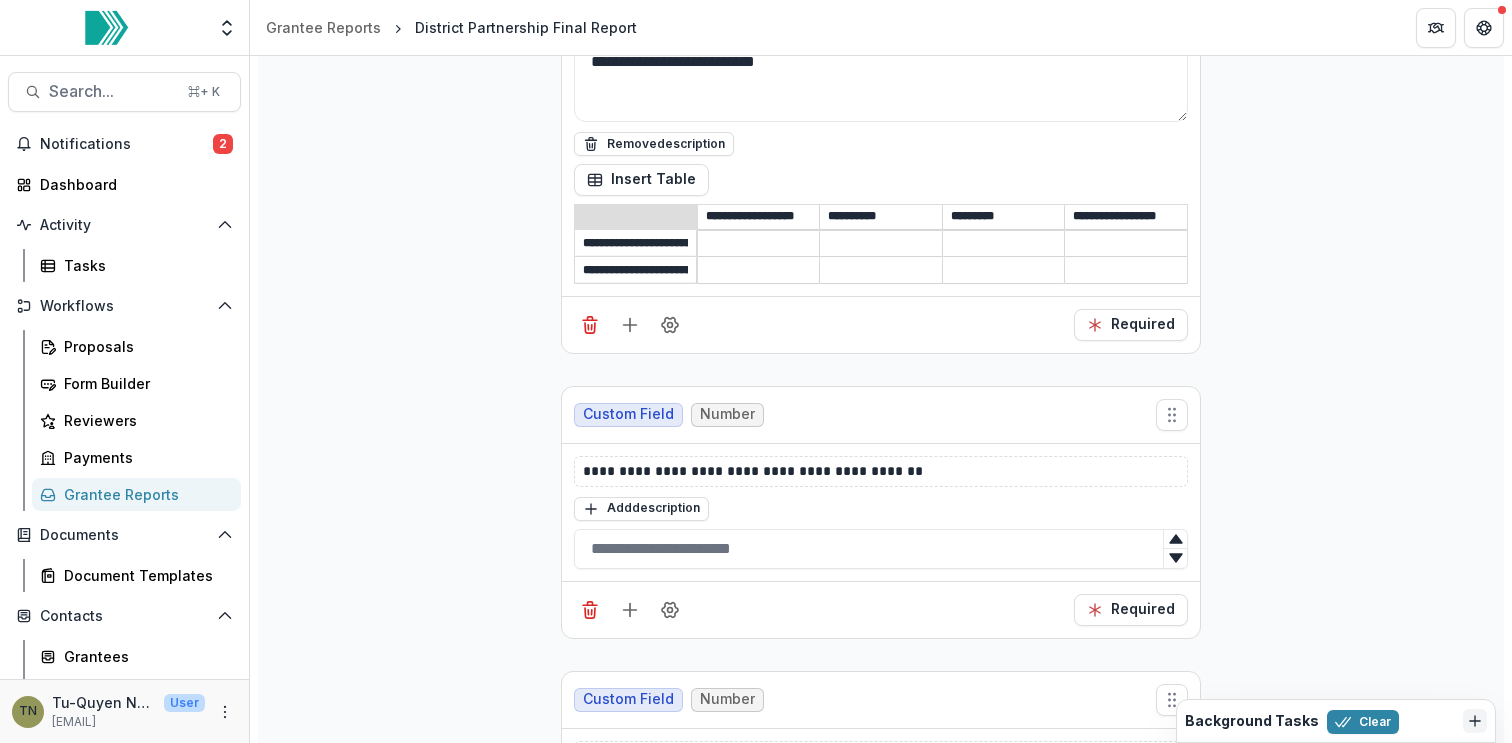 scroll, scrollTop: 7071, scrollLeft: 0, axis: vertical 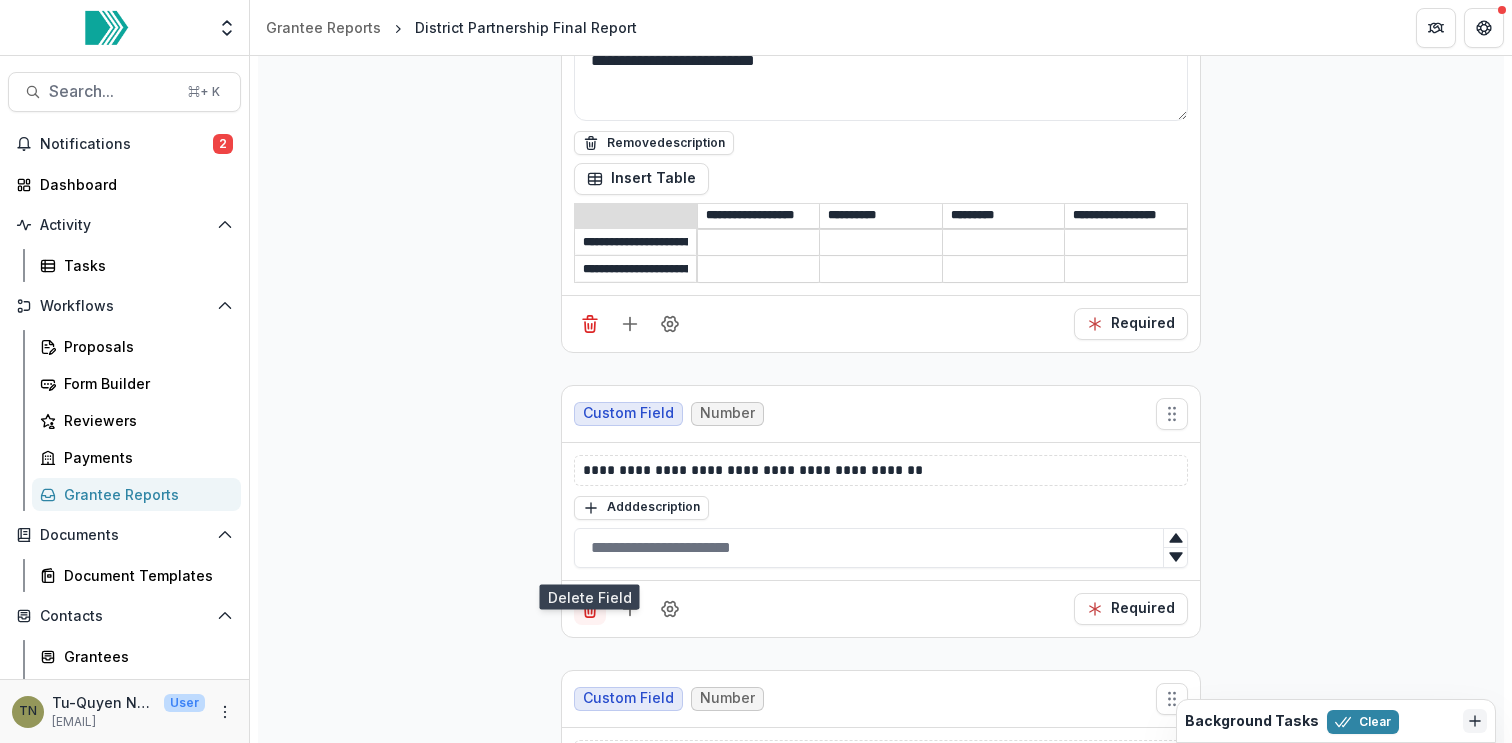click 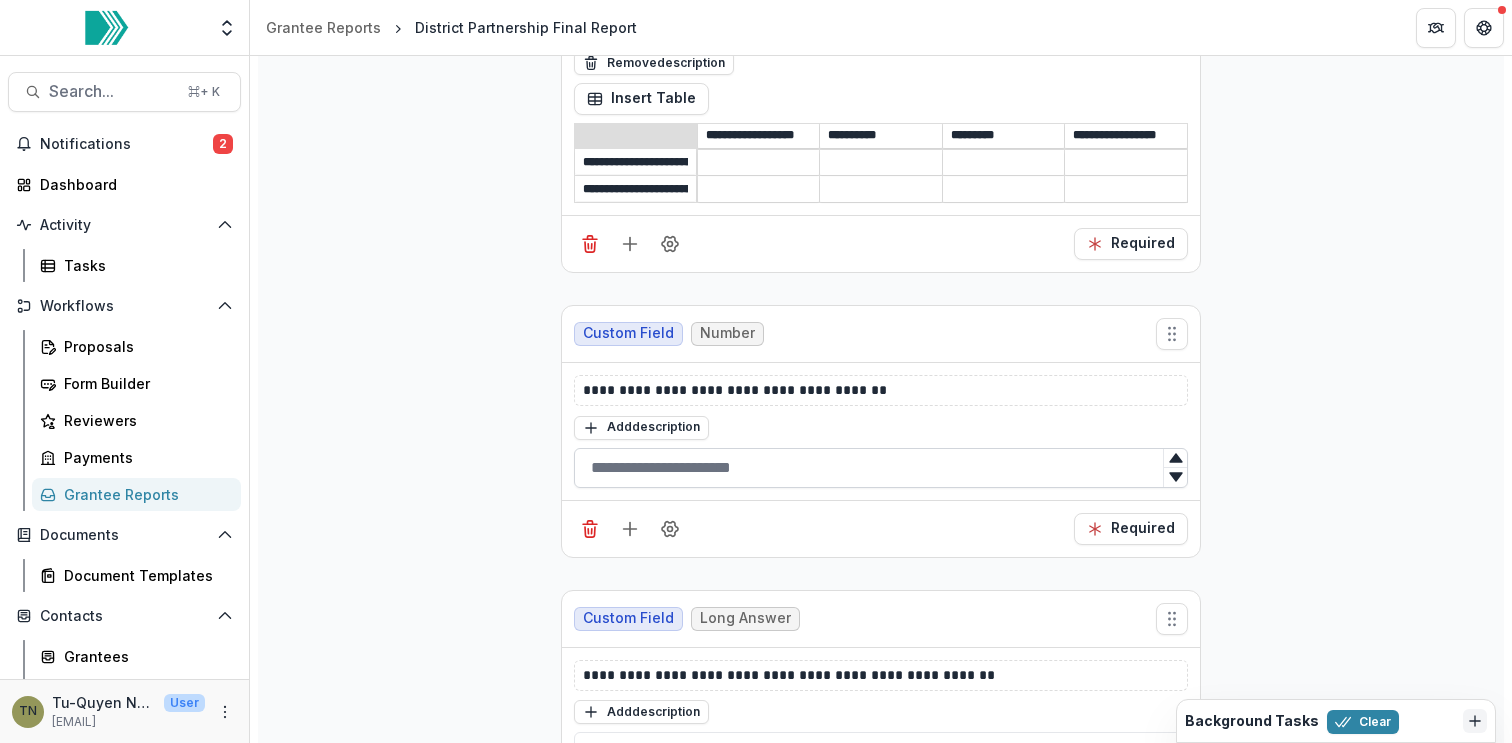 scroll, scrollTop: 7152, scrollLeft: 0, axis: vertical 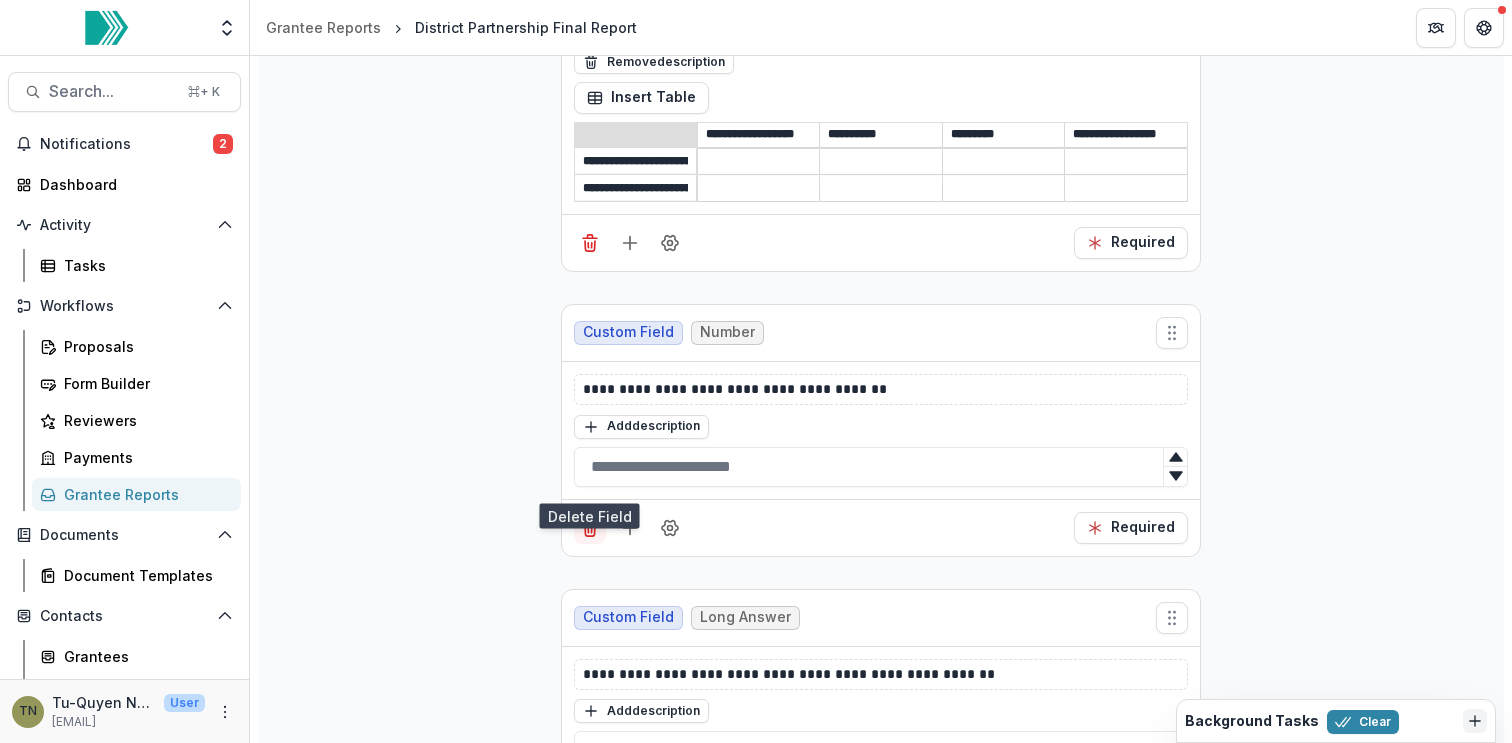 click 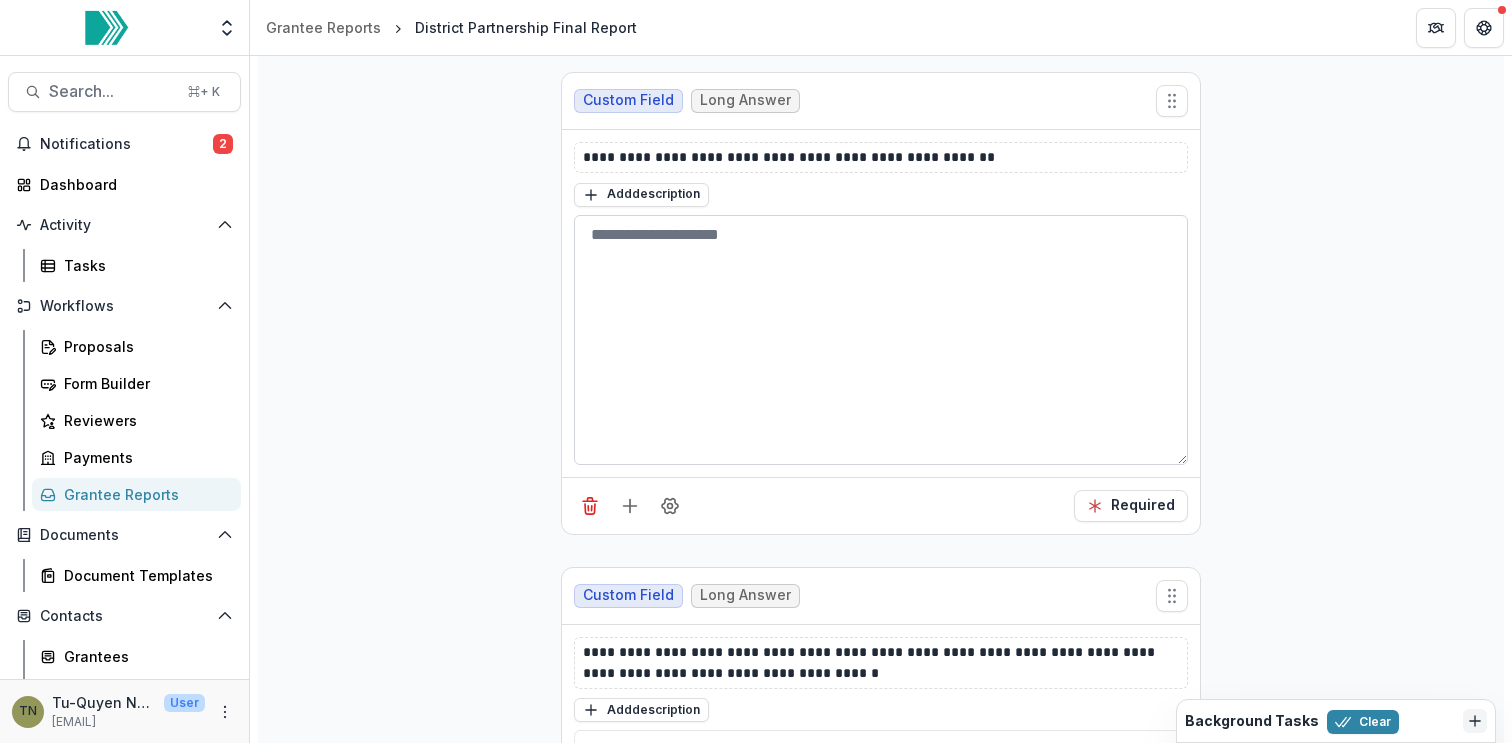 scroll, scrollTop: 7392, scrollLeft: 0, axis: vertical 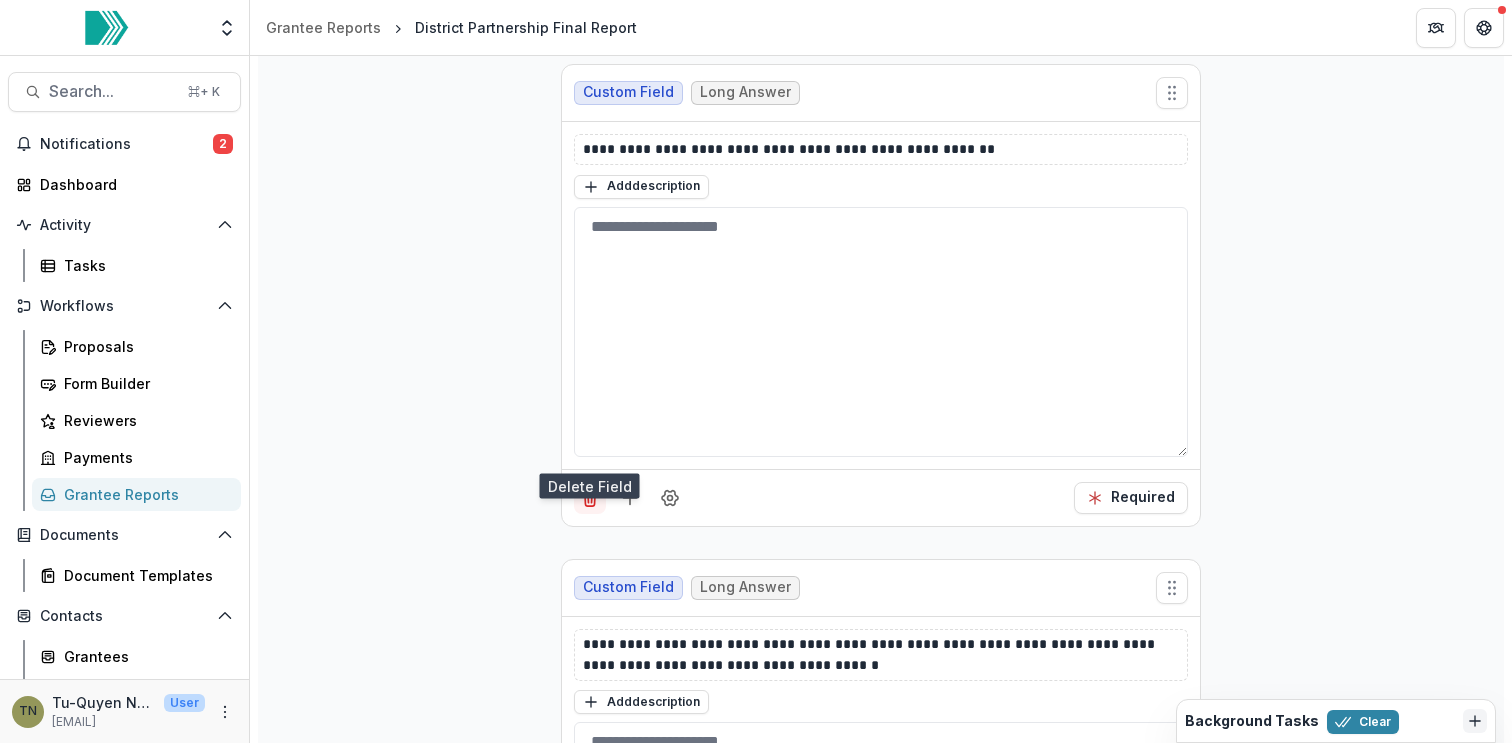 click 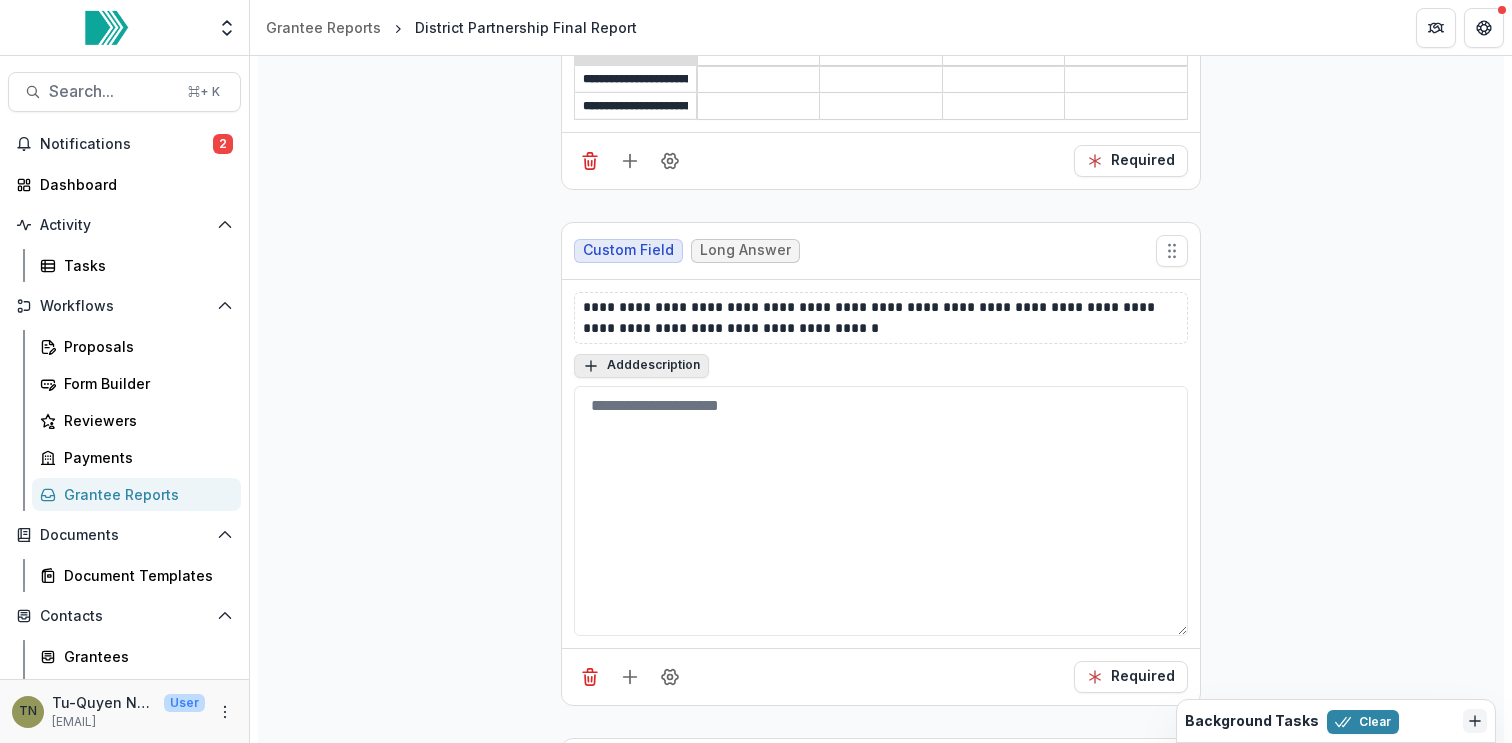 scroll, scrollTop: 7264, scrollLeft: 0, axis: vertical 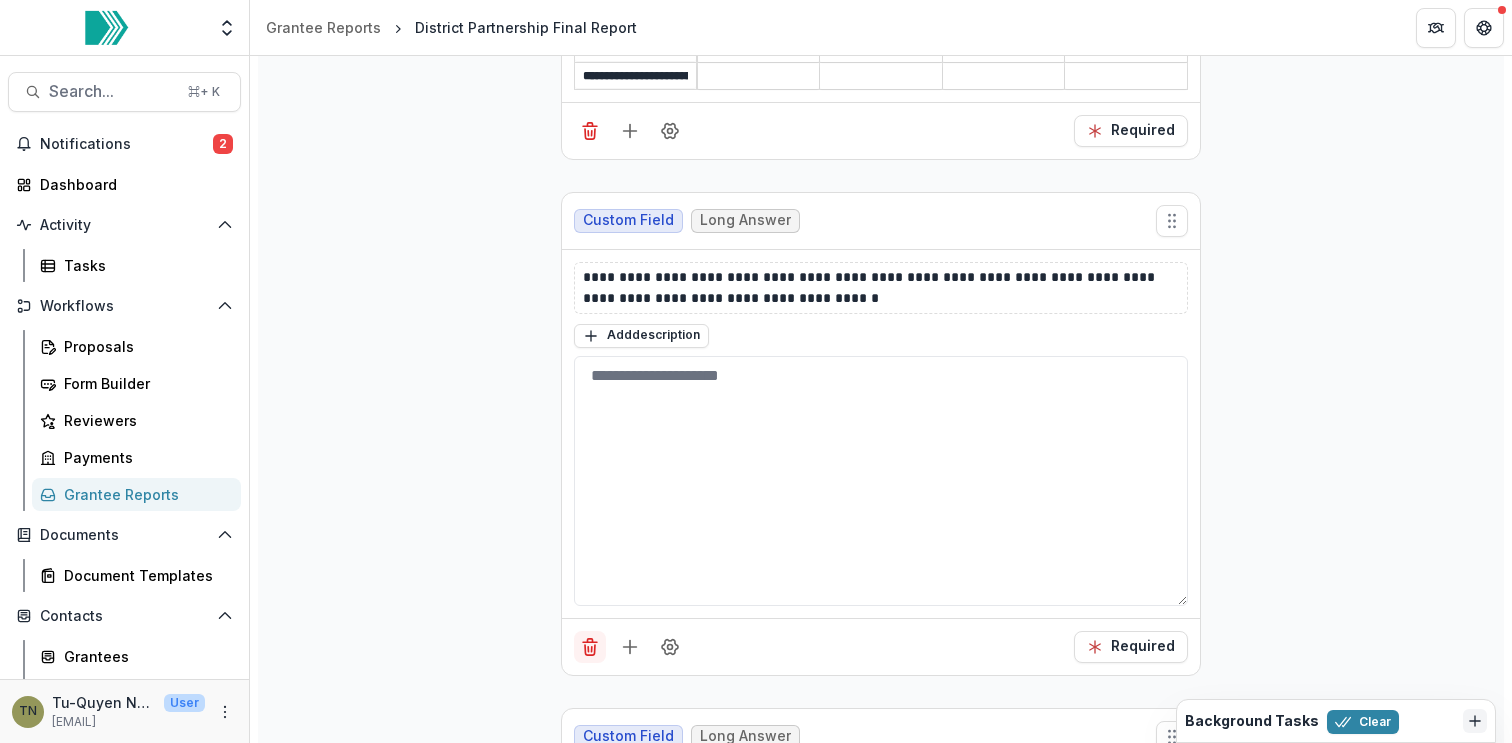 click 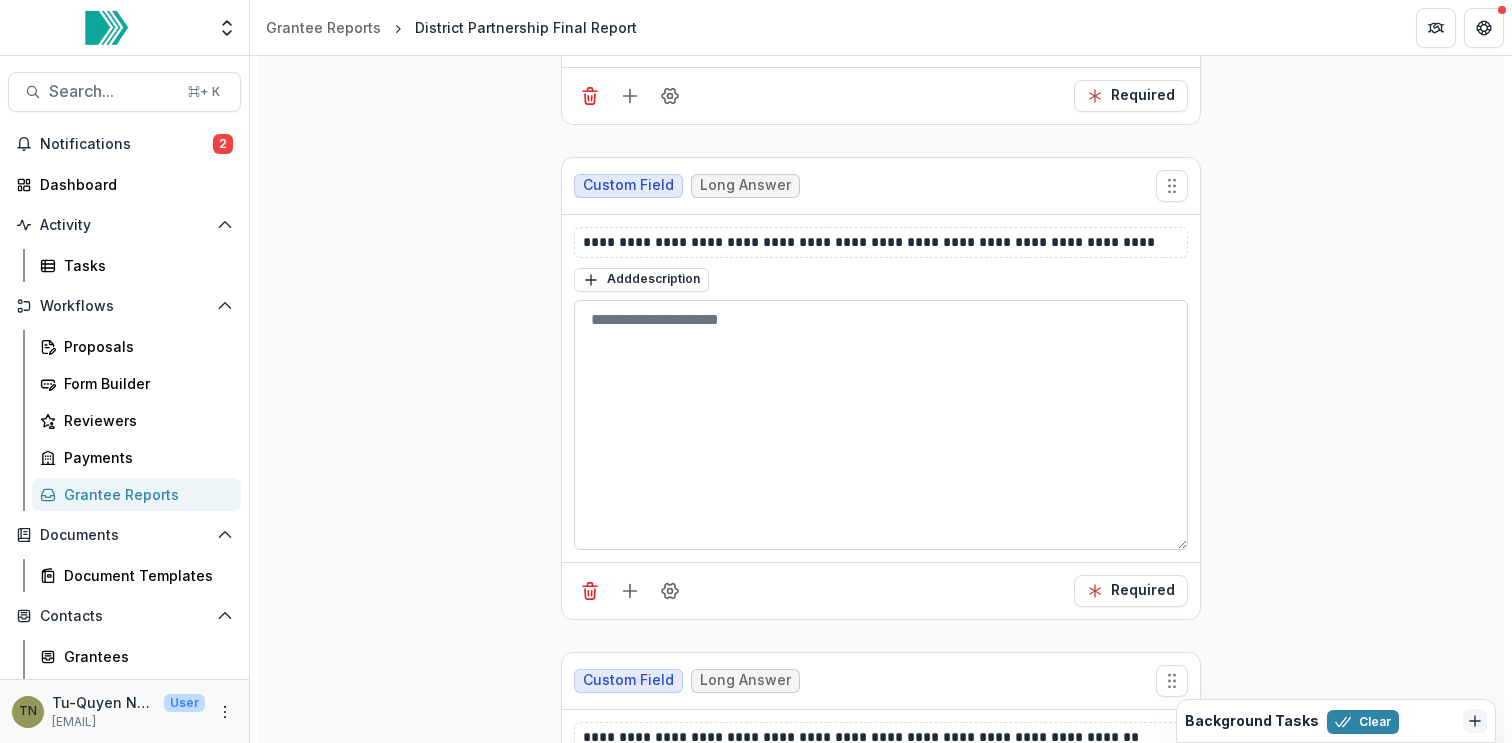 scroll, scrollTop: 7347, scrollLeft: 0, axis: vertical 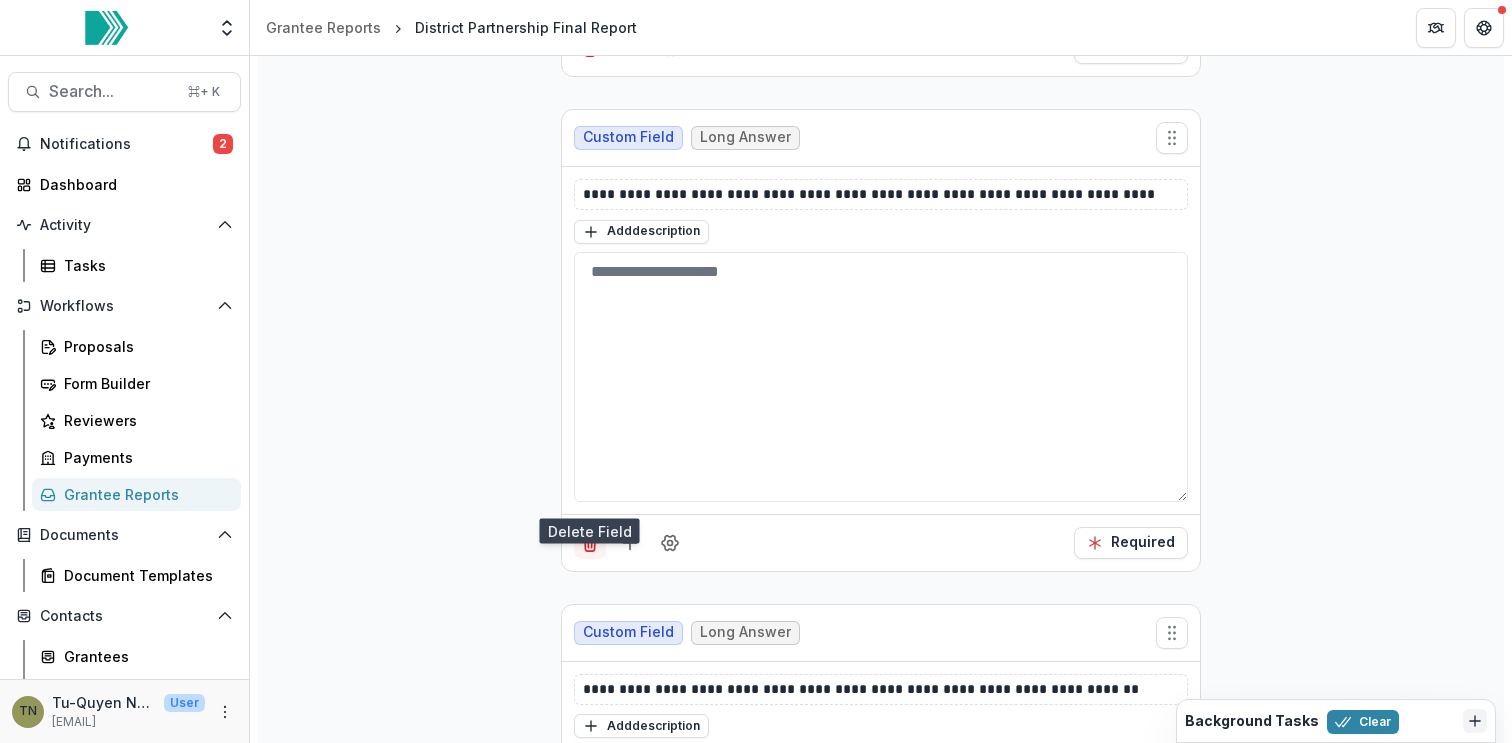 click 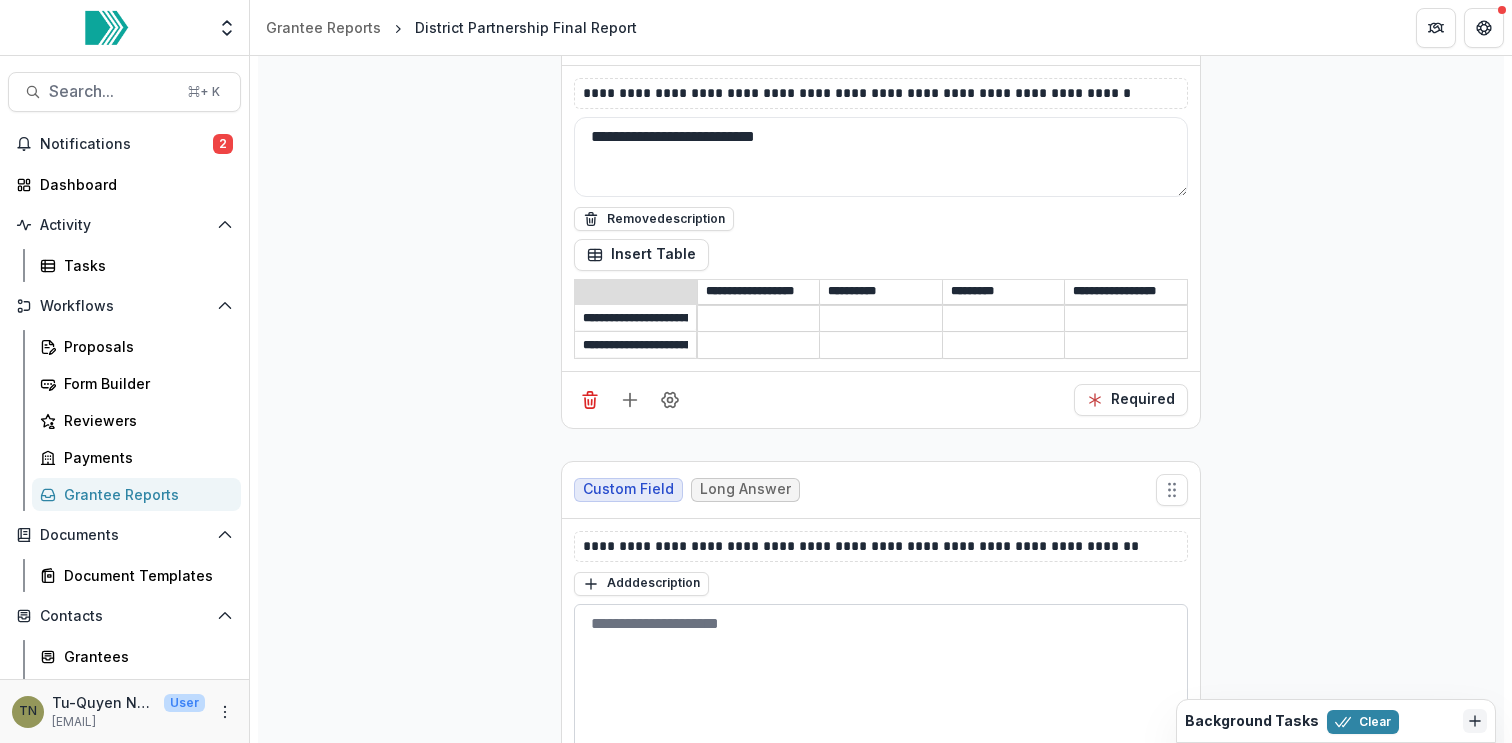 scroll, scrollTop: 7255, scrollLeft: 0, axis: vertical 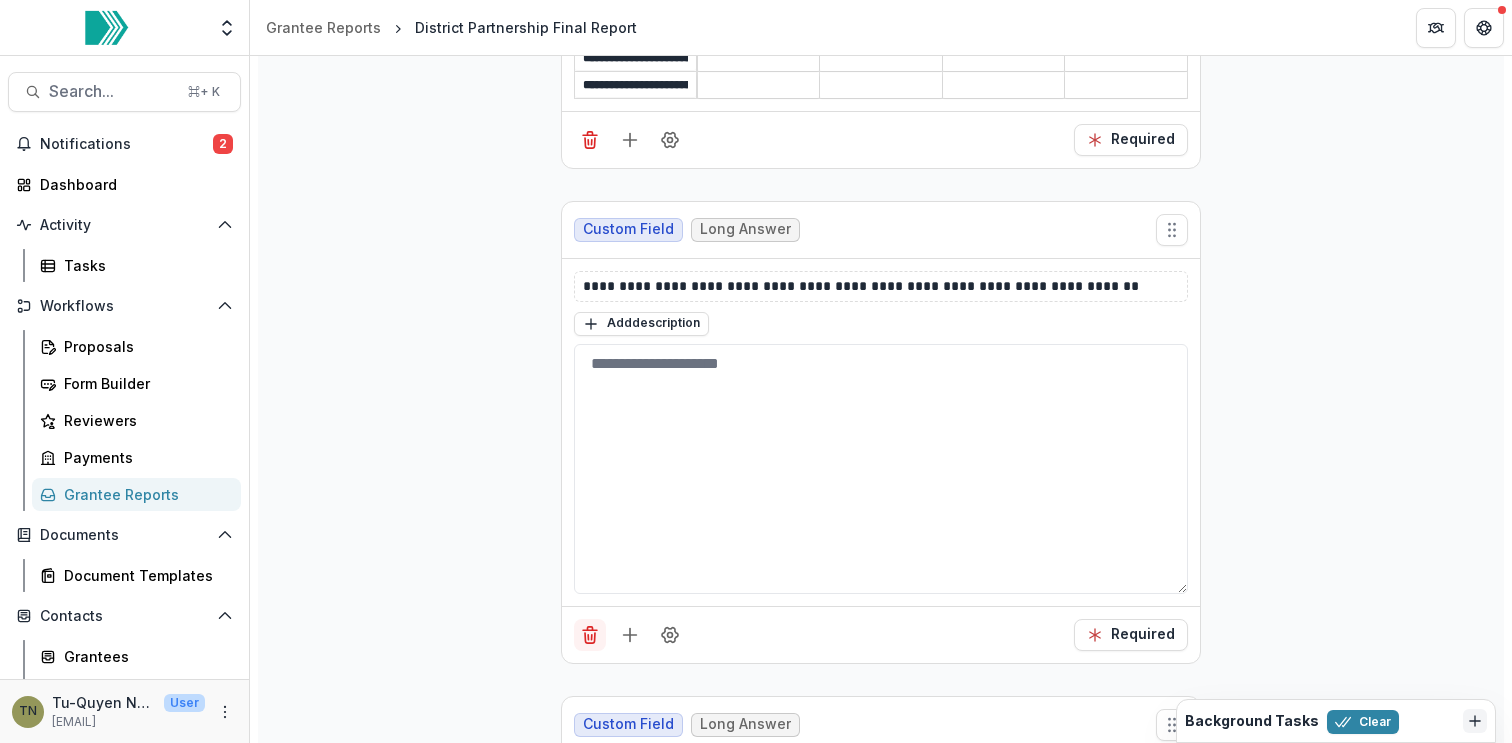 click 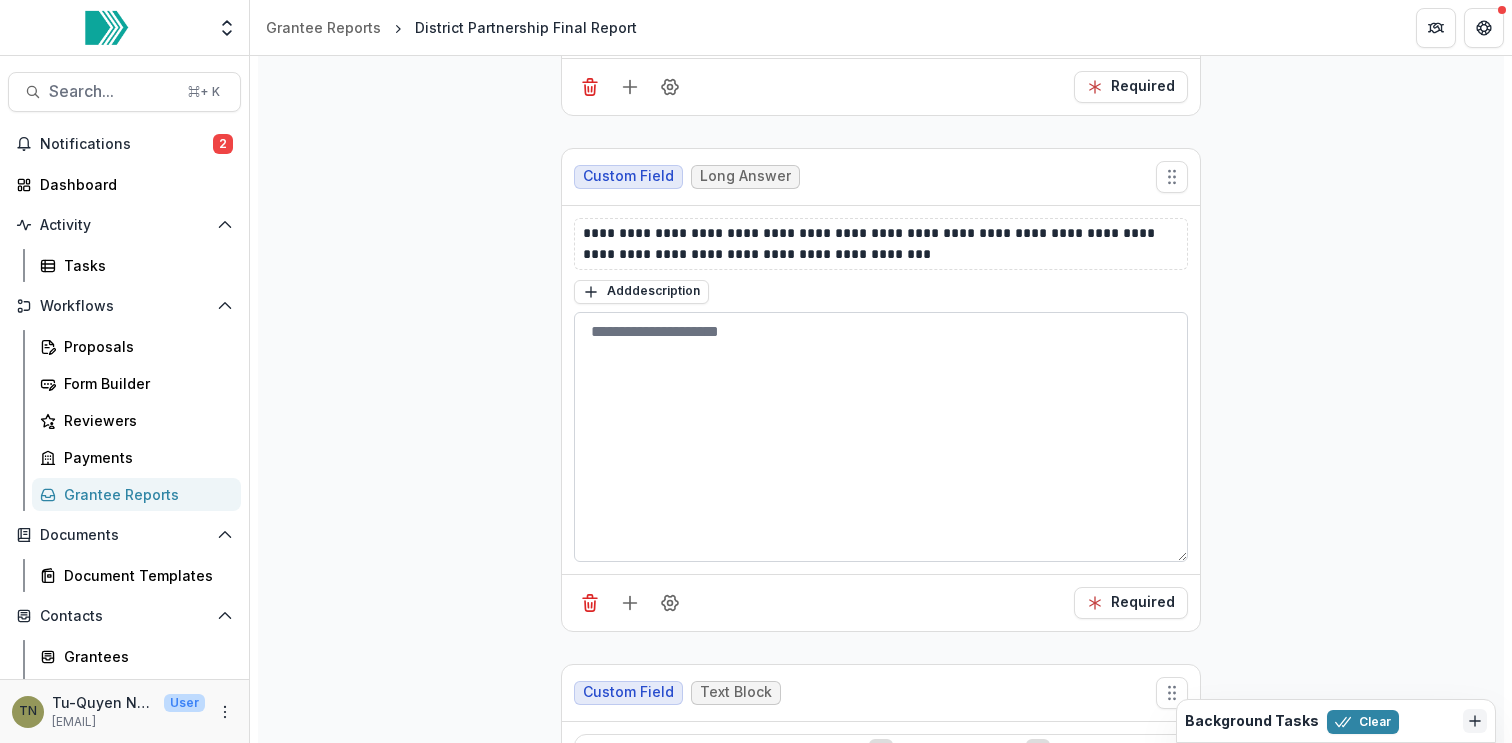 scroll, scrollTop: 7313, scrollLeft: 0, axis: vertical 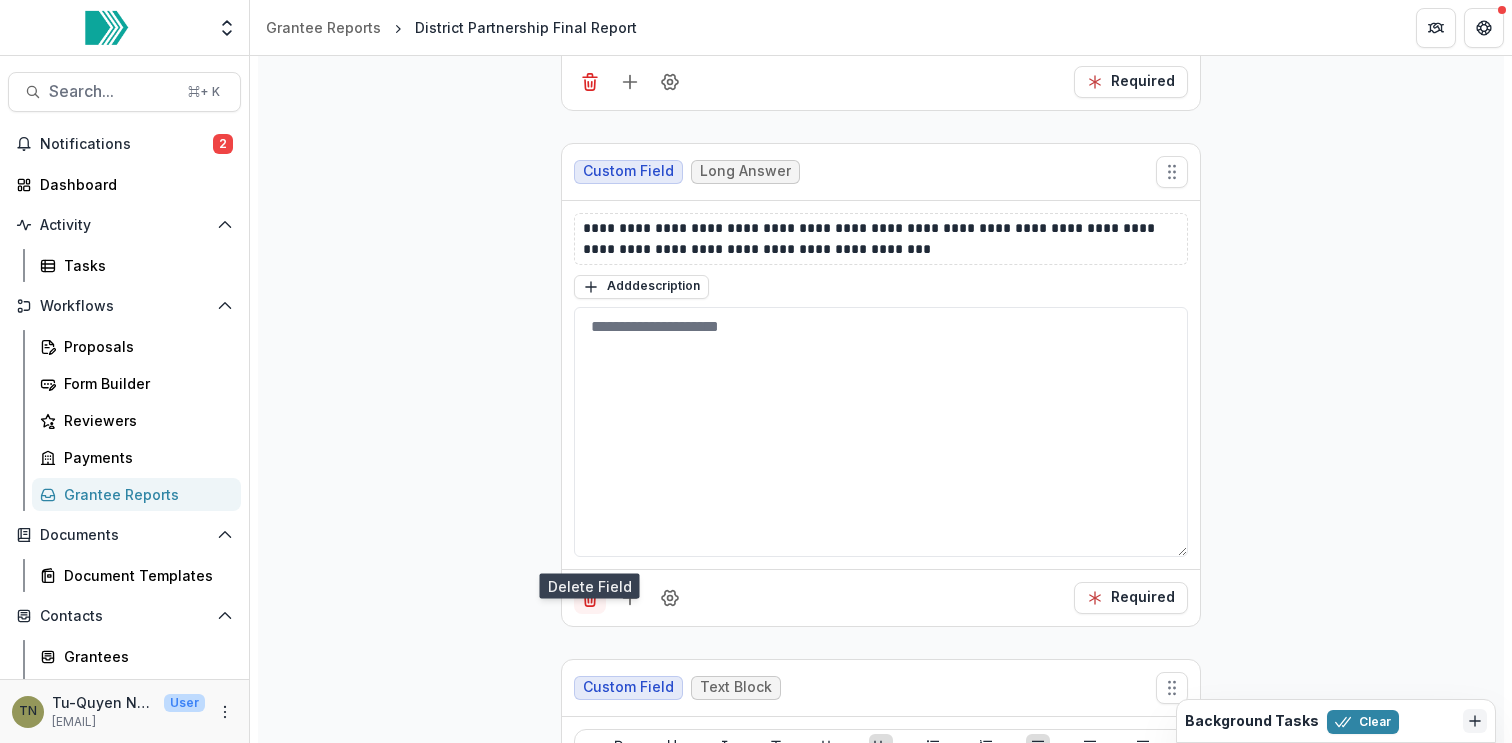 click 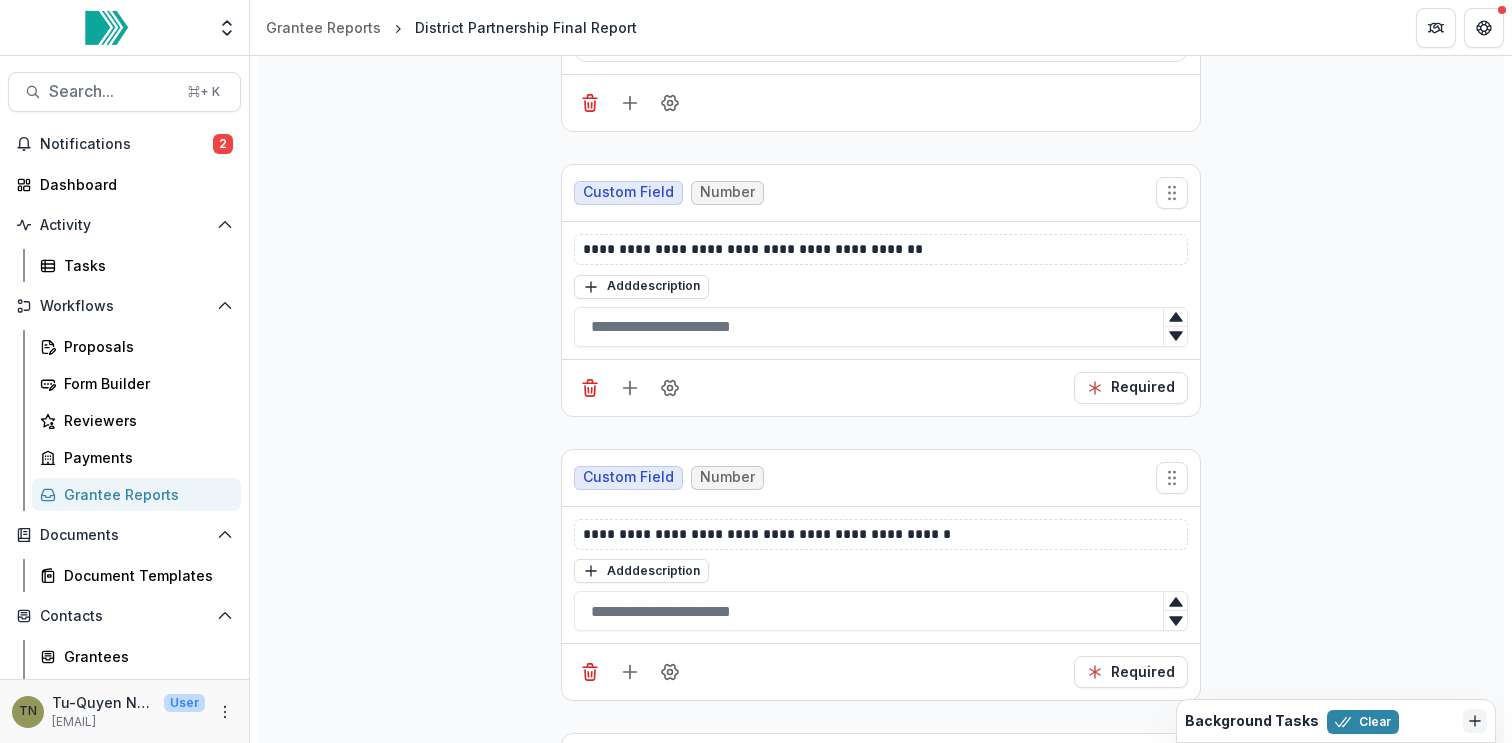 scroll, scrollTop: 7830, scrollLeft: 0, axis: vertical 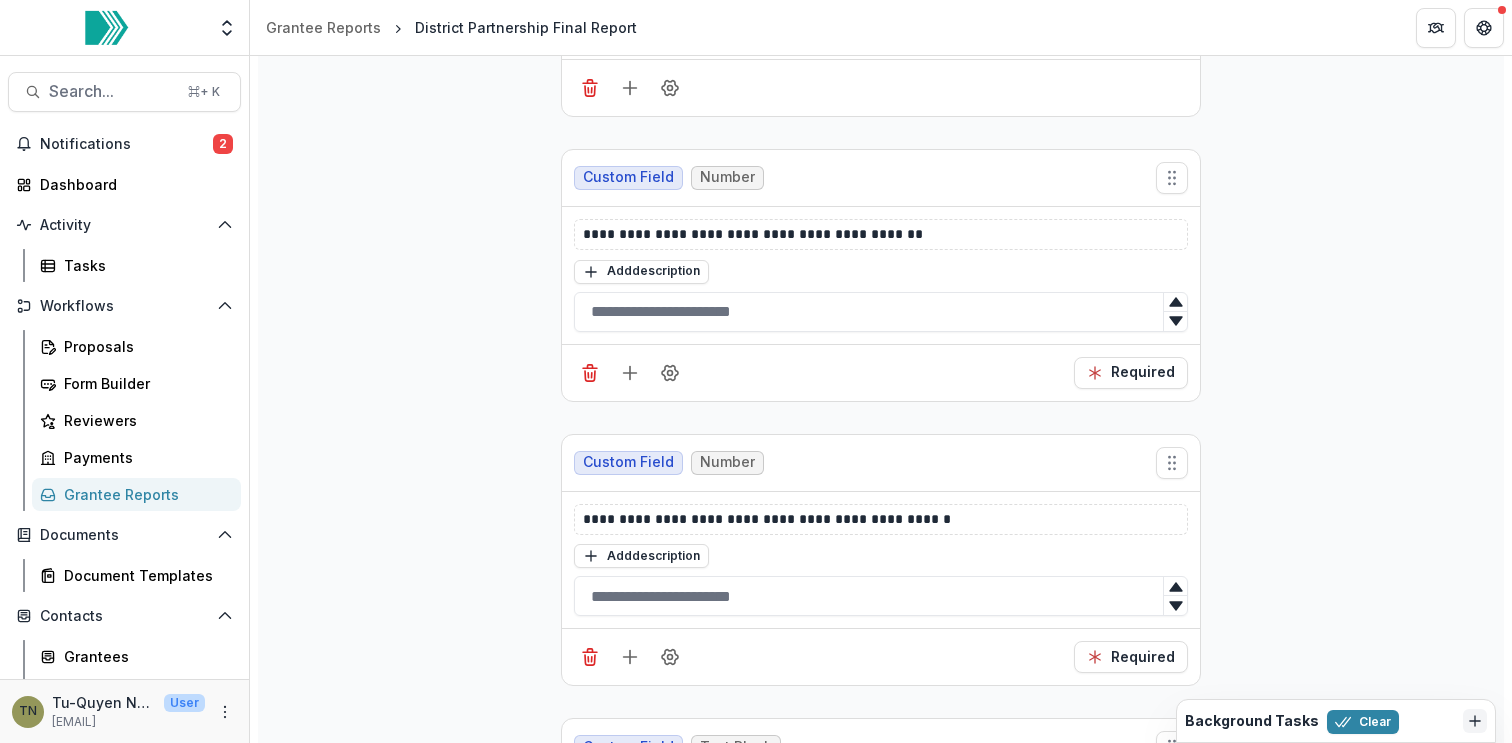 click on "**********" at bounding box center [881, 275] 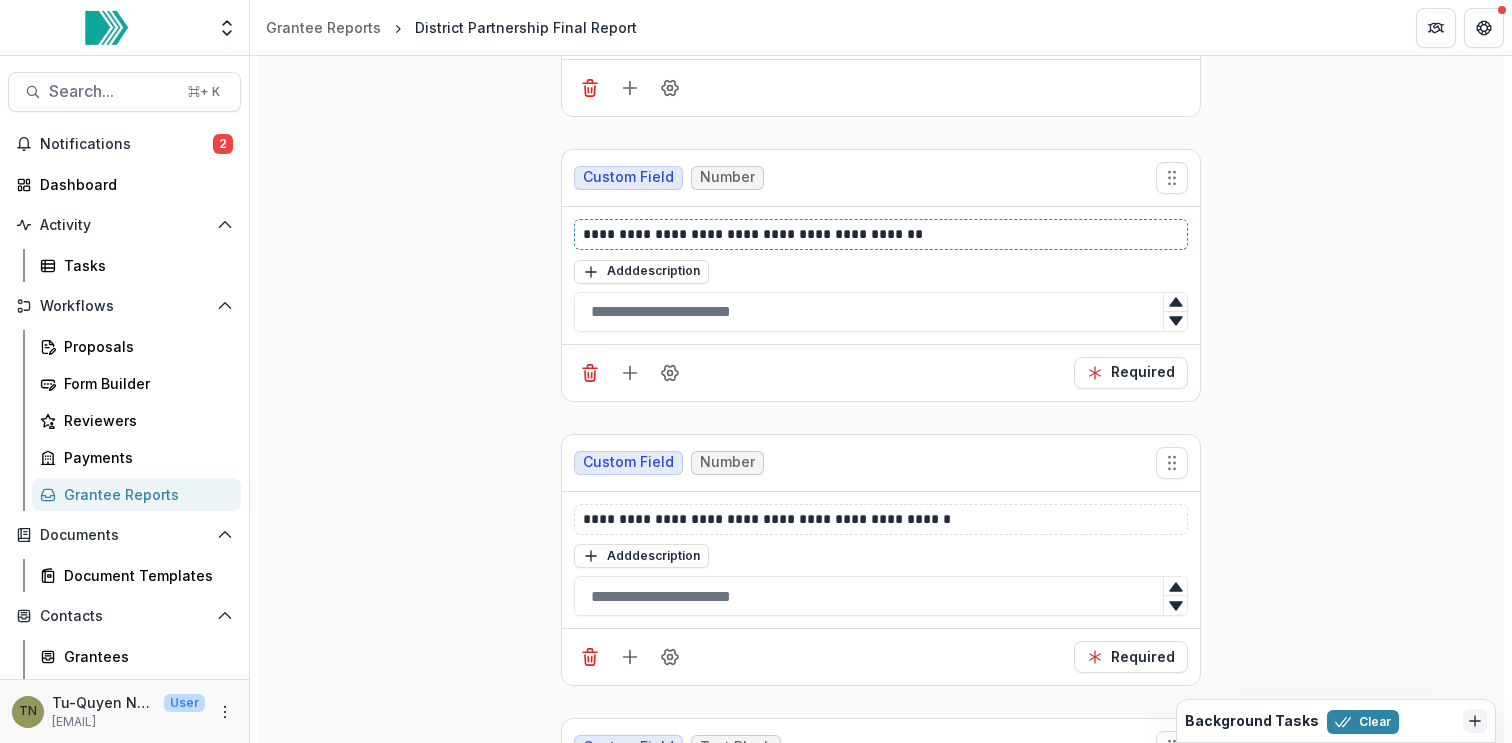 click on "**********" at bounding box center (881, 234) 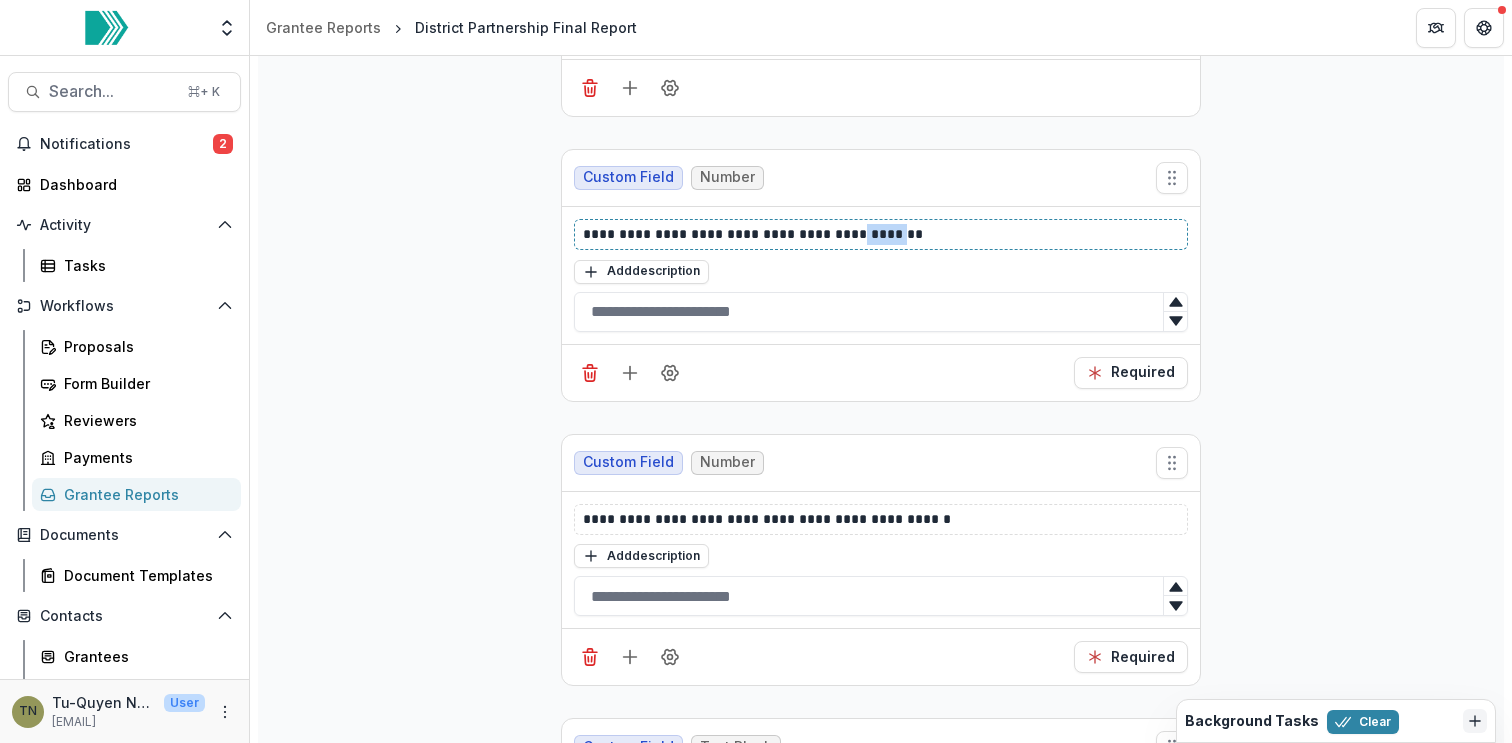 click on "**********" at bounding box center (881, 234) 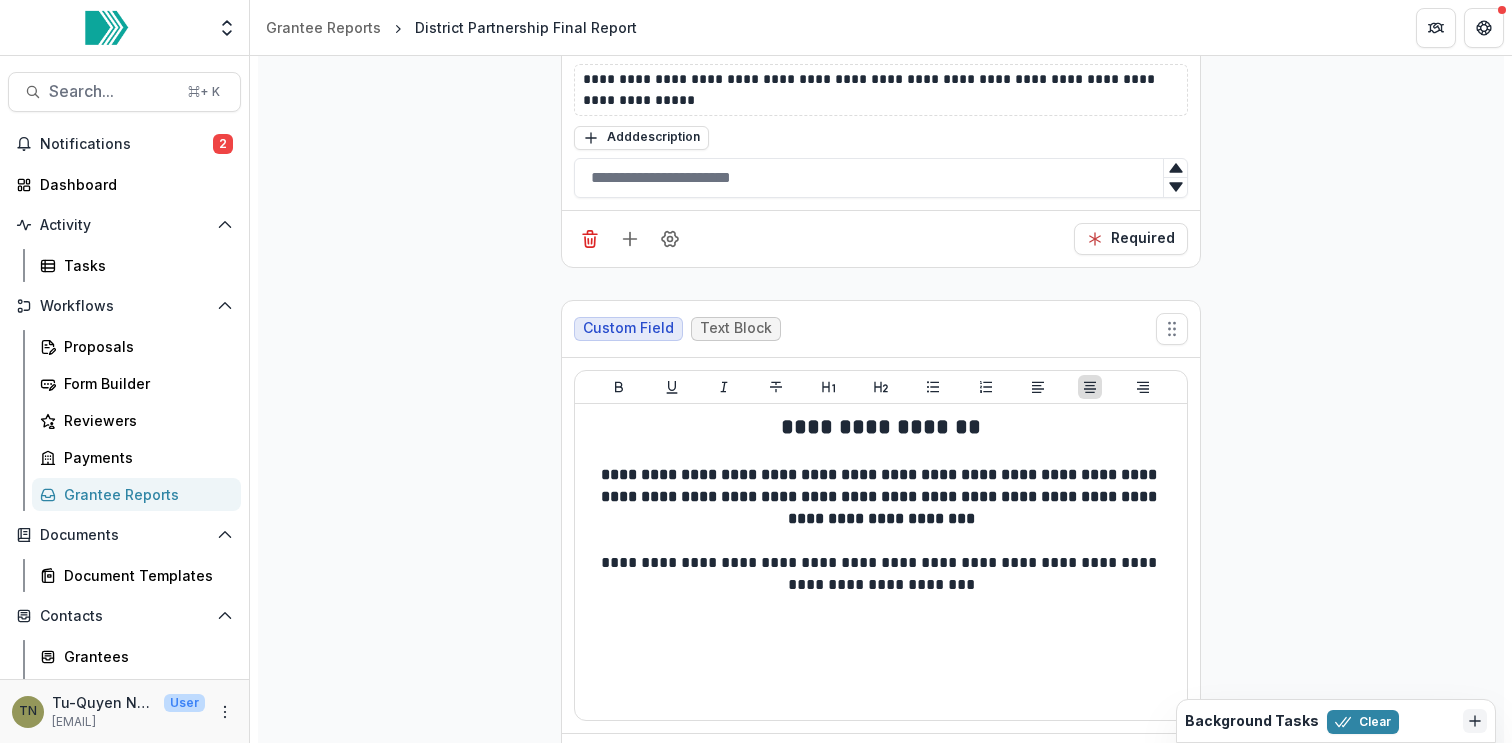 scroll, scrollTop: 5060, scrollLeft: 0, axis: vertical 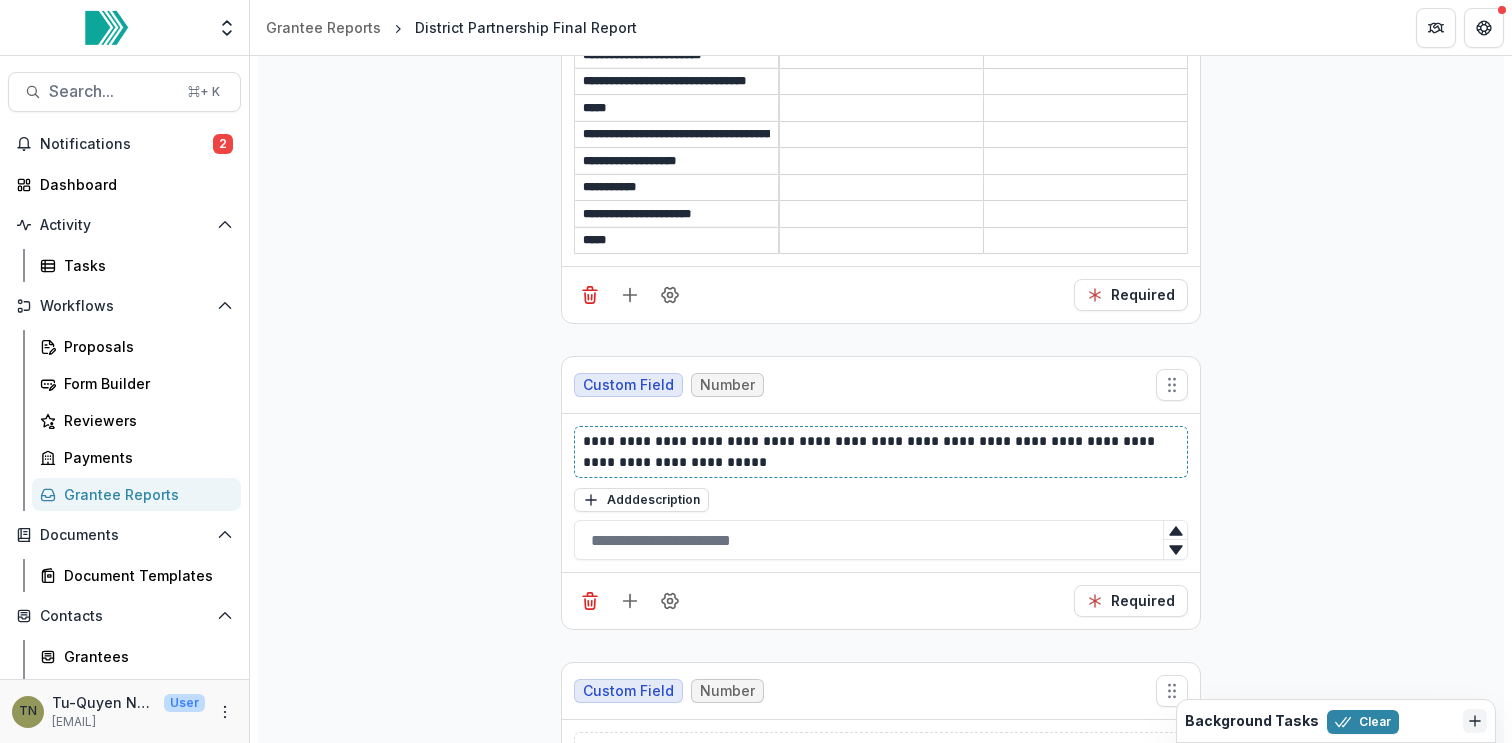 click on "**********" at bounding box center [881, 452] 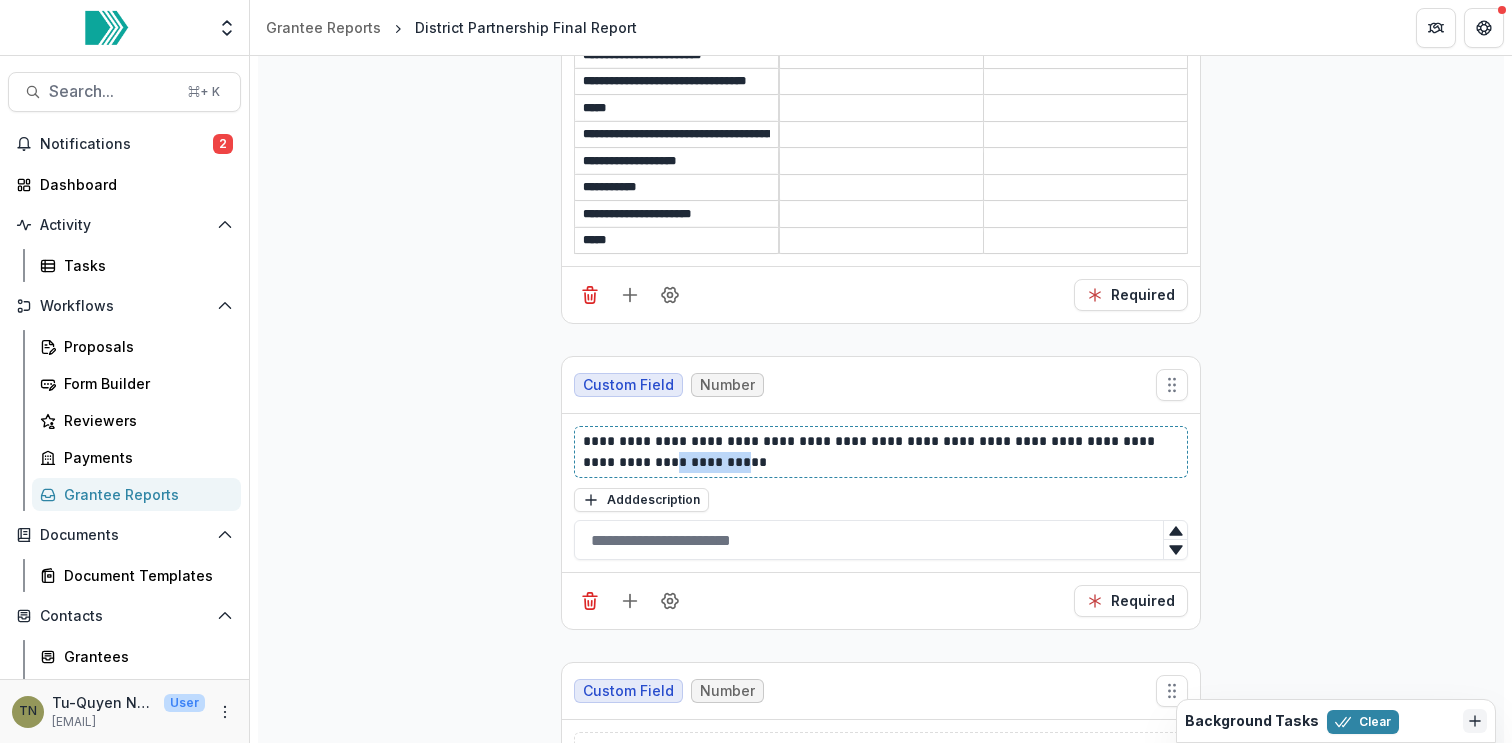 click on "**********" at bounding box center (881, 452) 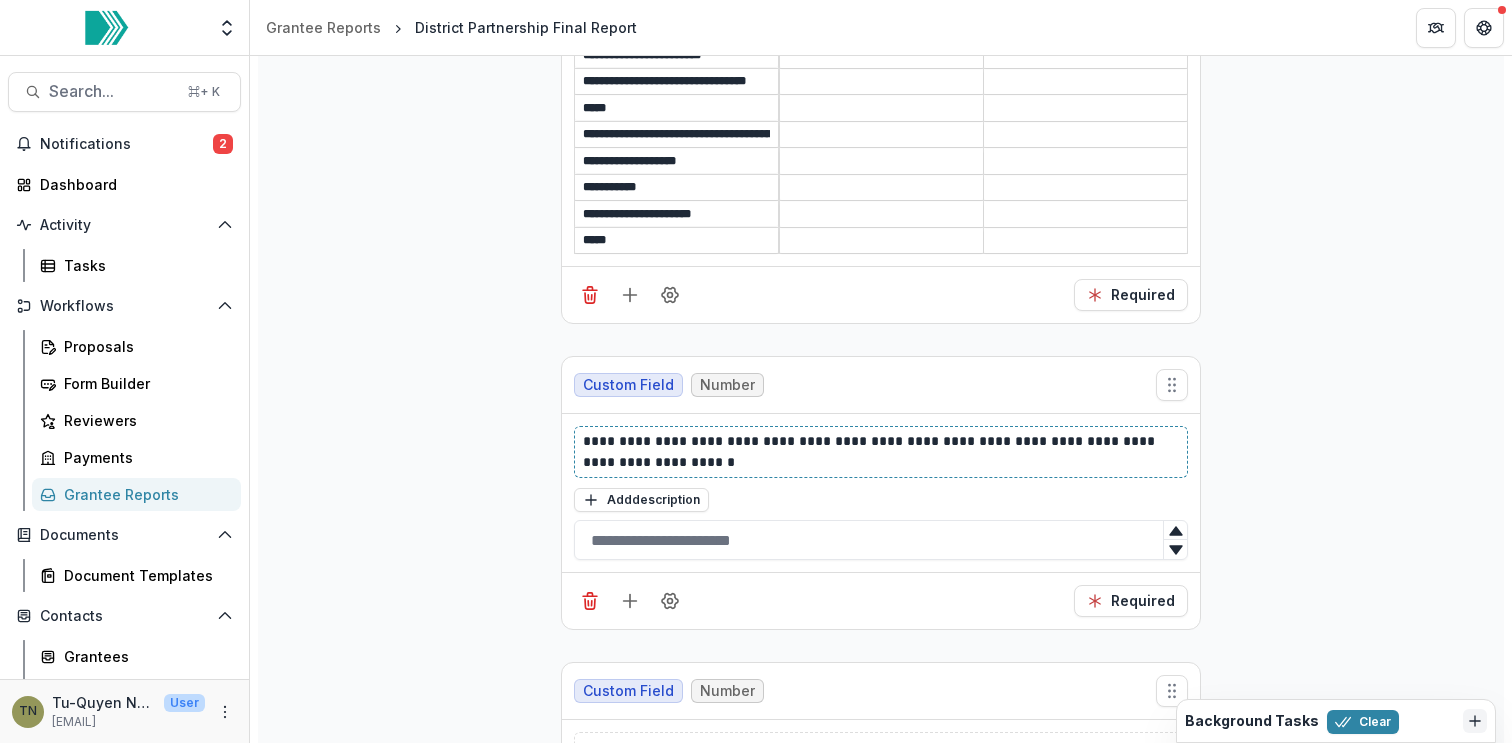 scroll, scrollTop: 5212, scrollLeft: 0, axis: vertical 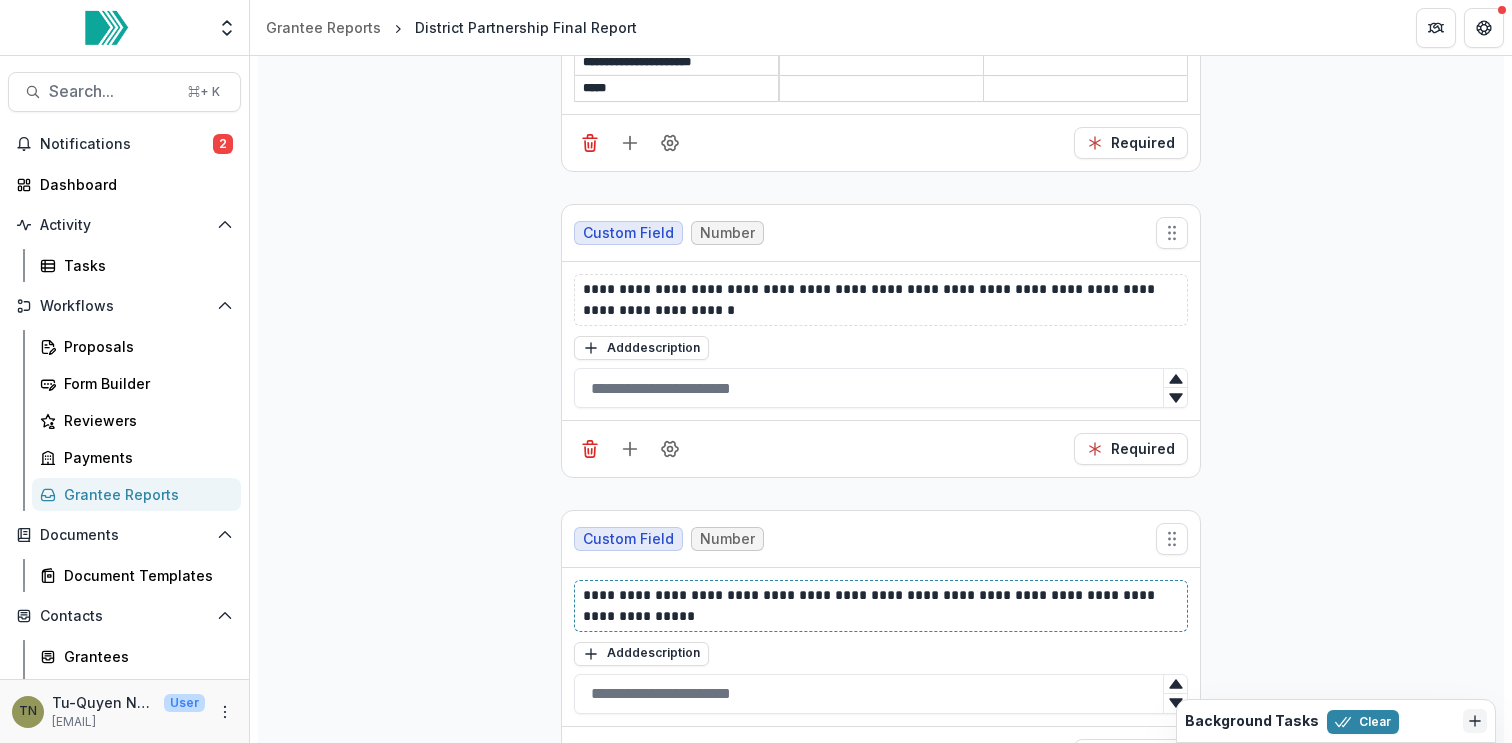 click on "**********" at bounding box center (881, 606) 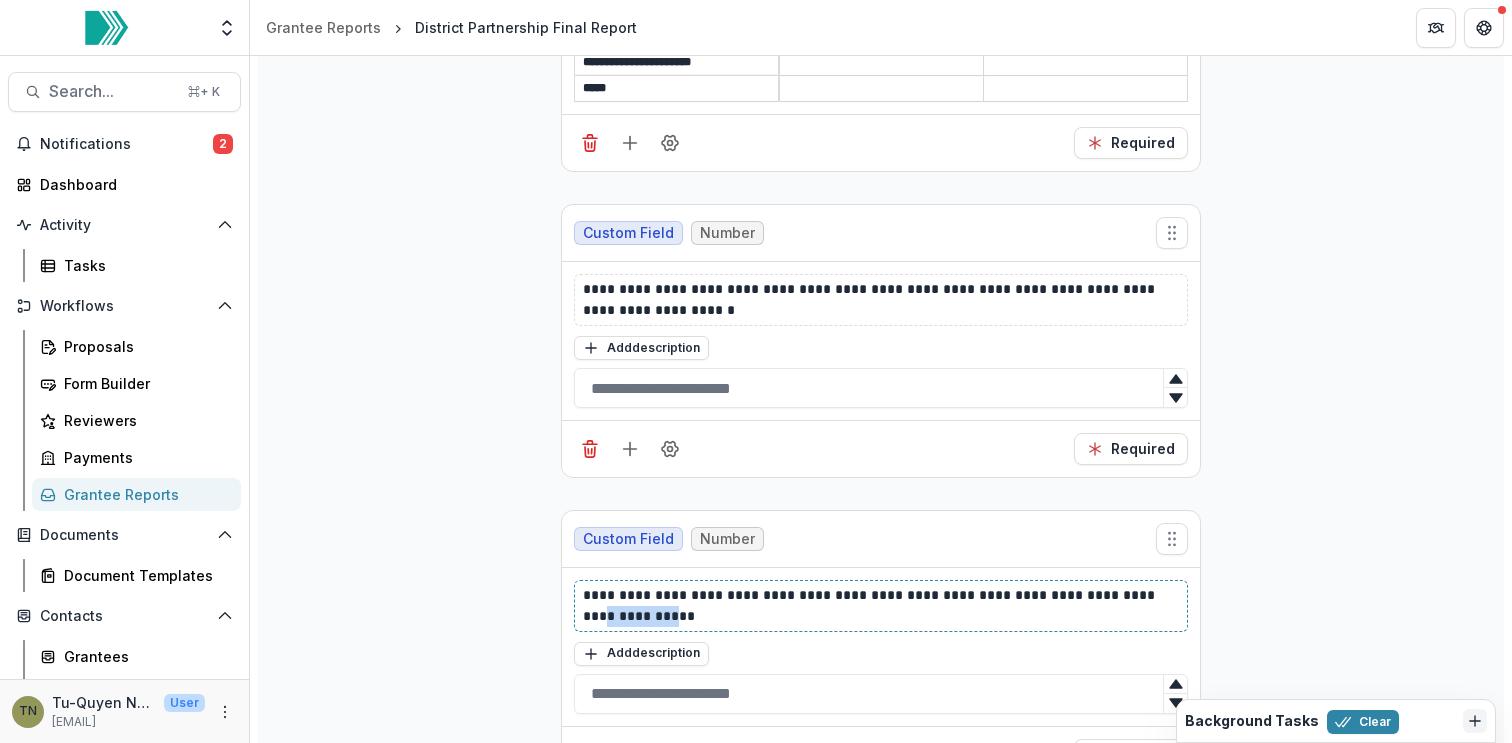 click on "**********" at bounding box center [881, 606] 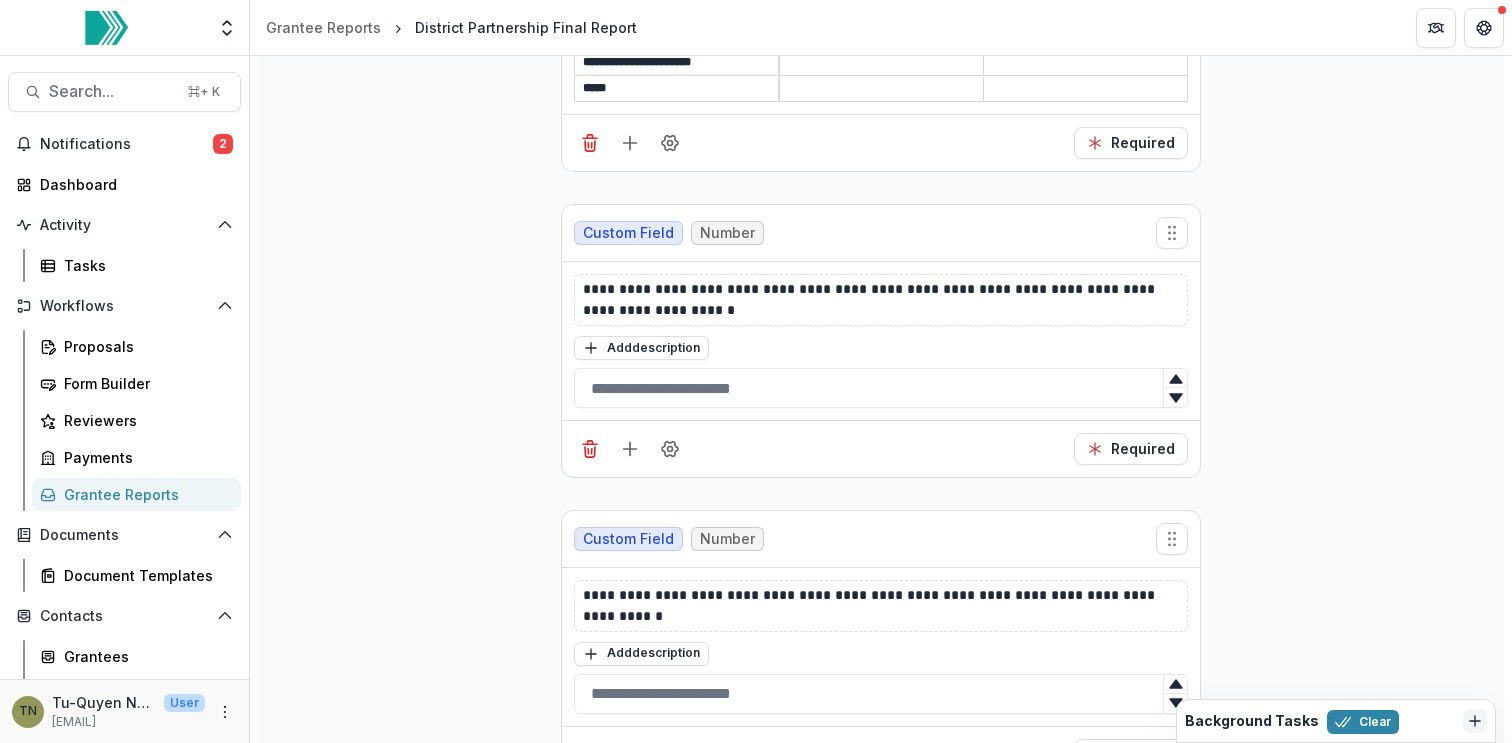 click on "**********" at bounding box center [881, 2019] 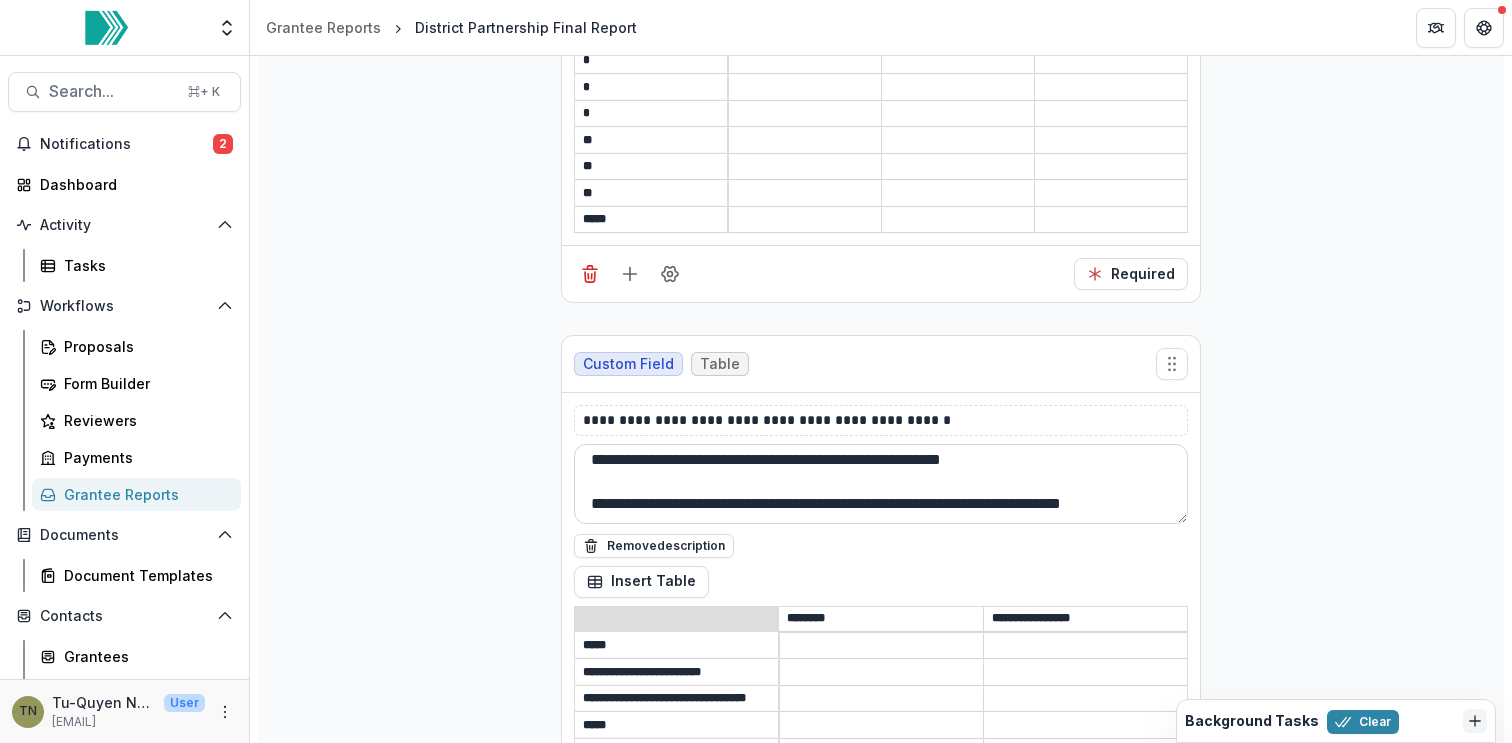 scroll, scrollTop: 4432, scrollLeft: 0, axis: vertical 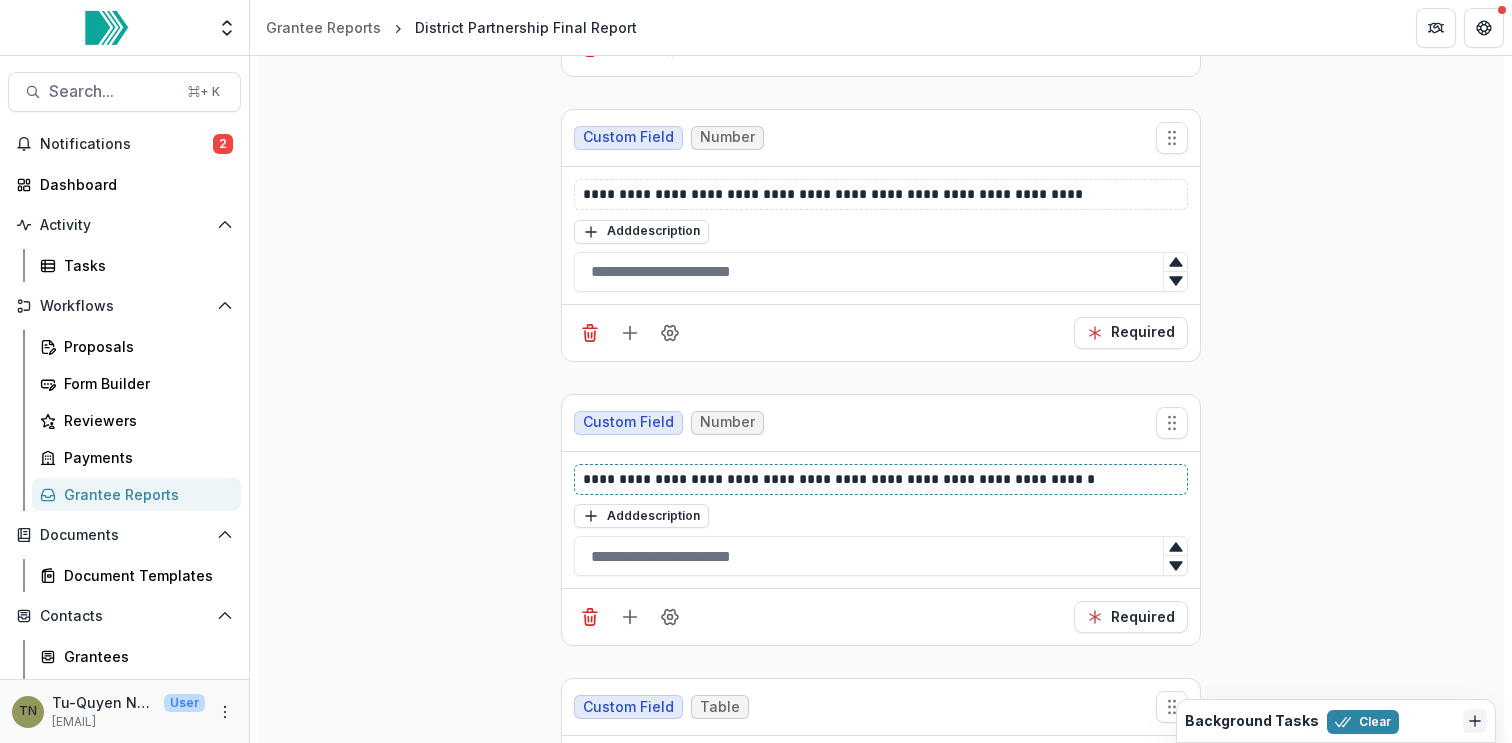 click on "**********" at bounding box center (881, 479) 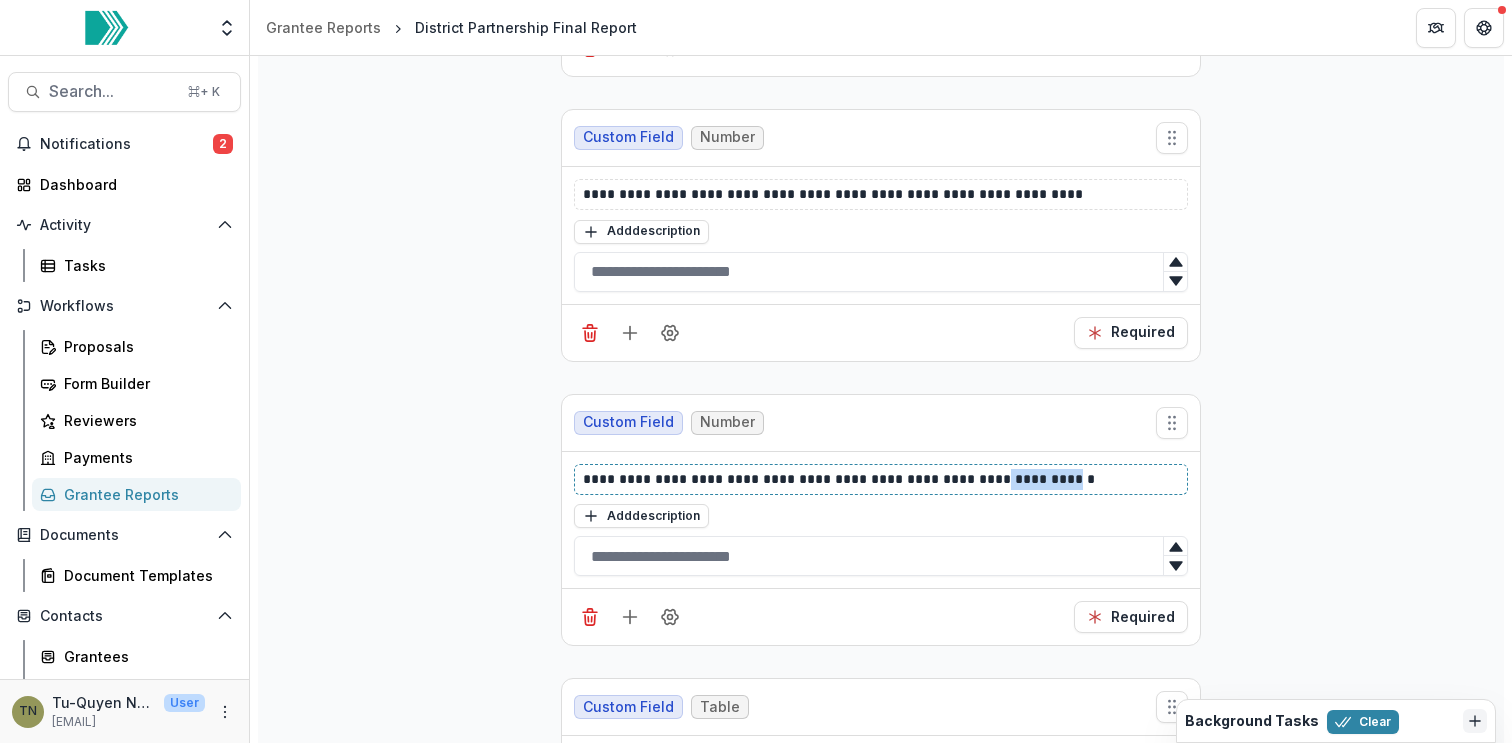 click on "**********" at bounding box center (881, 479) 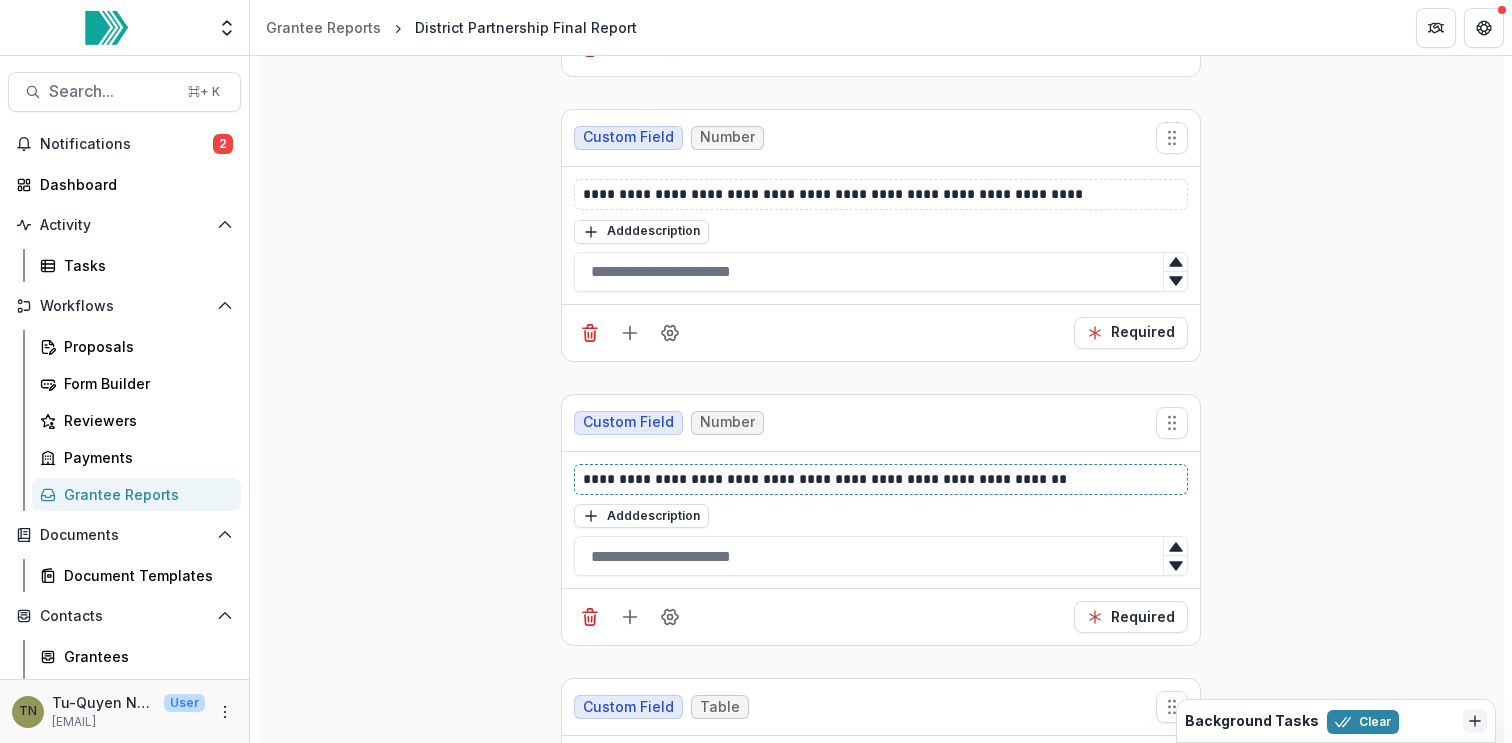 click on "**********" at bounding box center (881, 479) 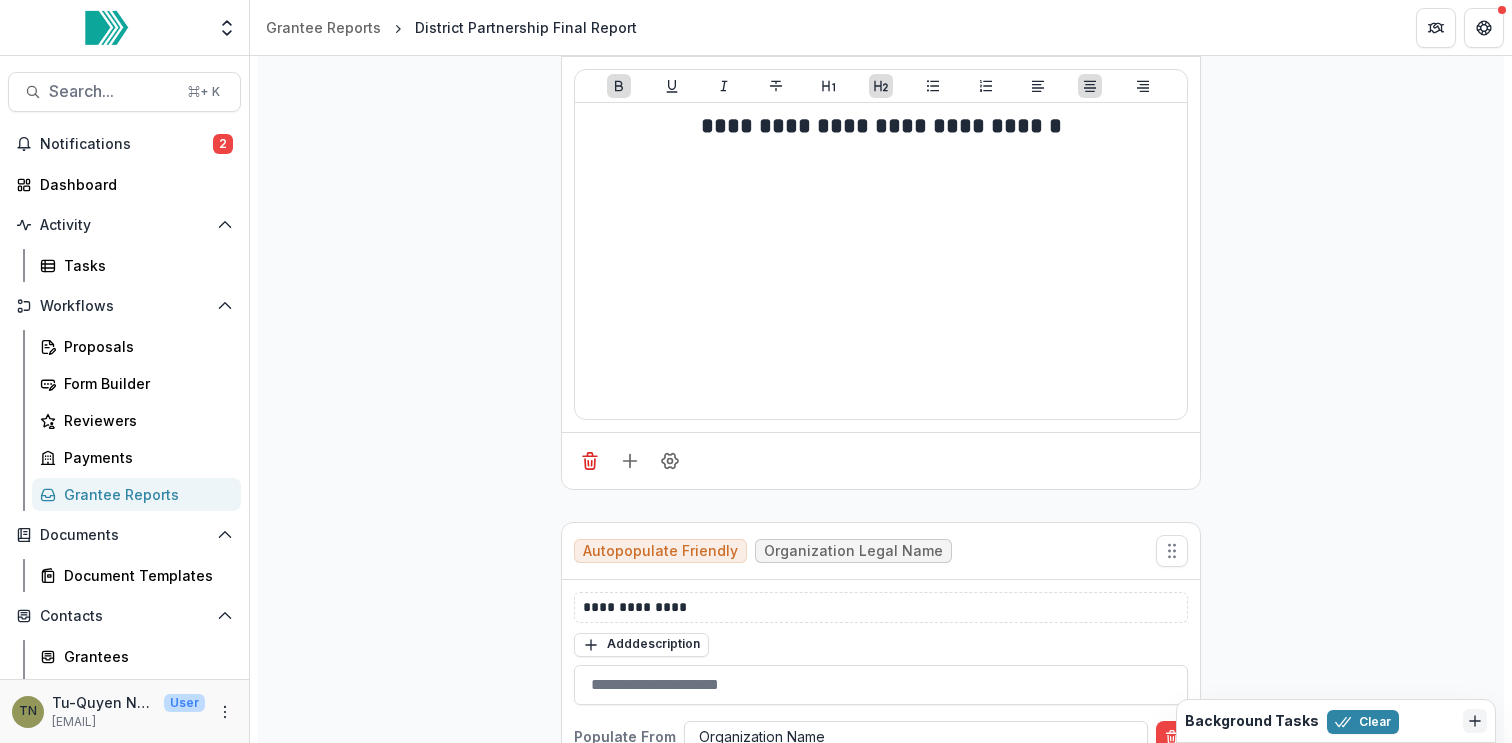 scroll, scrollTop: 0, scrollLeft: 0, axis: both 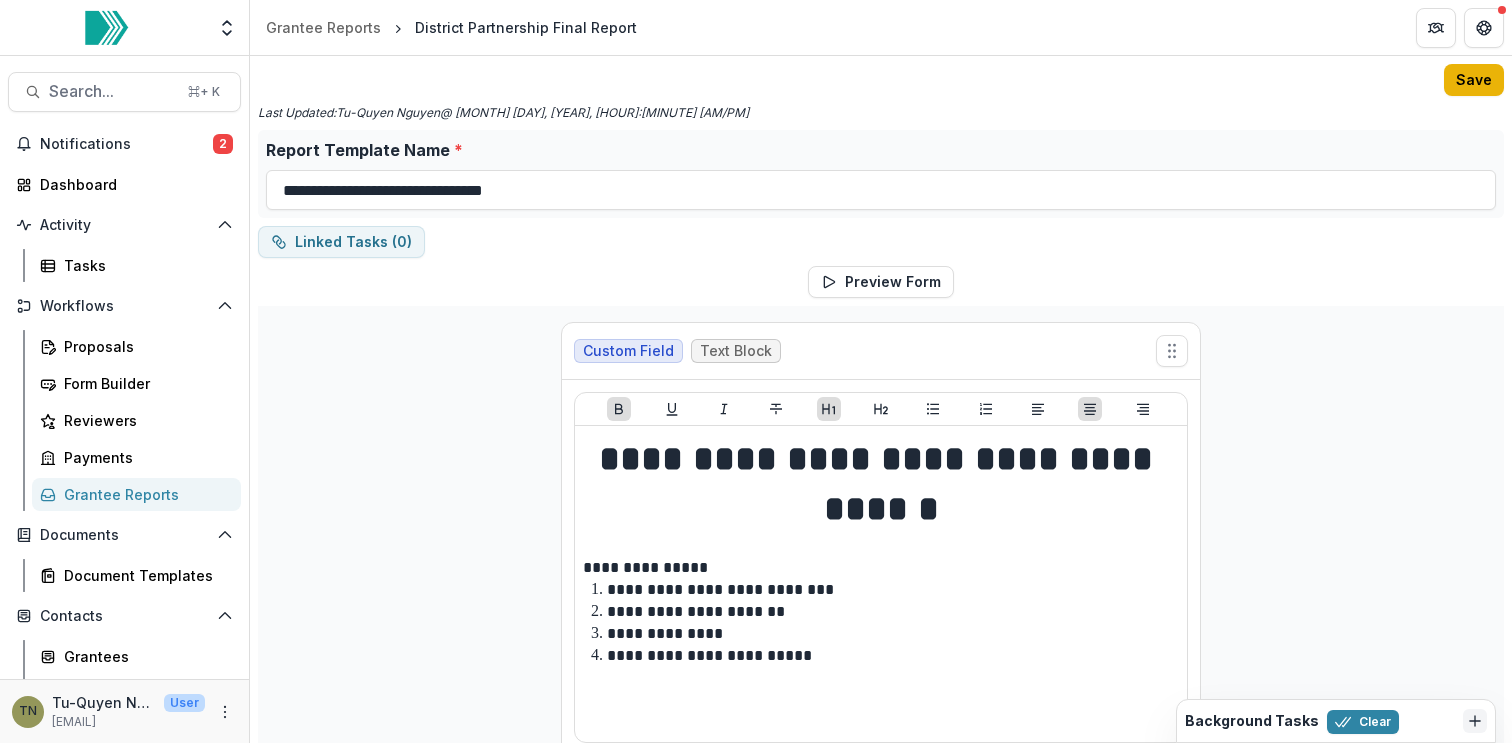 click on "Save" at bounding box center [1474, 80] 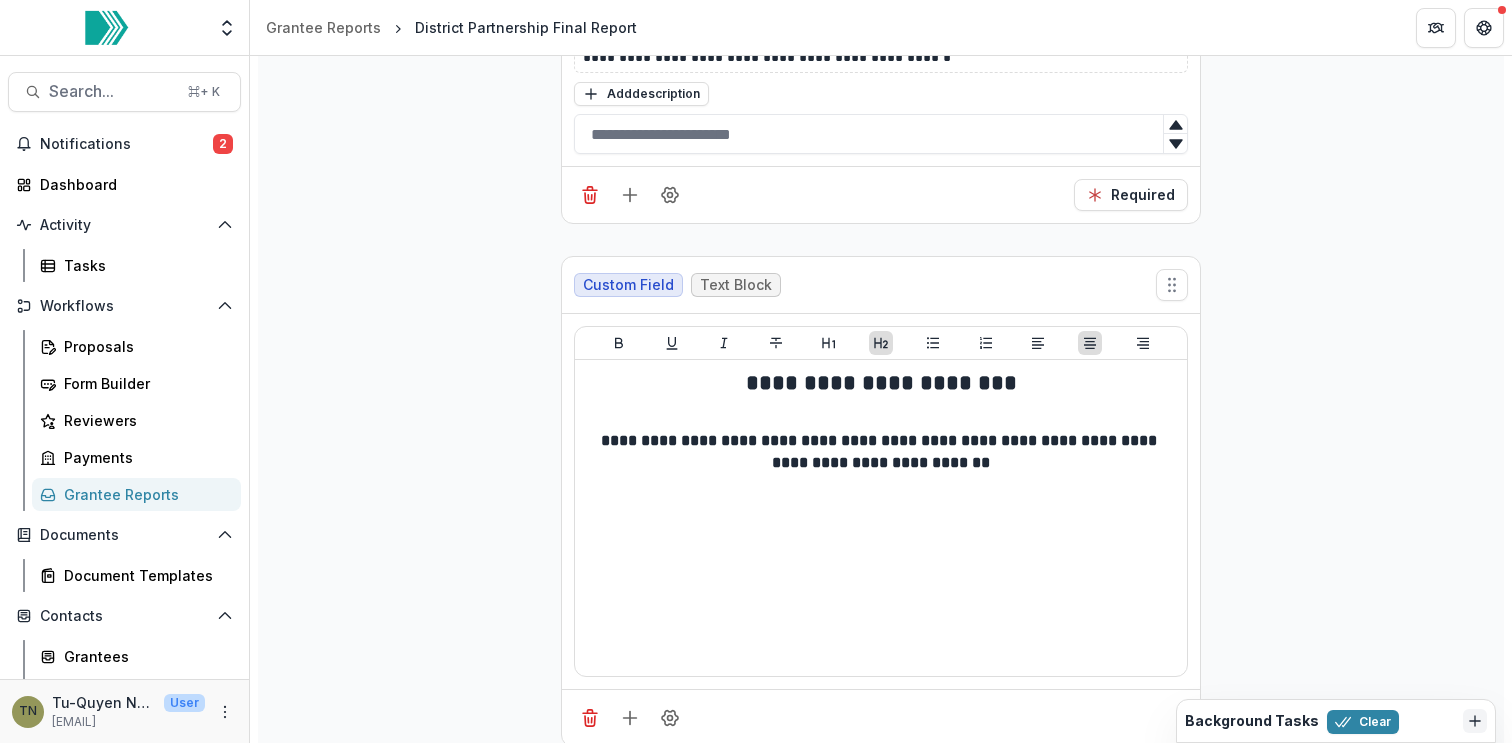 scroll, scrollTop: 8315, scrollLeft: 0, axis: vertical 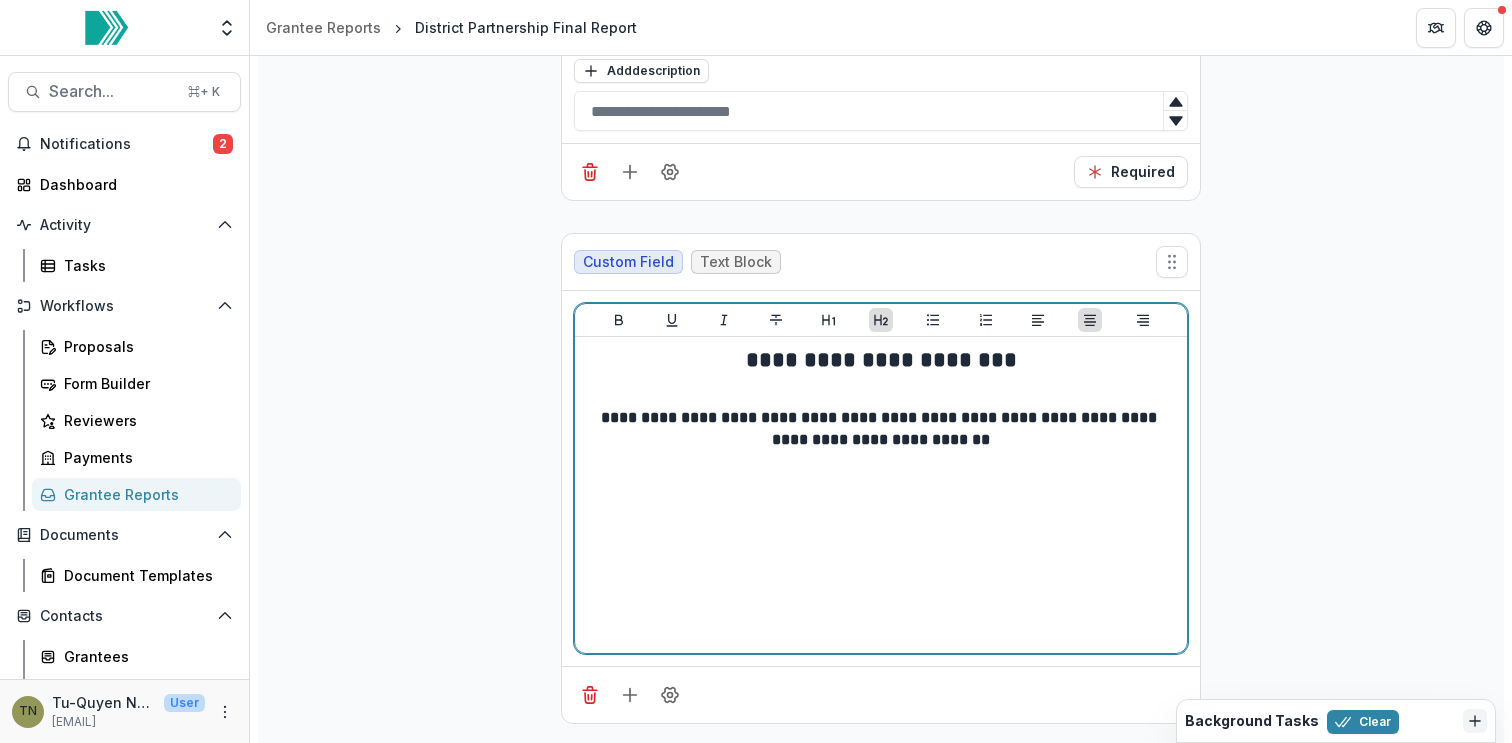 click on "**********" at bounding box center [881, 376] 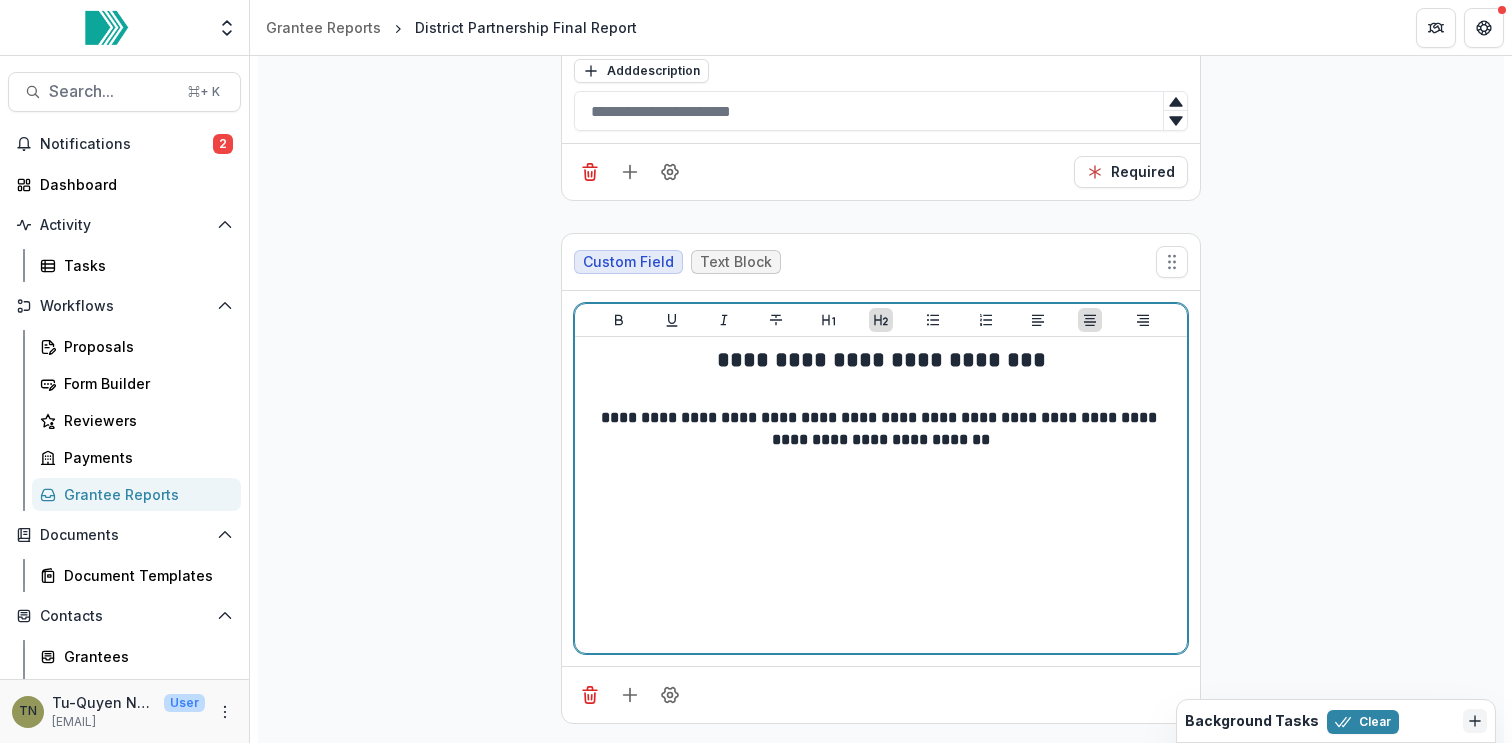 click on "**********" at bounding box center (881, 376) 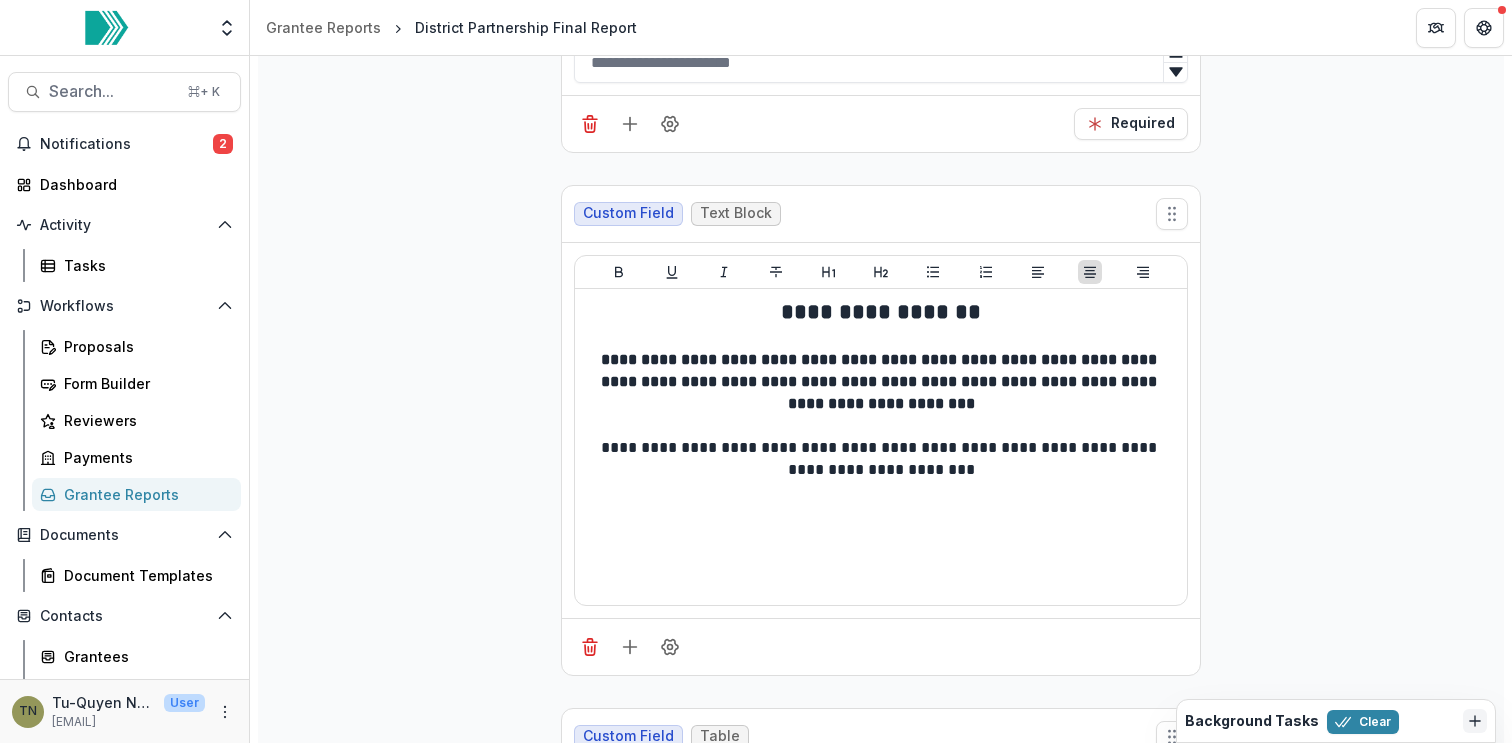 scroll, scrollTop: 5864, scrollLeft: 0, axis: vertical 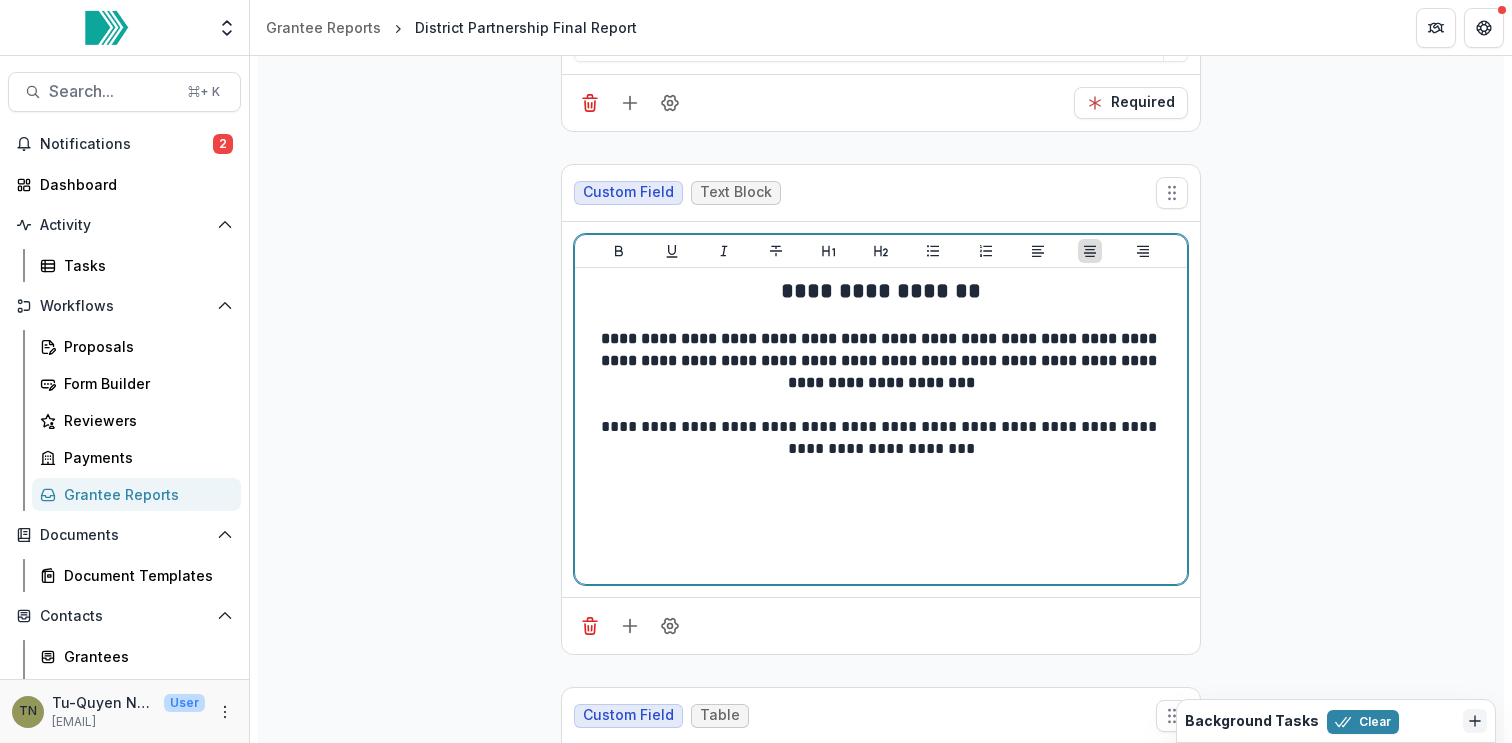 click on "**********" at bounding box center [881, 291] 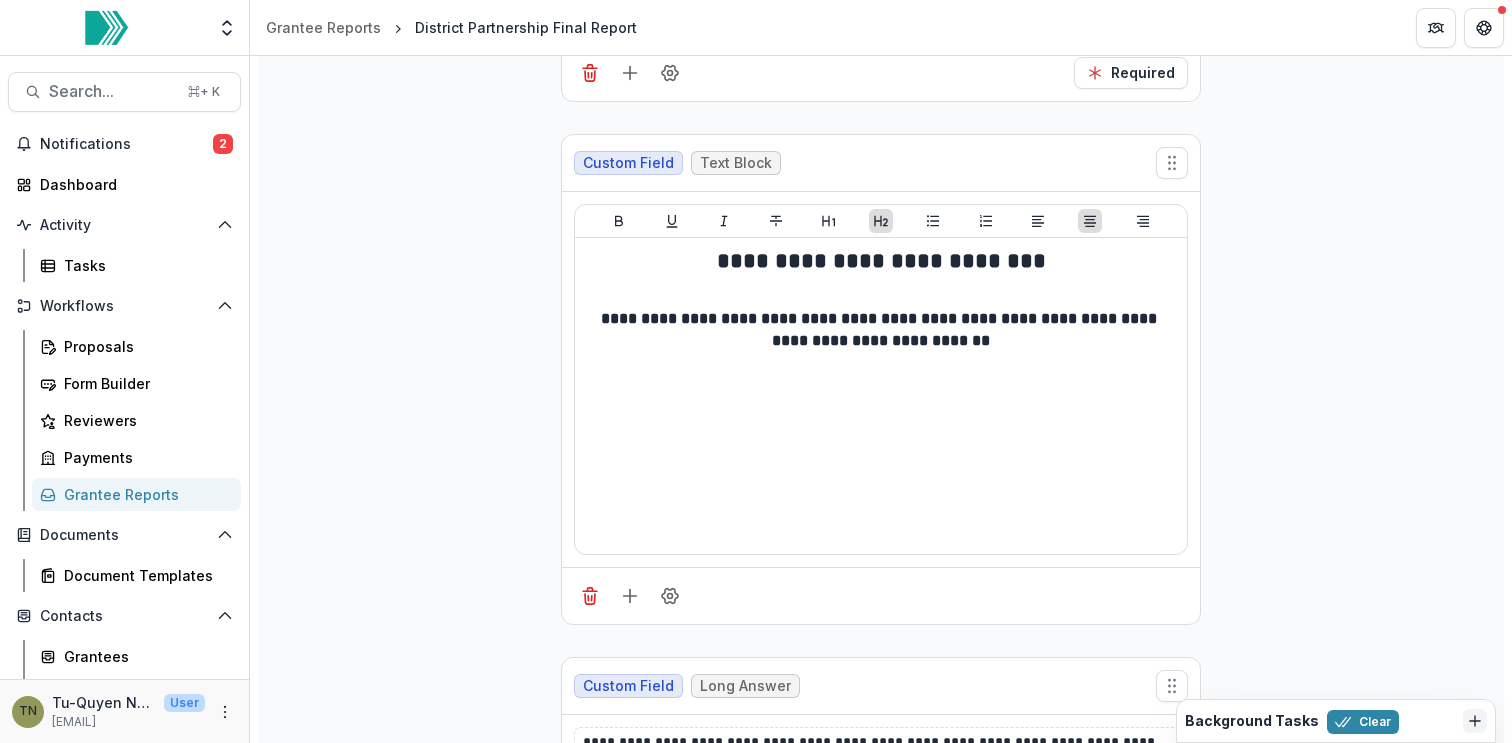 scroll, scrollTop: 8483, scrollLeft: 0, axis: vertical 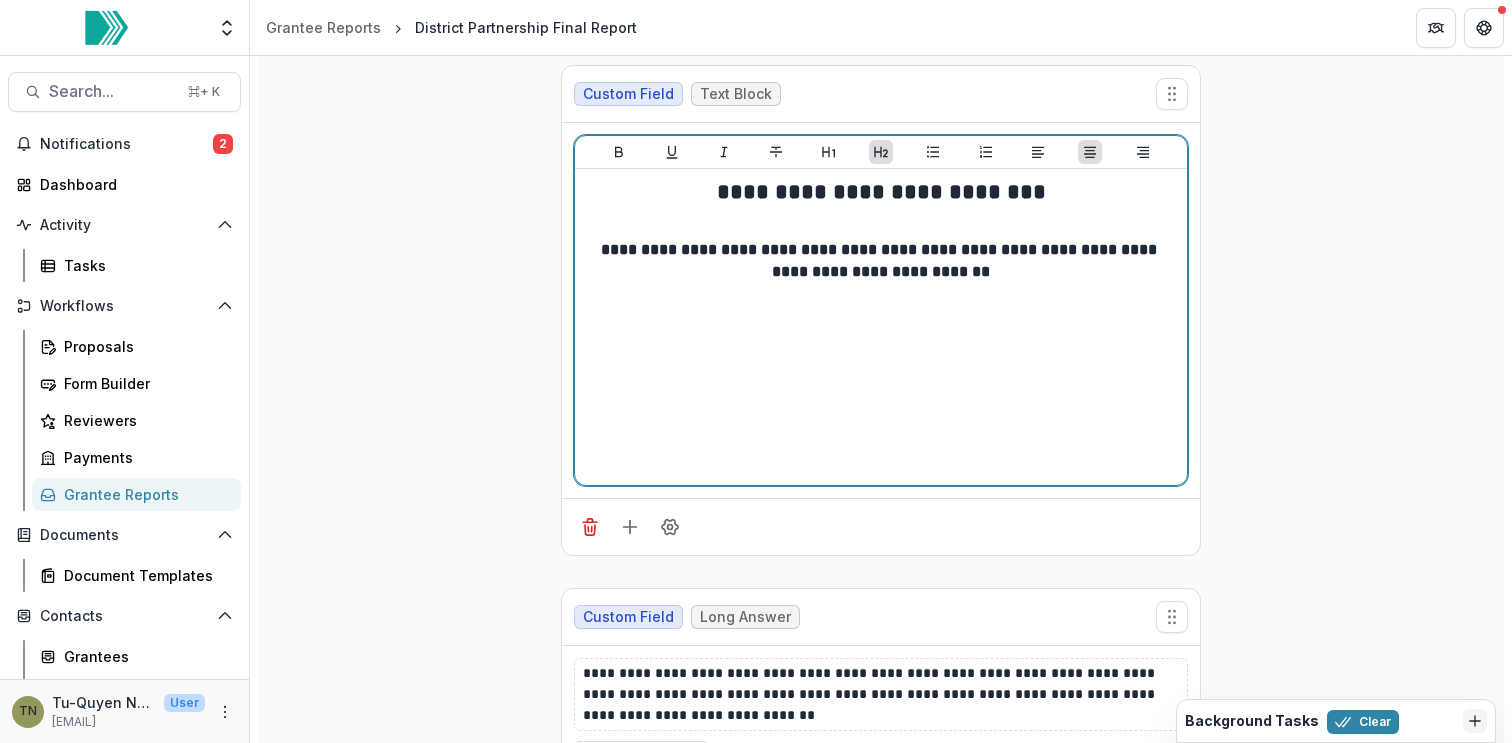 click on "**********" at bounding box center [881, 327] 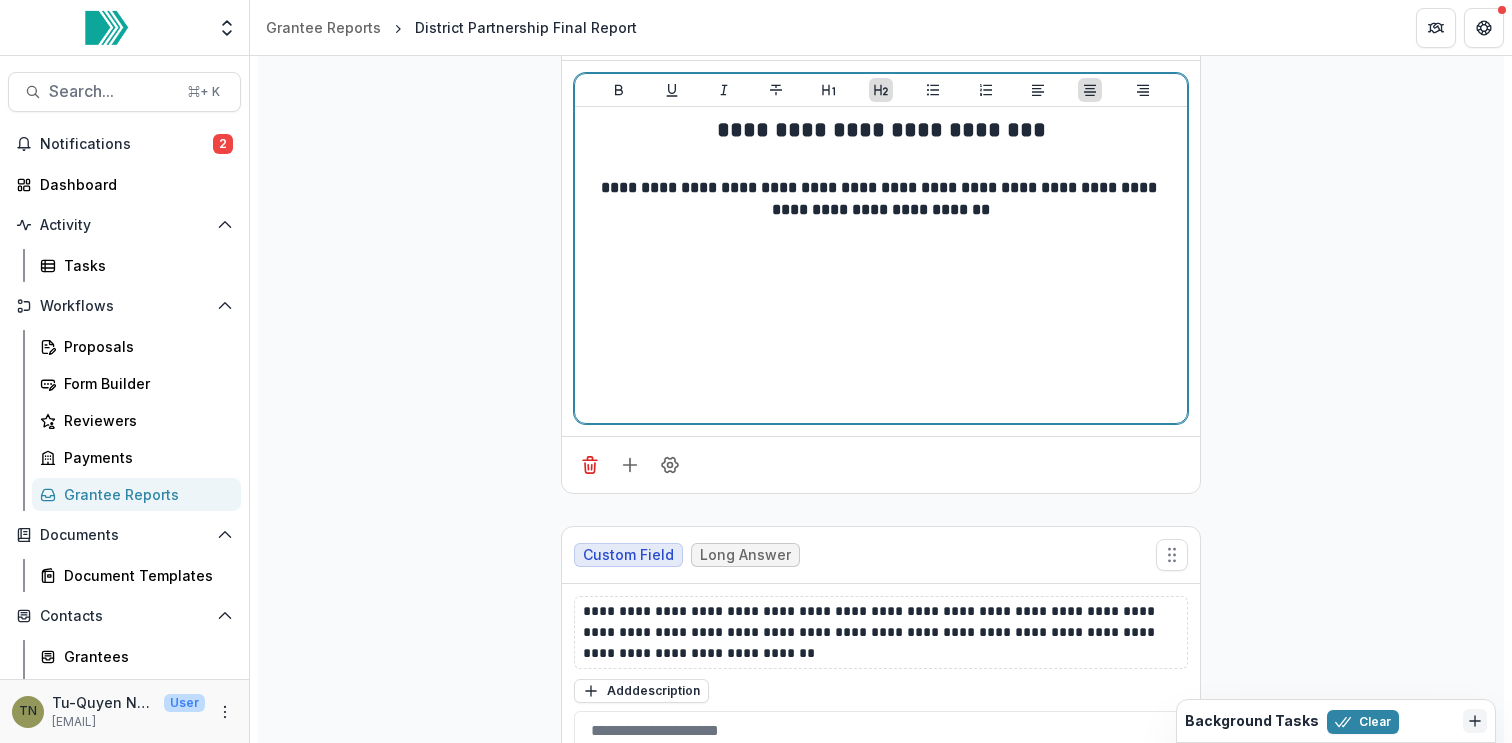 scroll, scrollTop: 8523, scrollLeft: 0, axis: vertical 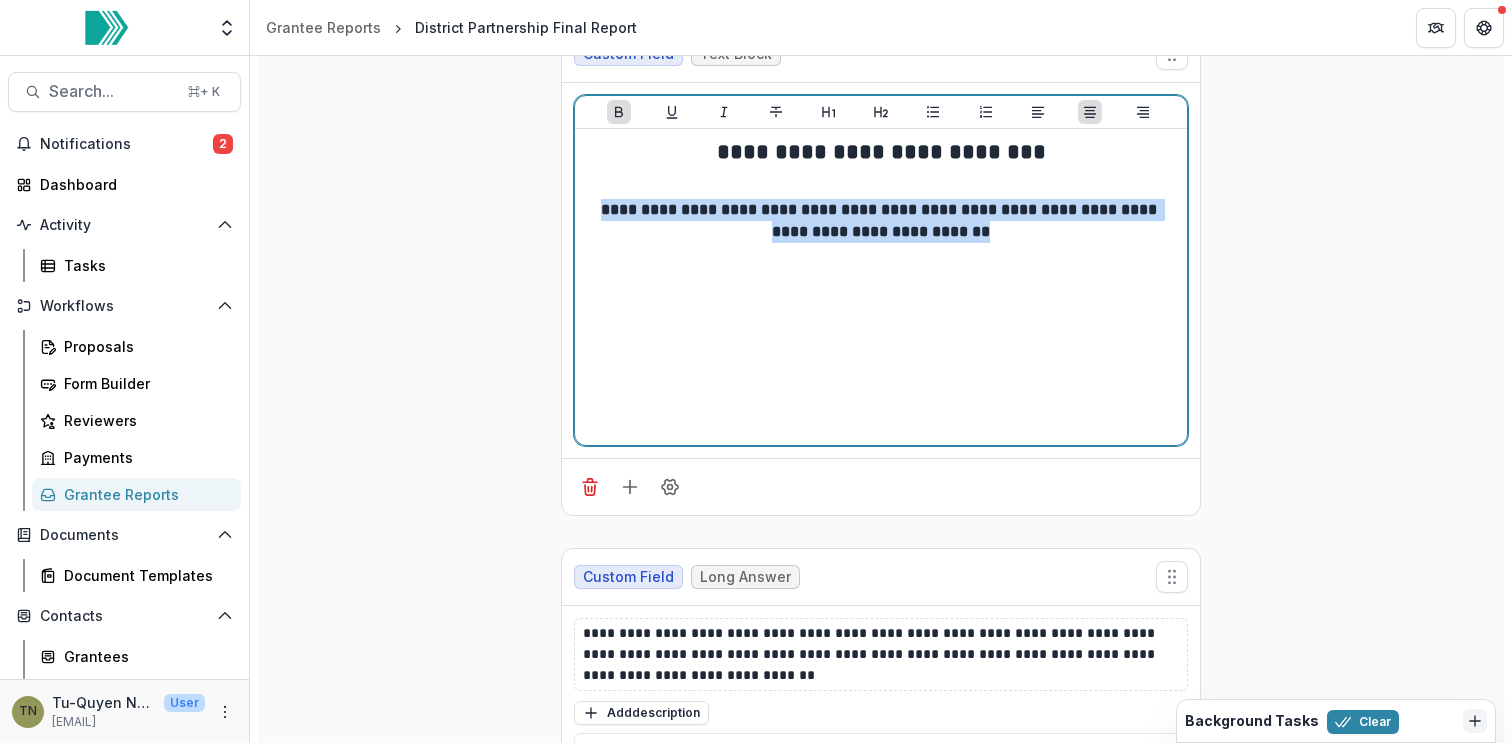 drag, startPoint x: 975, startPoint y: 181, endPoint x: 582, endPoint y: 163, distance: 393.412 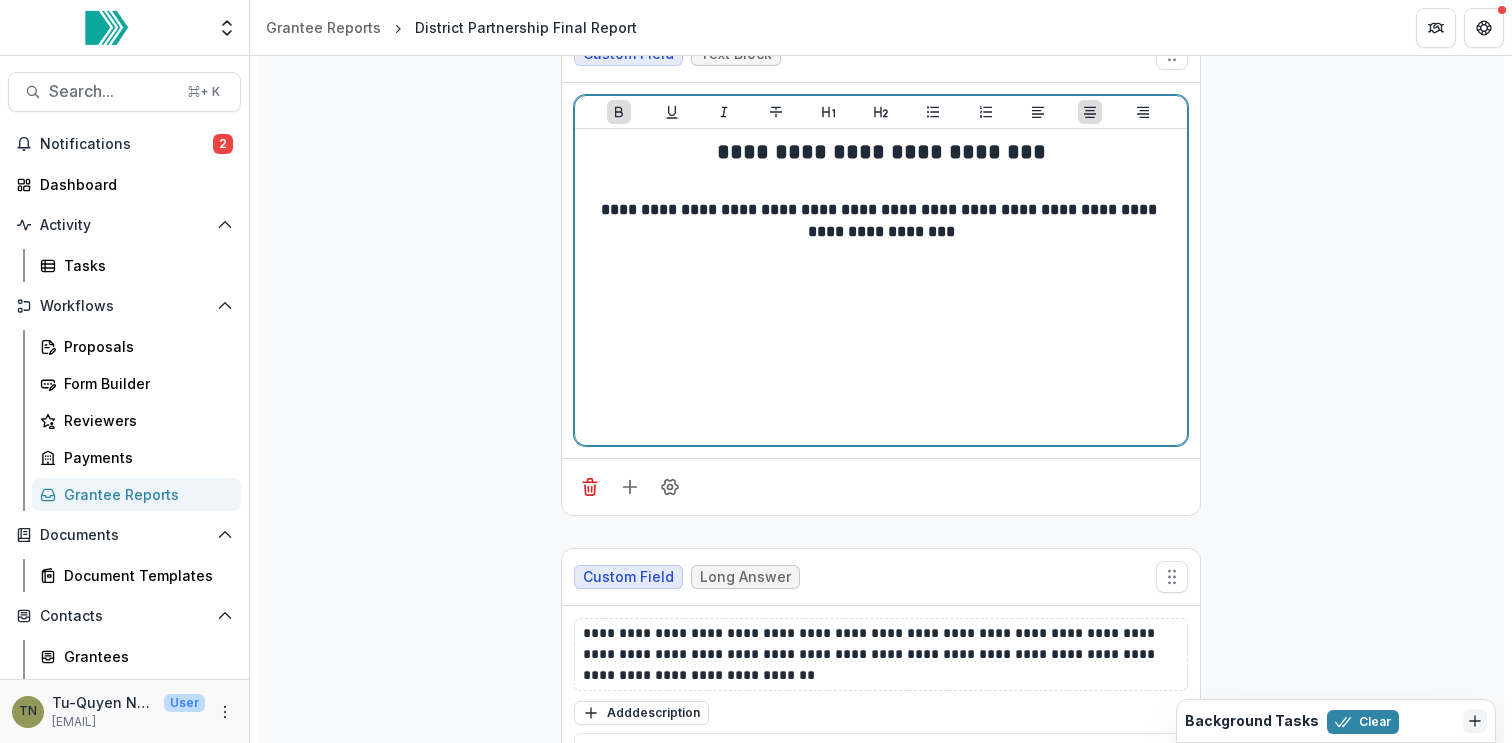 click on "**********" at bounding box center (881, 287) 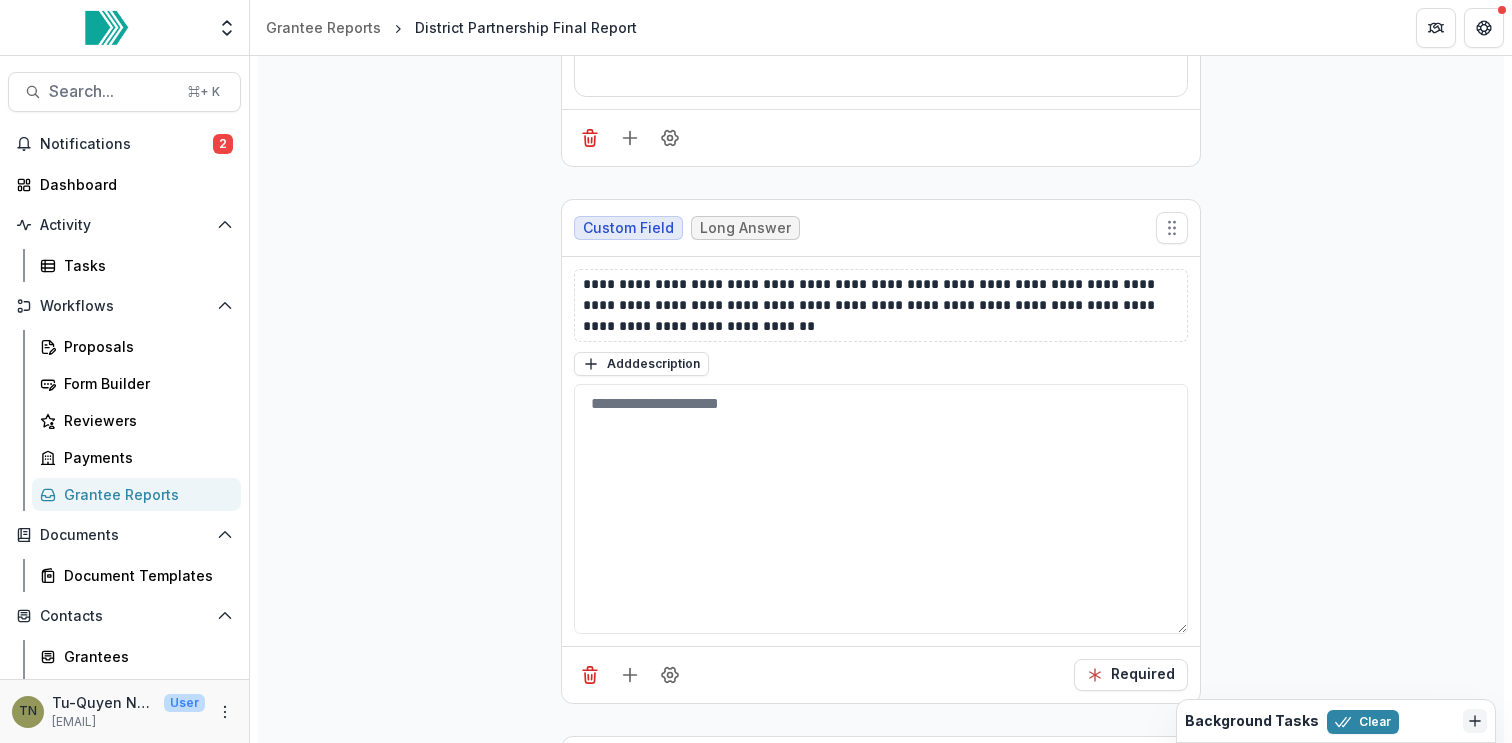 scroll, scrollTop: 8870, scrollLeft: 0, axis: vertical 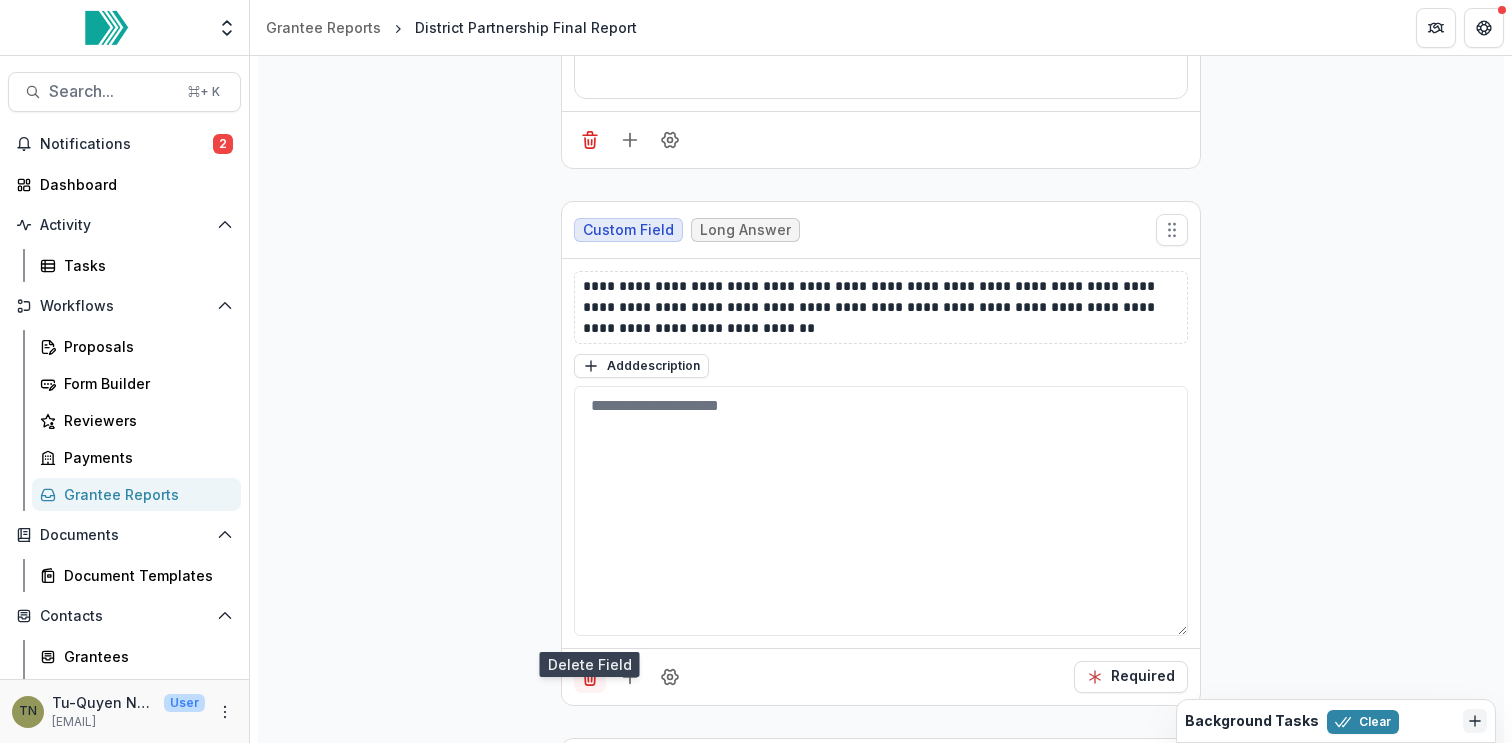 click 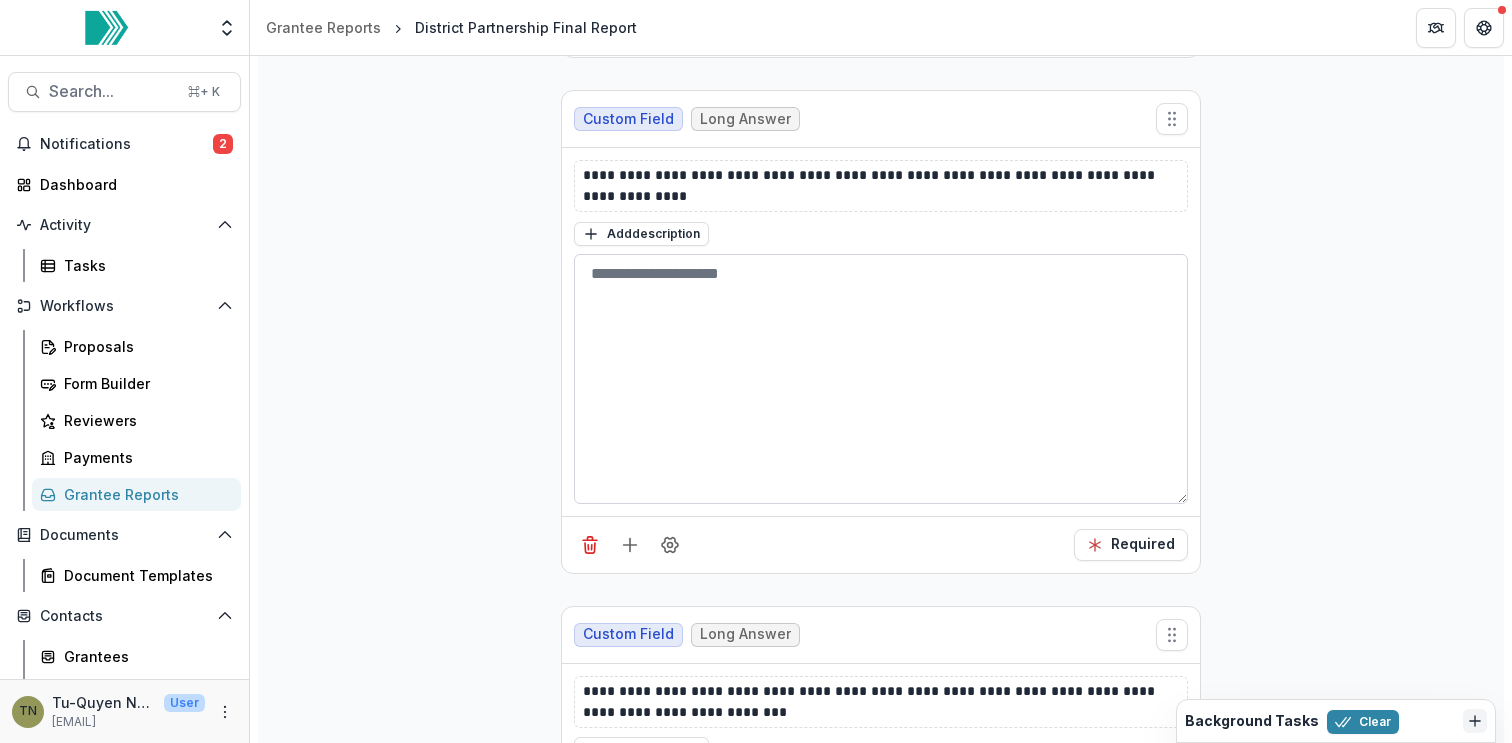 scroll, scrollTop: 9015, scrollLeft: 0, axis: vertical 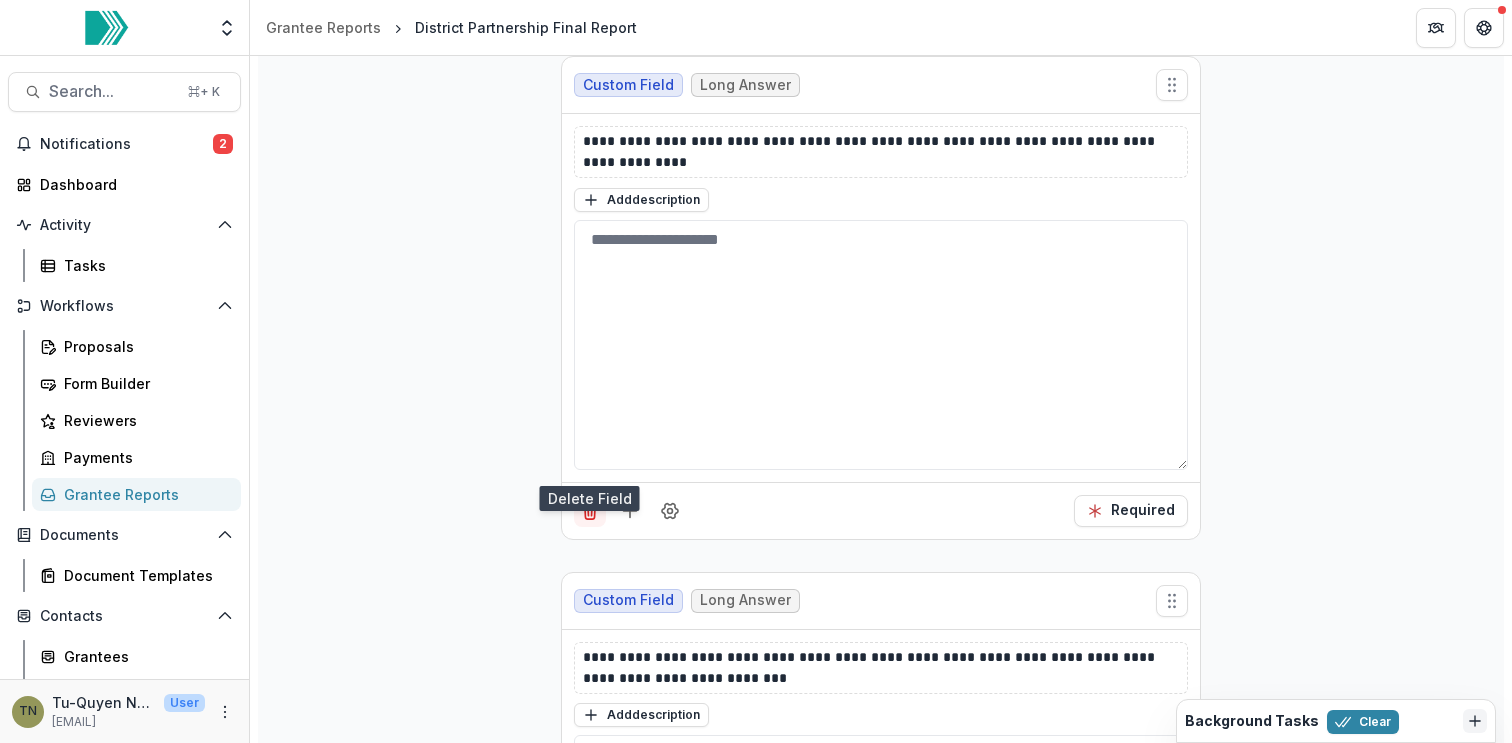 click 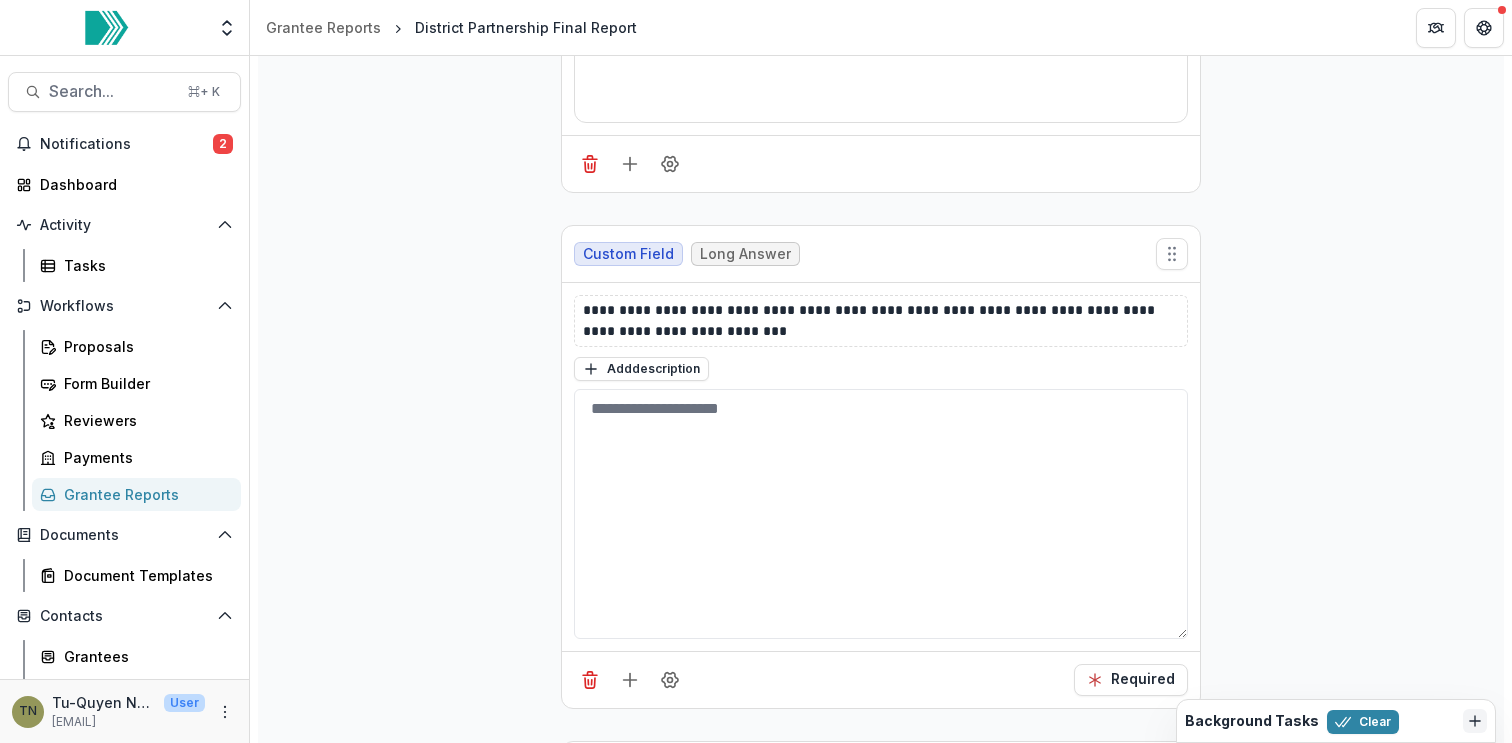 scroll, scrollTop: 8847, scrollLeft: 0, axis: vertical 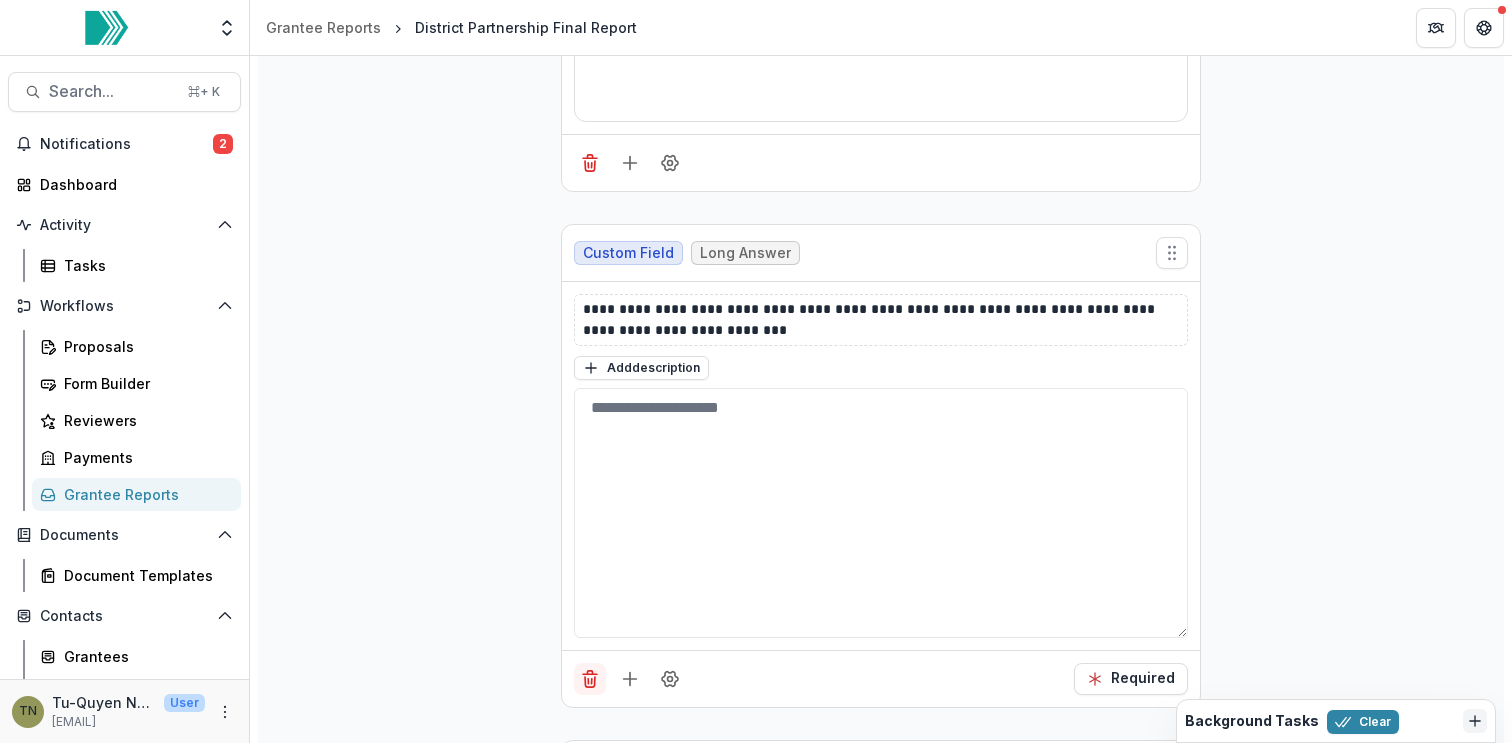 click 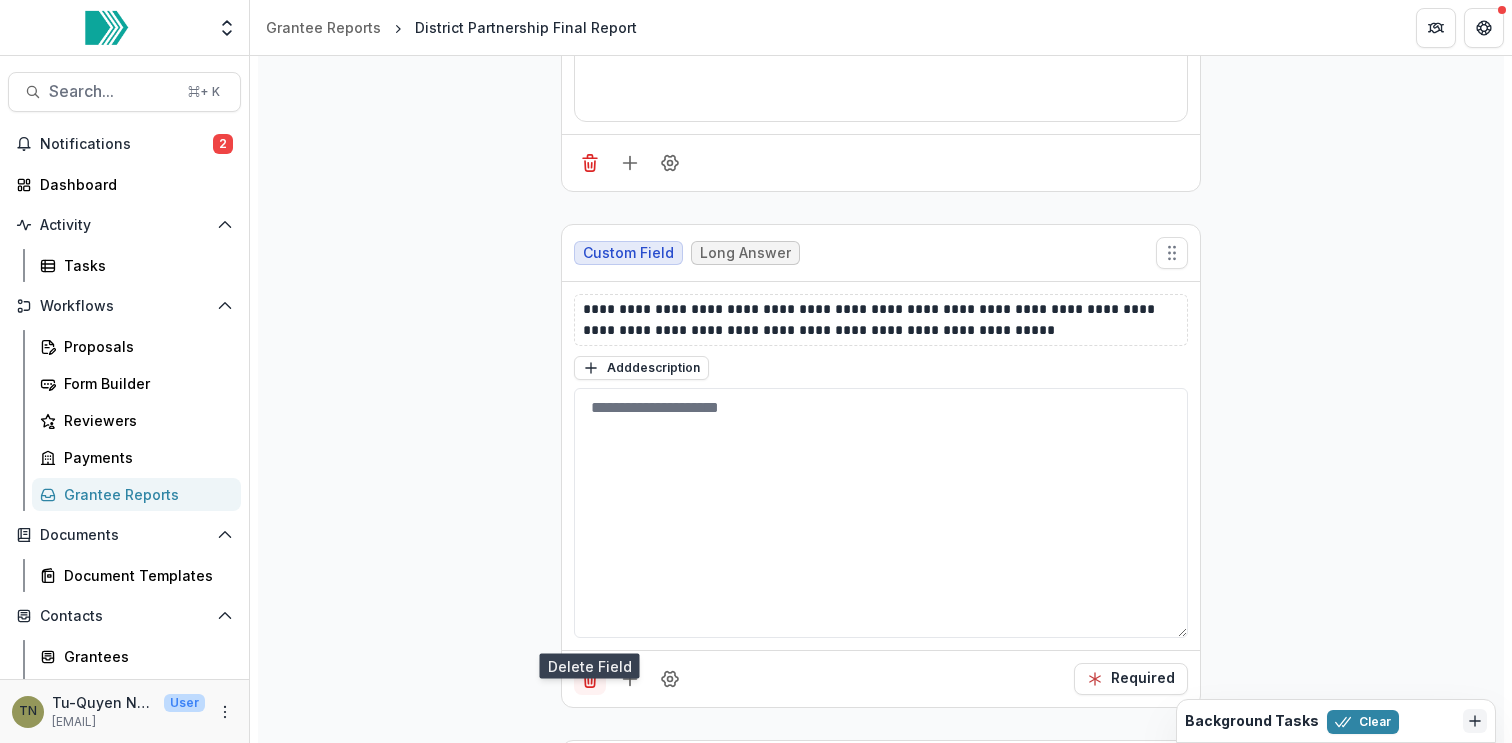 click 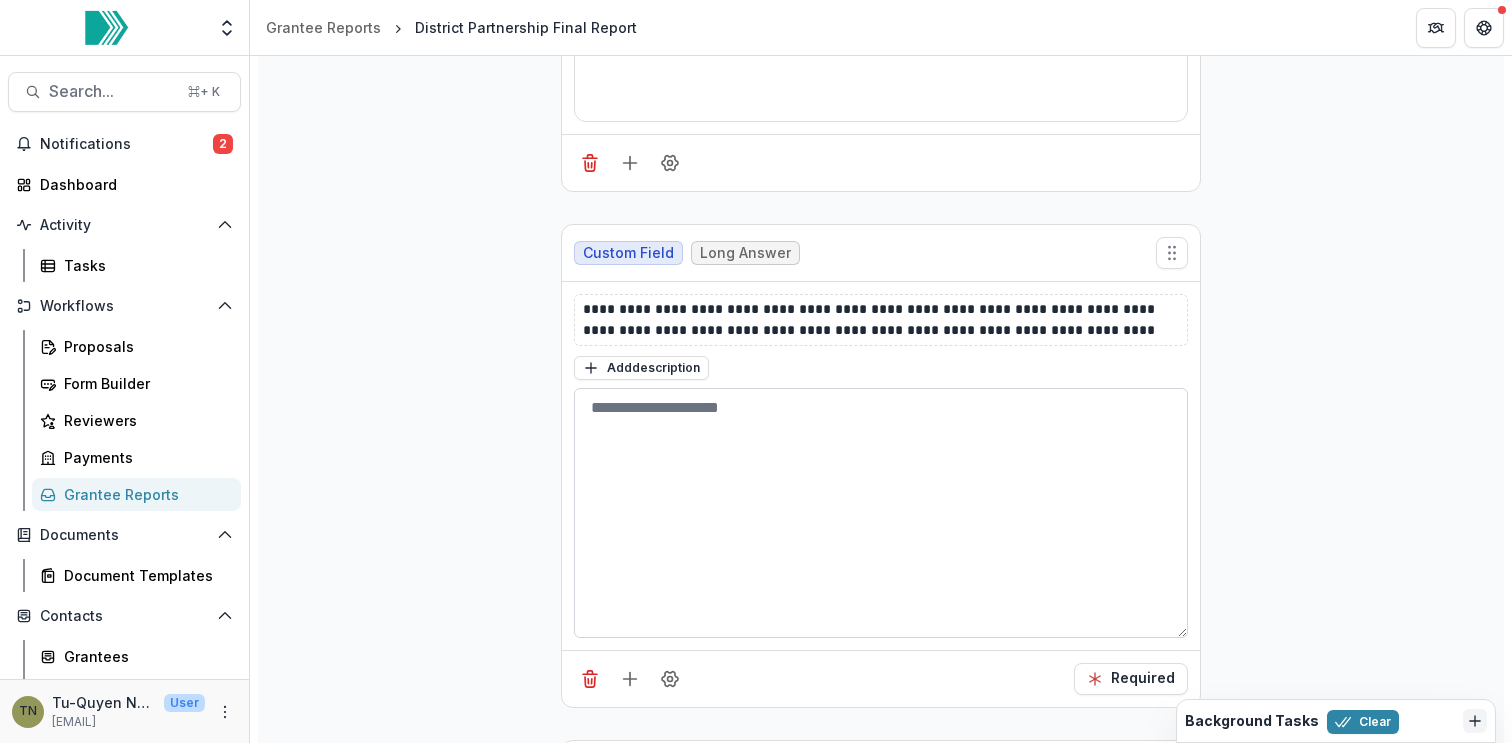 scroll, scrollTop: 8932, scrollLeft: 0, axis: vertical 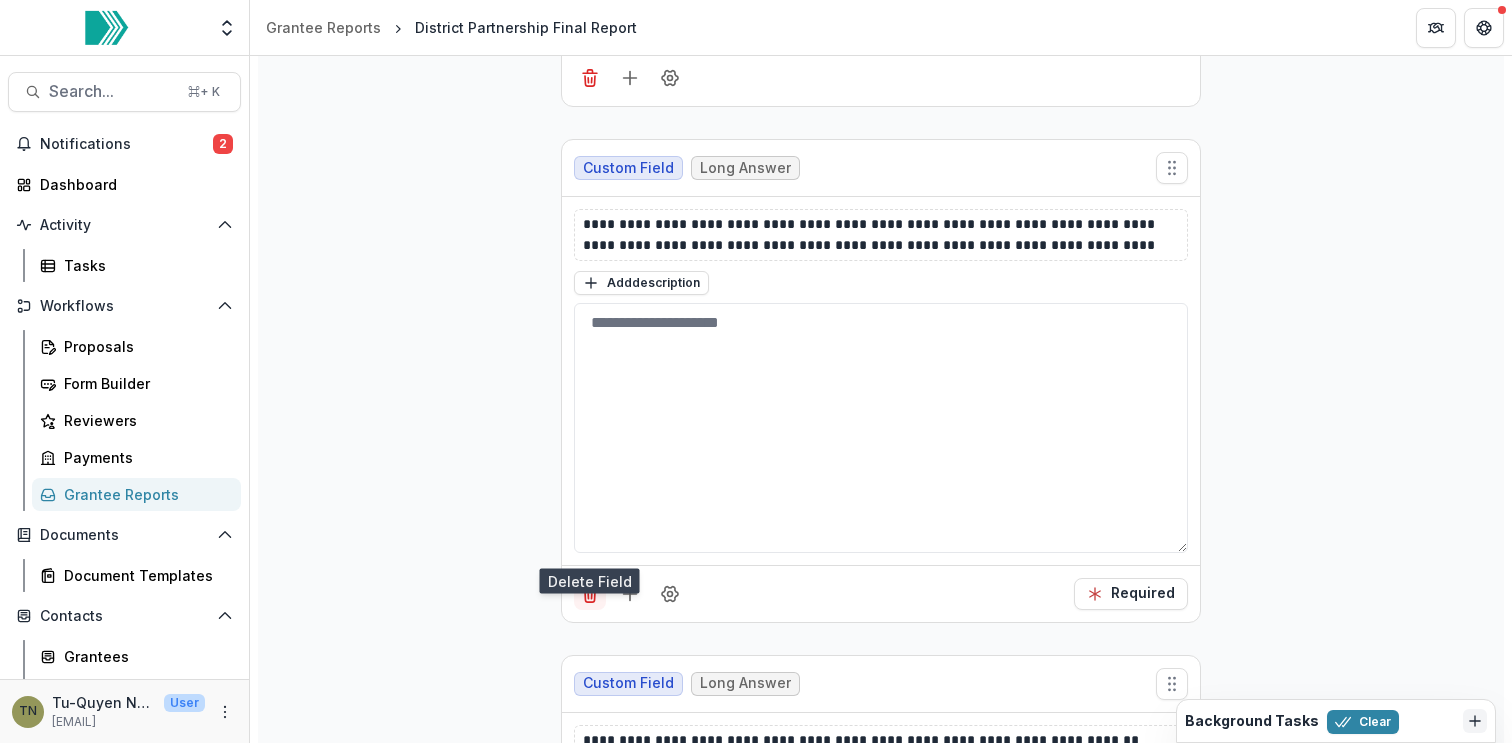 click 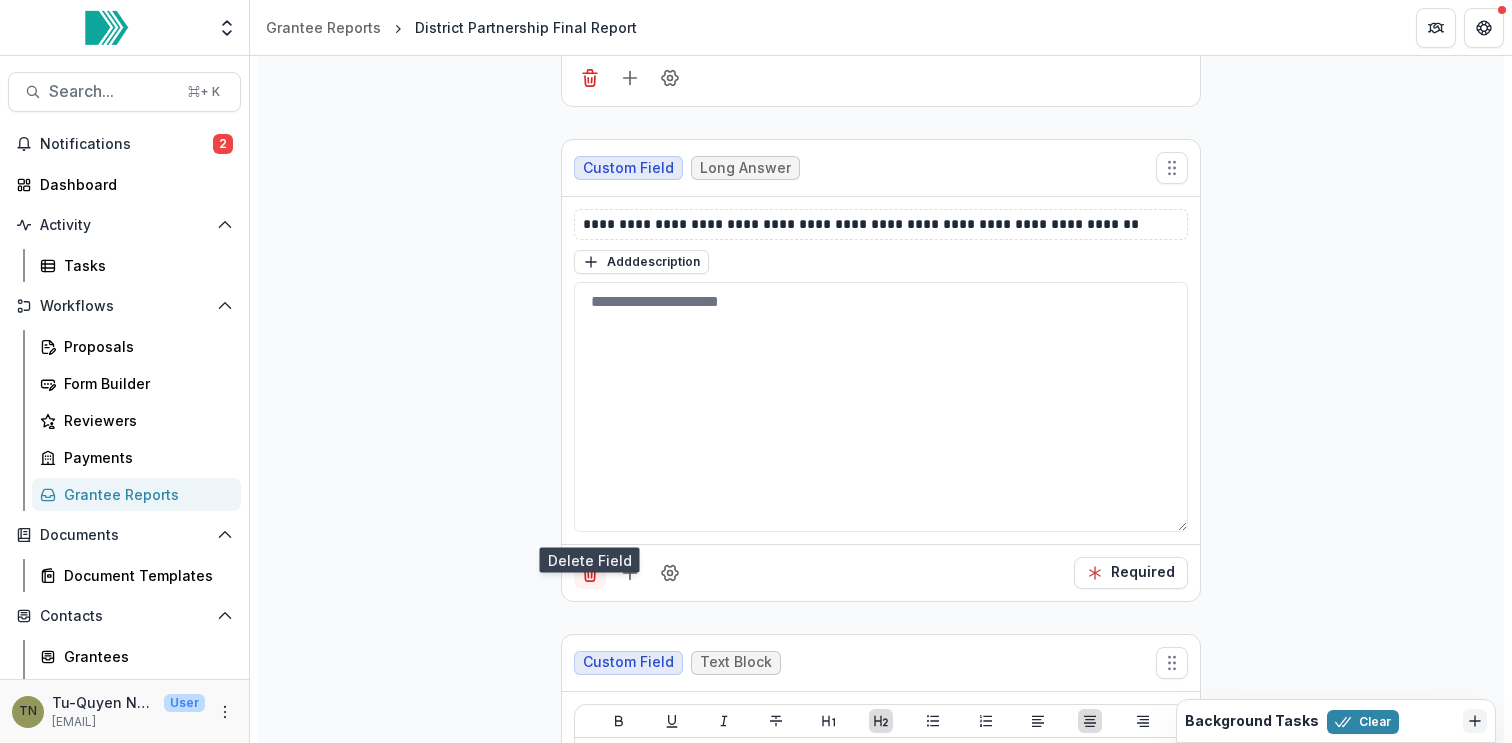 click 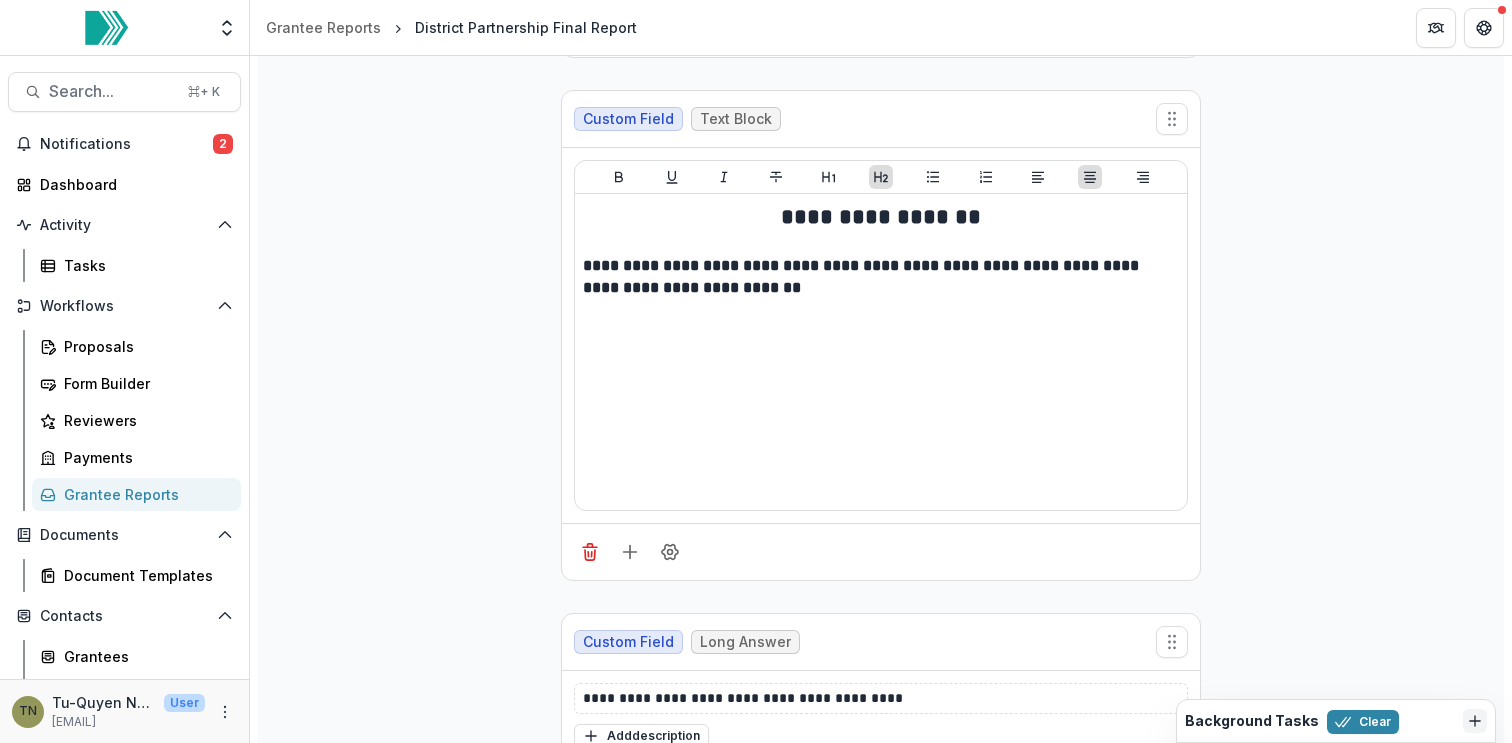 scroll, scrollTop: 8983, scrollLeft: 0, axis: vertical 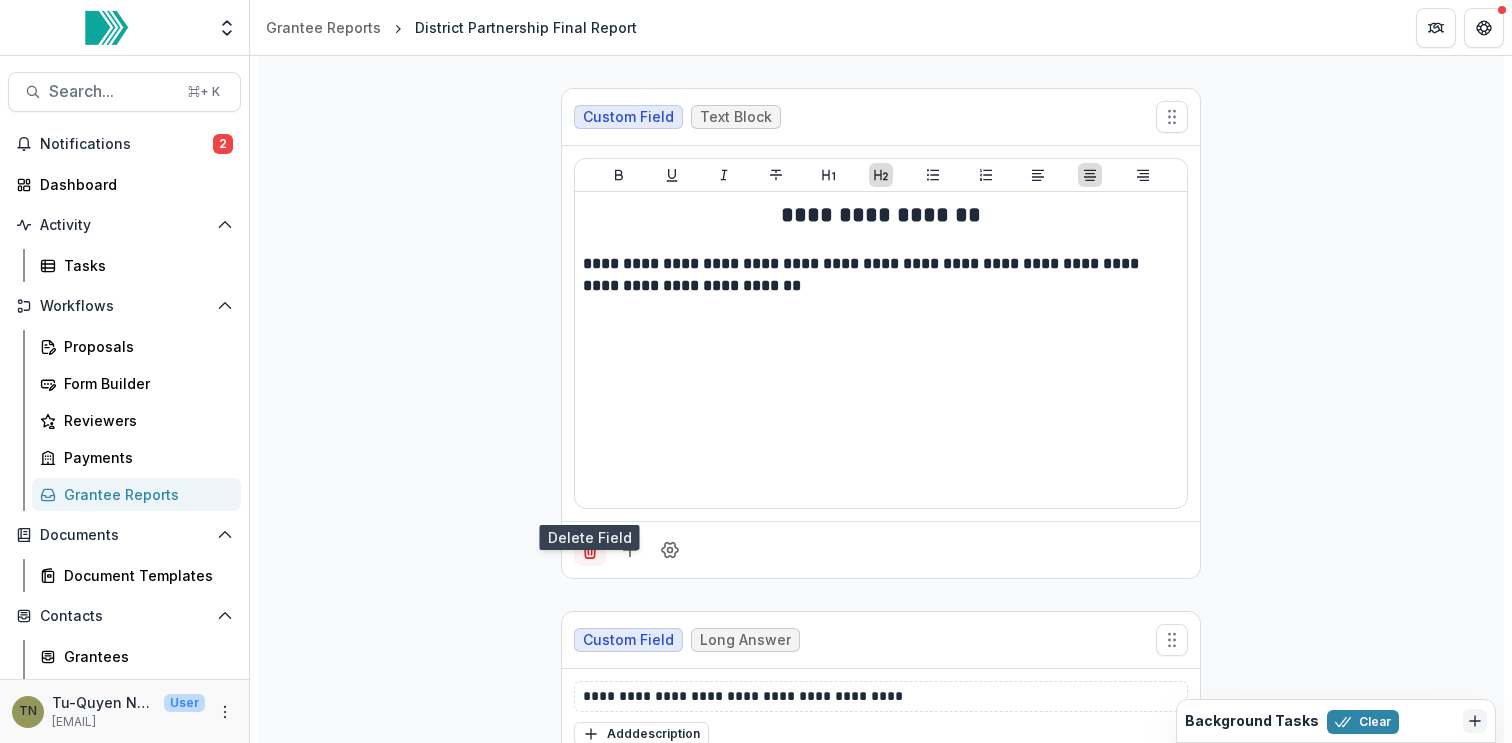 click 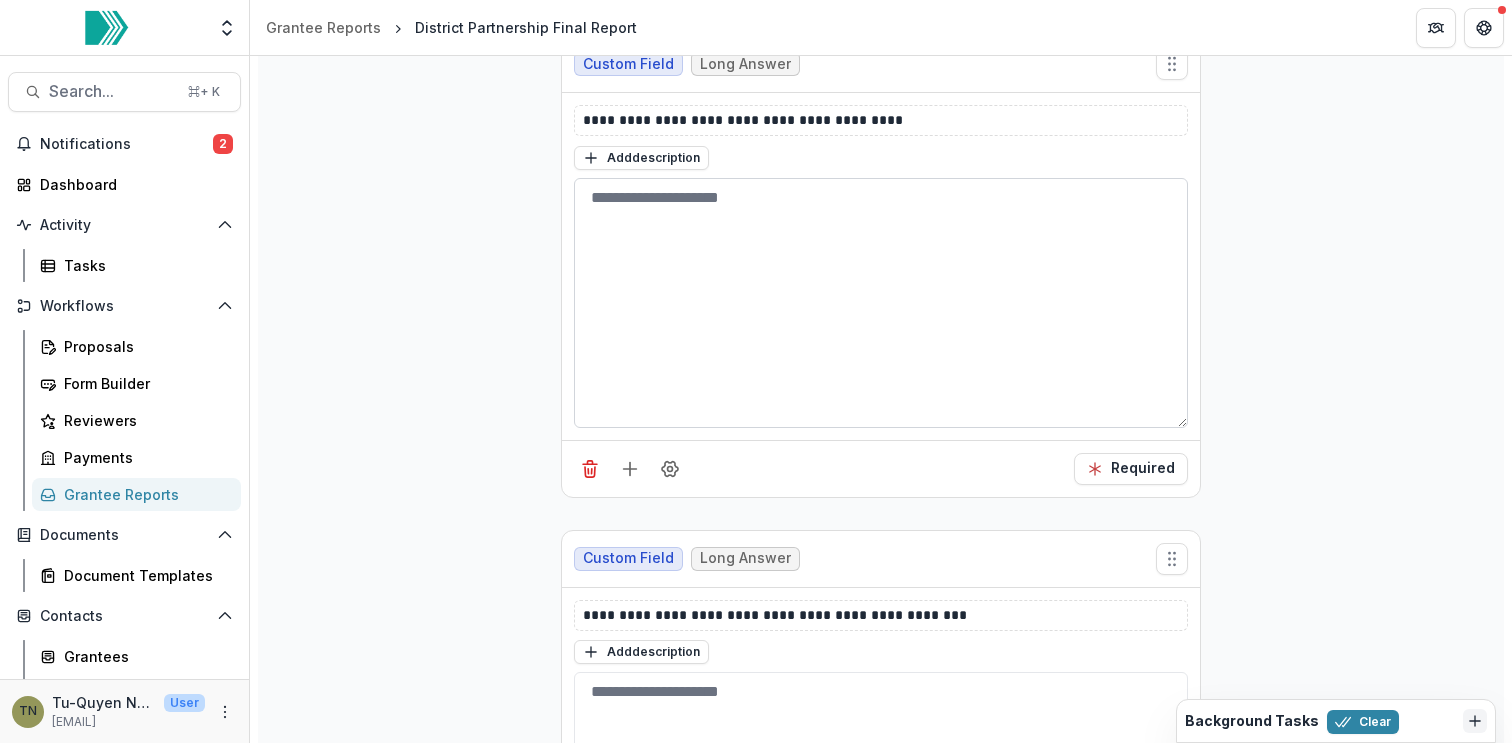 scroll, scrollTop: 9042, scrollLeft: 0, axis: vertical 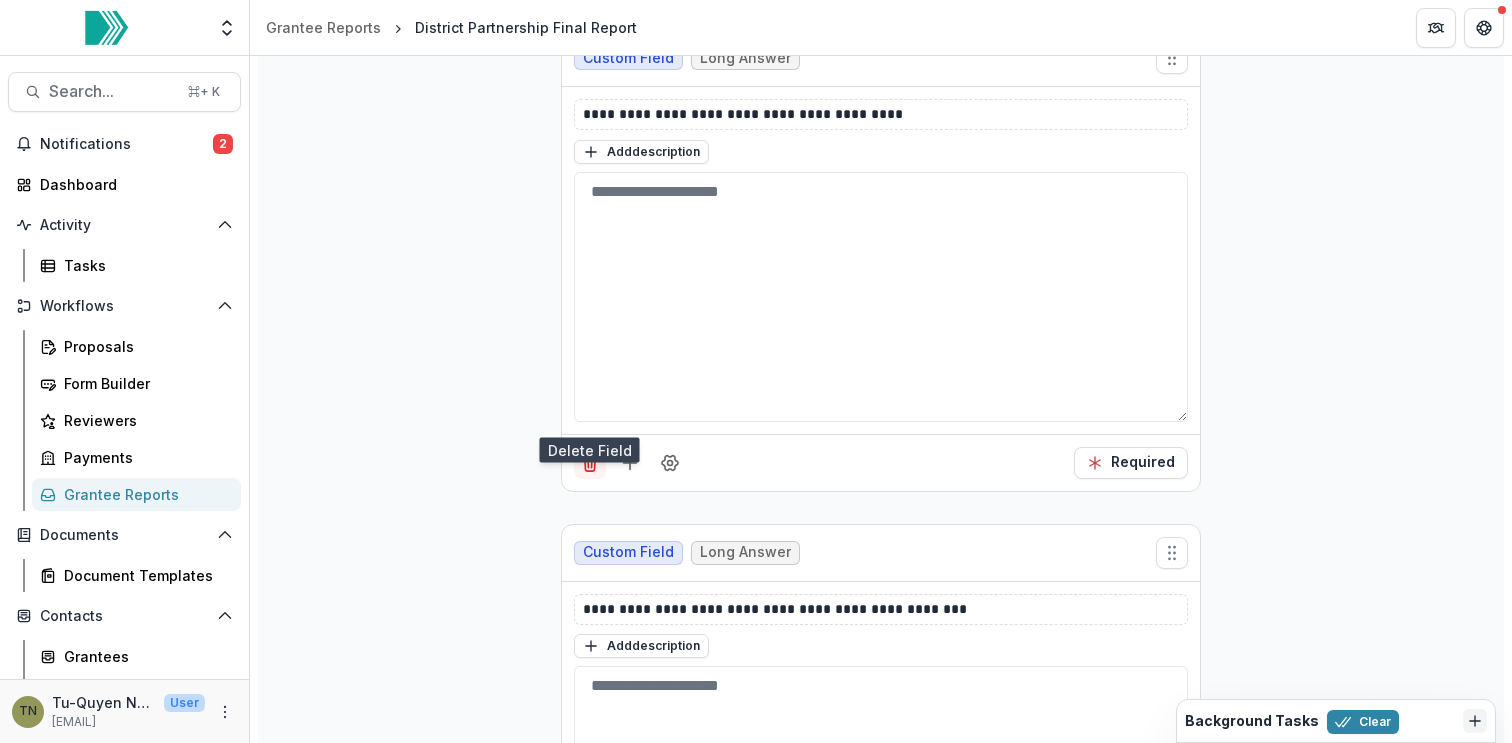 click 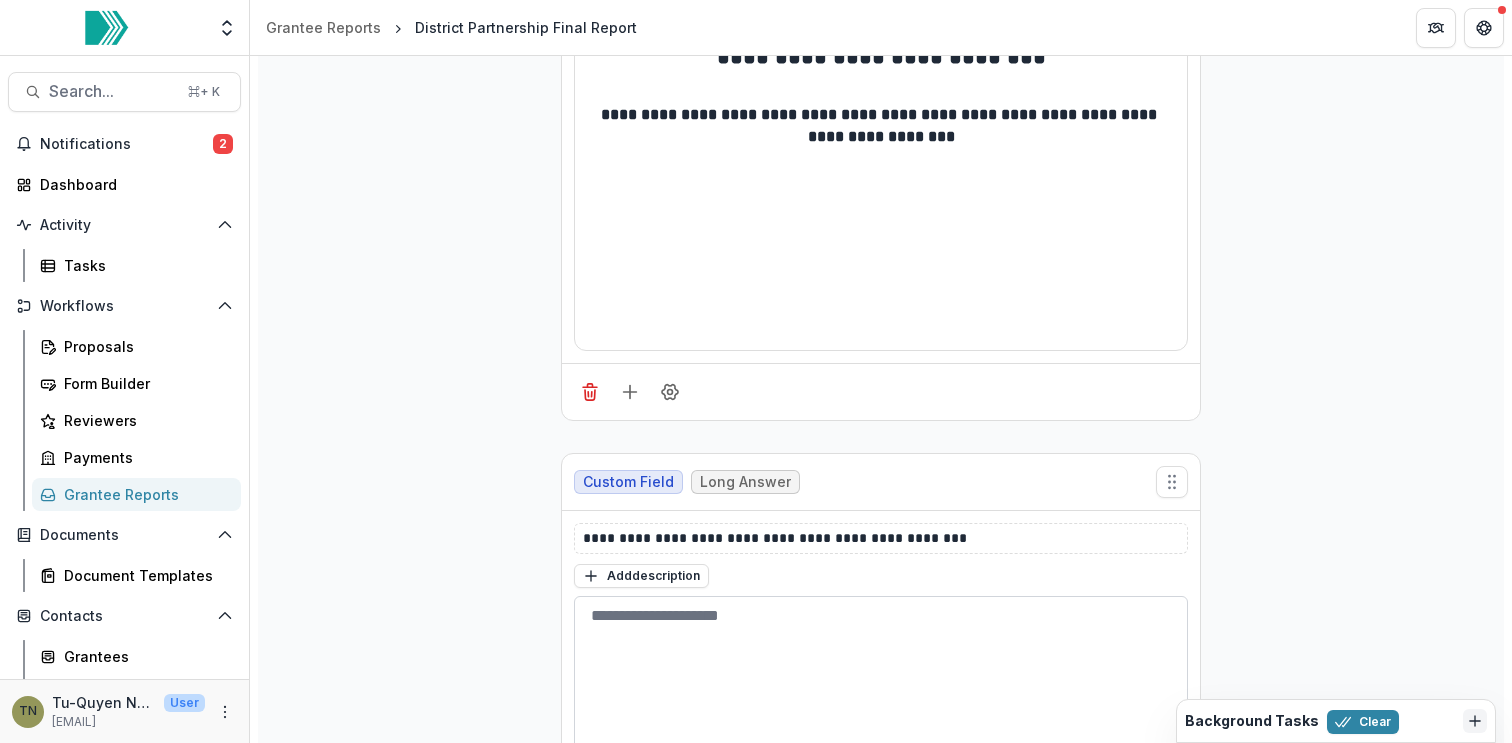 scroll, scrollTop: 8938, scrollLeft: 0, axis: vertical 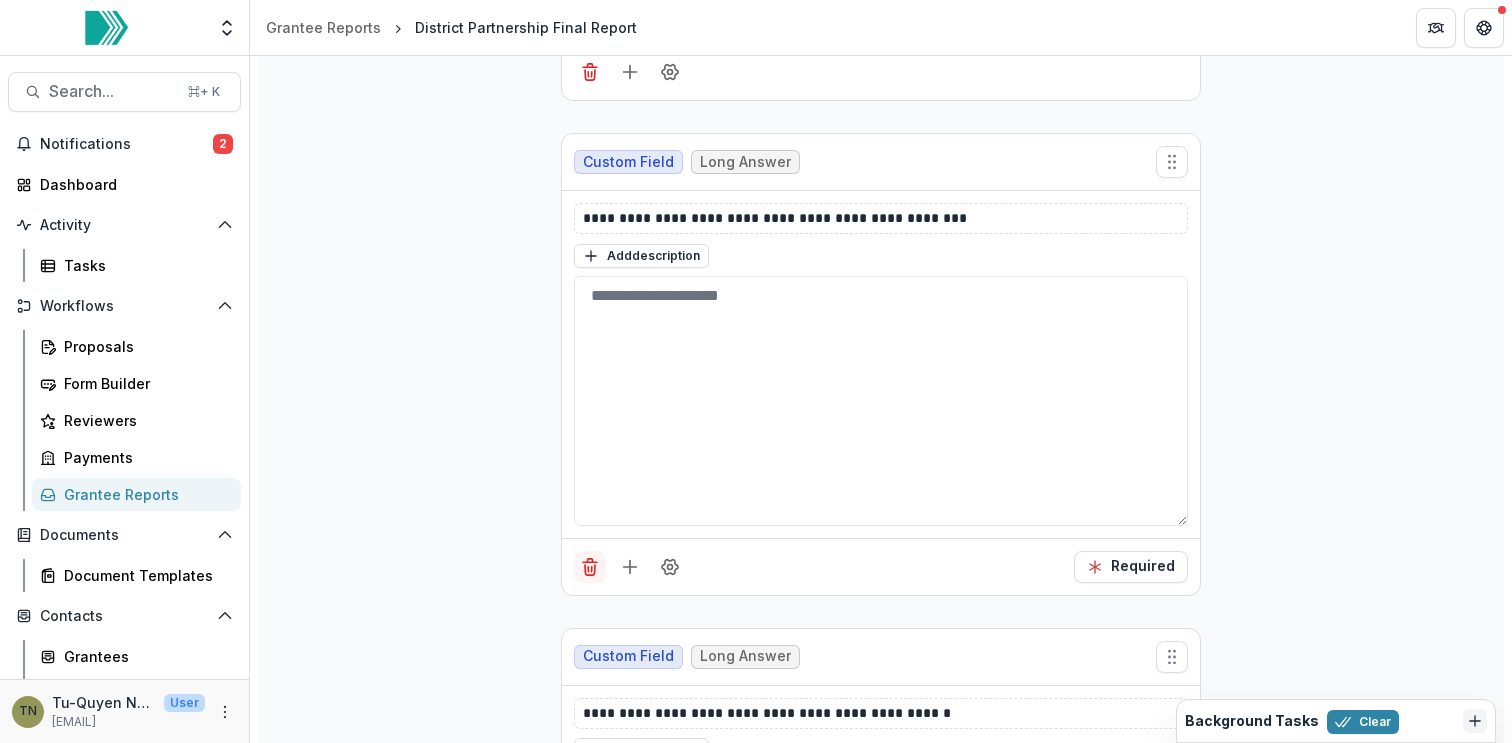 click 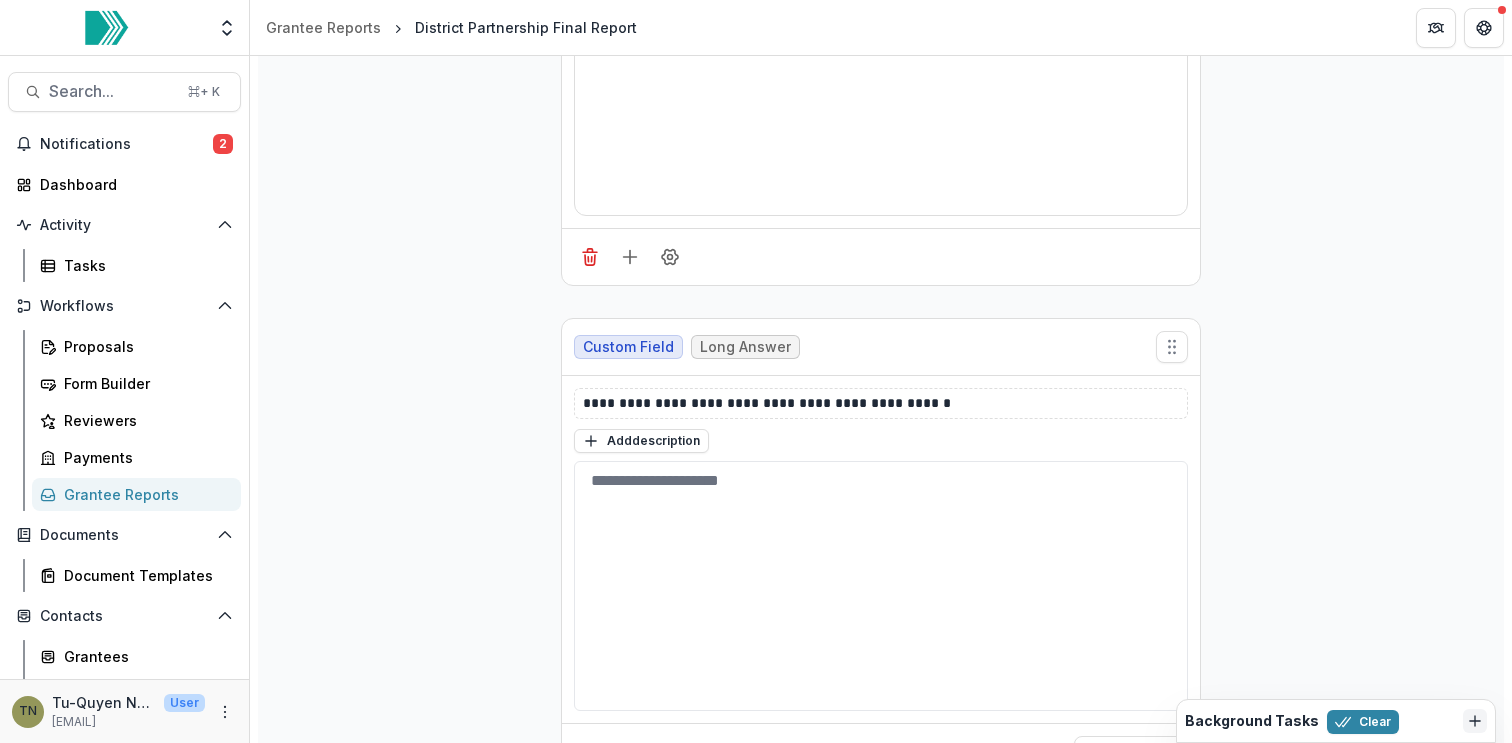 scroll, scrollTop: 8766, scrollLeft: 0, axis: vertical 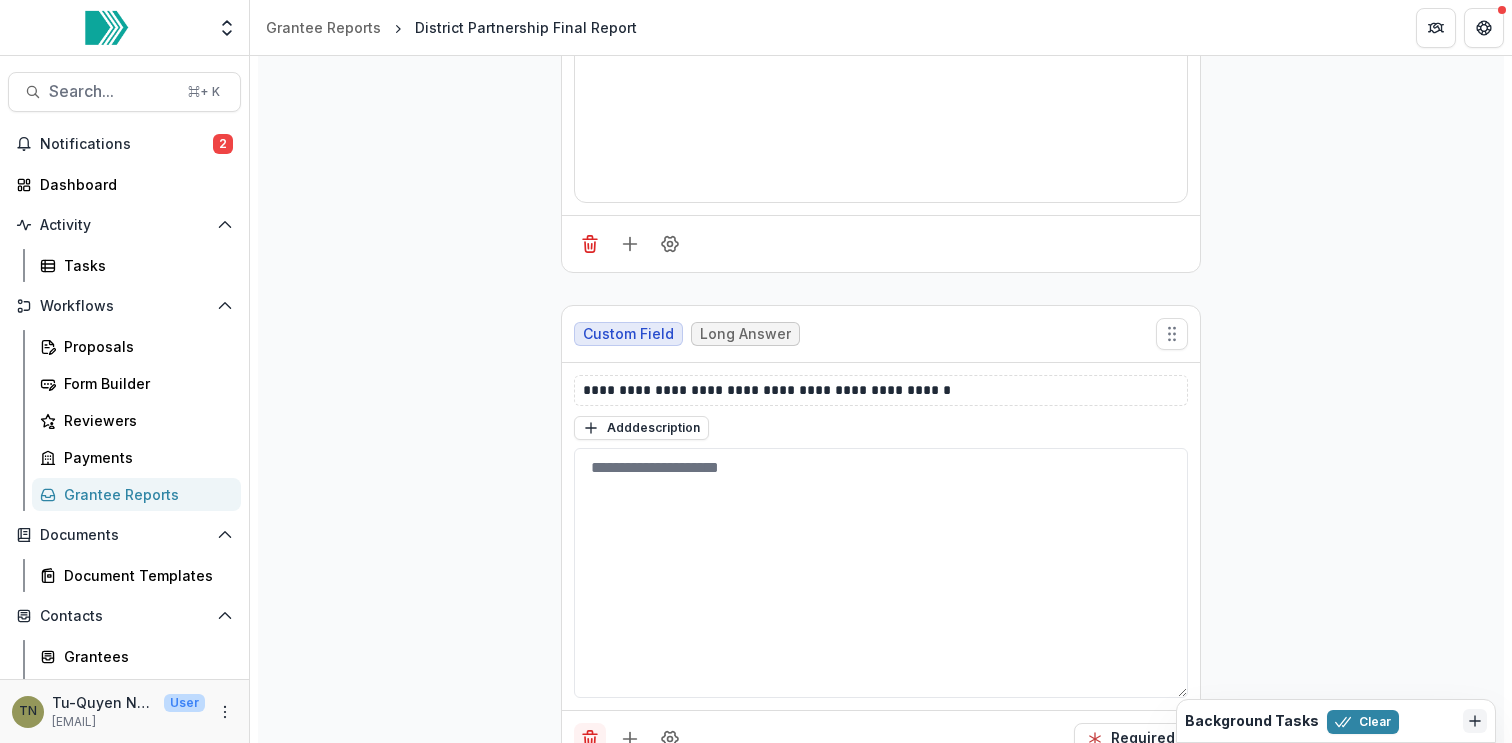 click 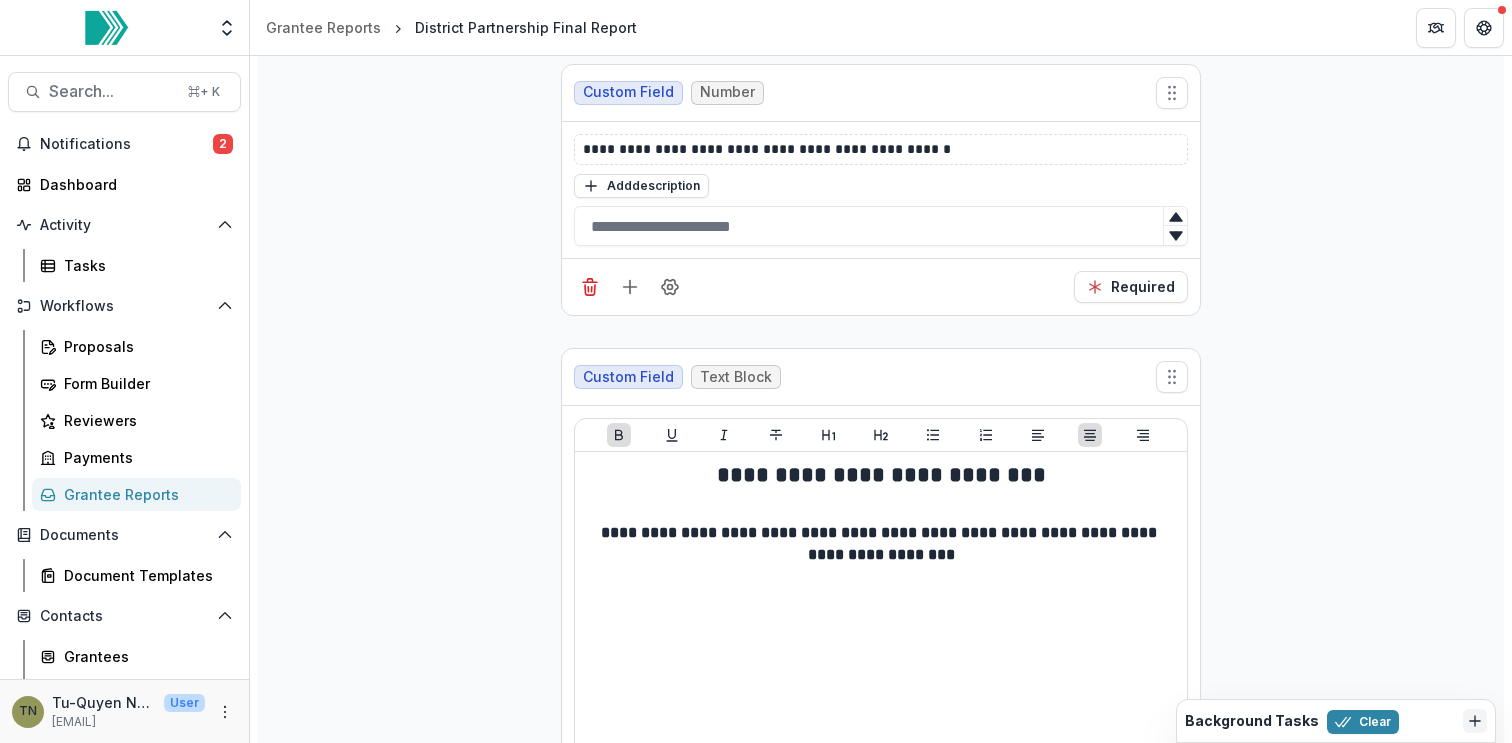 scroll, scrollTop: 8271, scrollLeft: 0, axis: vertical 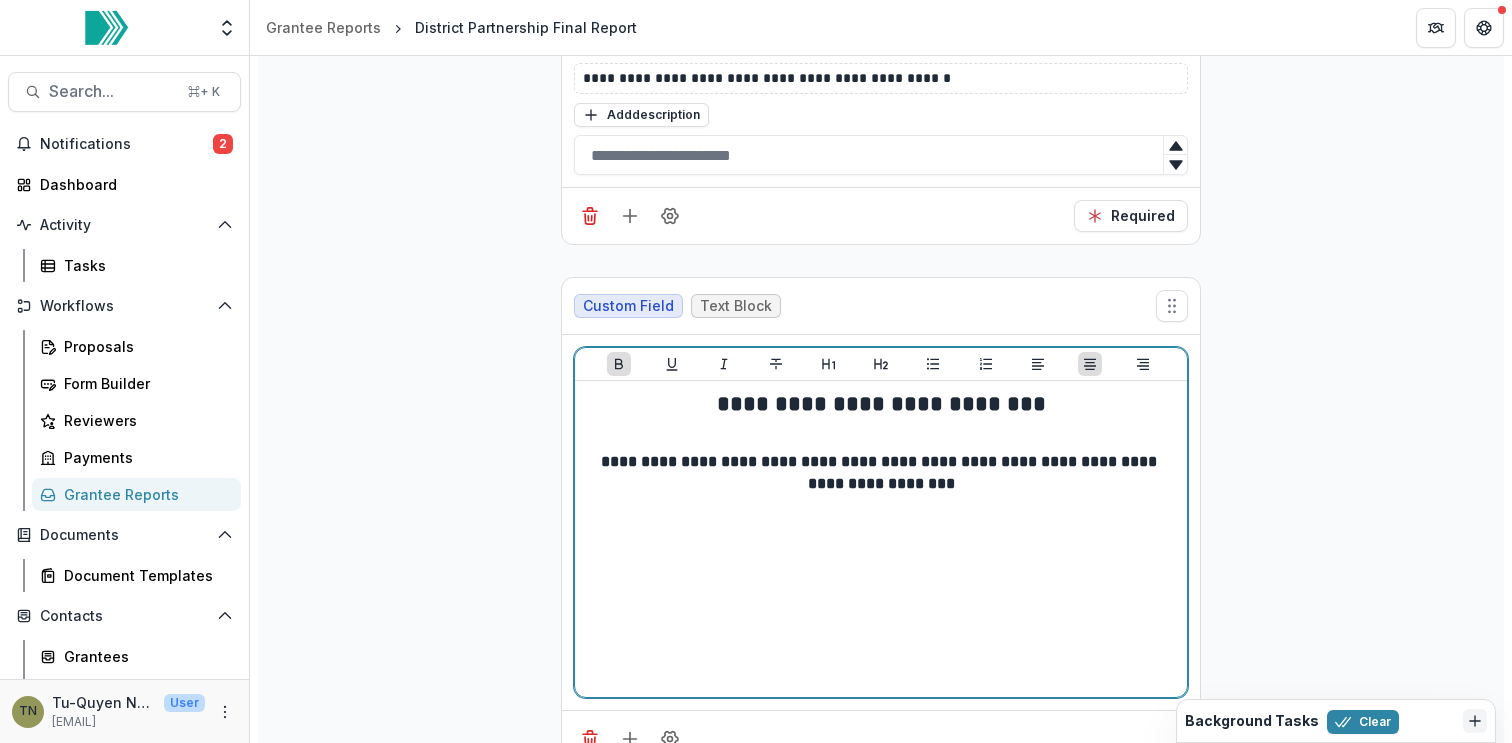 click on "**********" at bounding box center (881, 539) 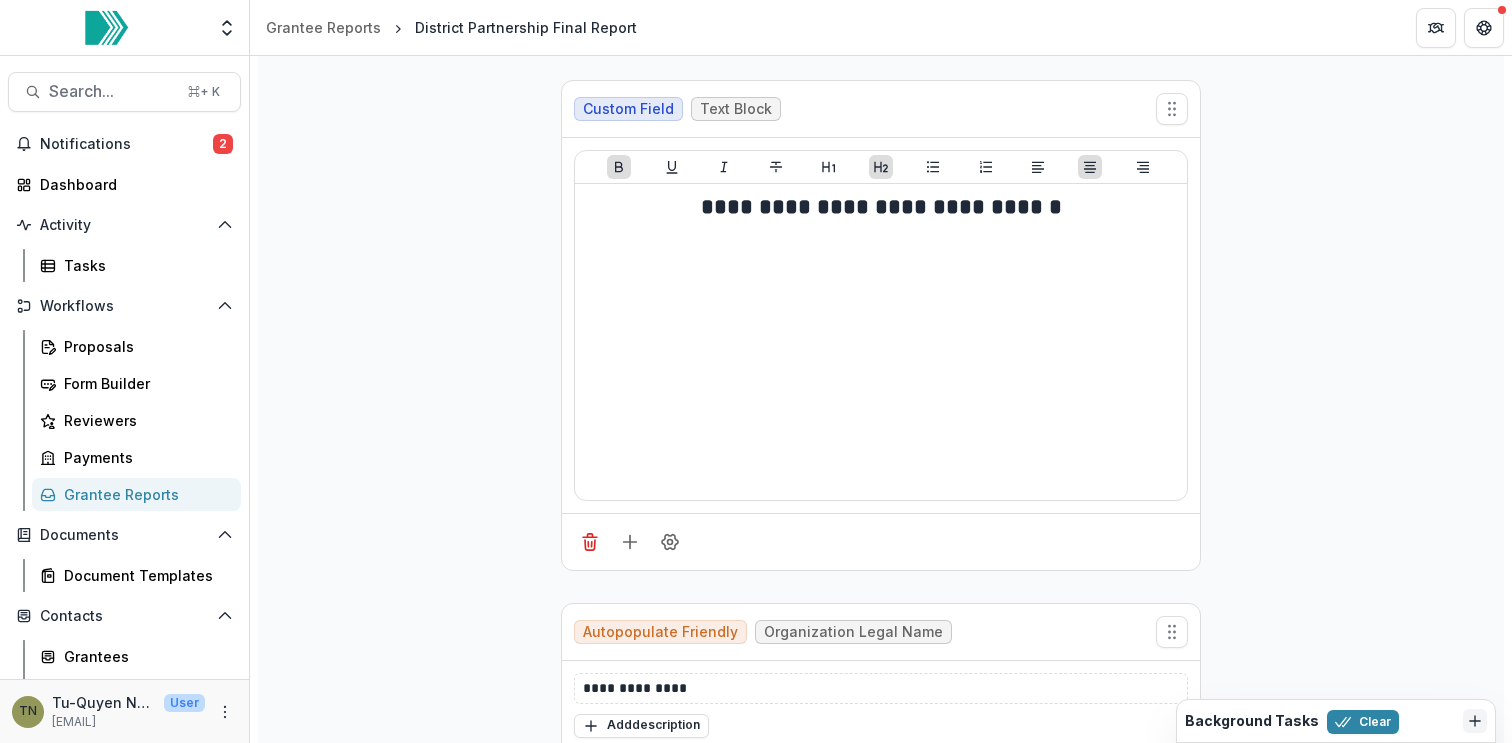 scroll, scrollTop: 0, scrollLeft: 0, axis: both 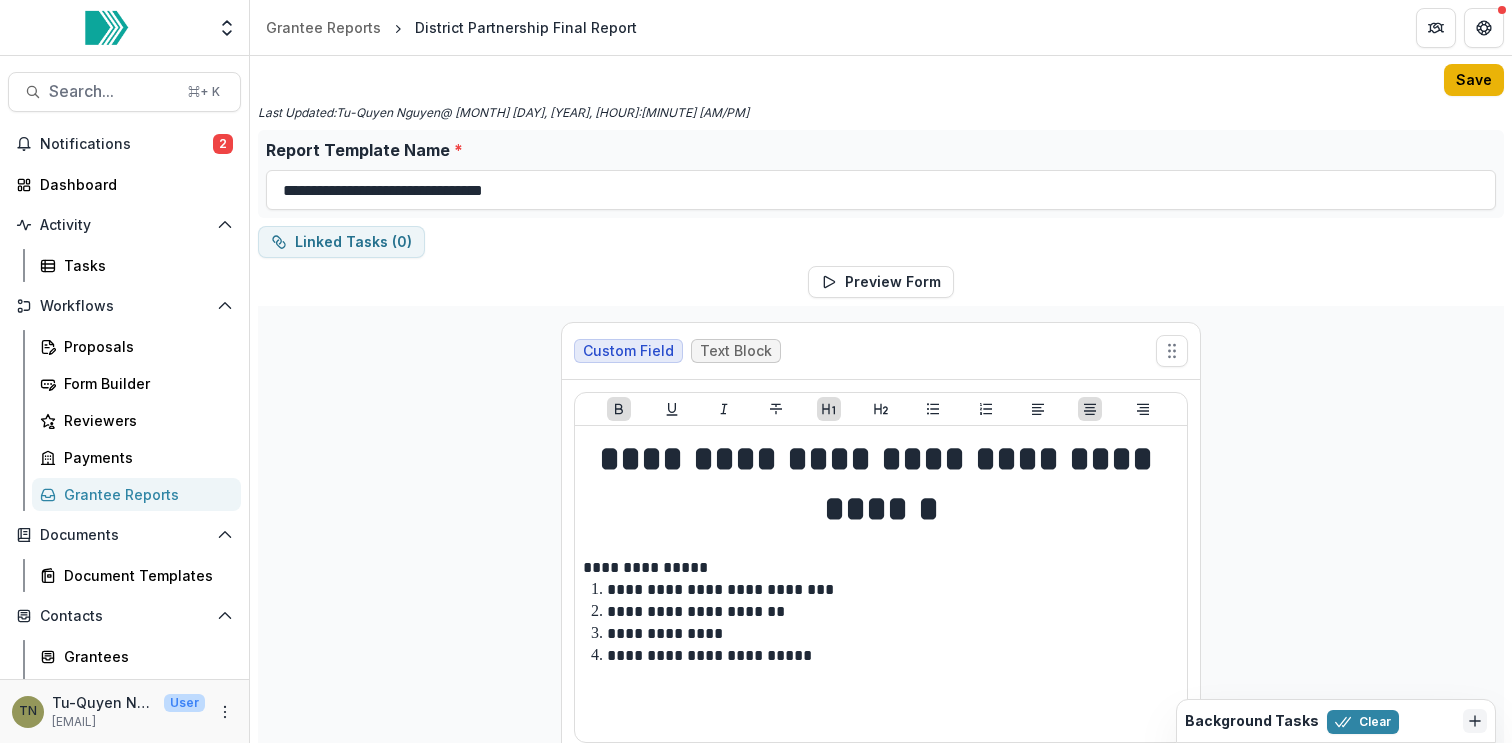 click on "Save" at bounding box center [1474, 80] 